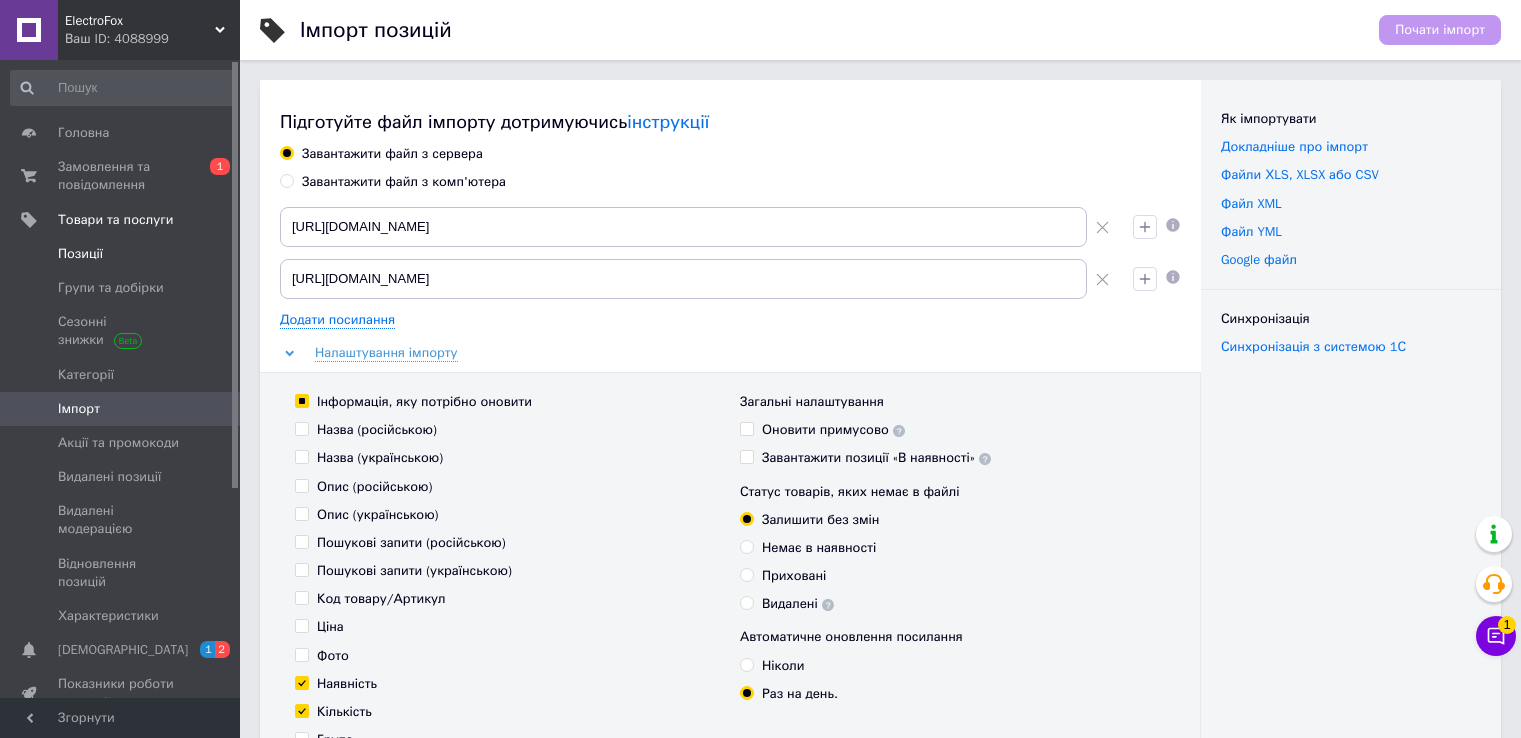 scroll, scrollTop: 900, scrollLeft: 0, axis: vertical 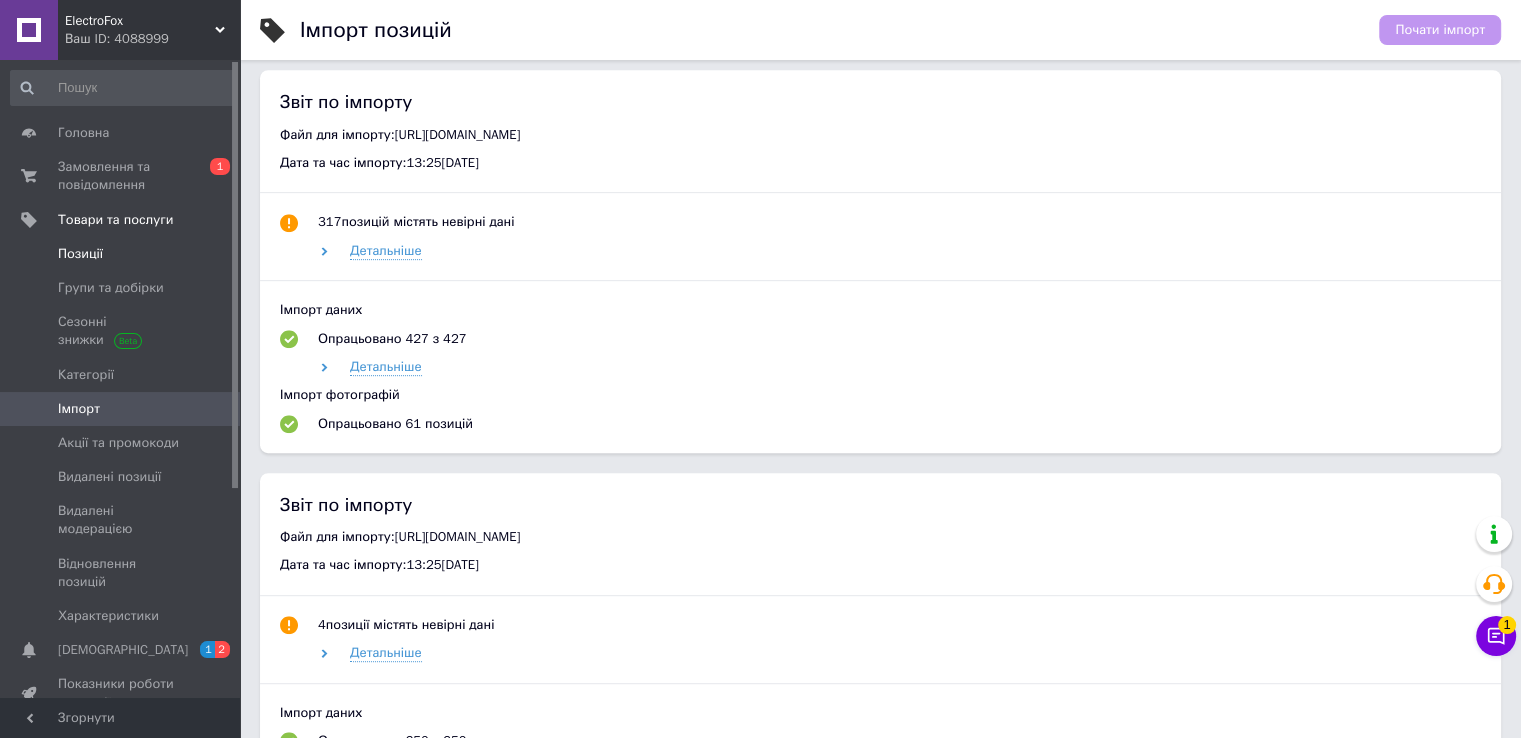 click on "Позиції" at bounding box center [80, 254] 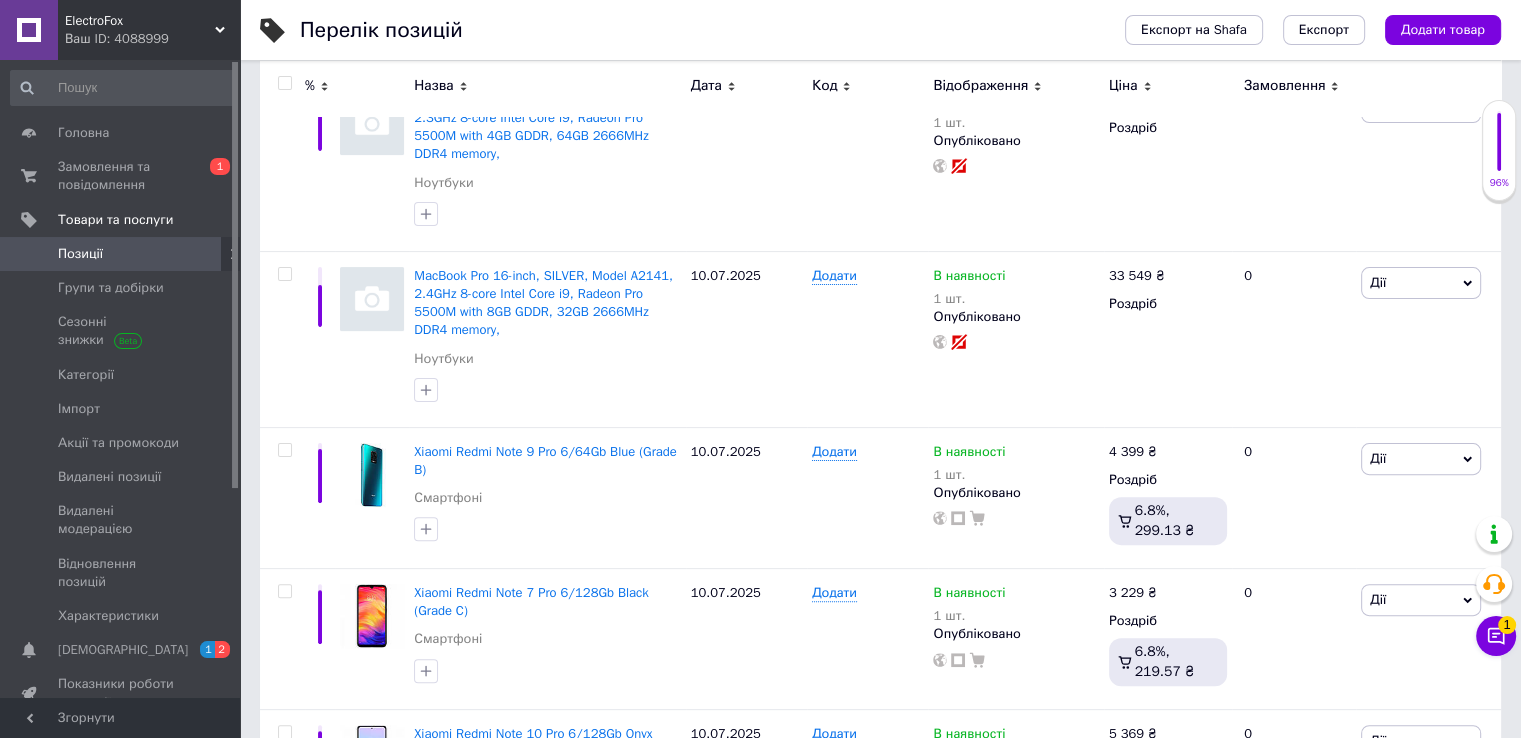 scroll, scrollTop: 500, scrollLeft: 0, axis: vertical 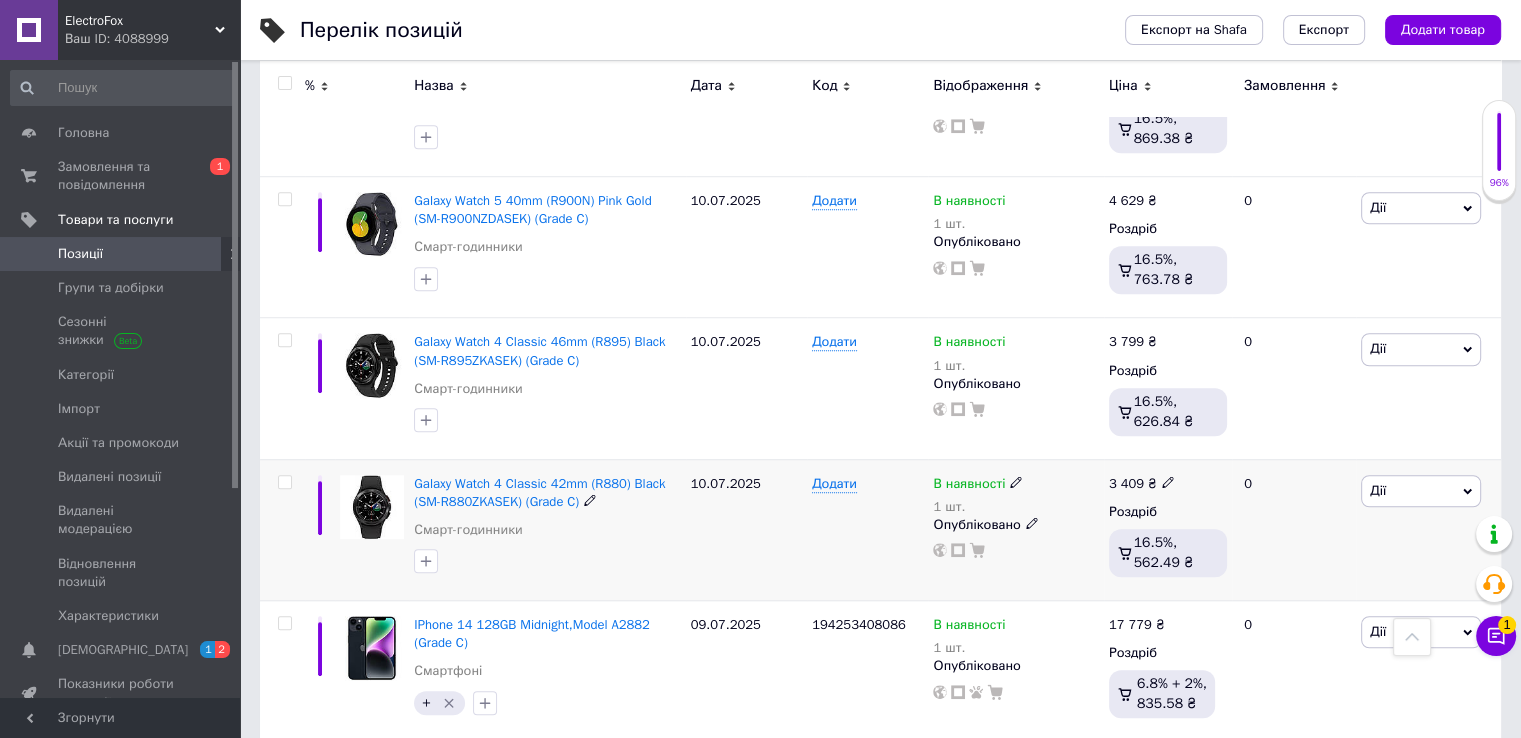 click 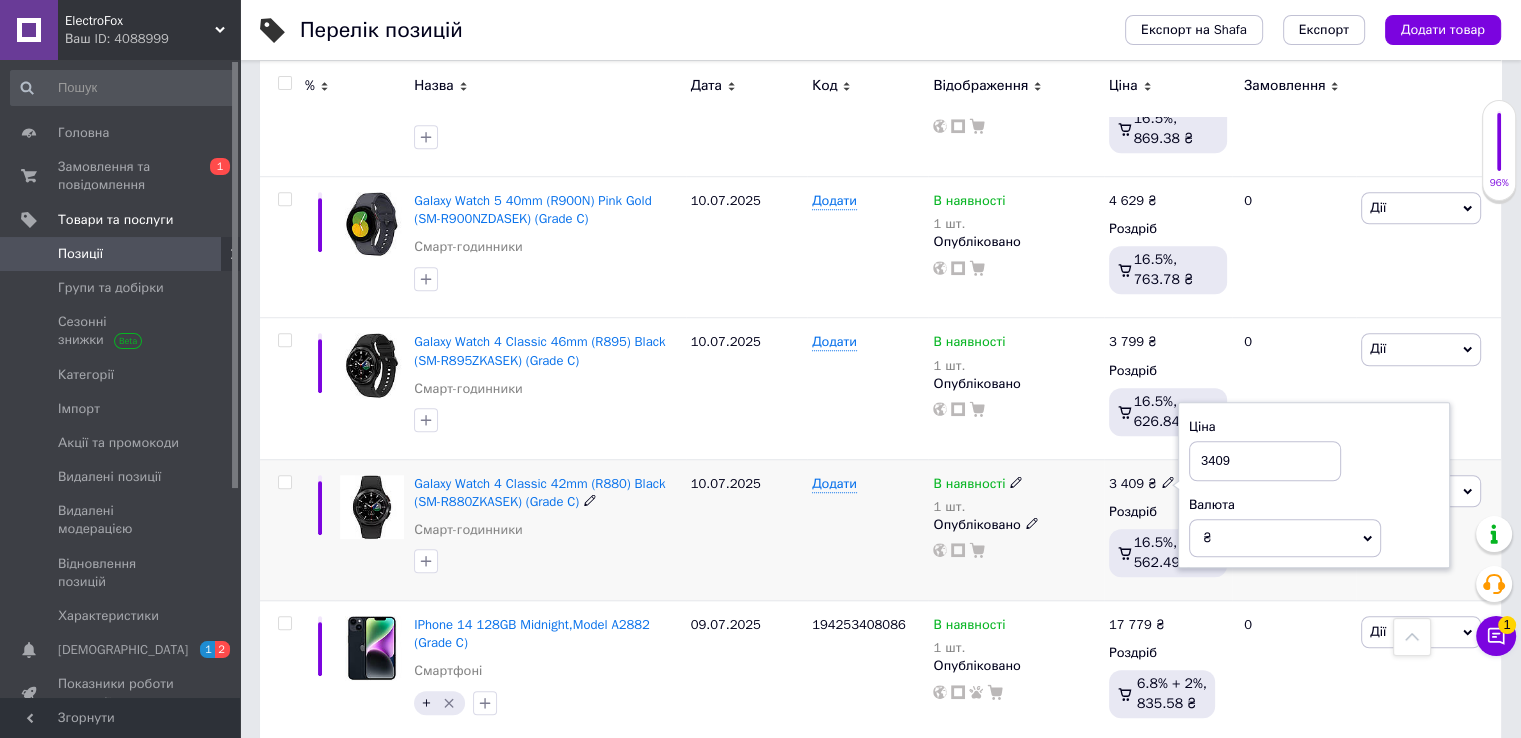 click on "3409" at bounding box center [1265, 461] 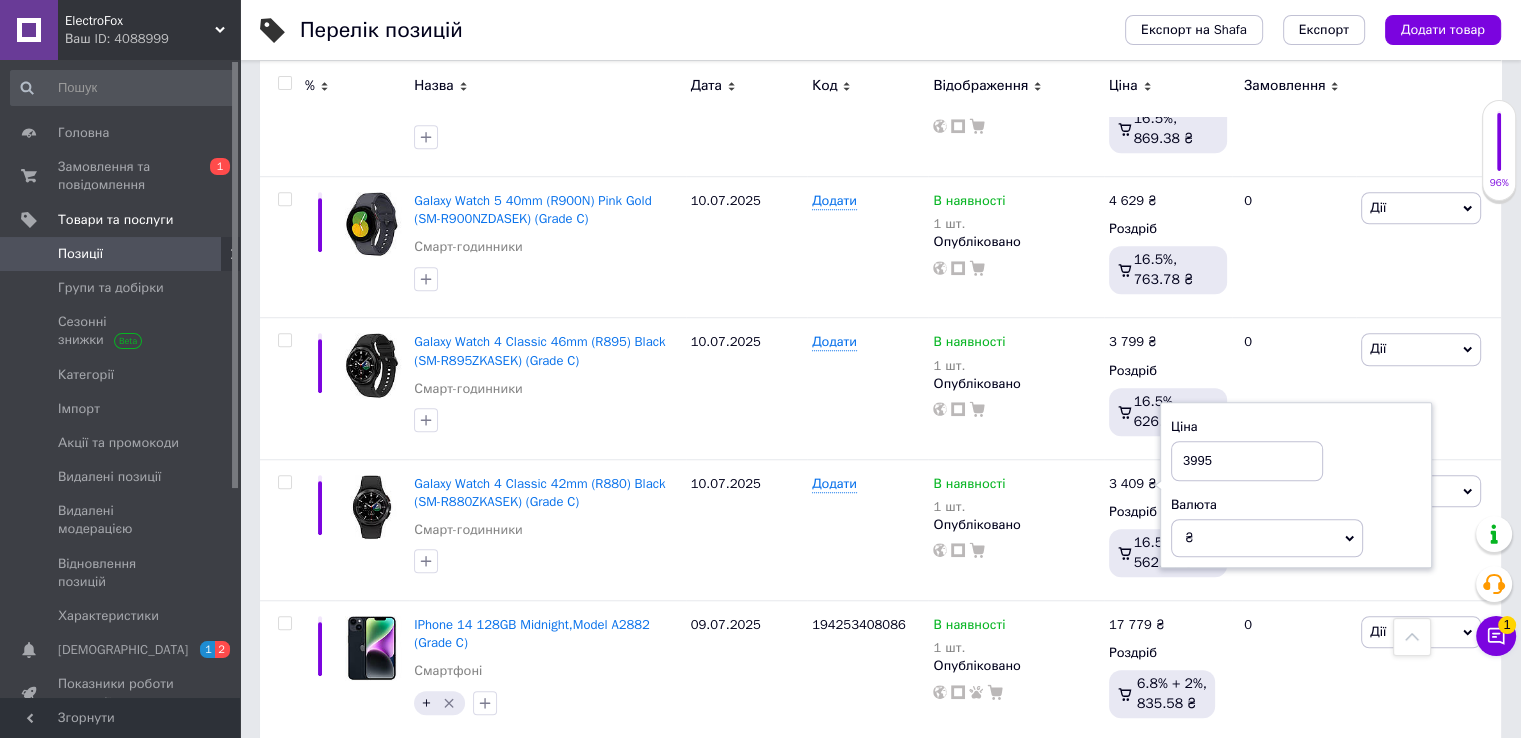 type on "3995" 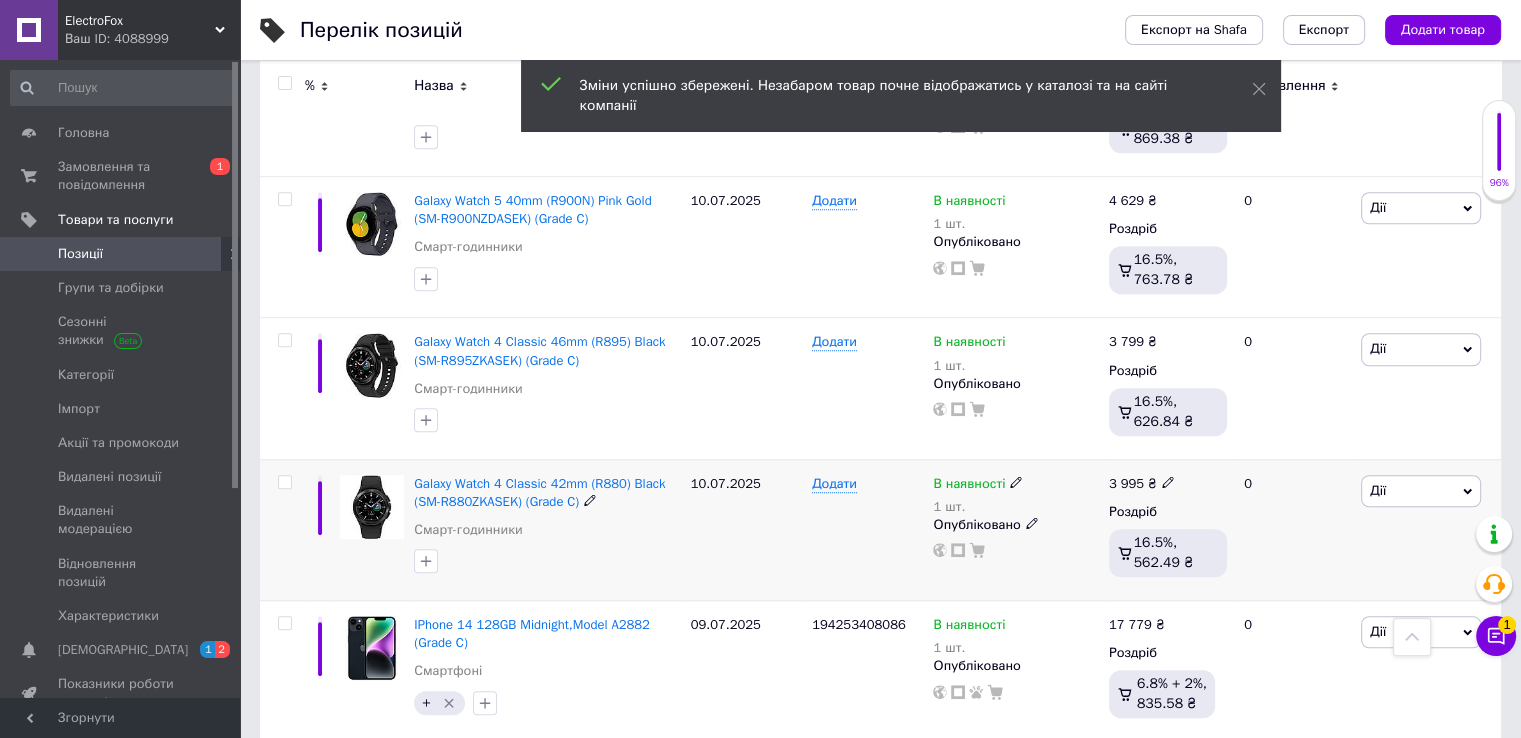 scroll, scrollTop: 9026, scrollLeft: 0, axis: vertical 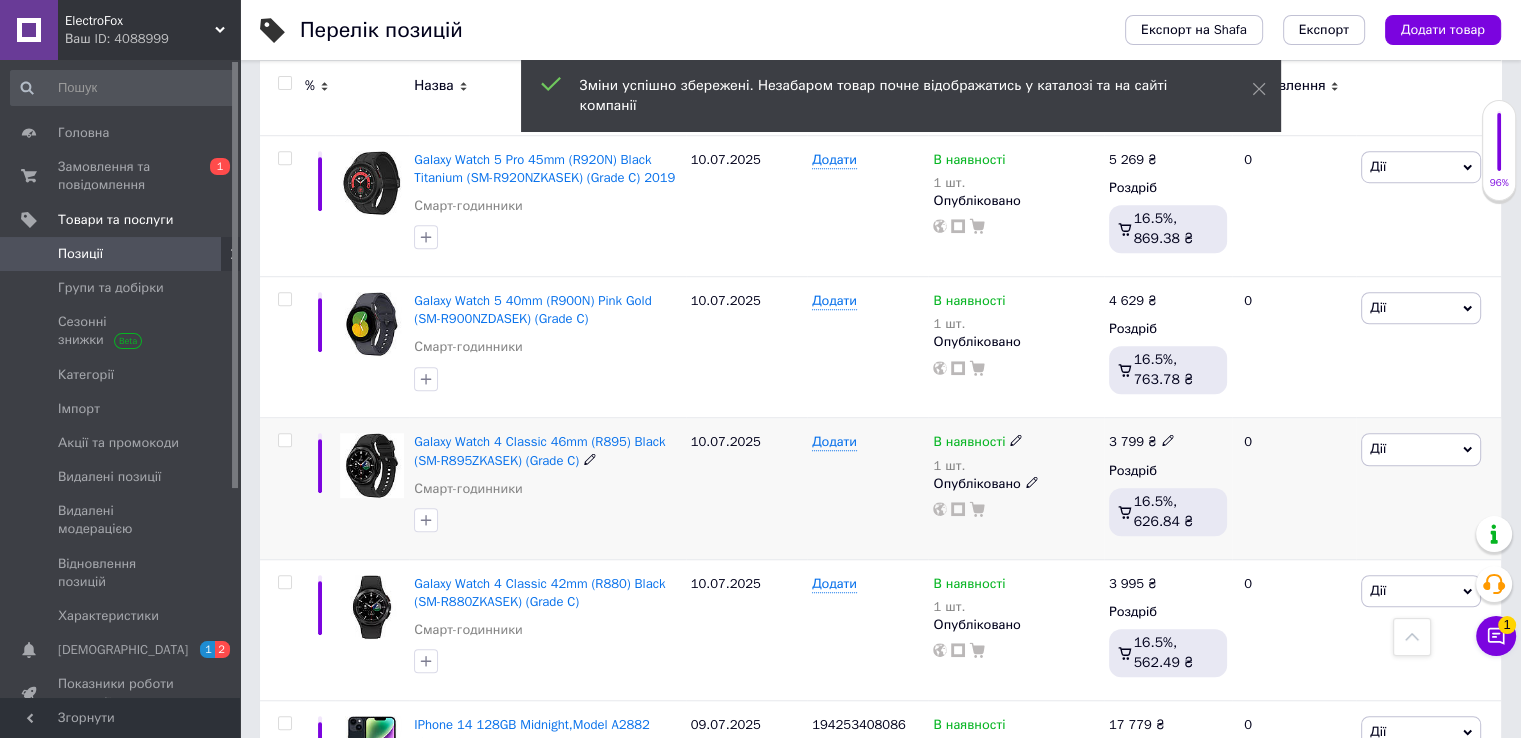click 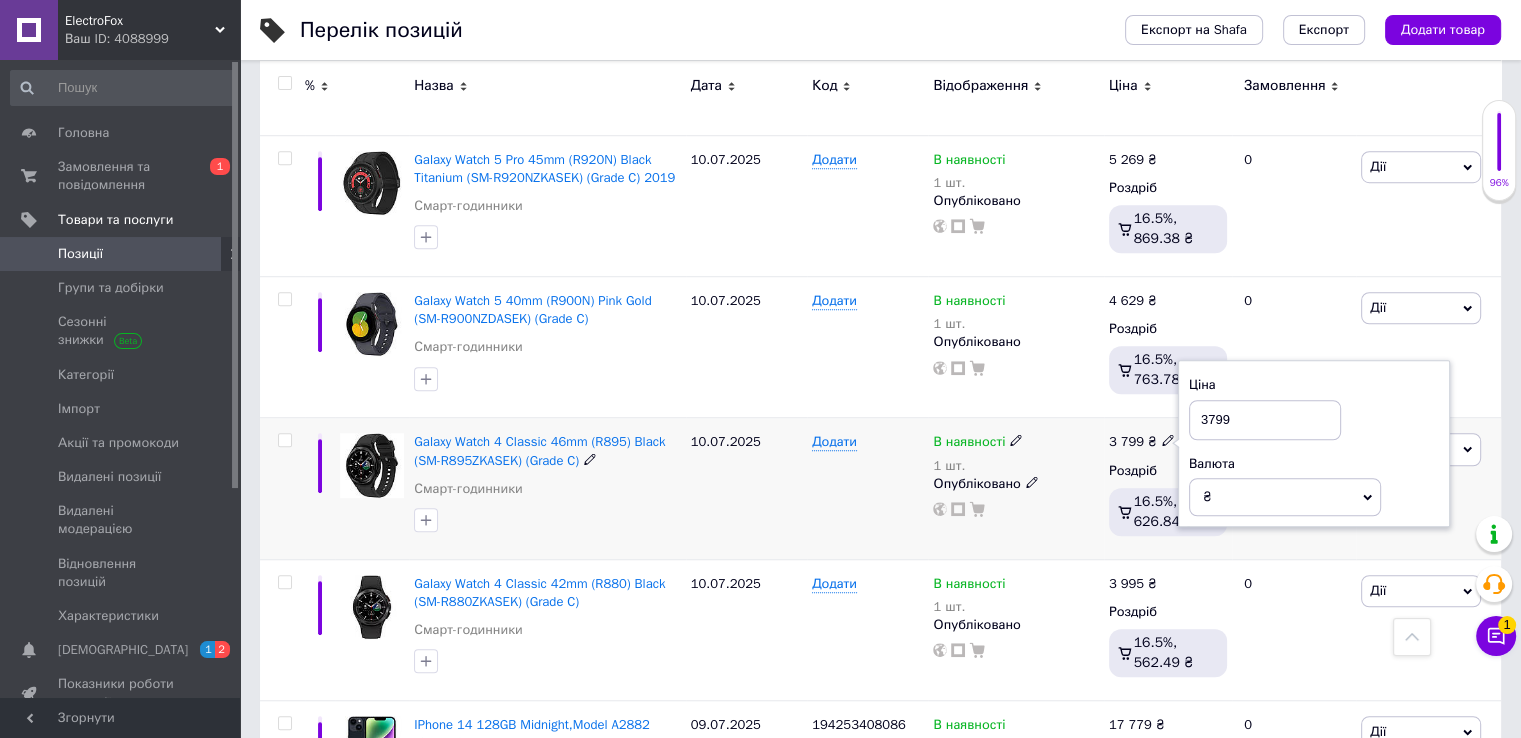 click on "3799" at bounding box center (1265, 420) 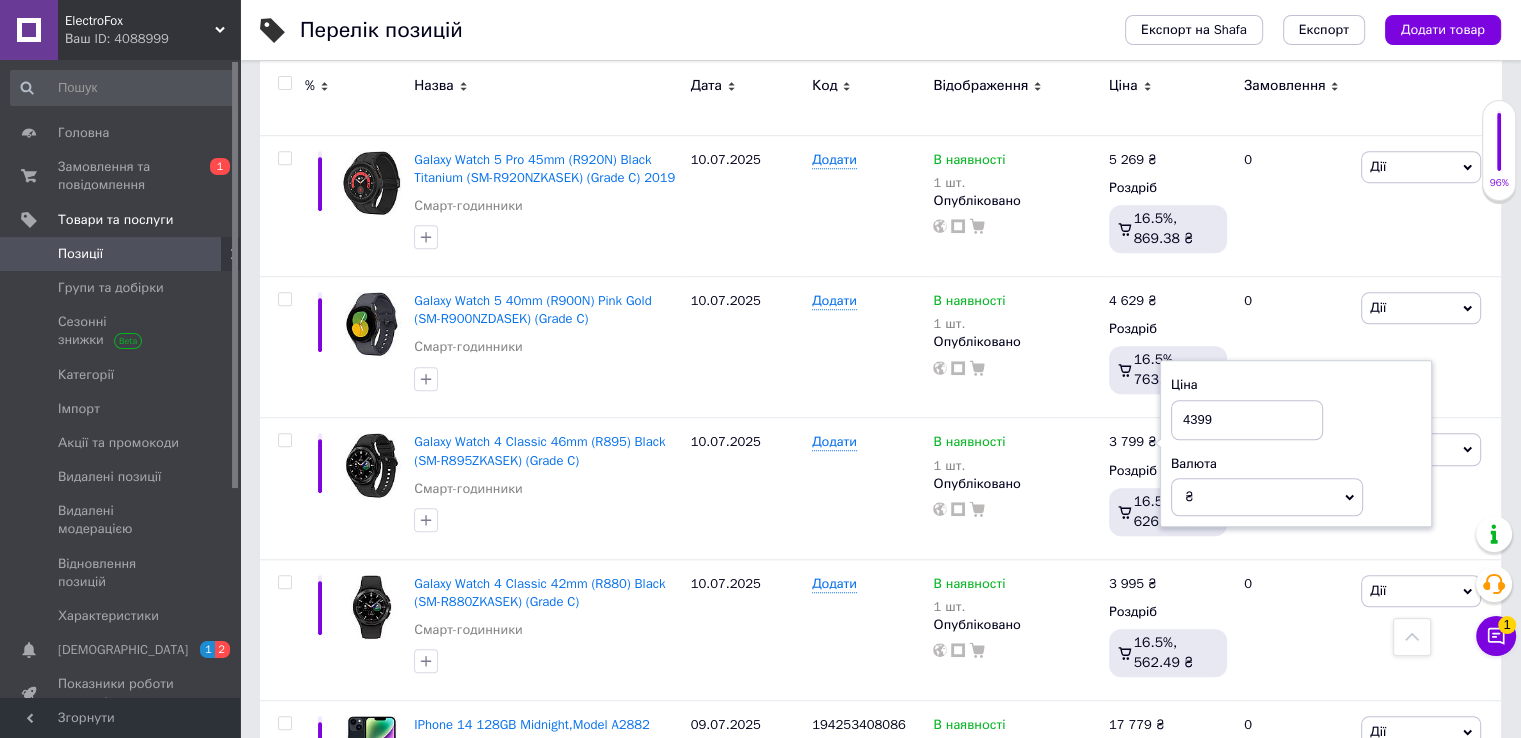 type on "4399" 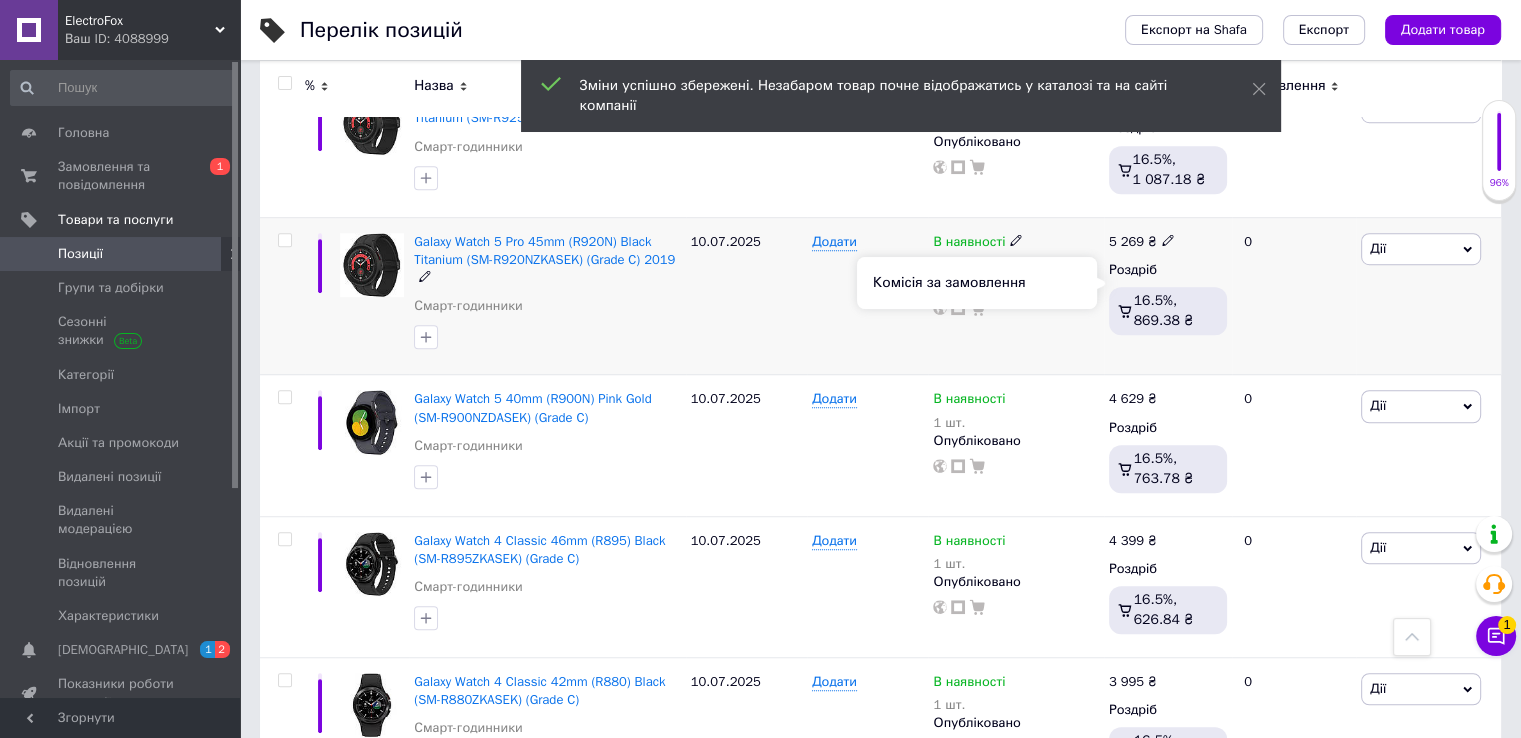 scroll, scrollTop: 8826, scrollLeft: 0, axis: vertical 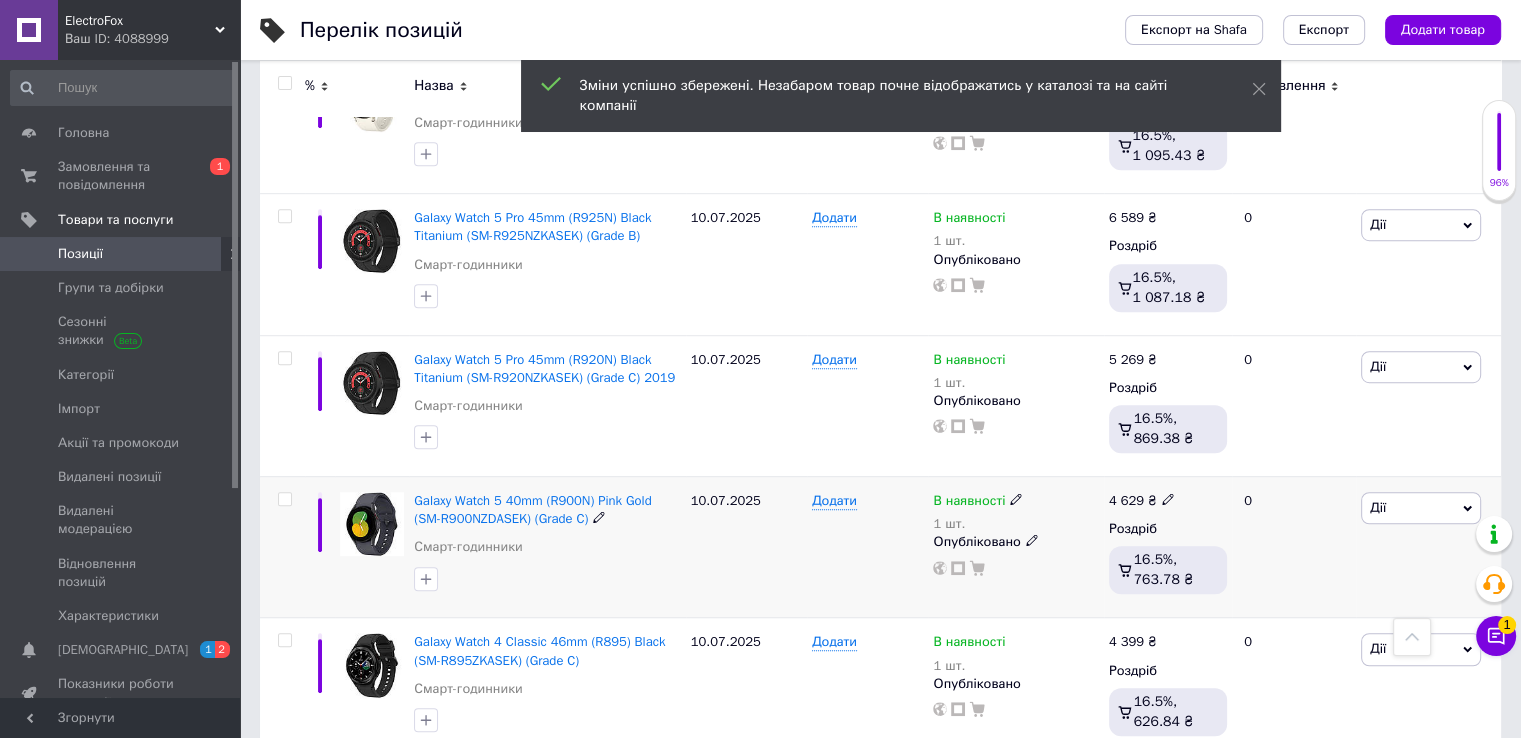 click 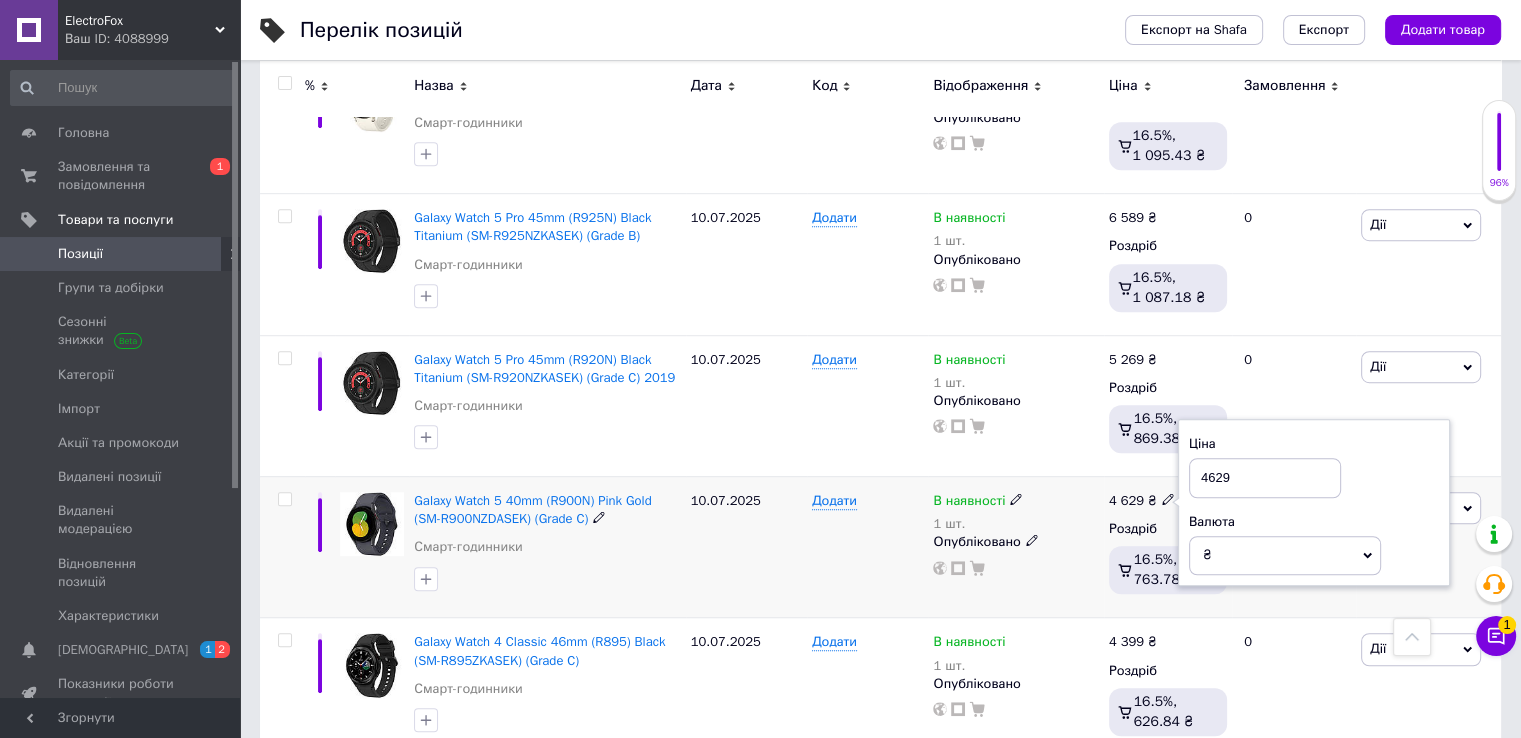 click on "4629" at bounding box center [1265, 478] 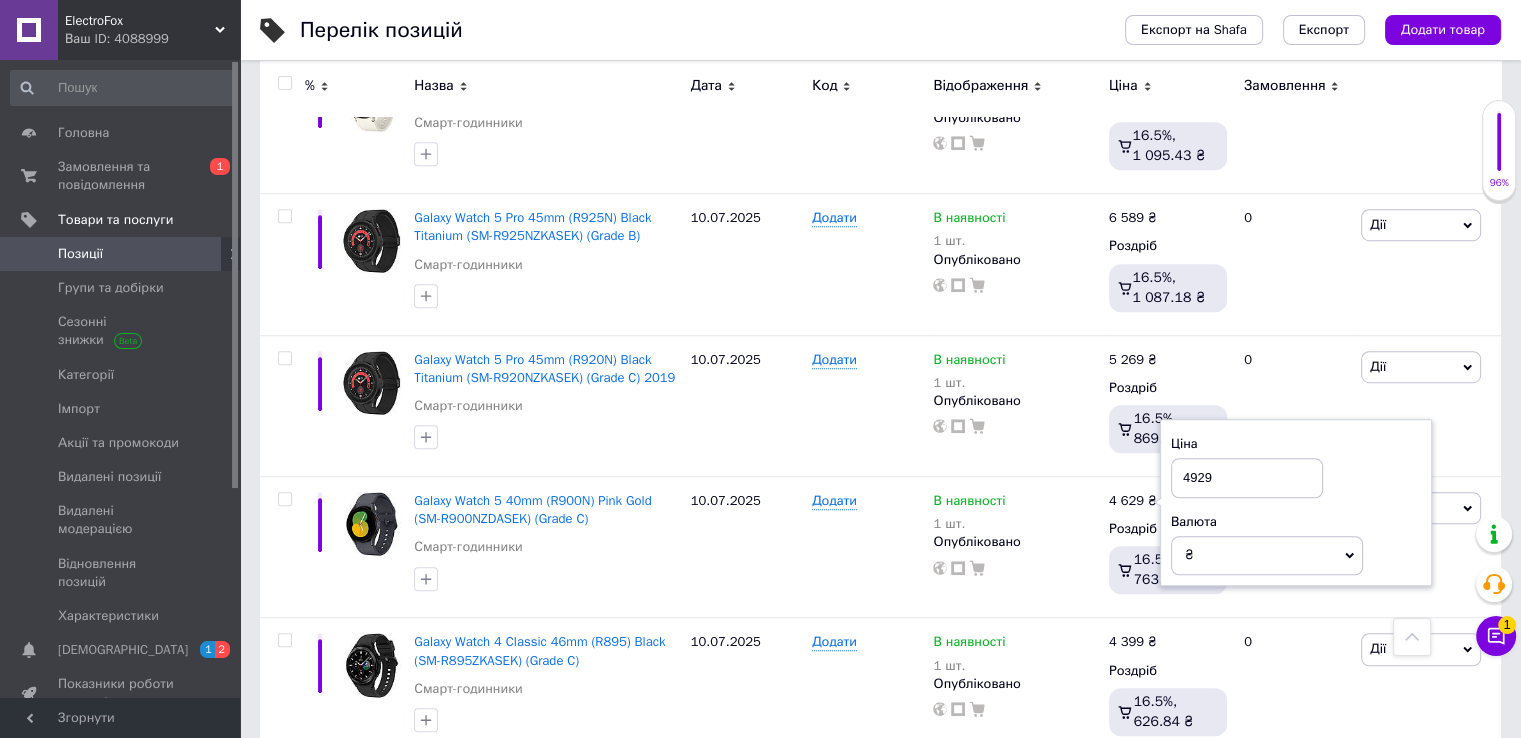 type on "4929" 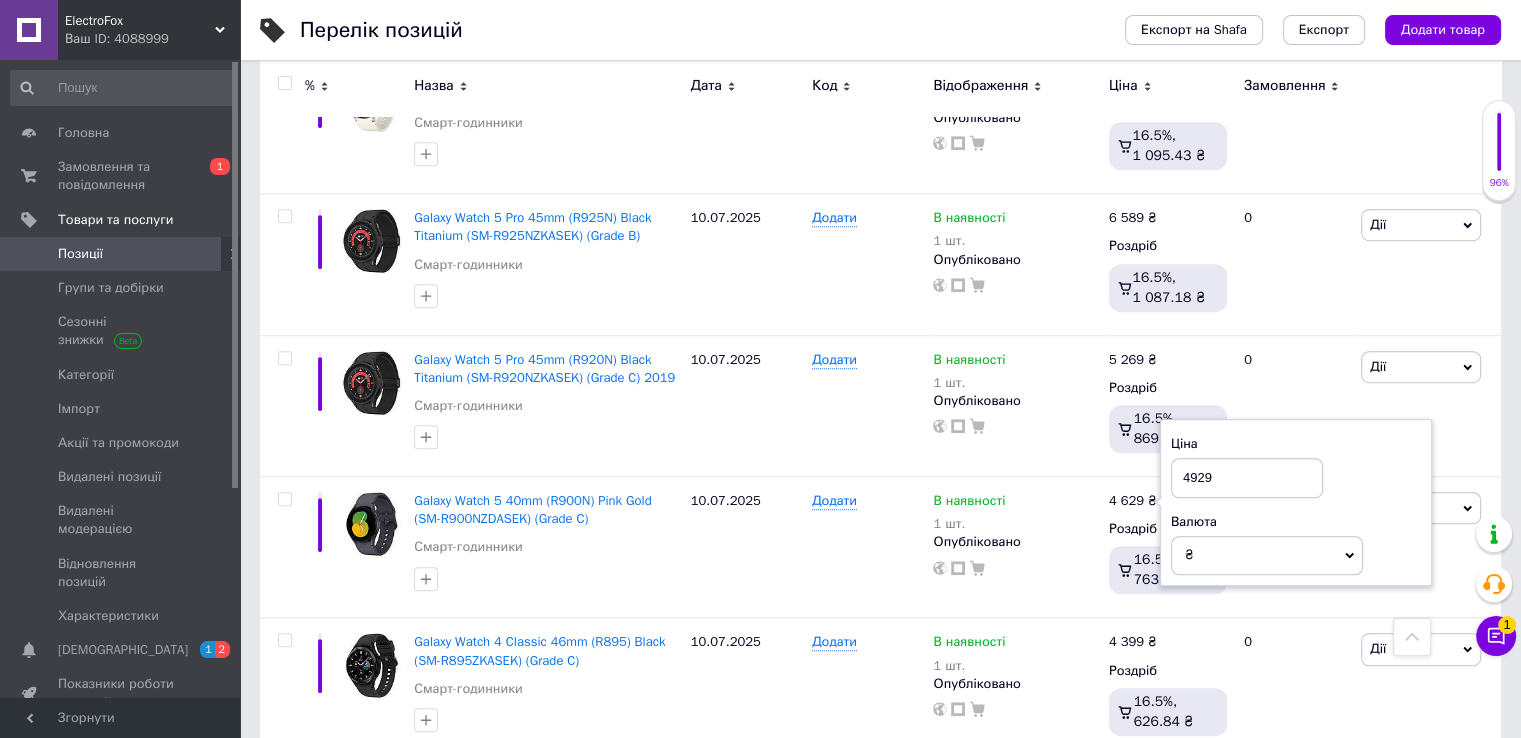 click on "Перелік позицій Експорт на Shafa Експорт Додати товар Додано 5815   / 6000   товарів Опубліковано 5815   / 5815   товарів В каталозі 2519   / 5815   товарів Не в каталозі 3296   / 5815   товарів Немає фото Усі 5815 Планшети 65 Видалити Редагувати Ok Відфільтровано...  Зберегти Нічого не знайдено Можливо, помилка у слові  або немає відповідностей за вашим запитом. Усі 5815 Планшети 65 Відфільтруйте товари % Назва Дата Код Відображення Ціна Замовлення Смартфон Samsung Galaxy A50 (A505F) 4/128GB Black 6.4" 2340x1080 2SIM LTE NFC Bluetooth 5.0 4000 mAh Exynos 96 Samsung [DATE] Додати В наявності 5 шт. Опубліковано 4 999   ₴ Роздріб 6.8%, 339.93 ₴ 0 Дії   0" at bounding box center (880, -1398) 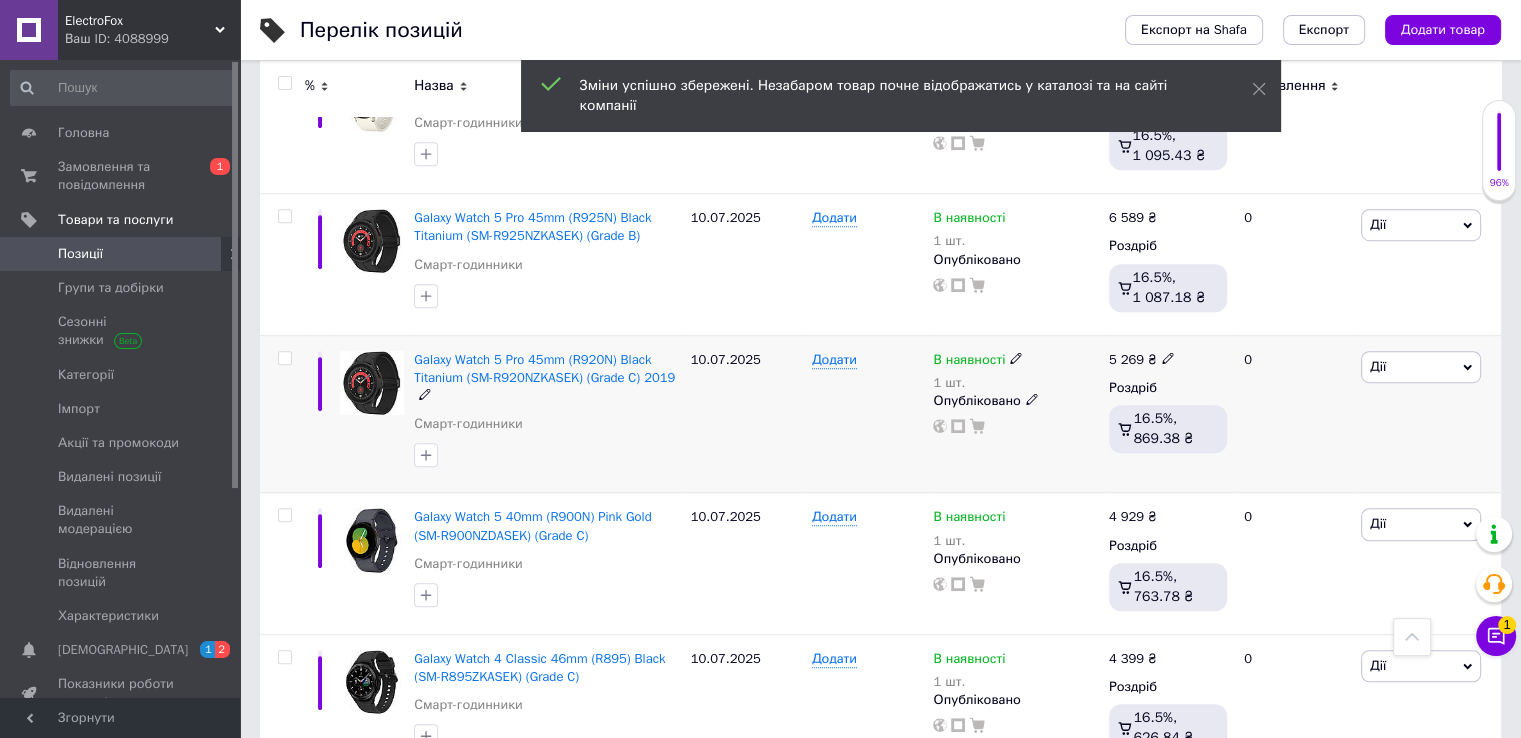click at bounding box center (284, 358) 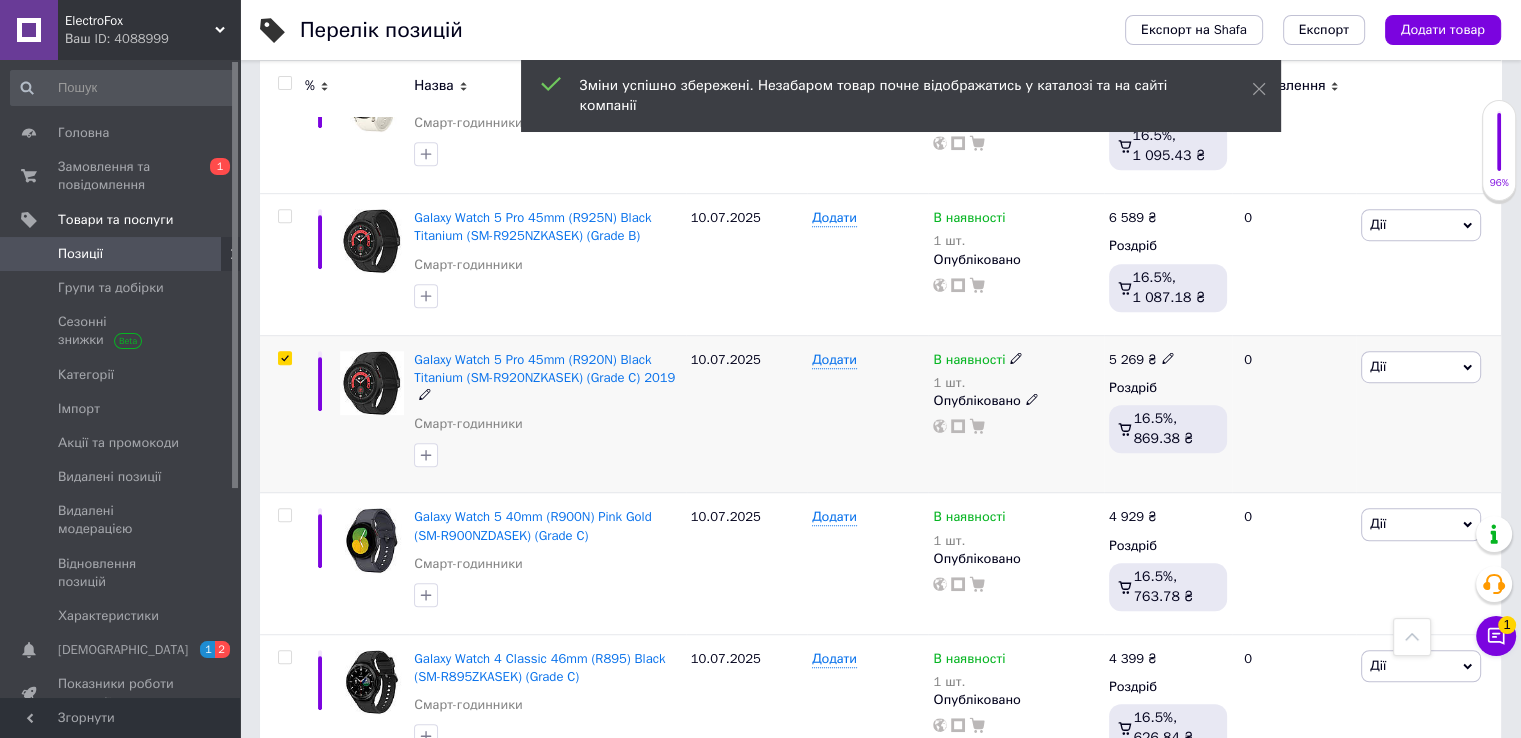checkbox on "true" 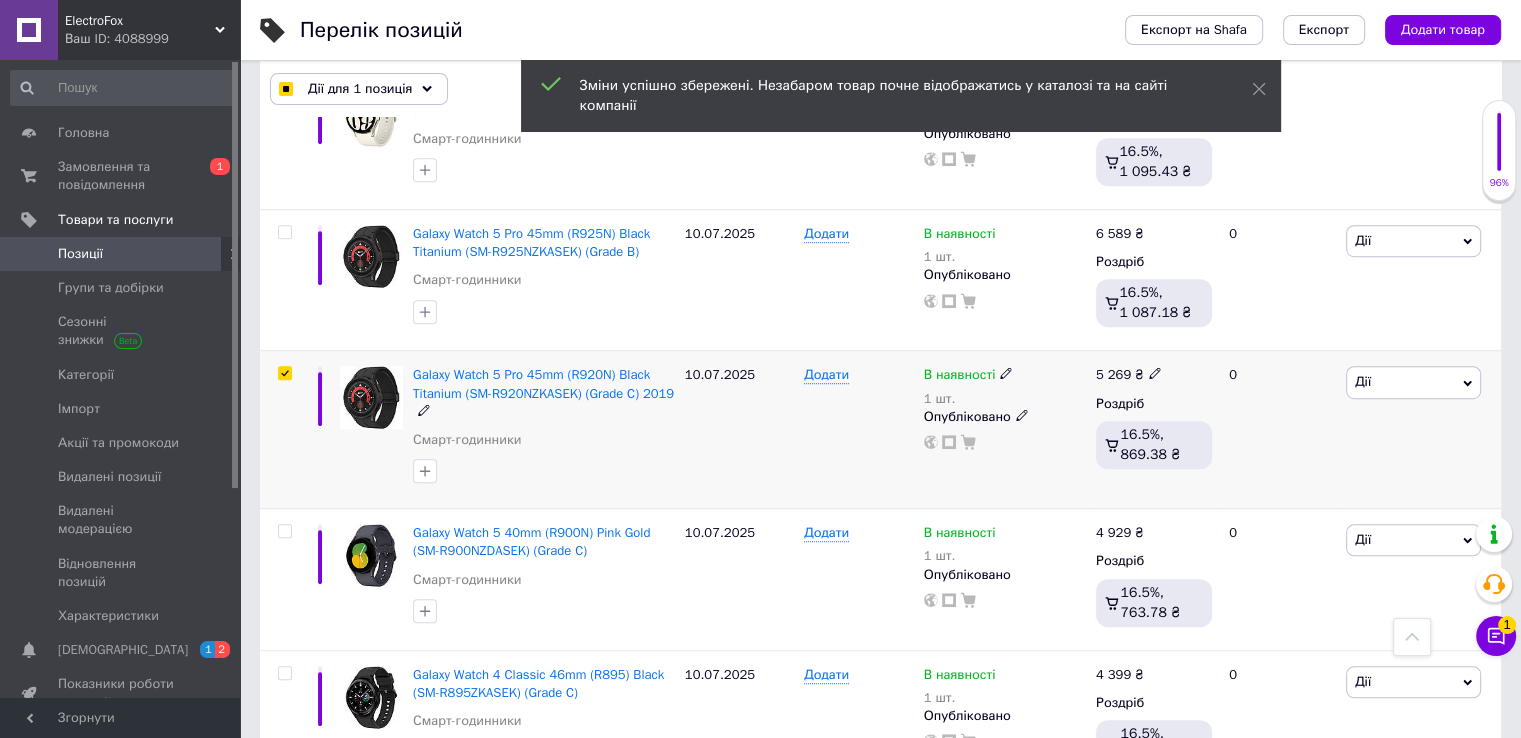 scroll, scrollTop: 8842, scrollLeft: 0, axis: vertical 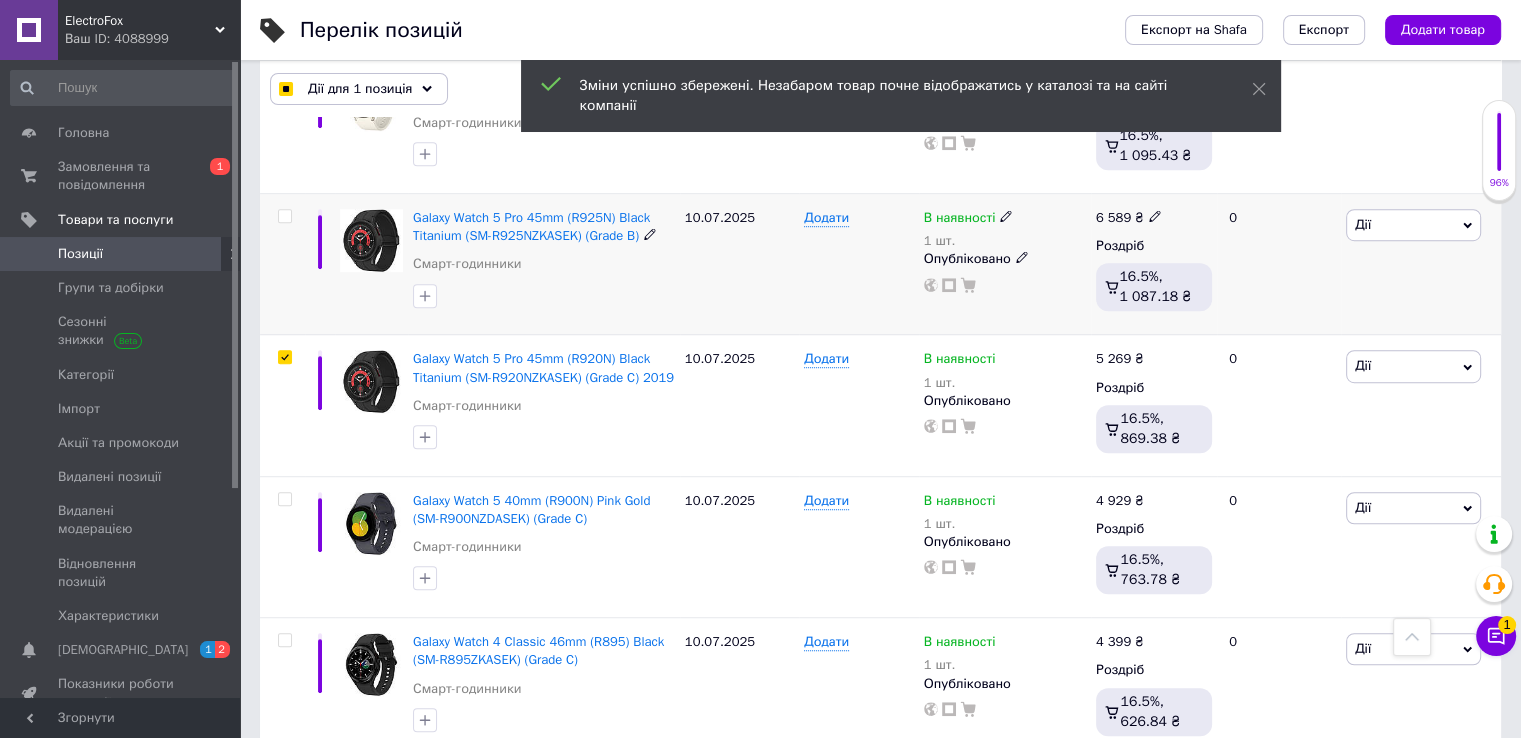 click at bounding box center (282, 264) 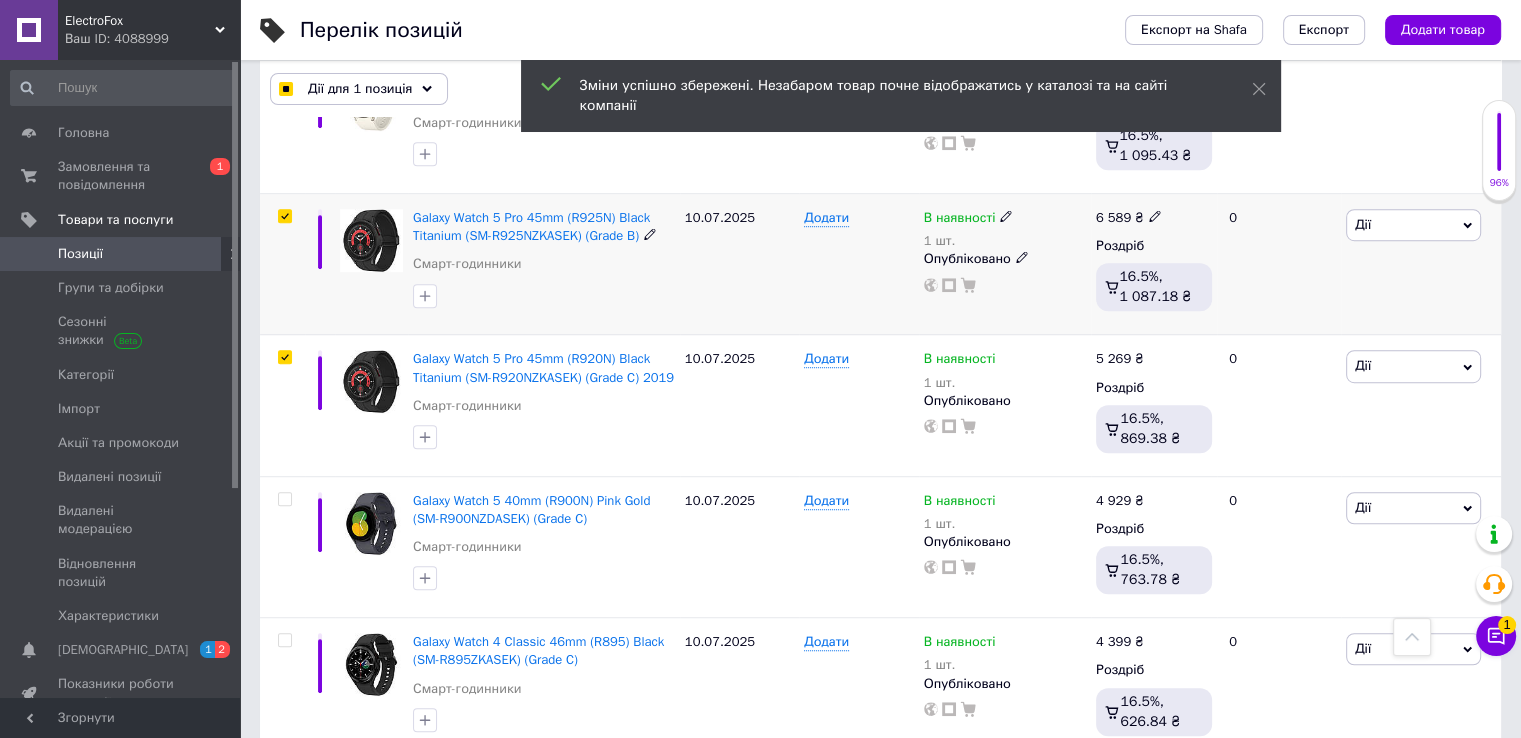 checkbox on "true" 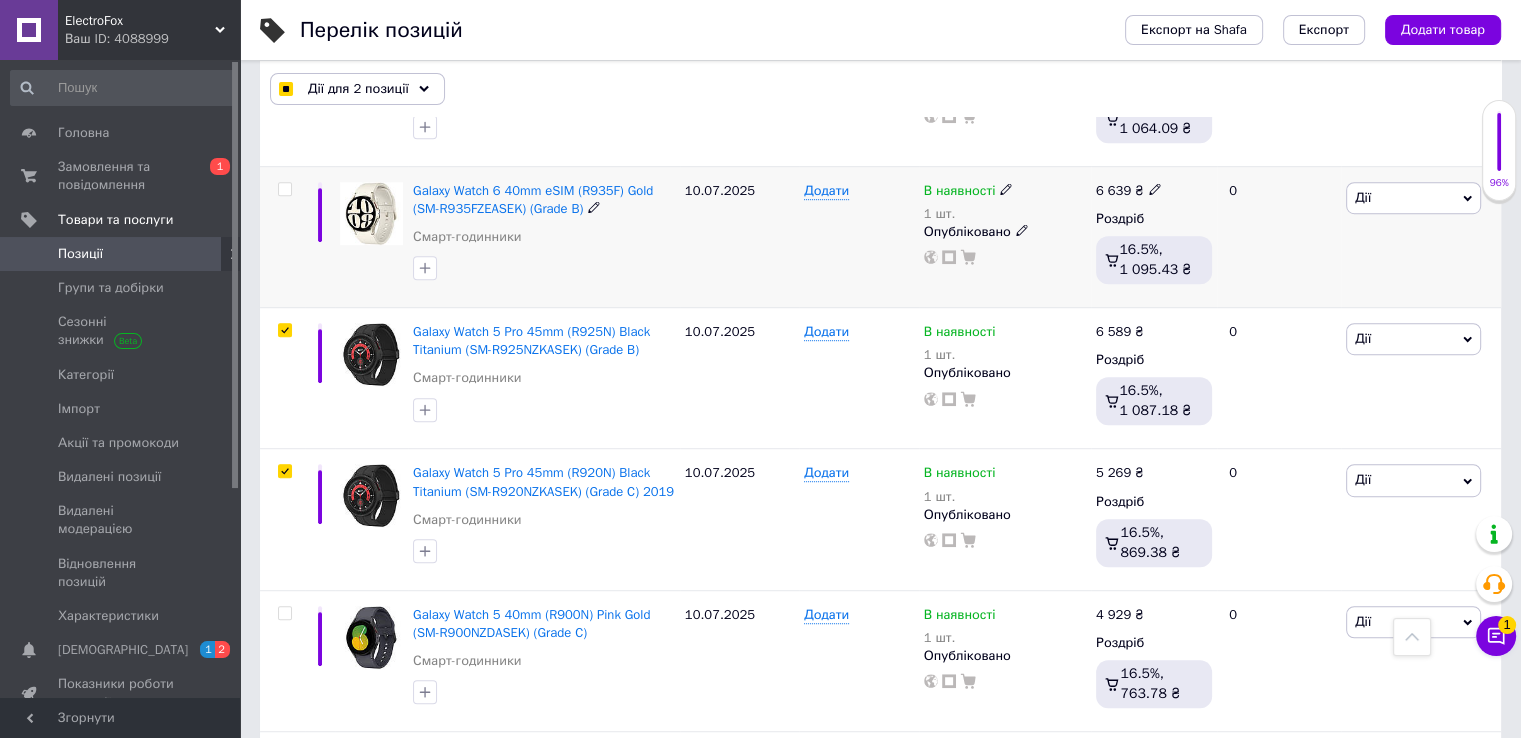 scroll, scrollTop: 8642, scrollLeft: 0, axis: vertical 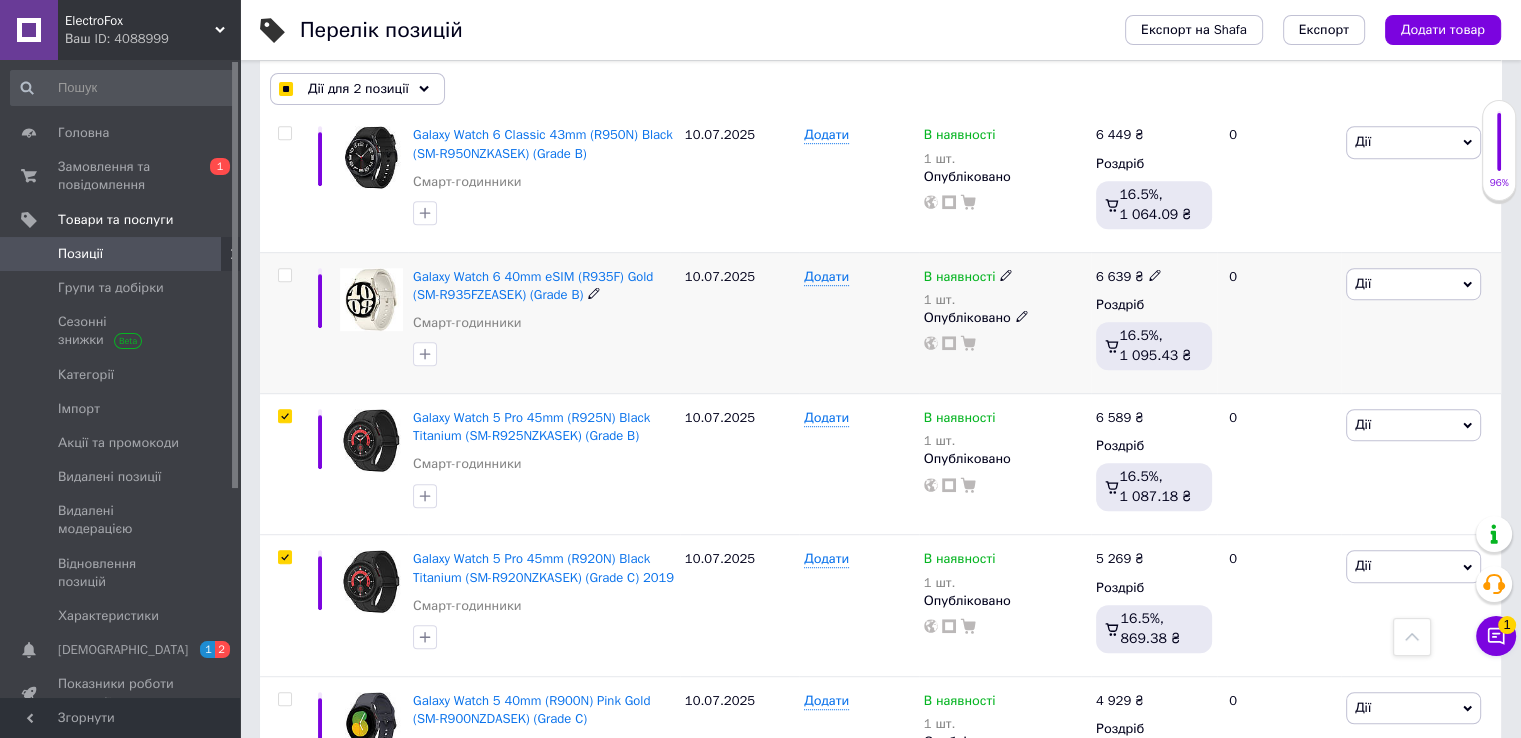 click at bounding box center [284, 275] 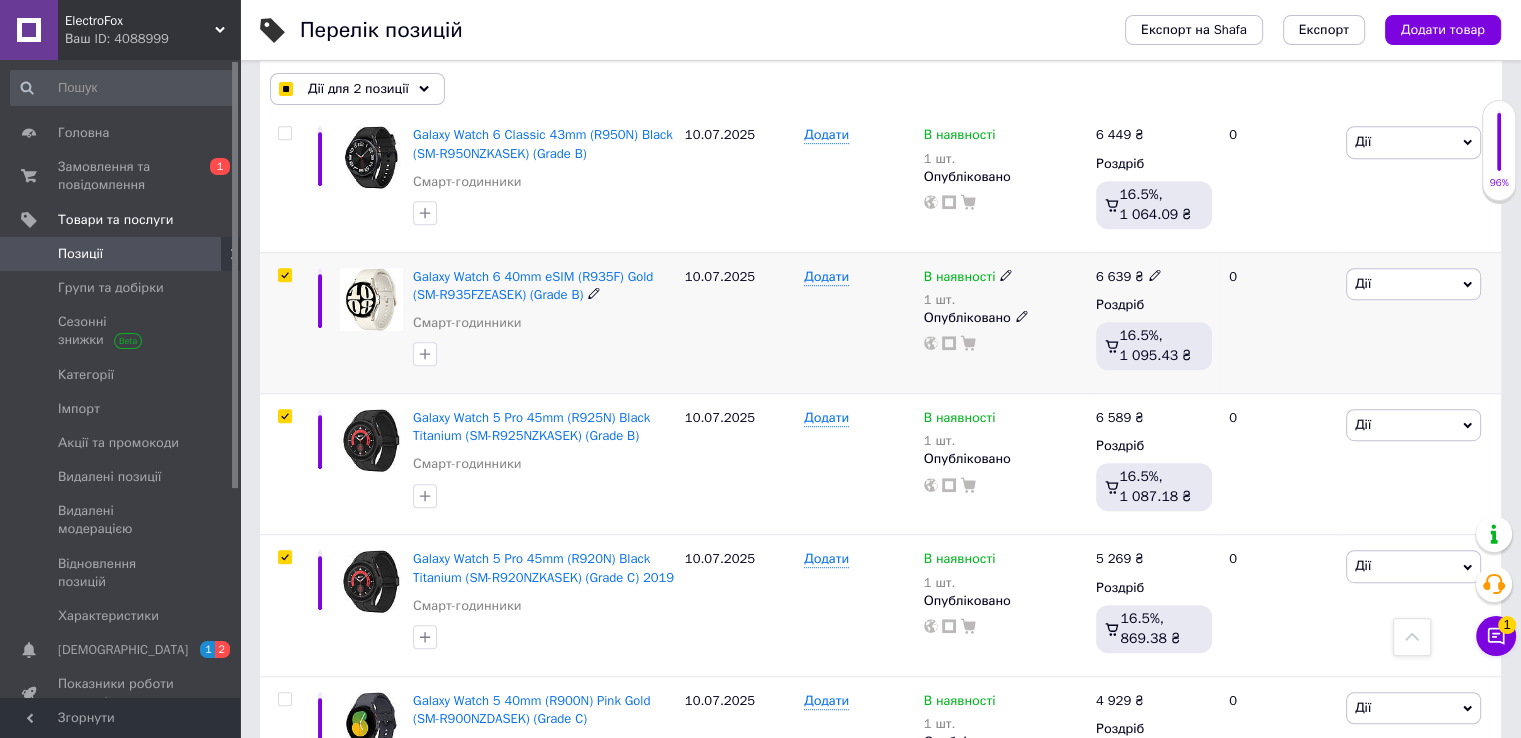 checkbox on "true" 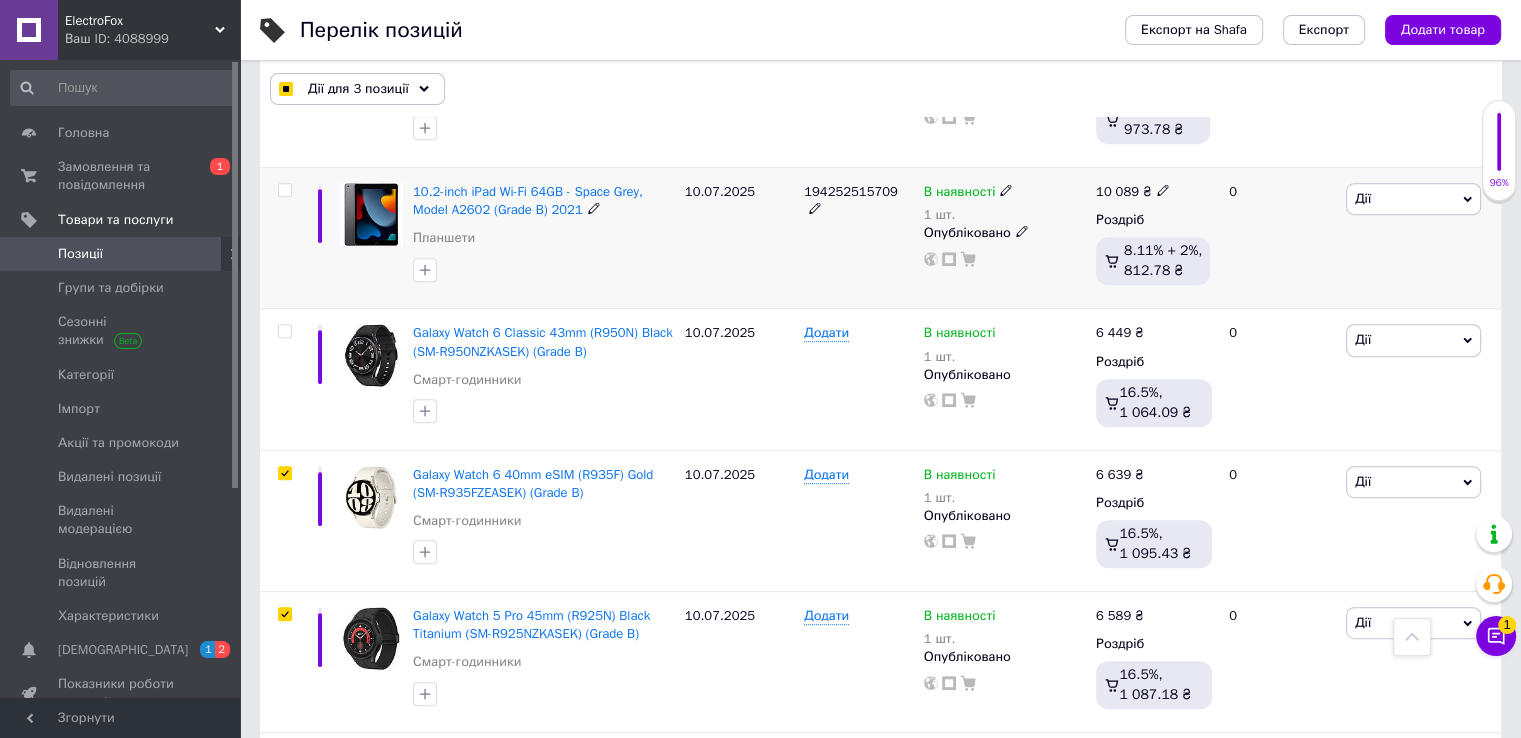 scroll, scrollTop: 8442, scrollLeft: 0, axis: vertical 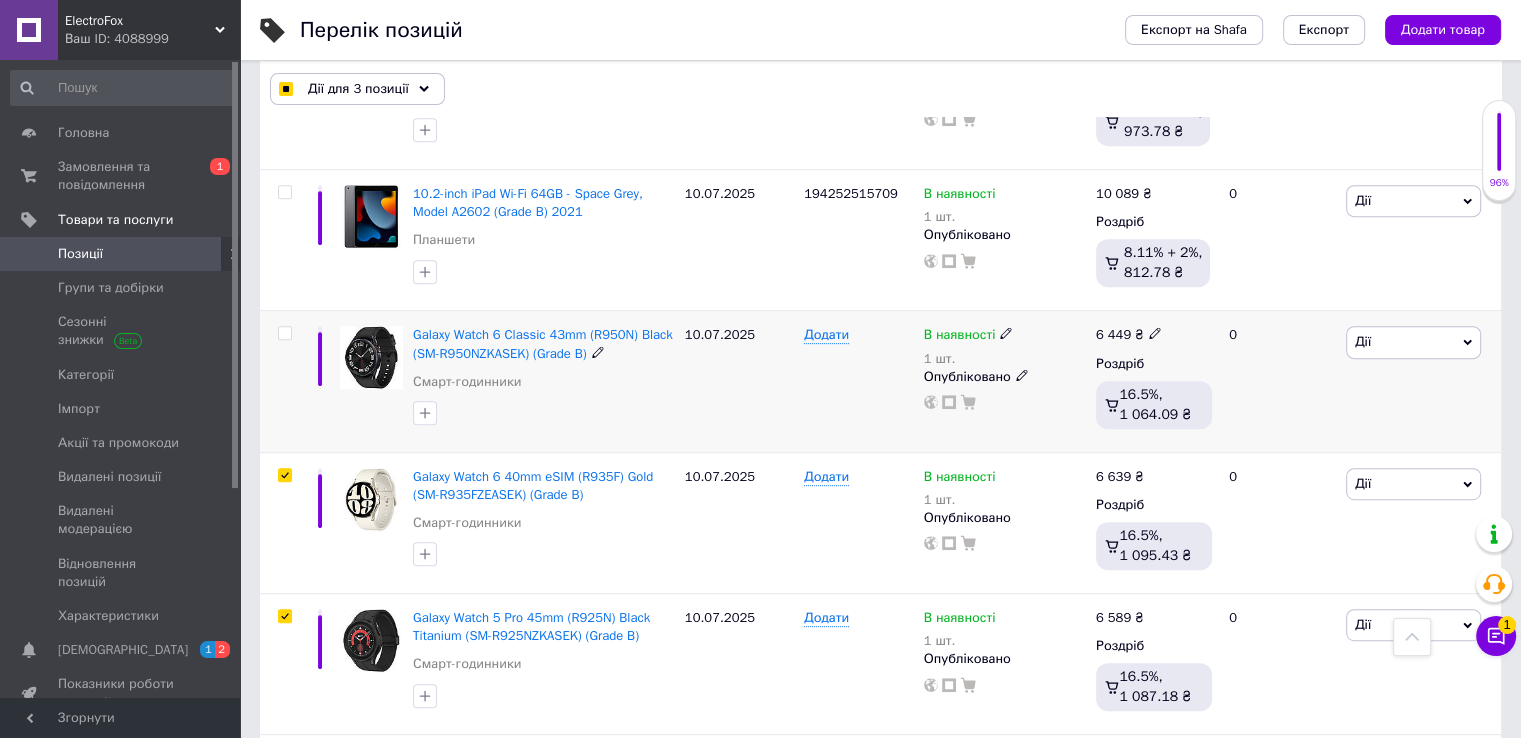 click at bounding box center (284, 333) 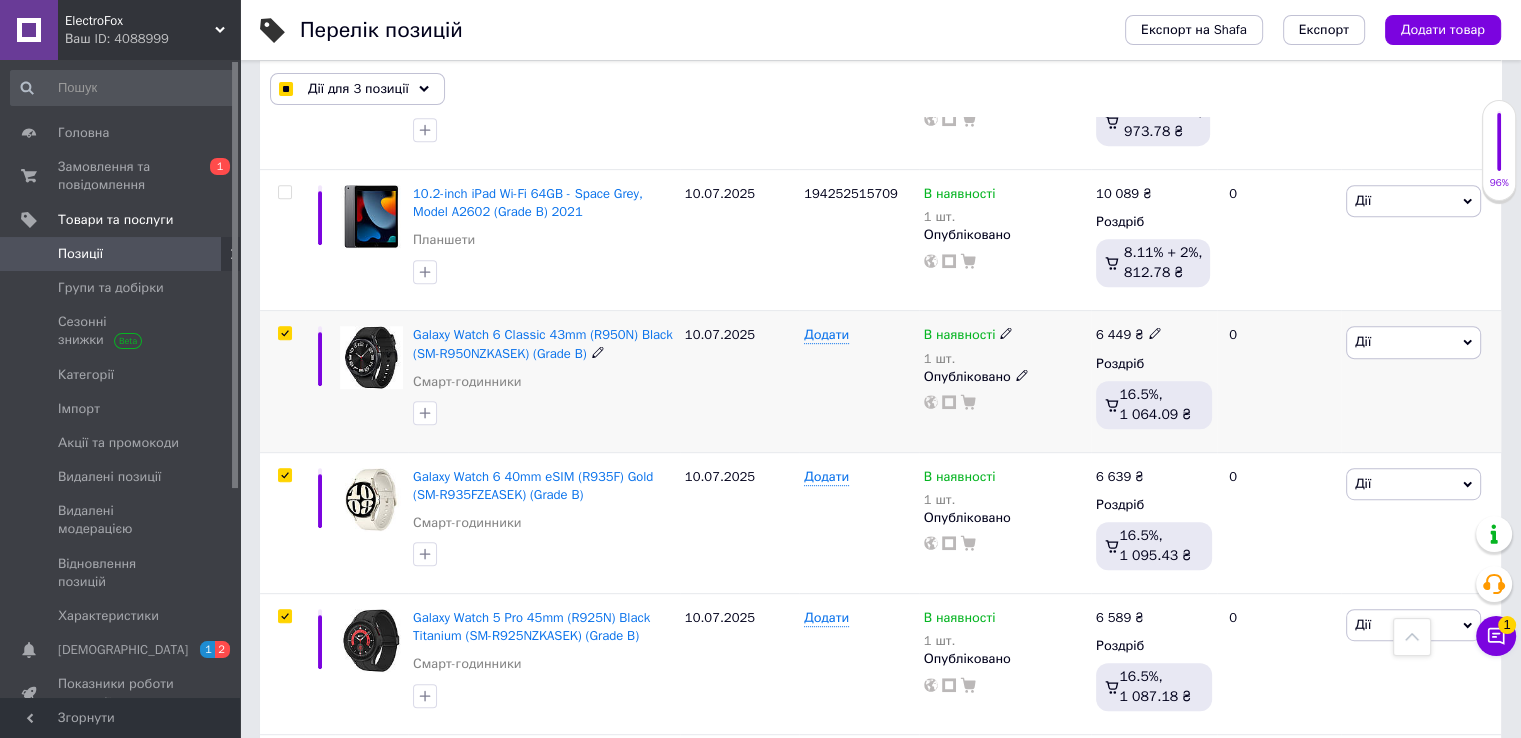 checkbox on "true" 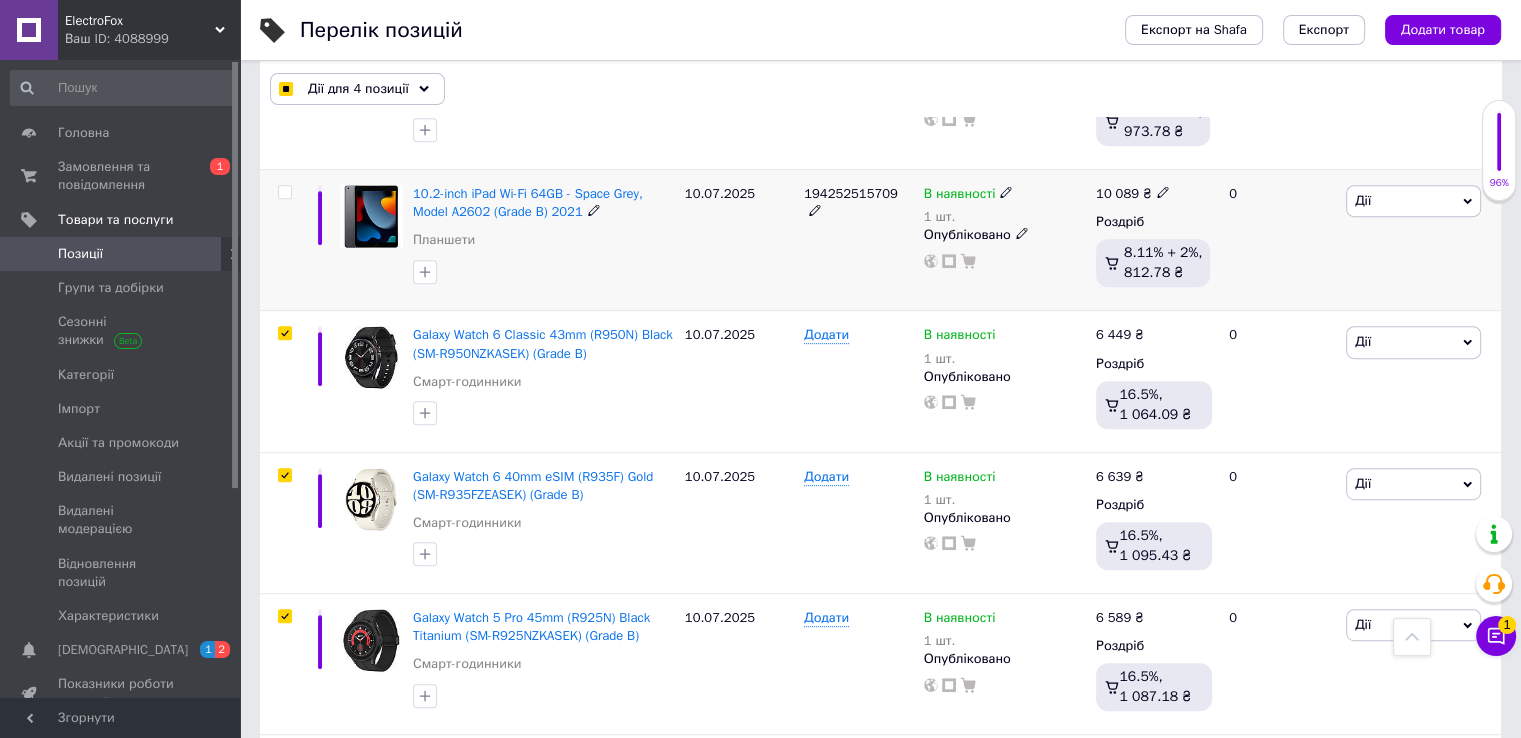 click at bounding box center (284, 192) 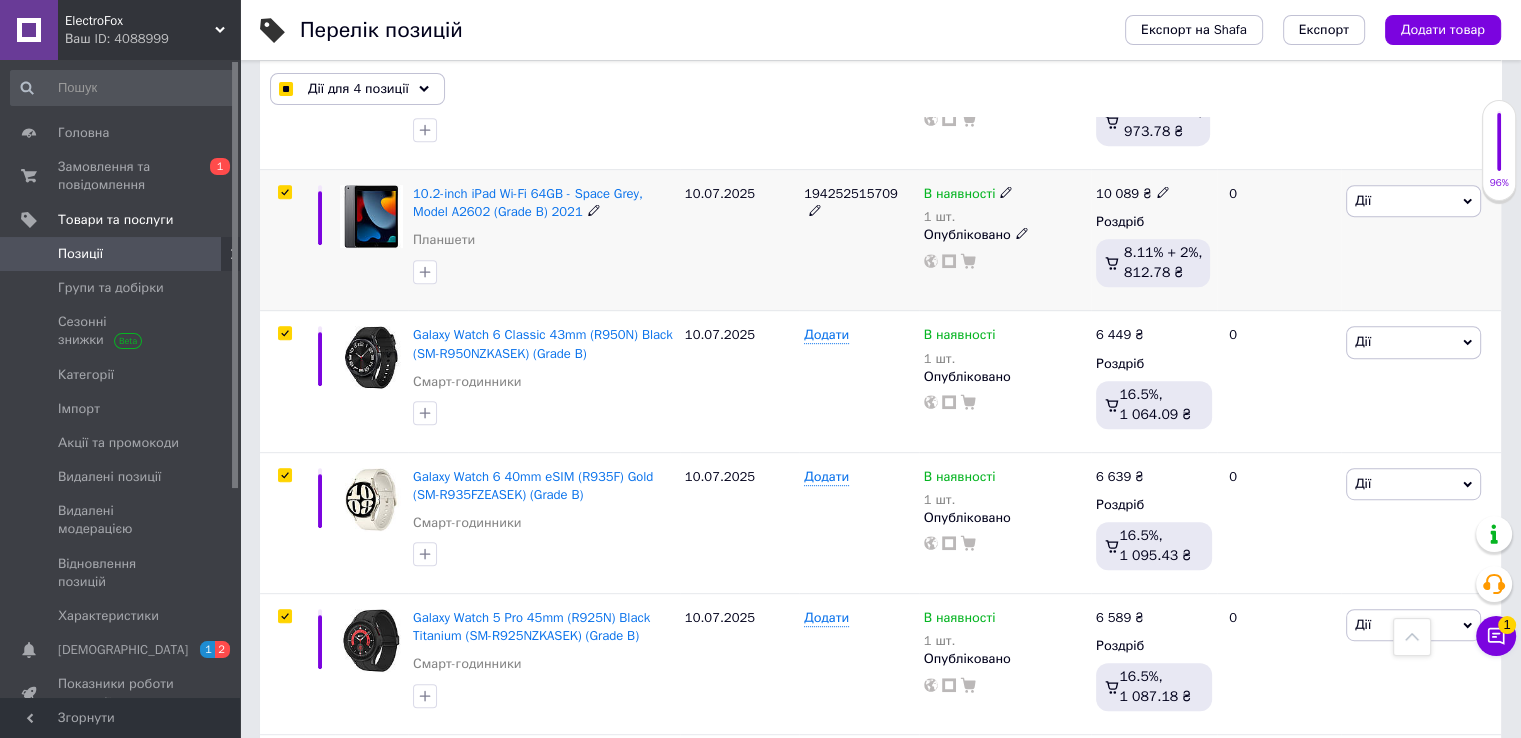 checkbox on "true" 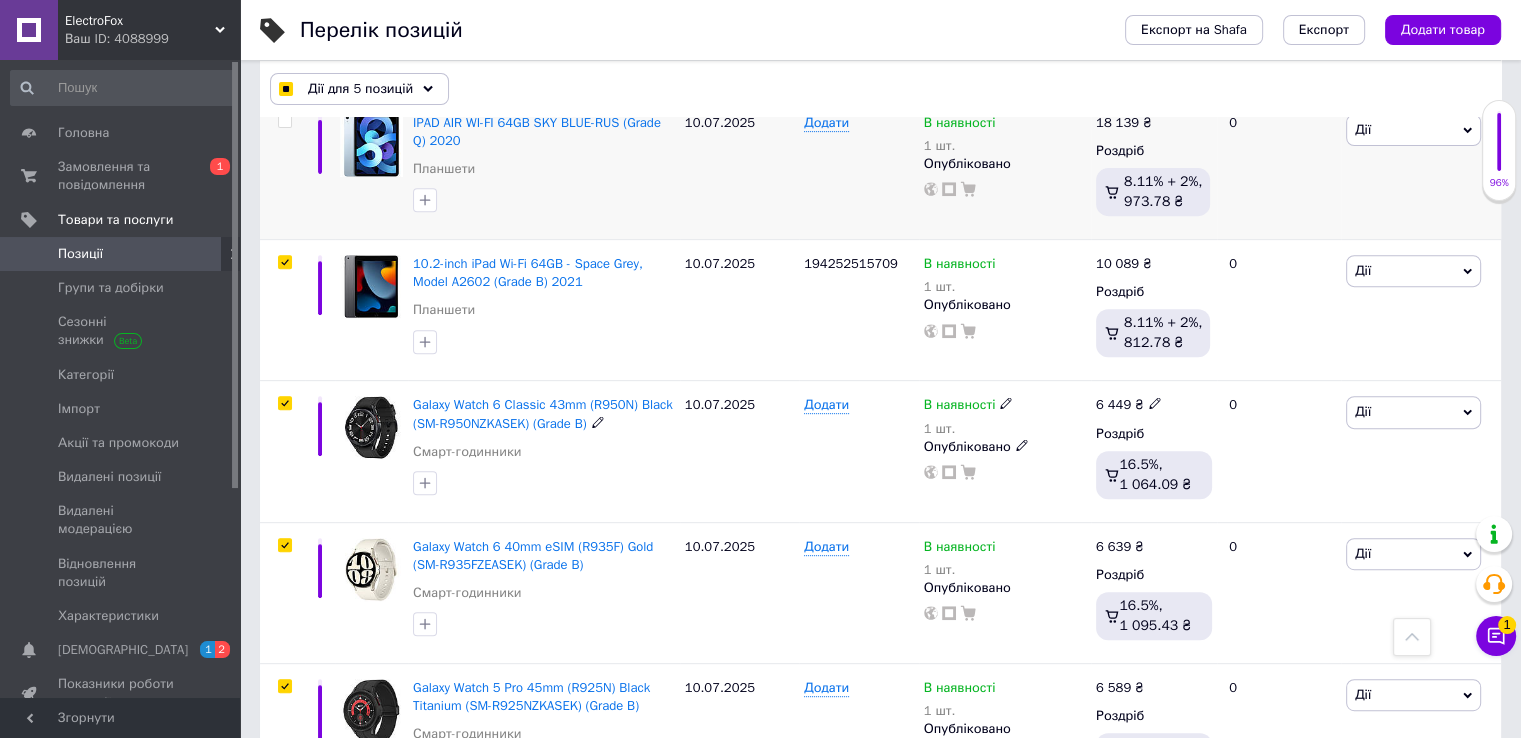 scroll, scrollTop: 8242, scrollLeft: 0, axis: vertical 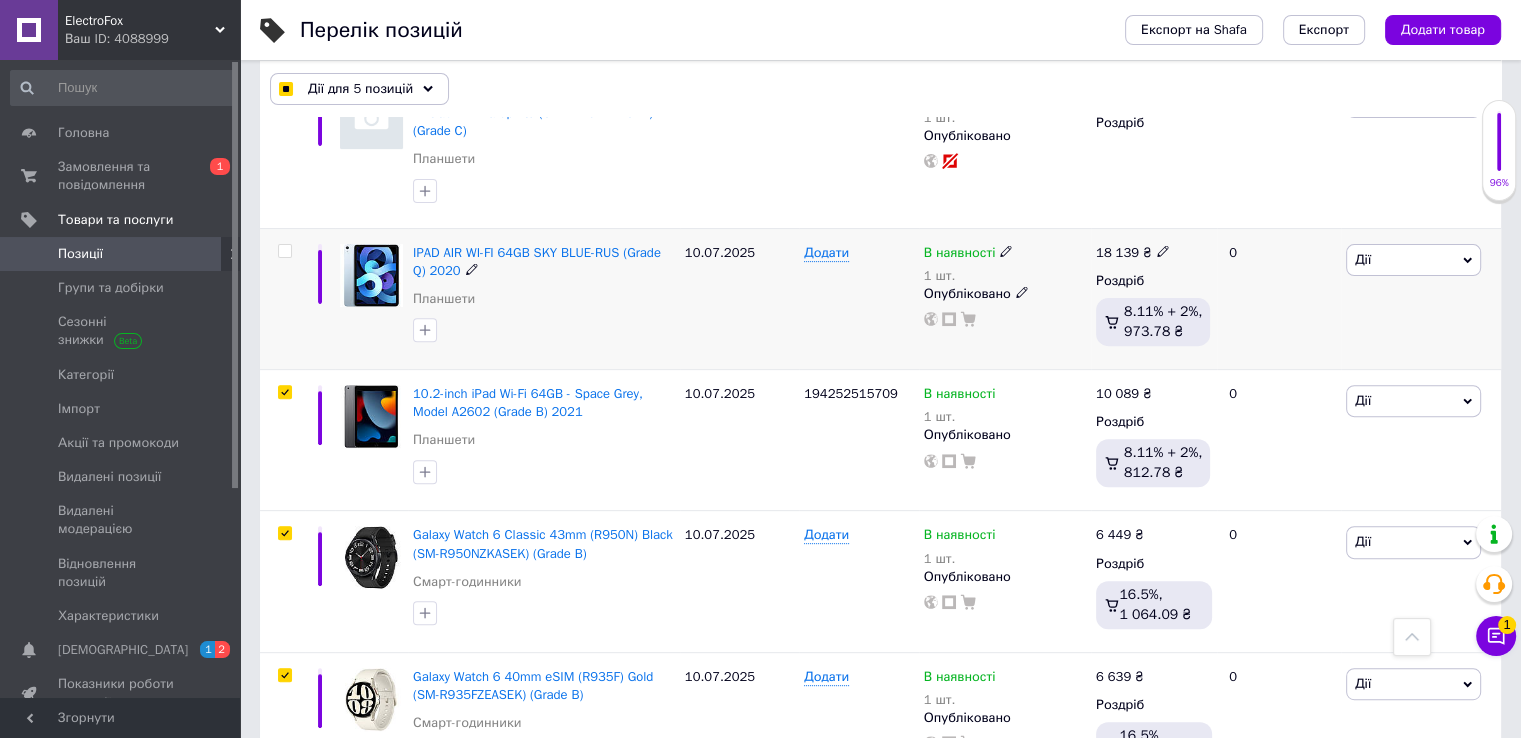 click at bounding box center [284, 251] 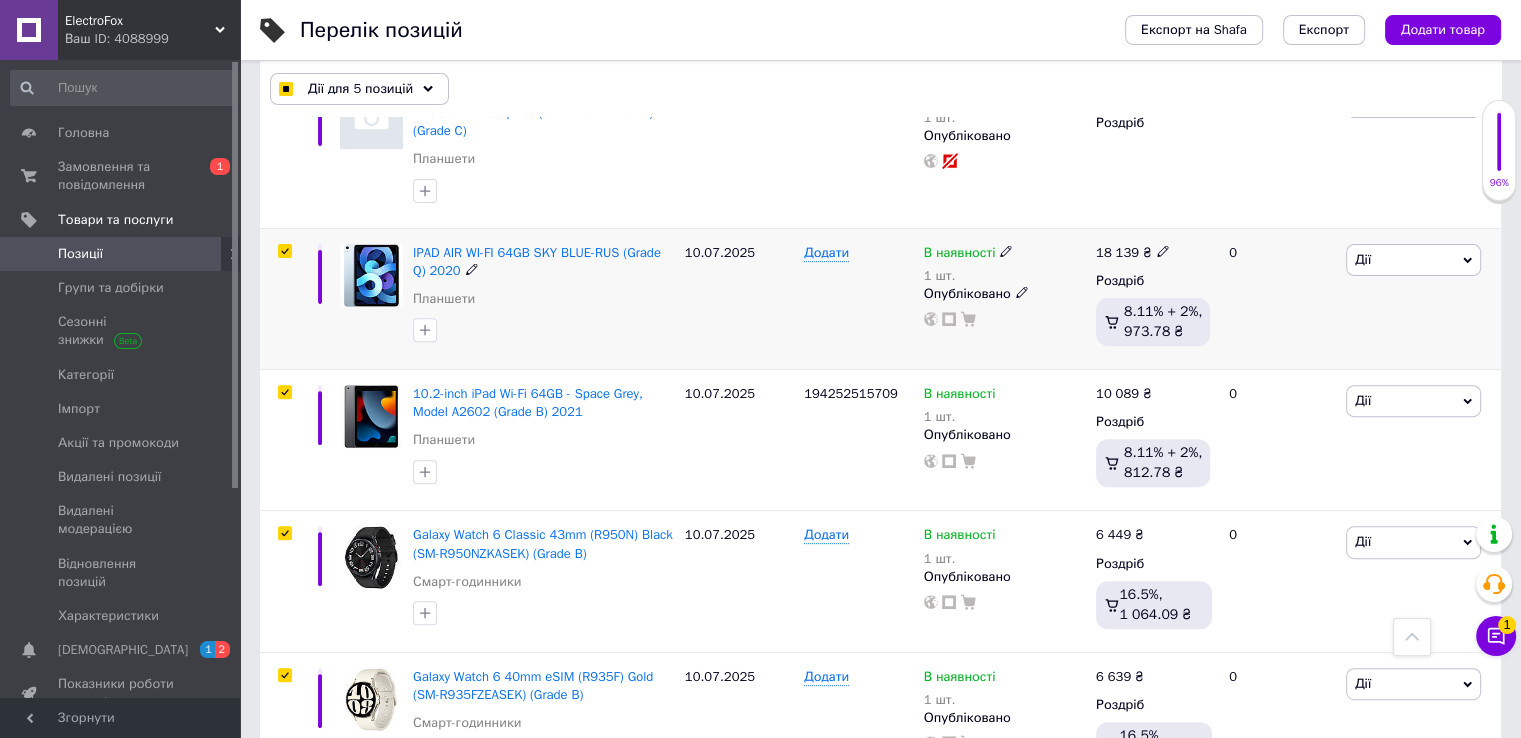 checkbox on "true" 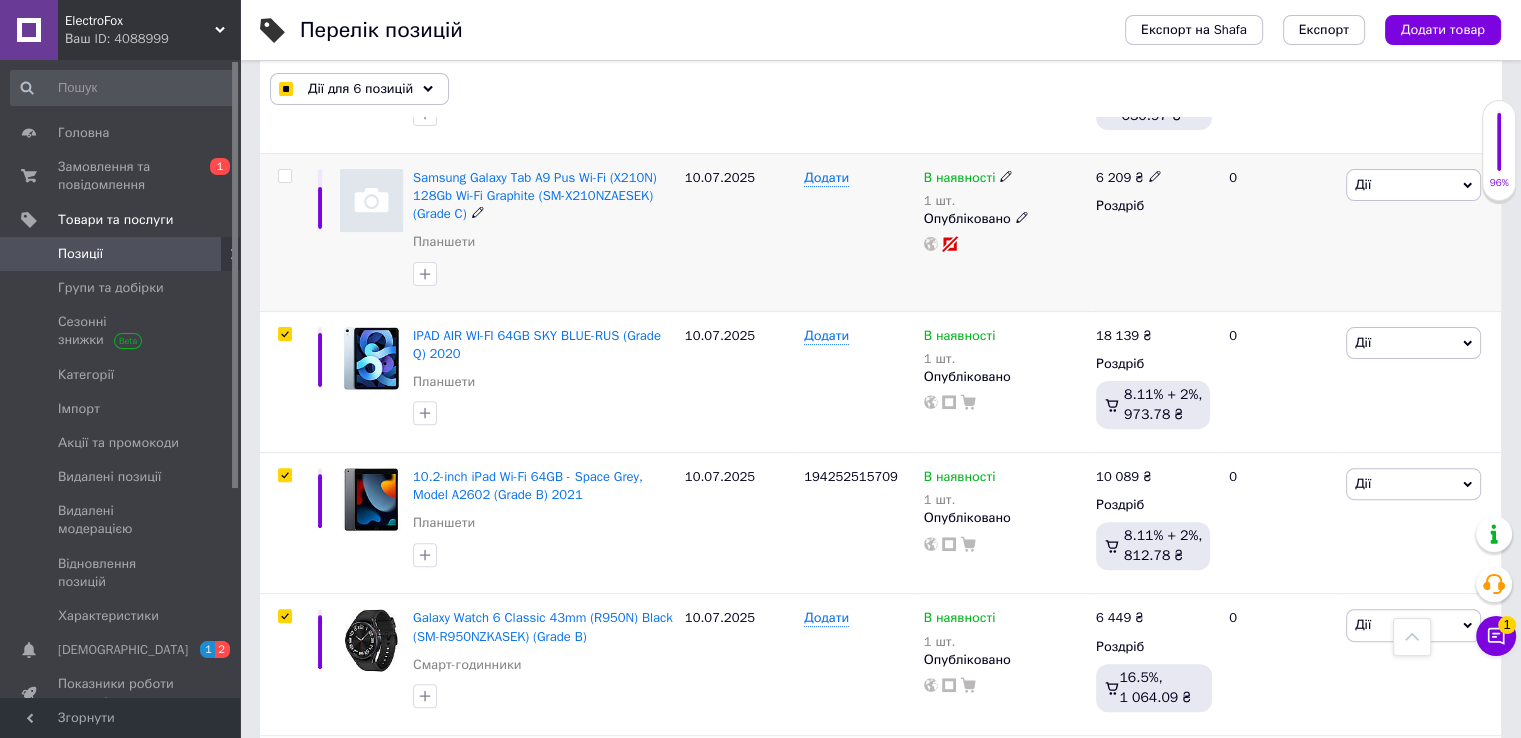 scroll, scrollTop: 8042, scrollLeft: 0, axis: vertical 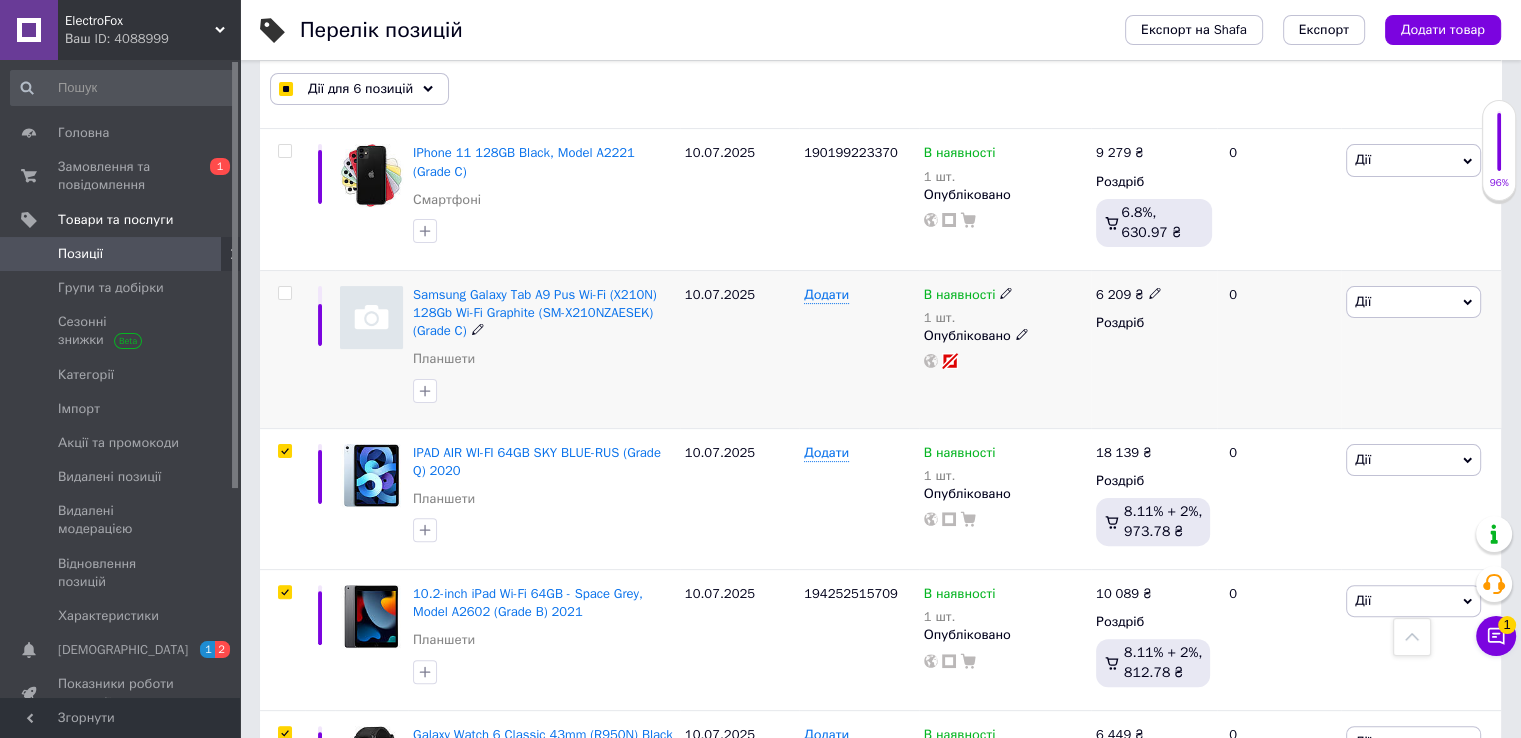 click at bounding box center [284, 293] 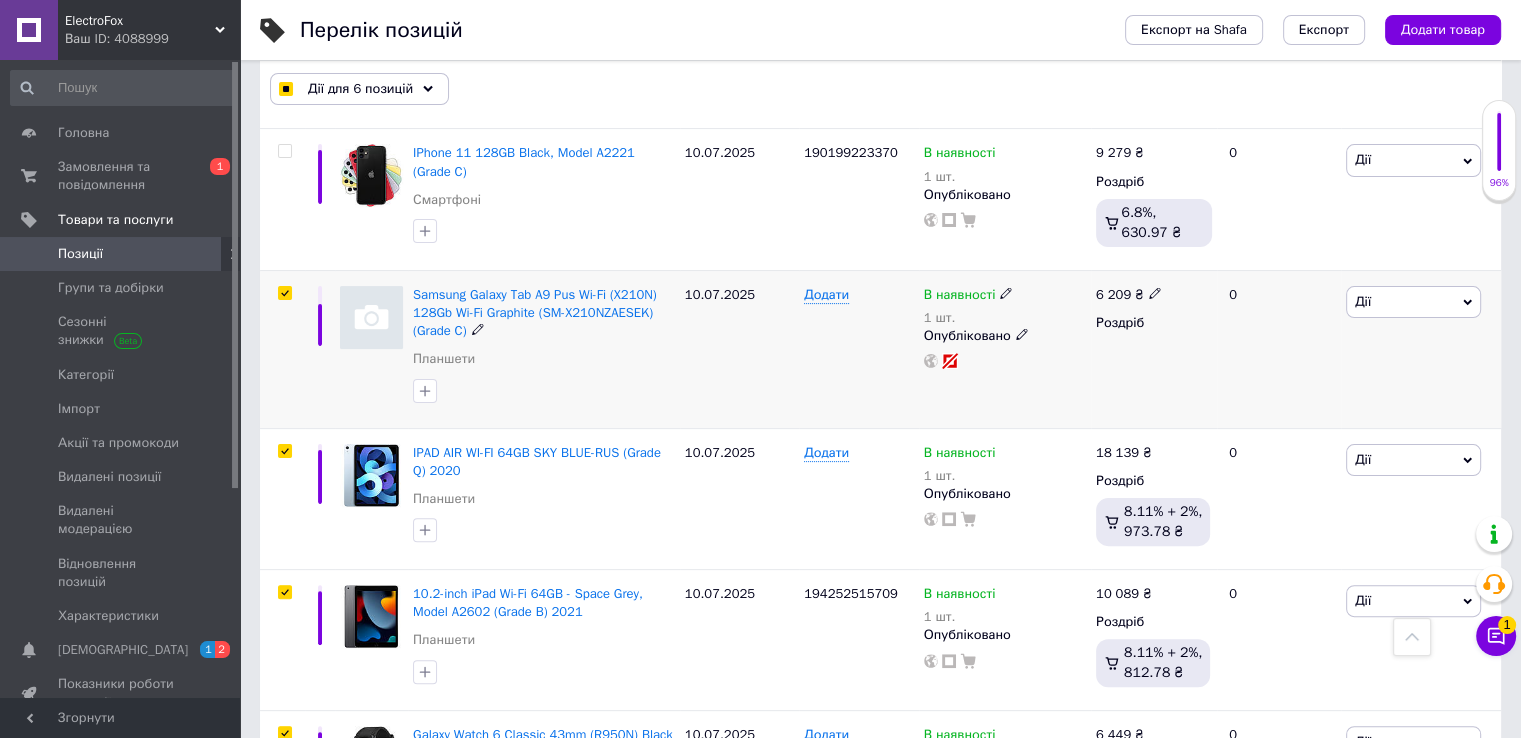 checkbox on "true" 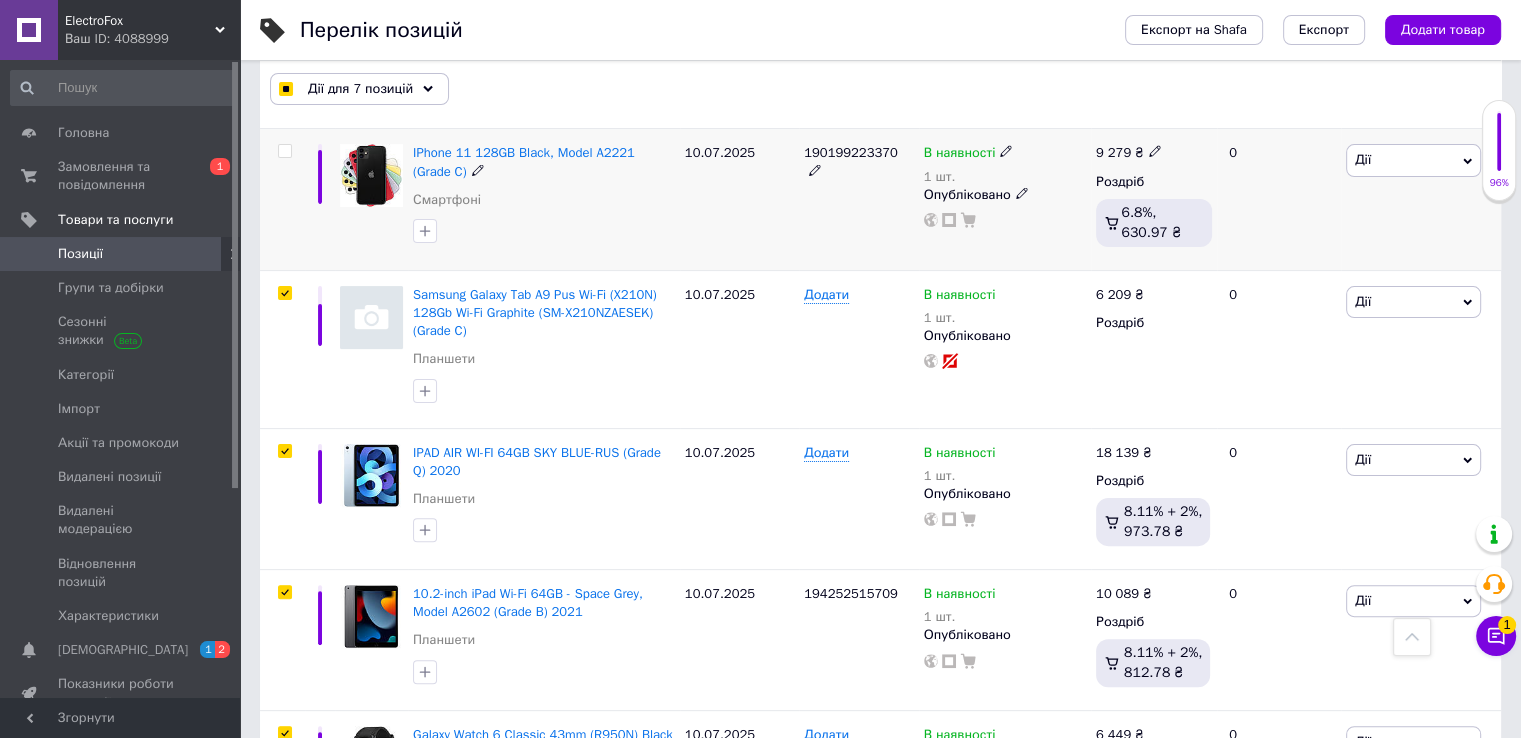 click at bounding box center (284, 151) 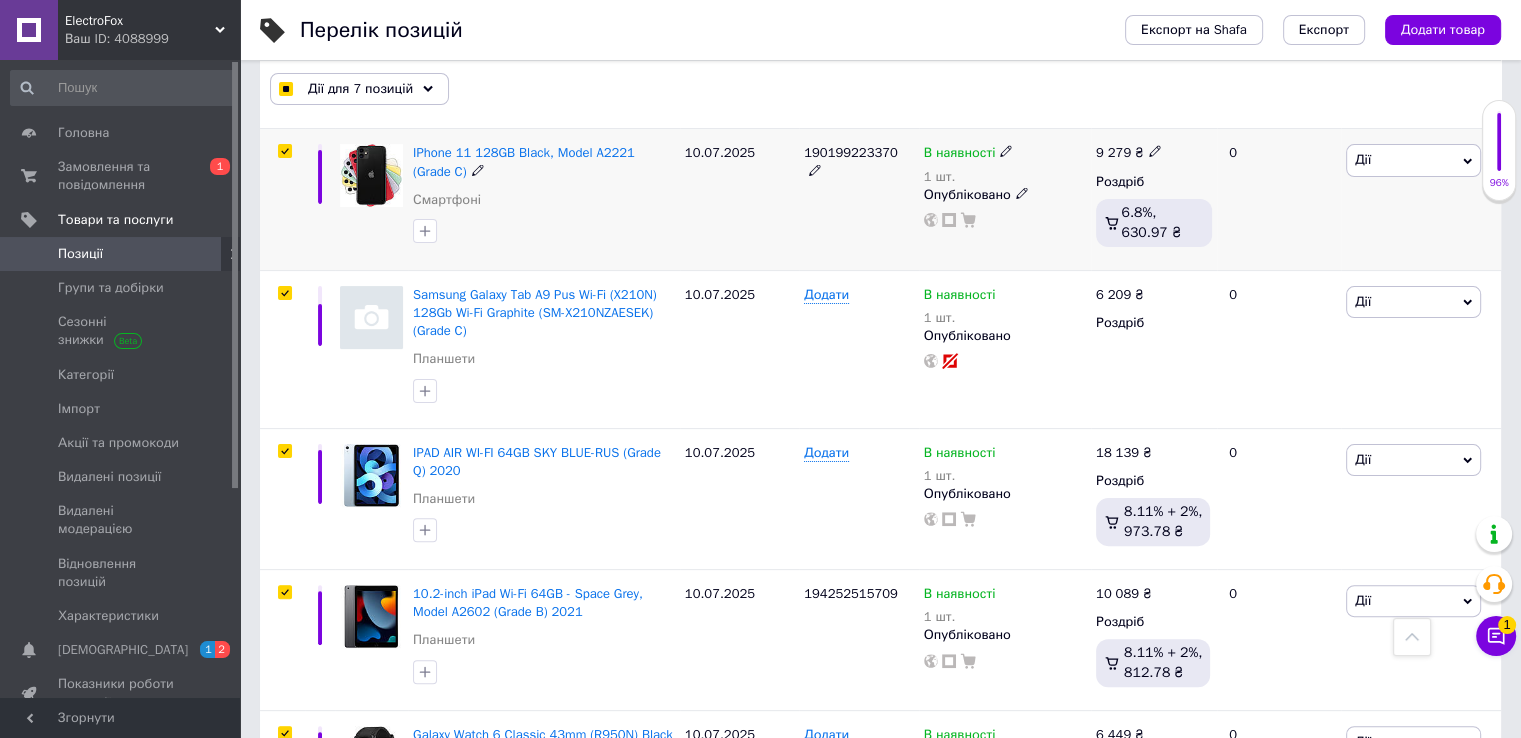 checkbox on "true" 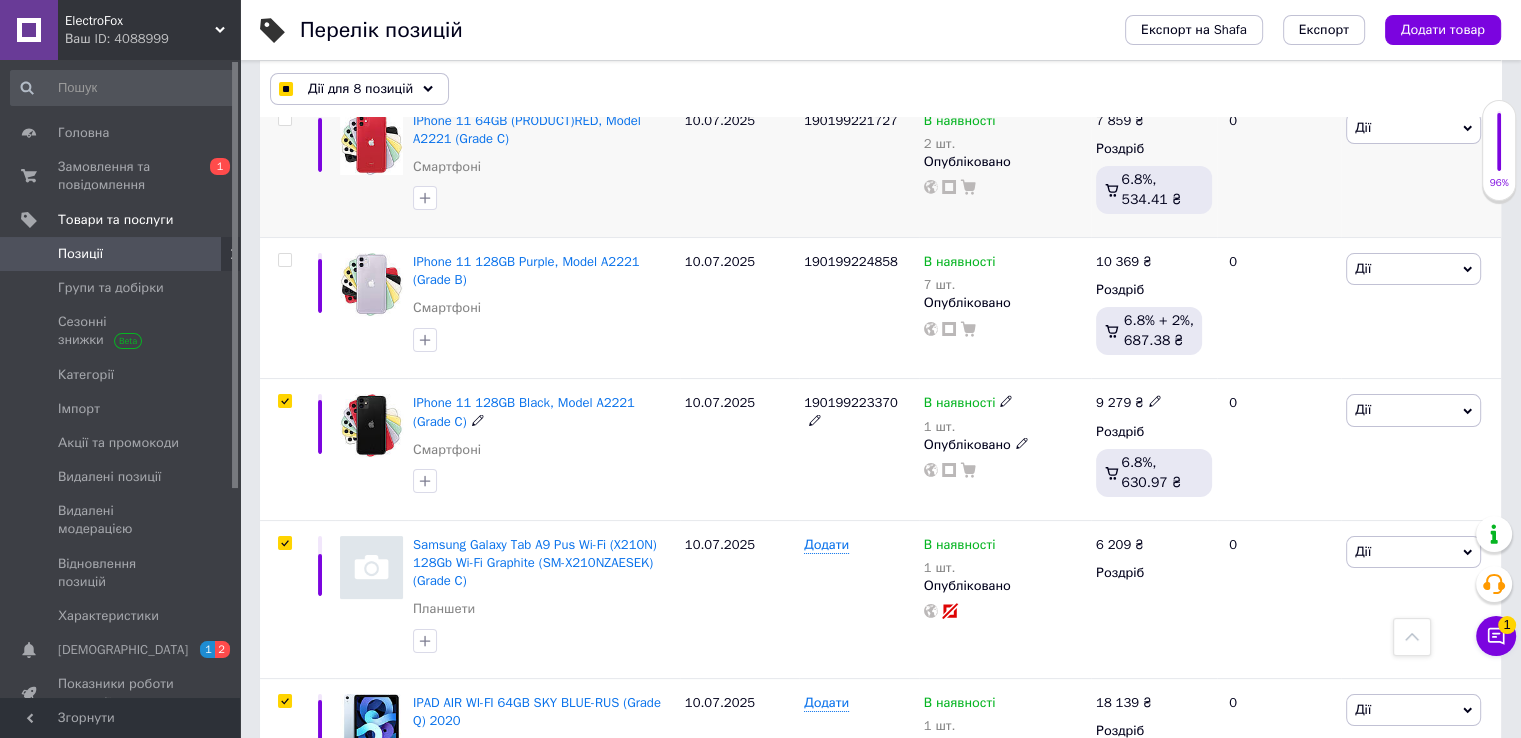 scroll, scrollTop: 7642, scrollLeft: 0, axis: vertical 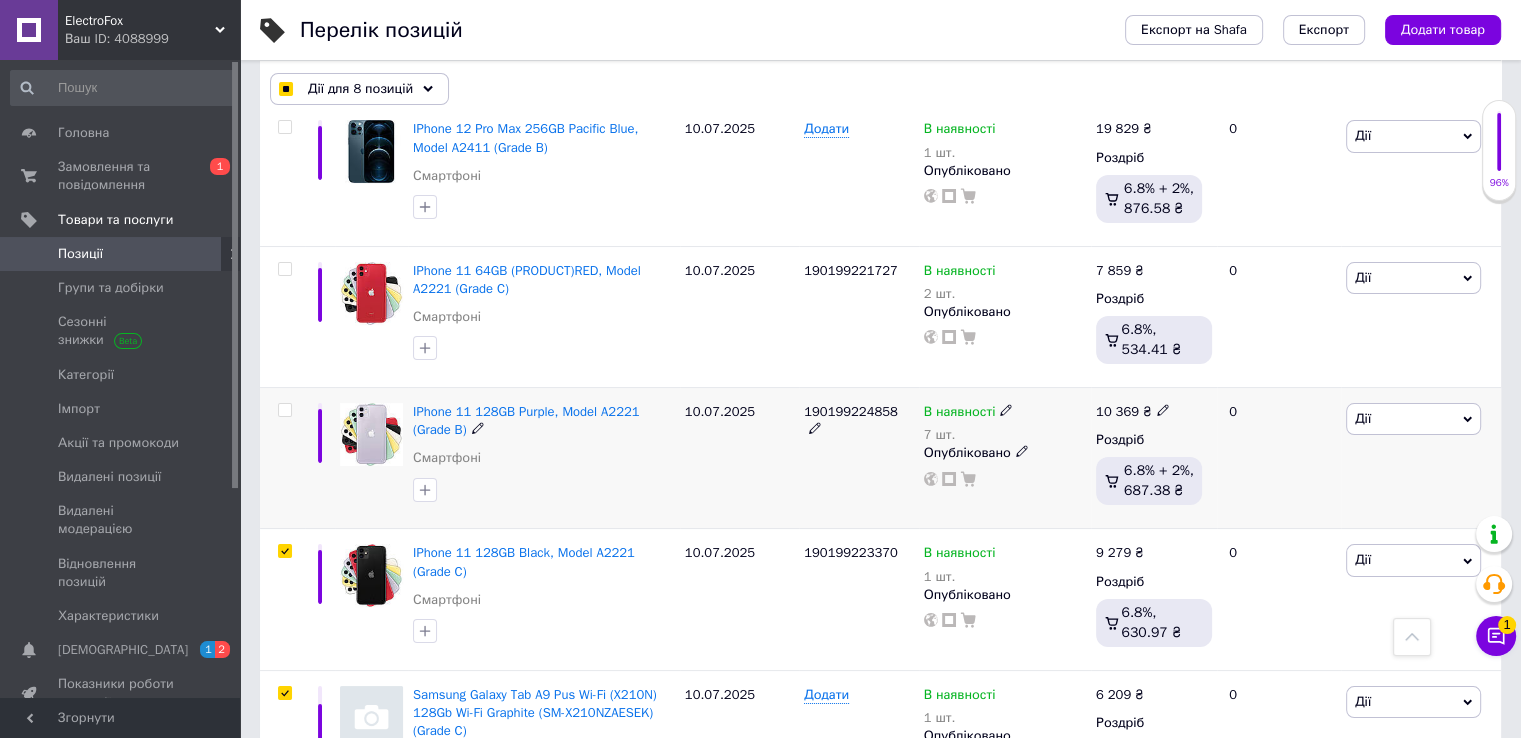 click at bounding box center (284, 410) 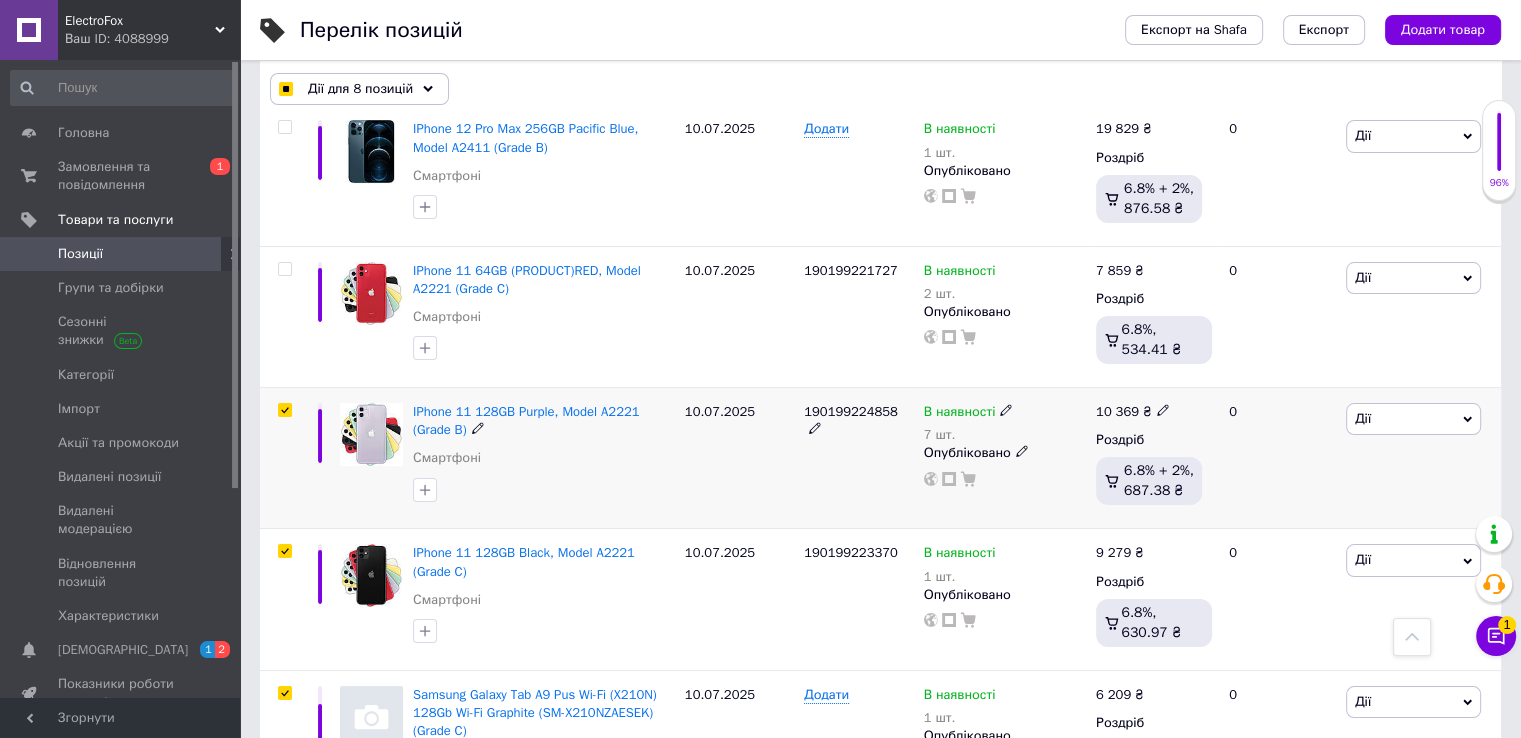checkbox on "true" 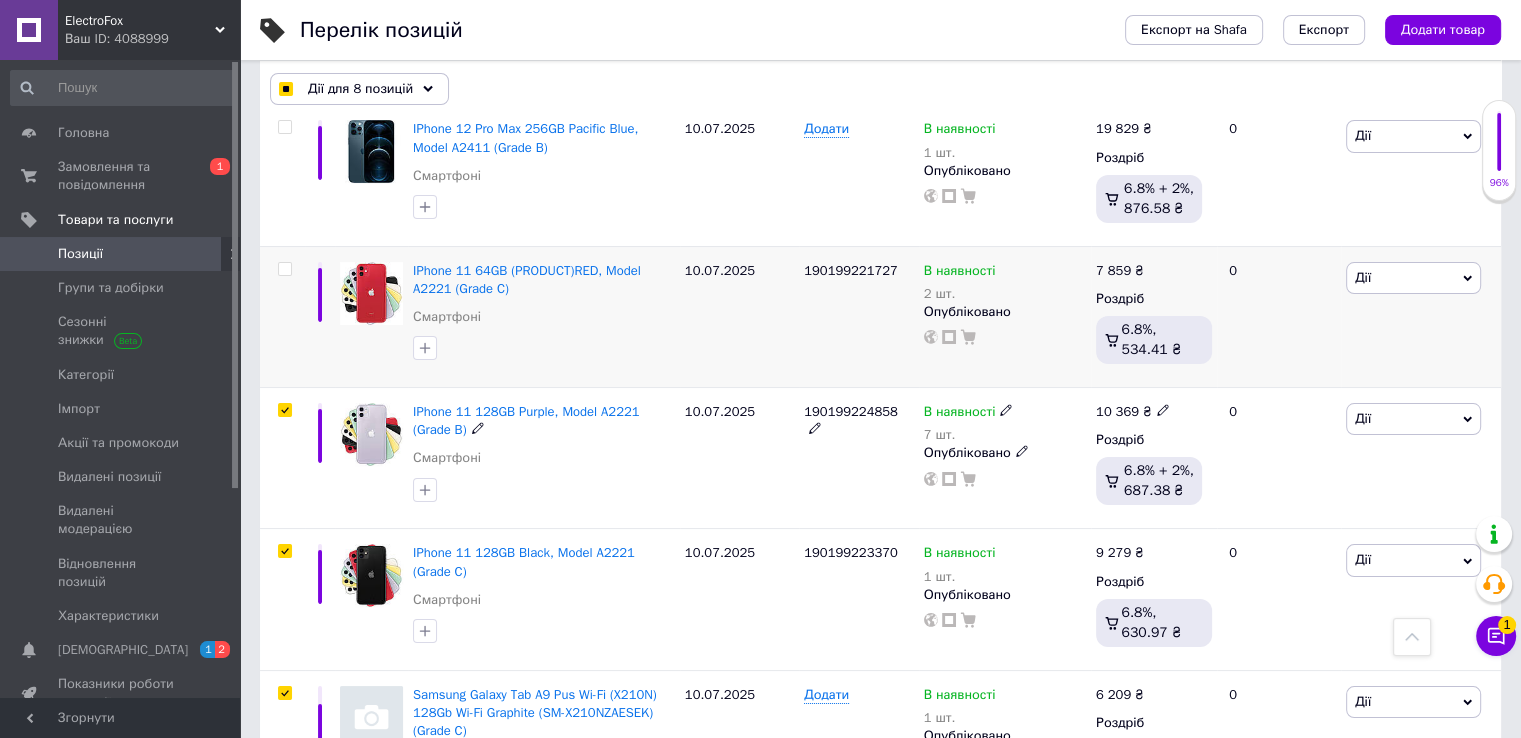 checkbox on "true" 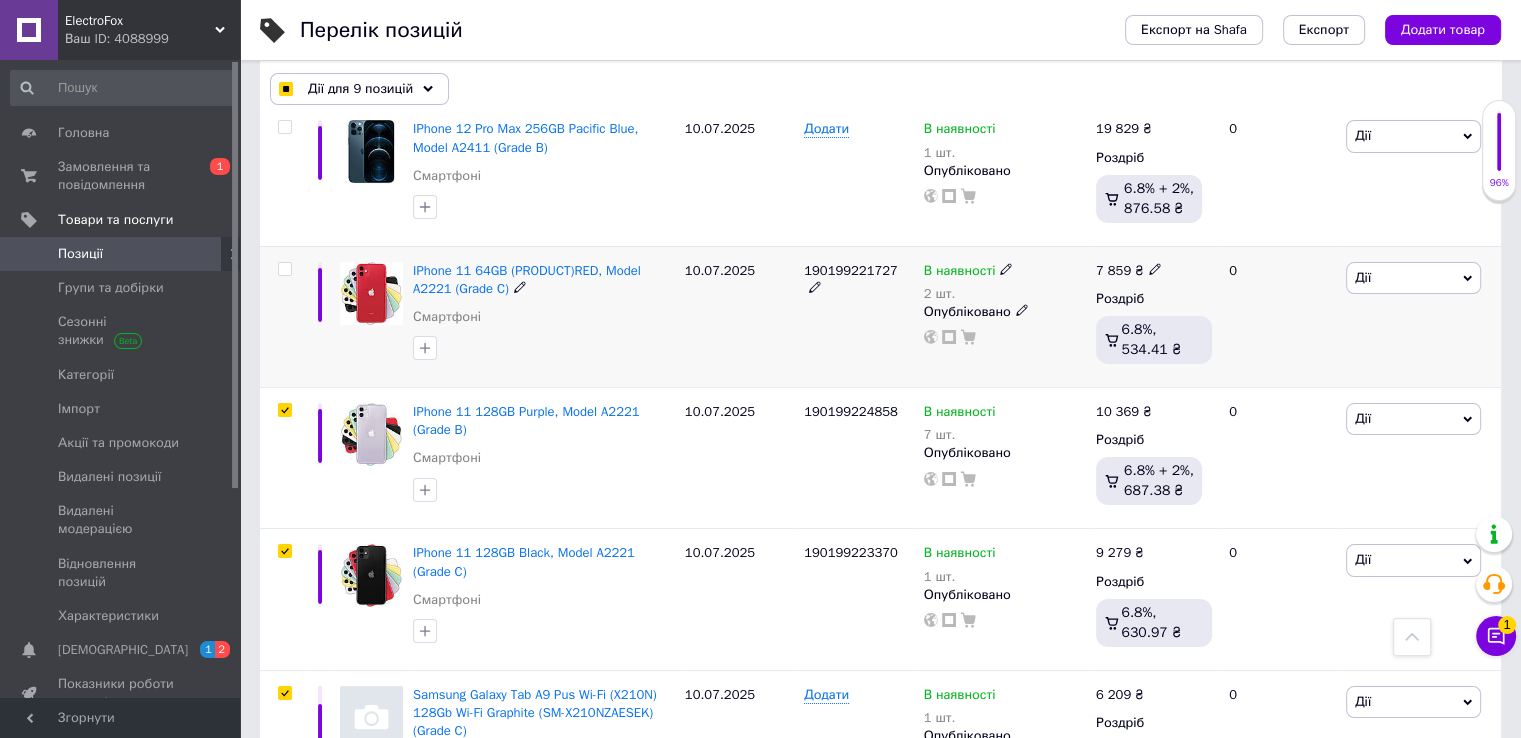 click at bounding box center [285, 269] 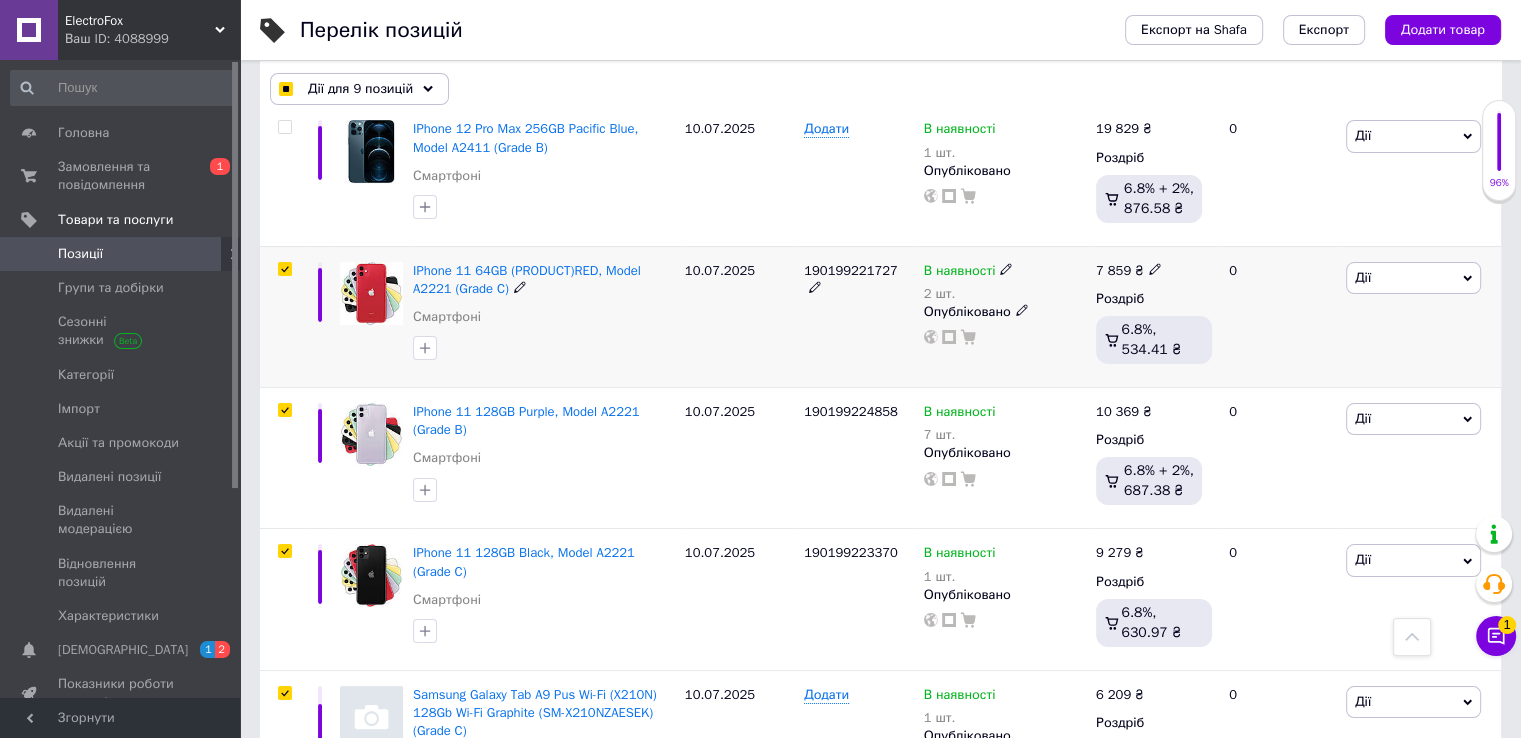 checkbox on "true" 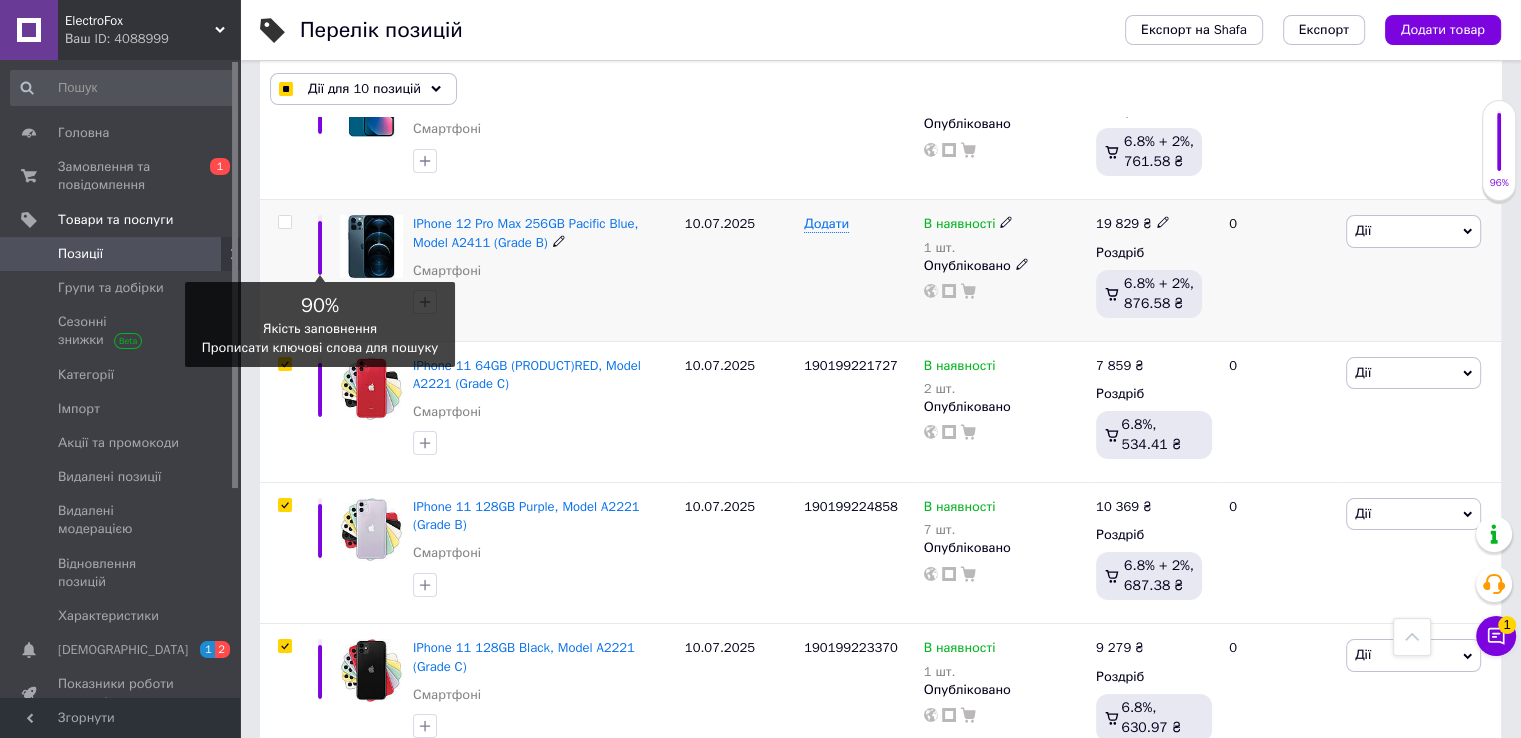 scroll, scrollTop: 7442, scrollLeft: 0, axis: vertical 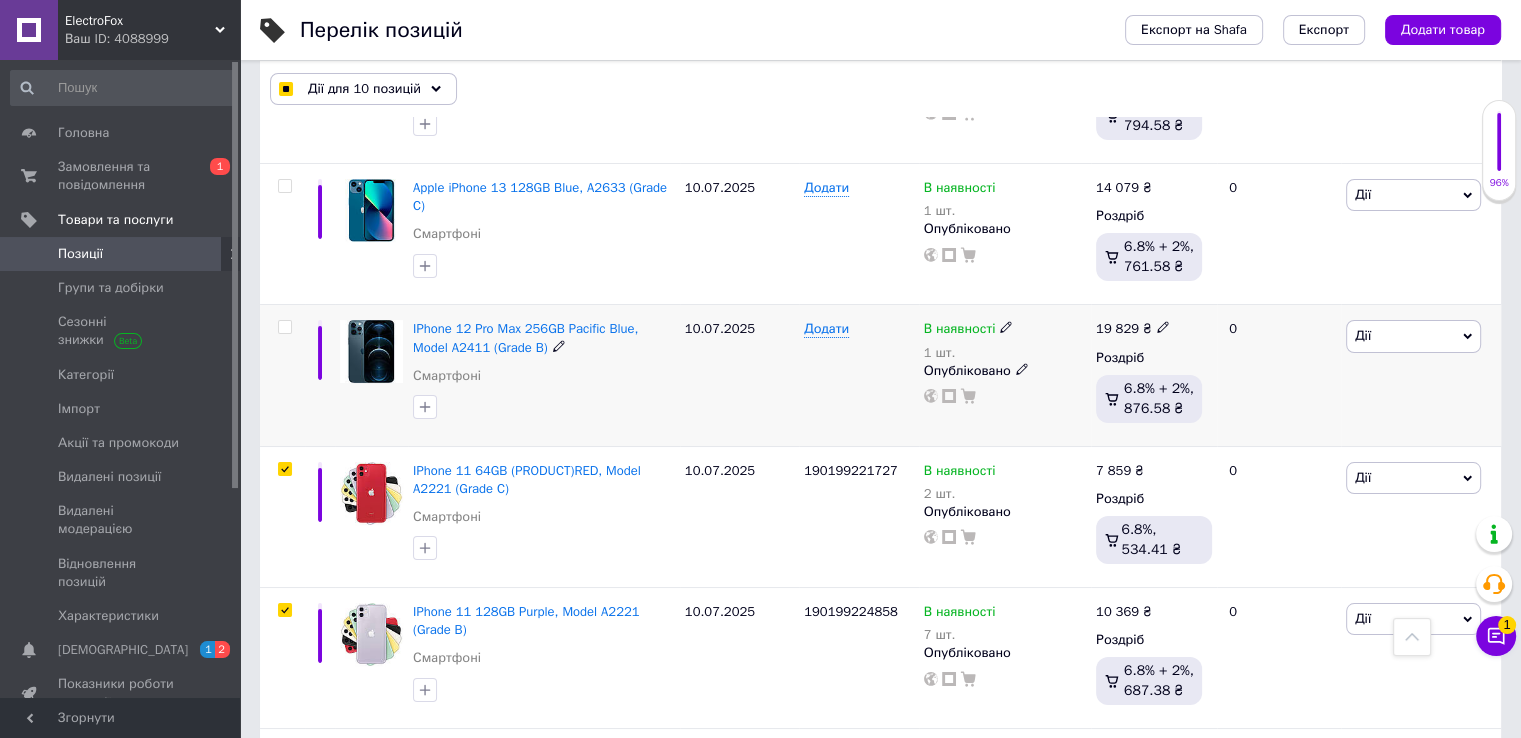 click at bounding box center [284, 327] 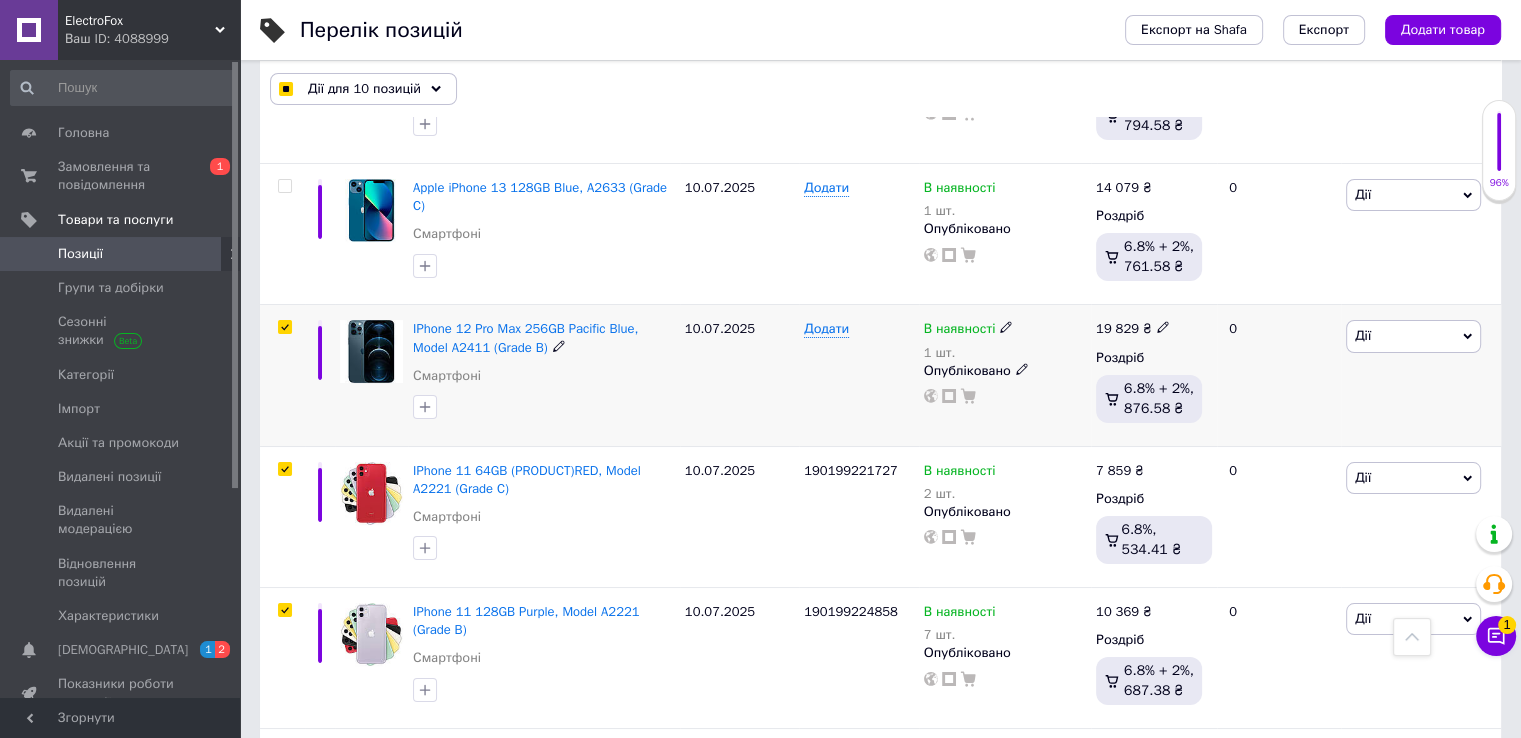 checkbox on "true" 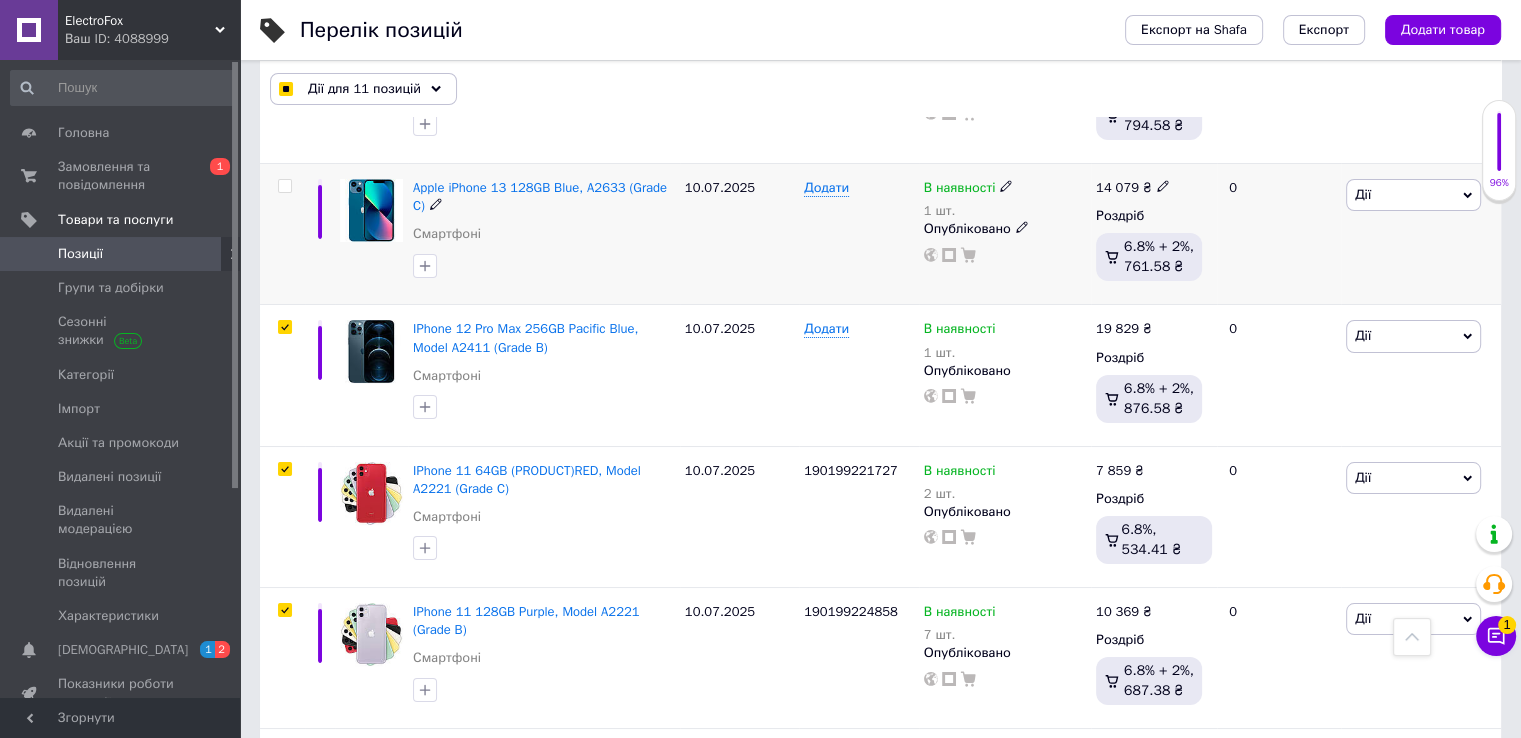 click at bounding box center (284, 186) 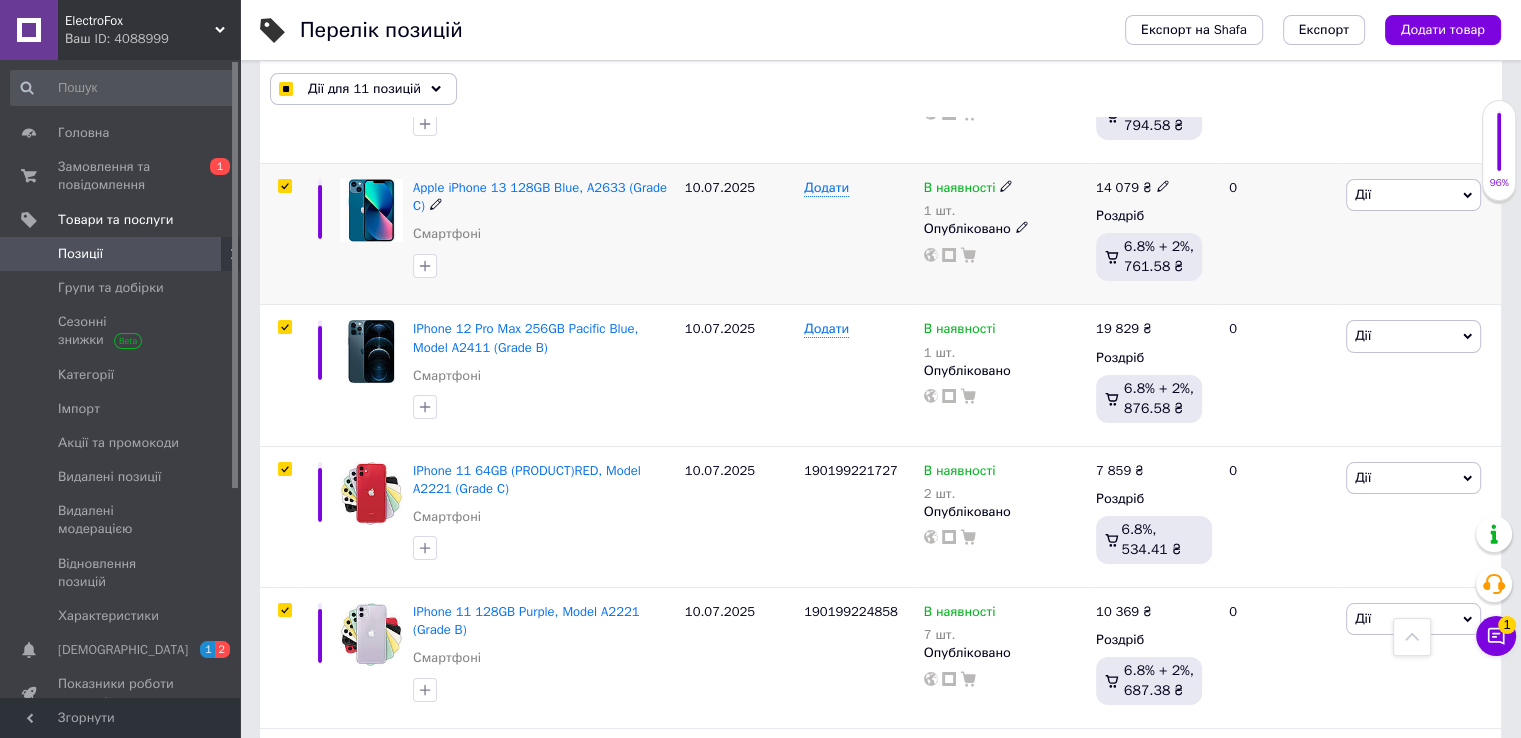 checkbox on "true" 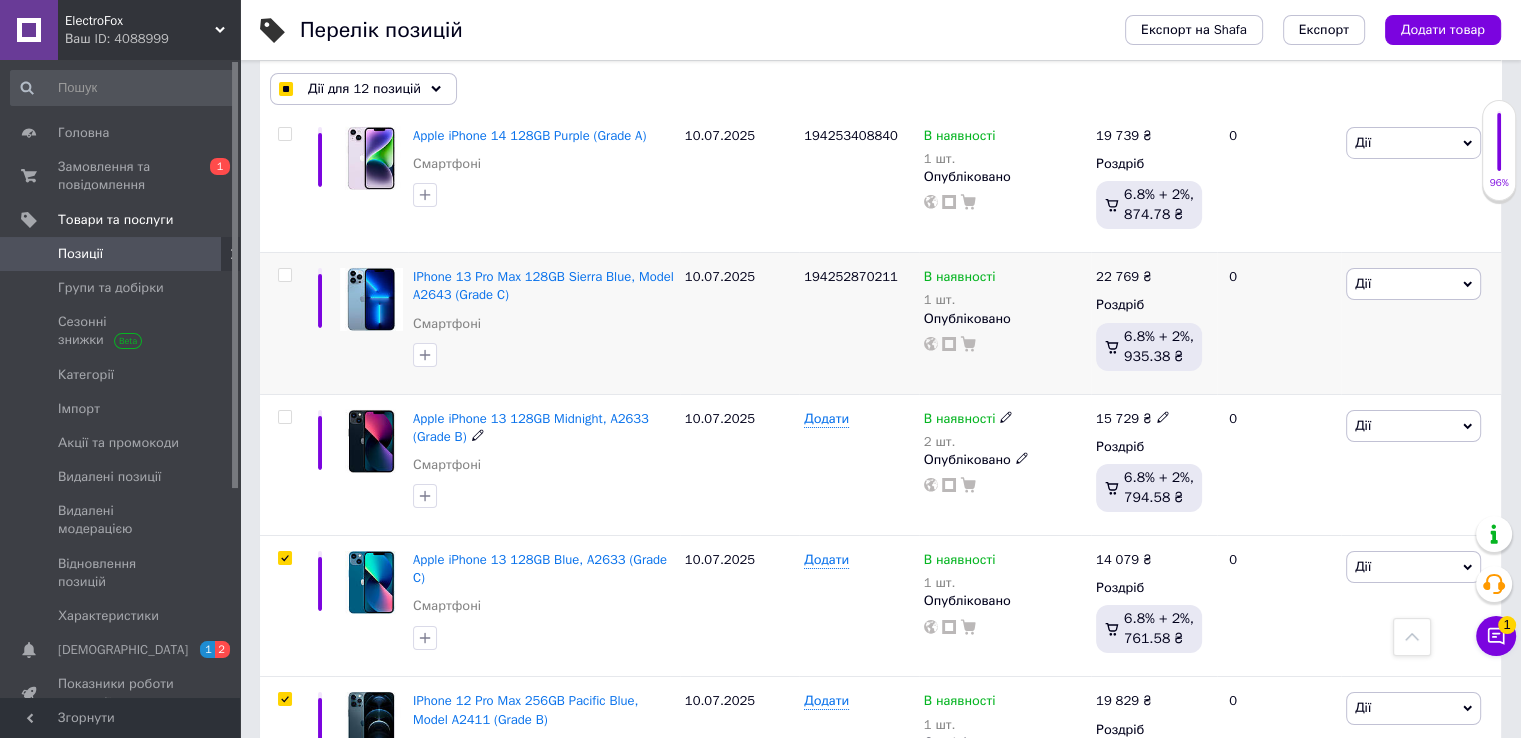 scroll, scrollTop: 7042, scrollLeft: 0, axis: vertical 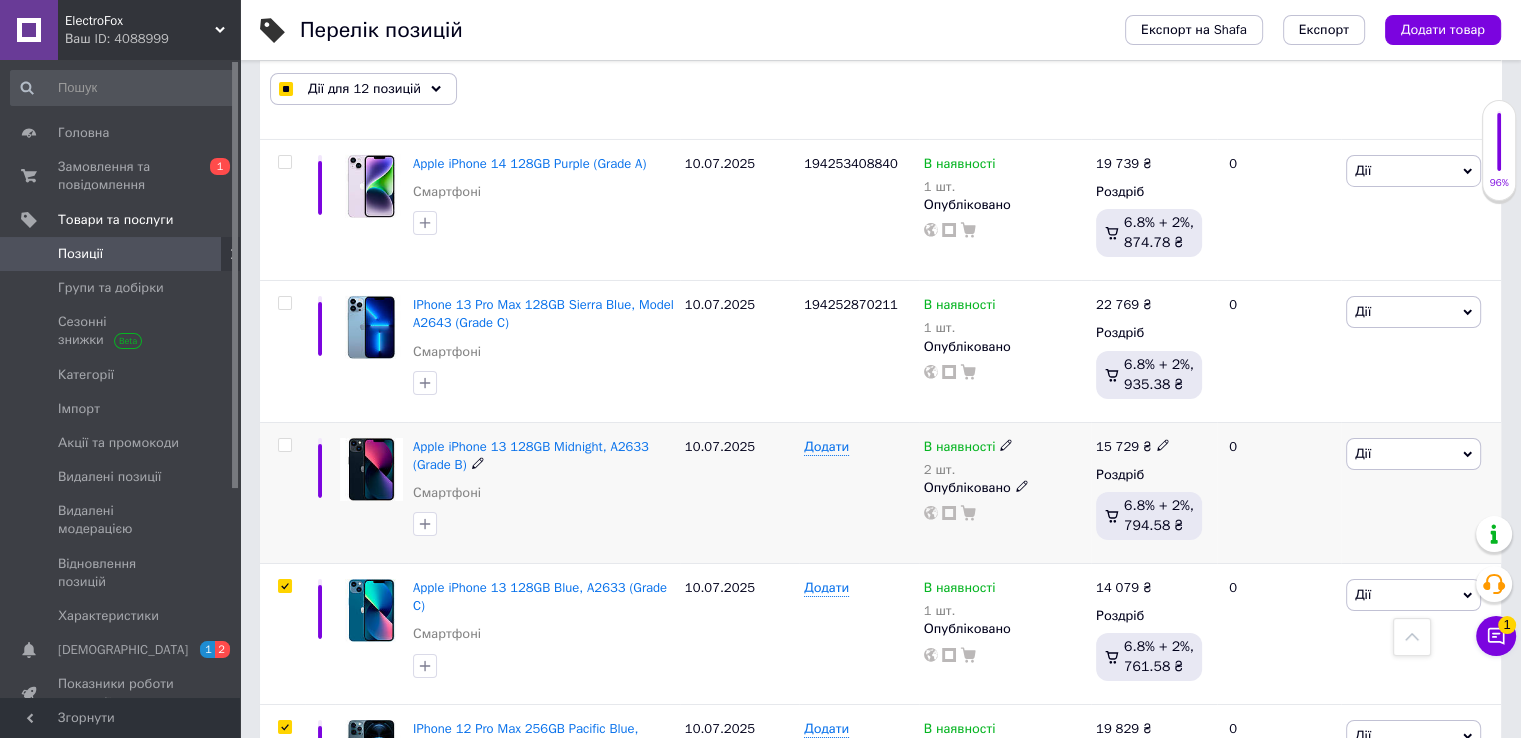 click at bounding box center [284, 445] 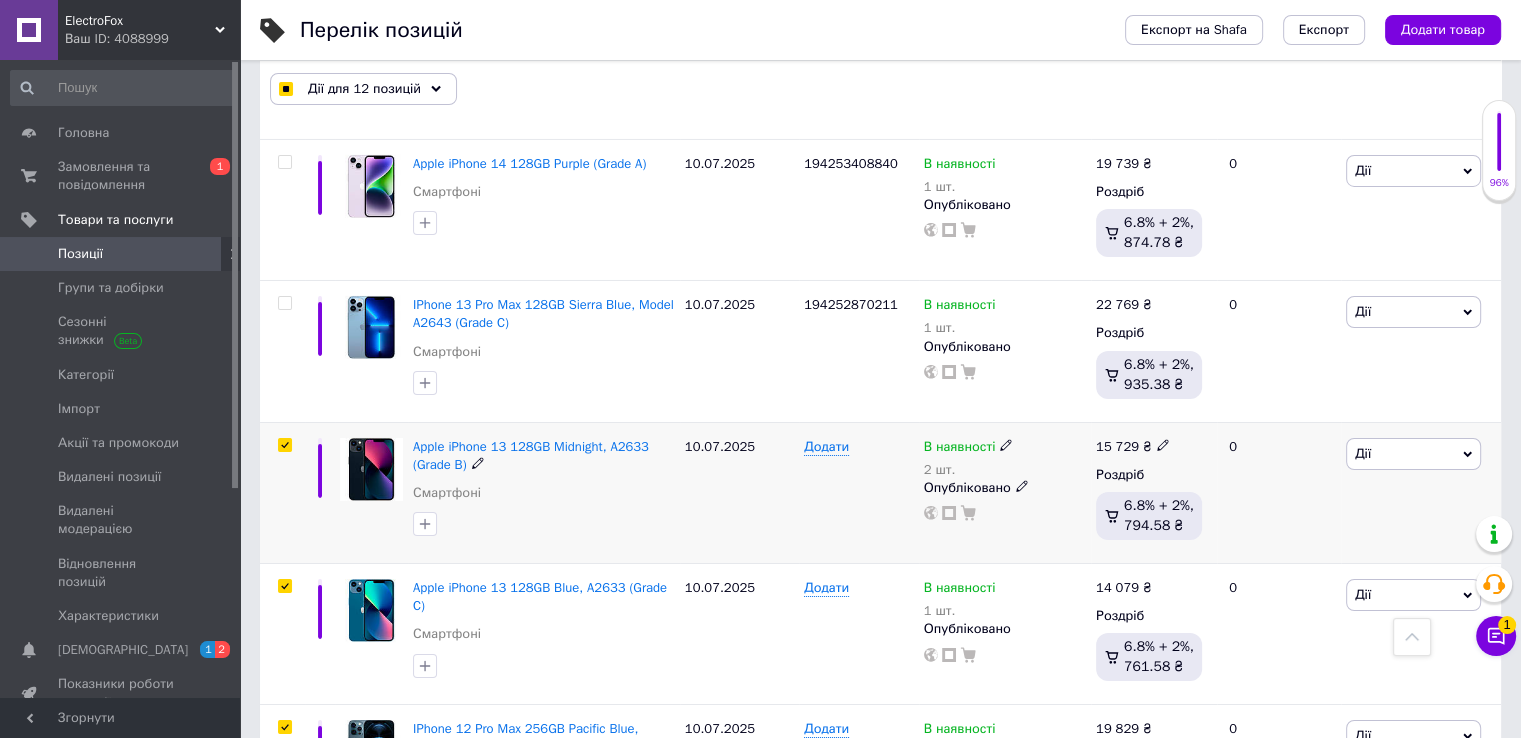 checkbox on "true" 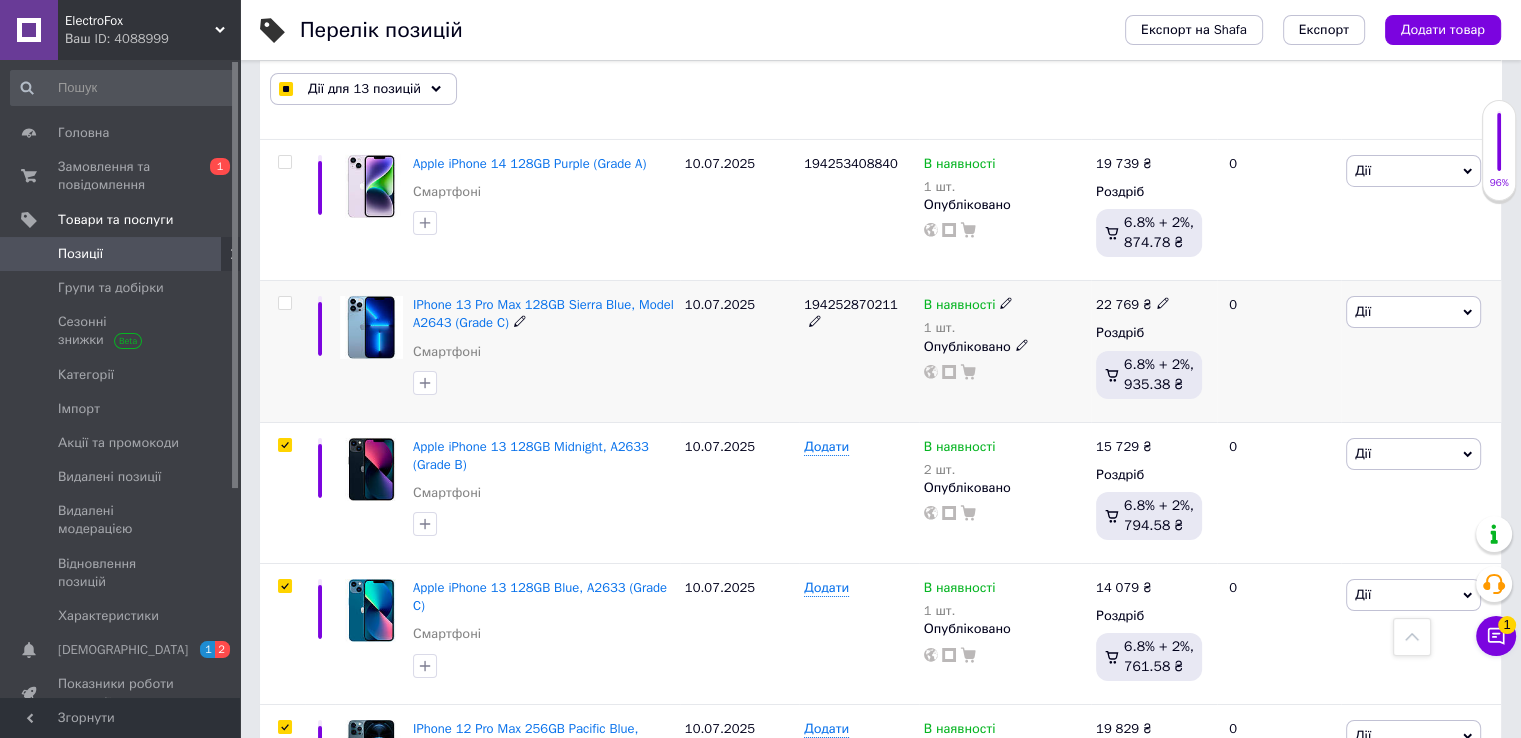 click at bounding box center (284, 303) 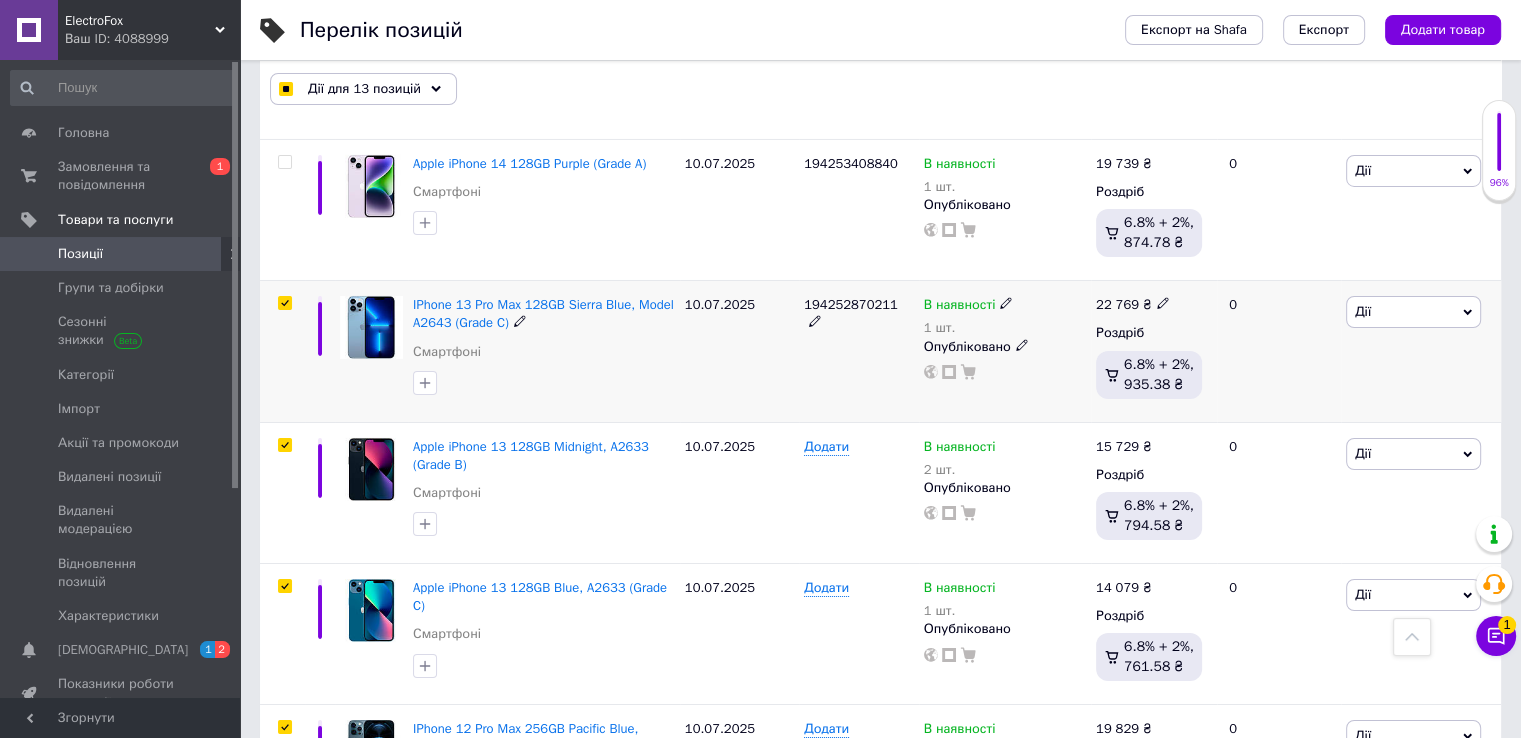 checkbox on "true" 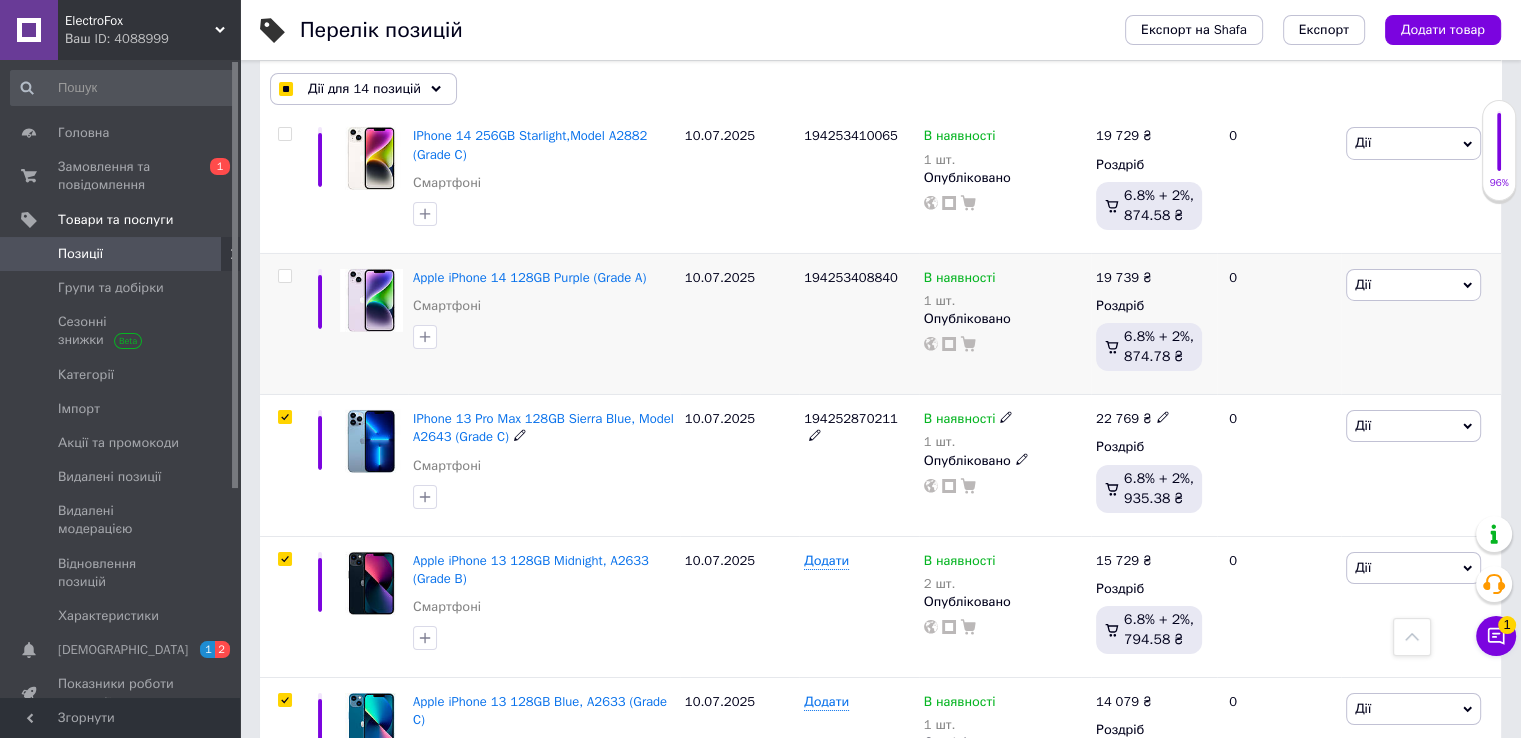 scroll, scrollTop: 6842, scrollLeft: 0, axis: vertical 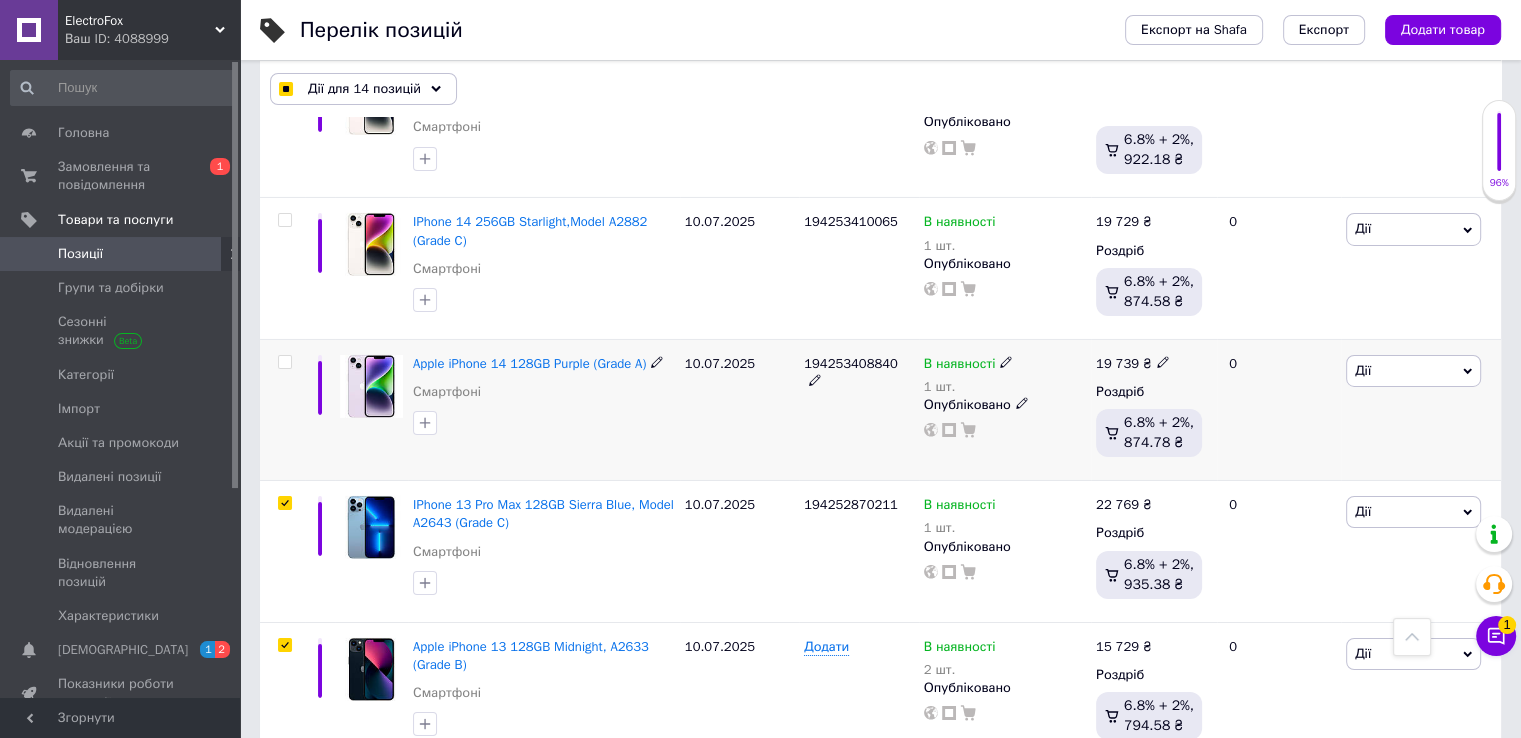 click at bounding box center [284, 362] 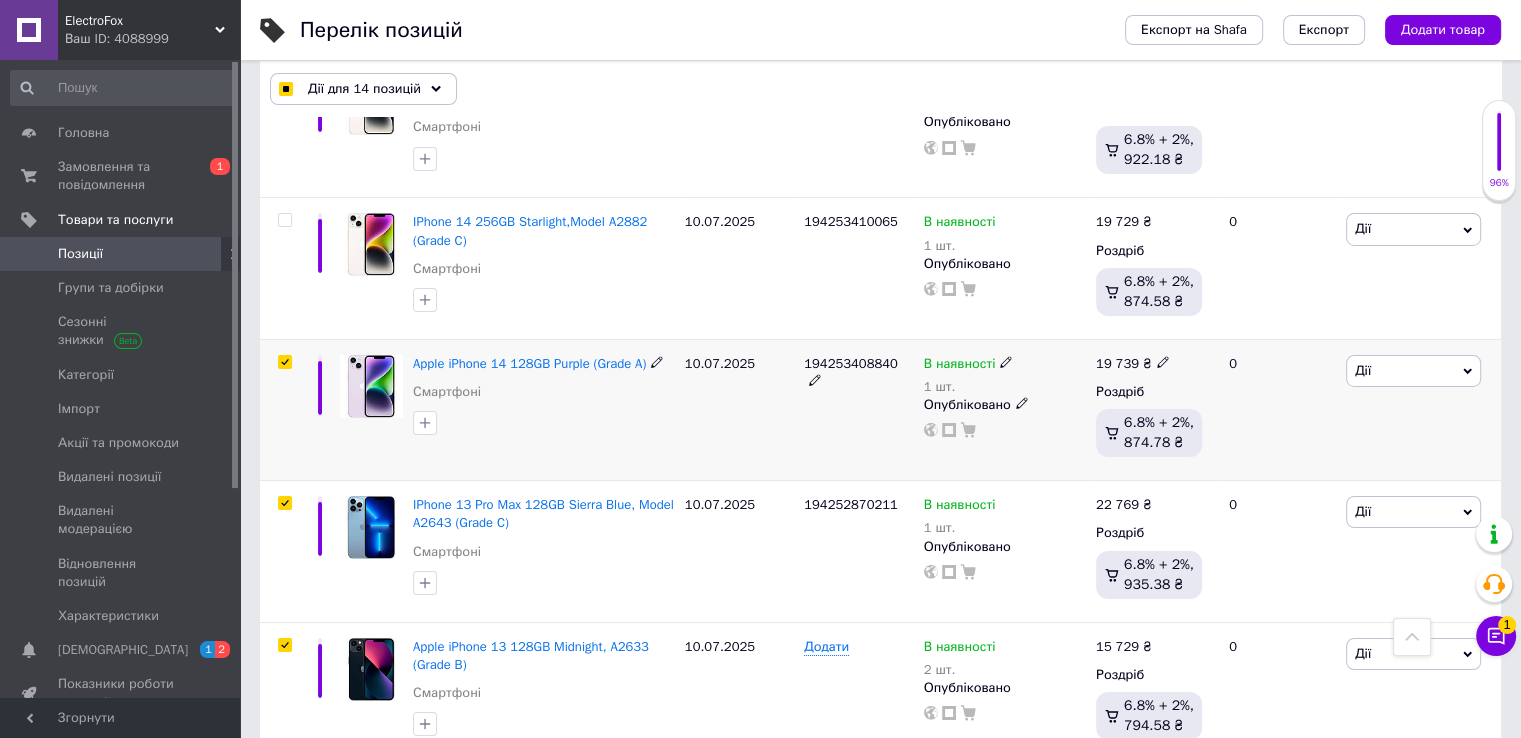 checkbox on "true" 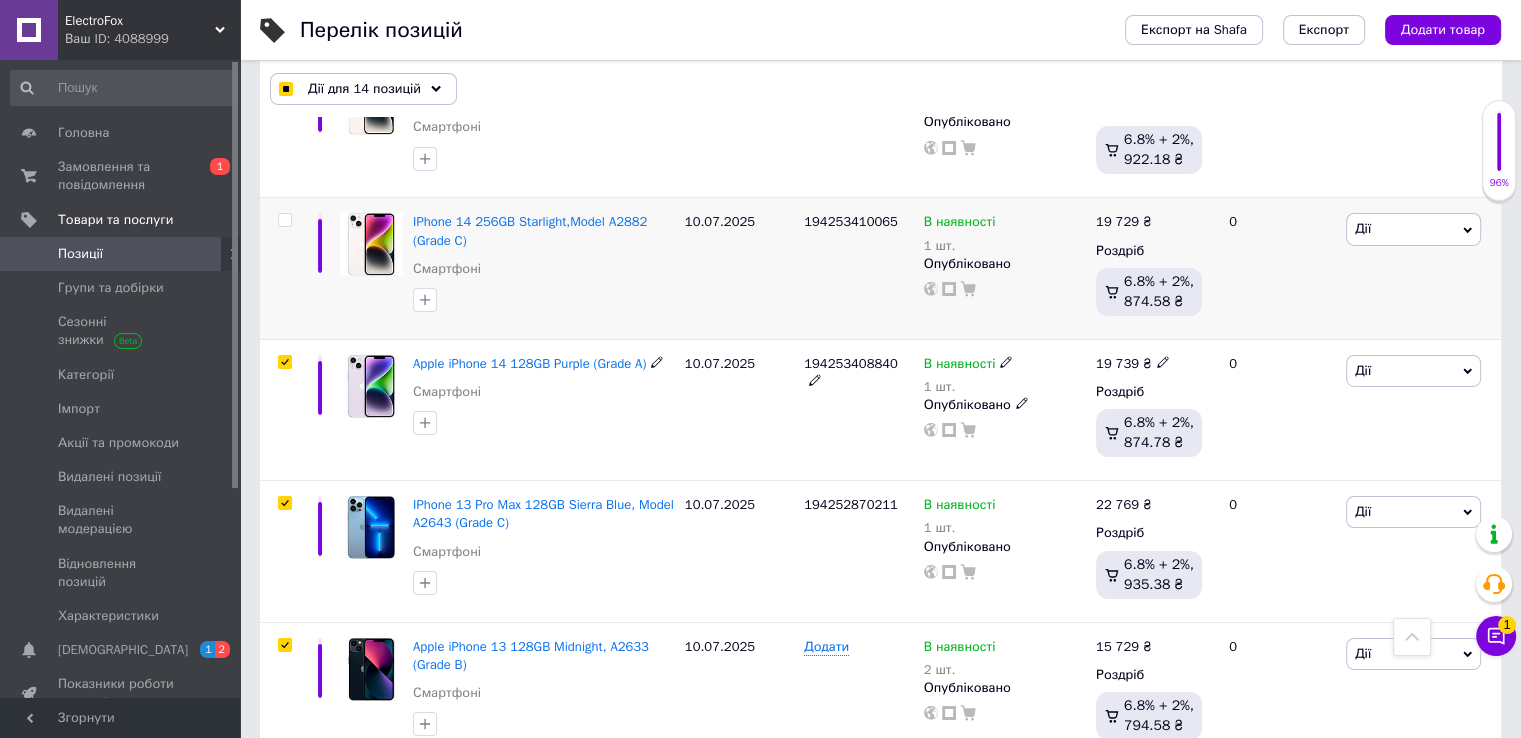 checkbox on "true" 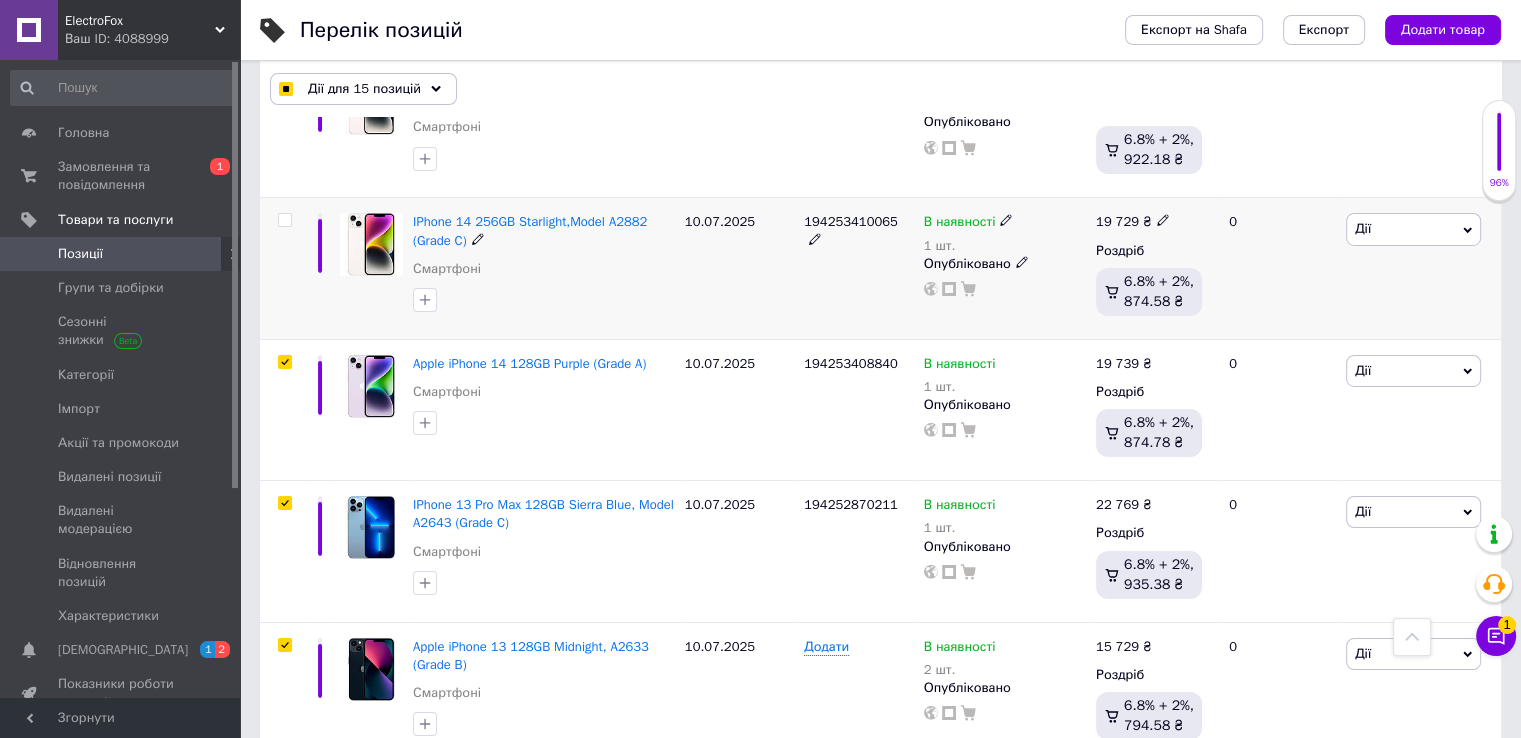 click at bounding box center (284, 220) 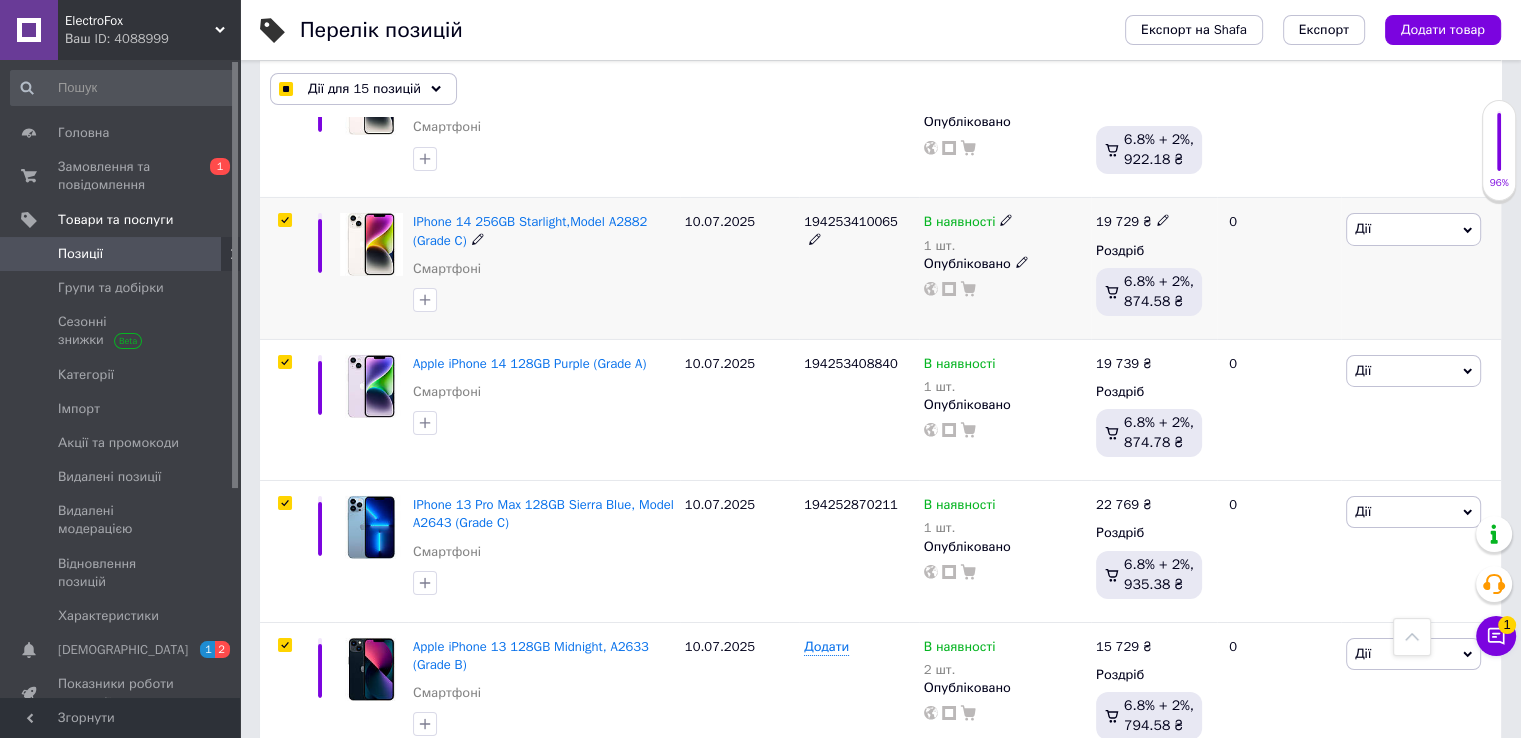 checkbox on "true" 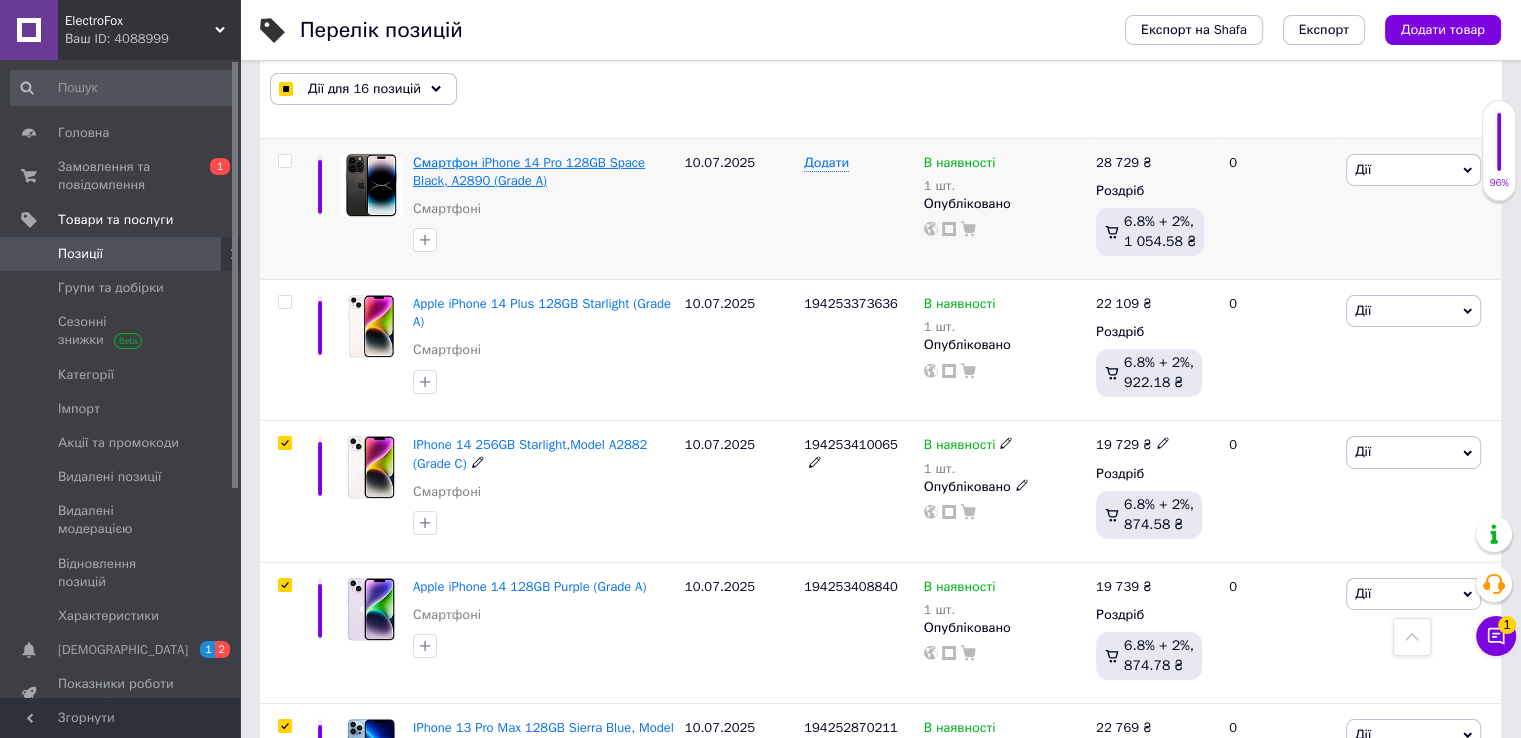 scroll, scrollTop: 6442, scrollLeft: 0, axis: vertical 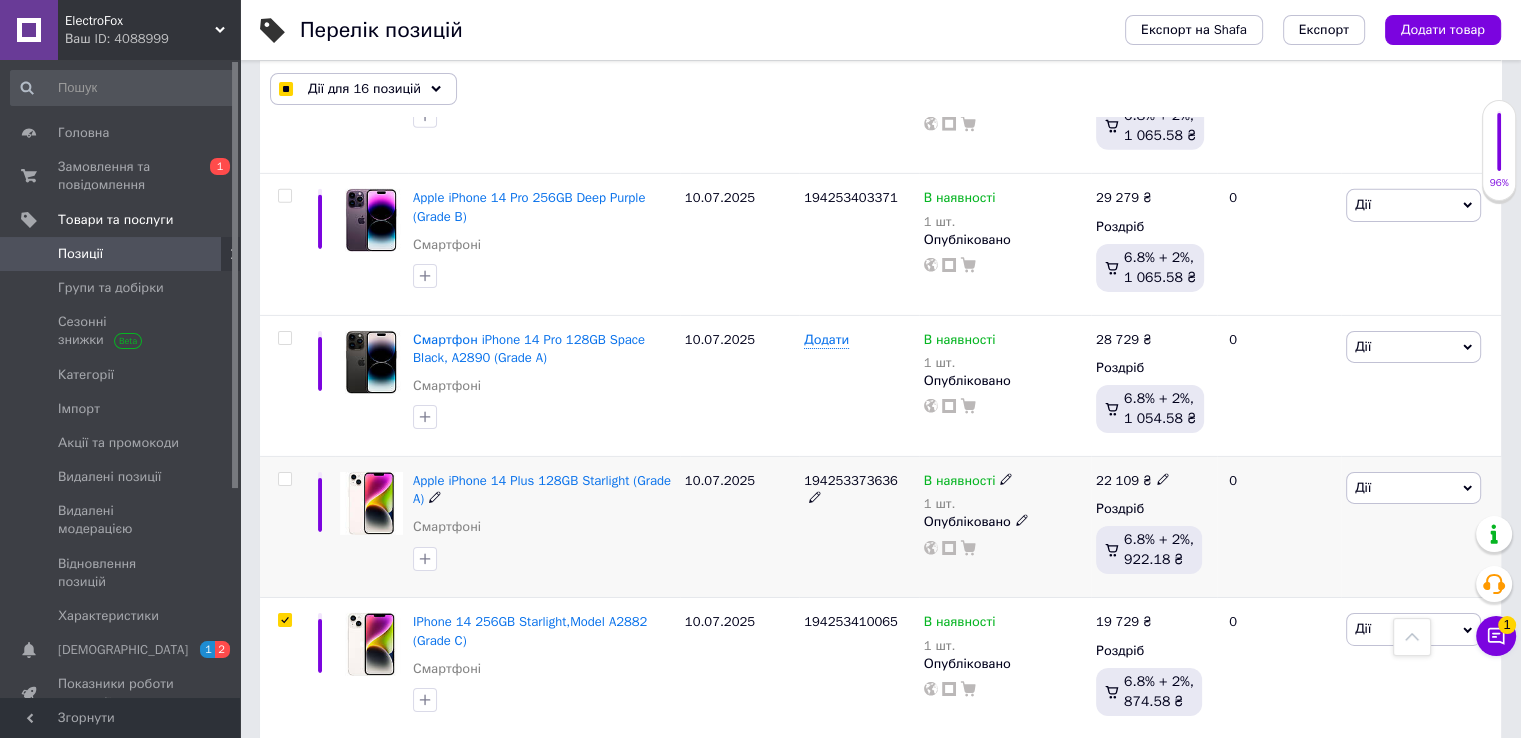 click at bounding box center [284, 479] 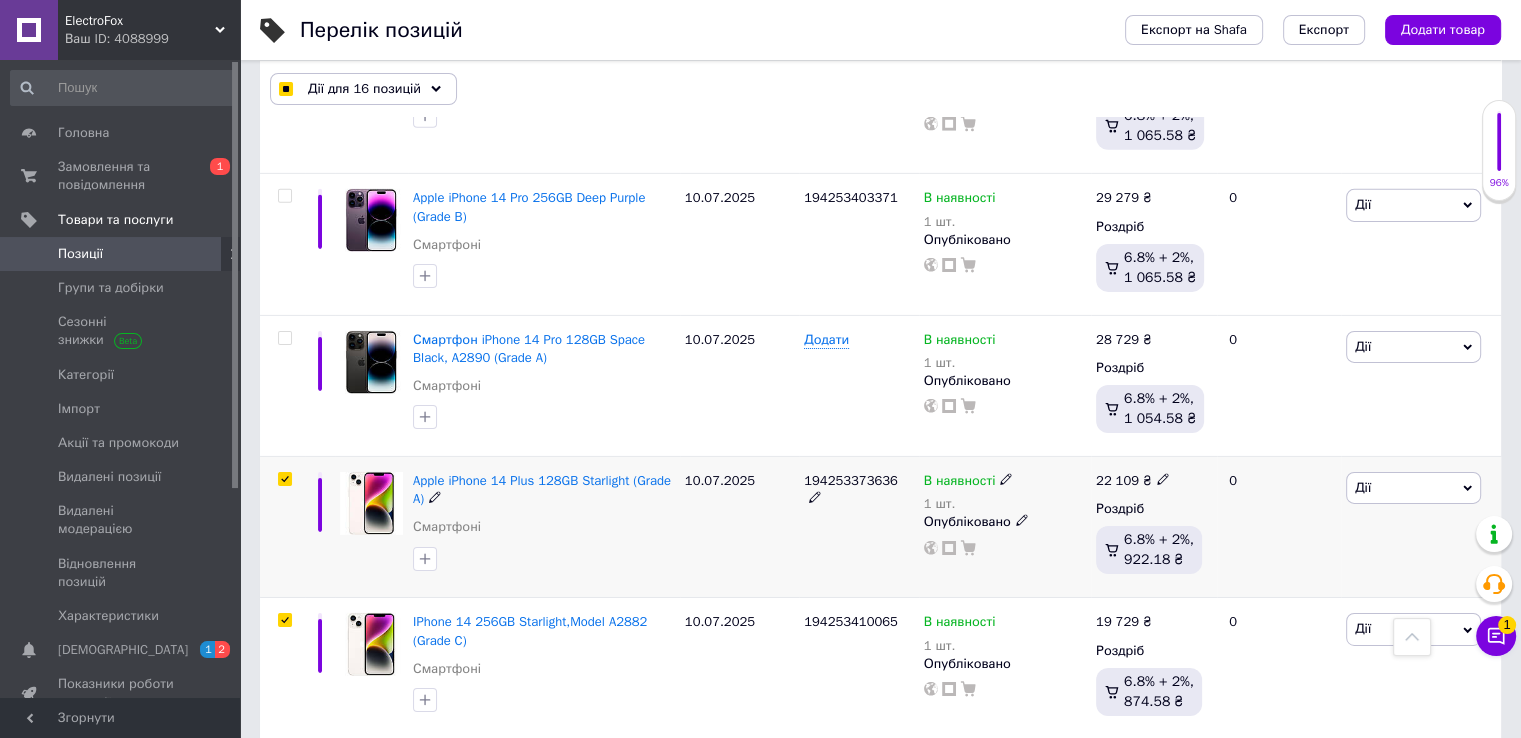 checkbox on "true" 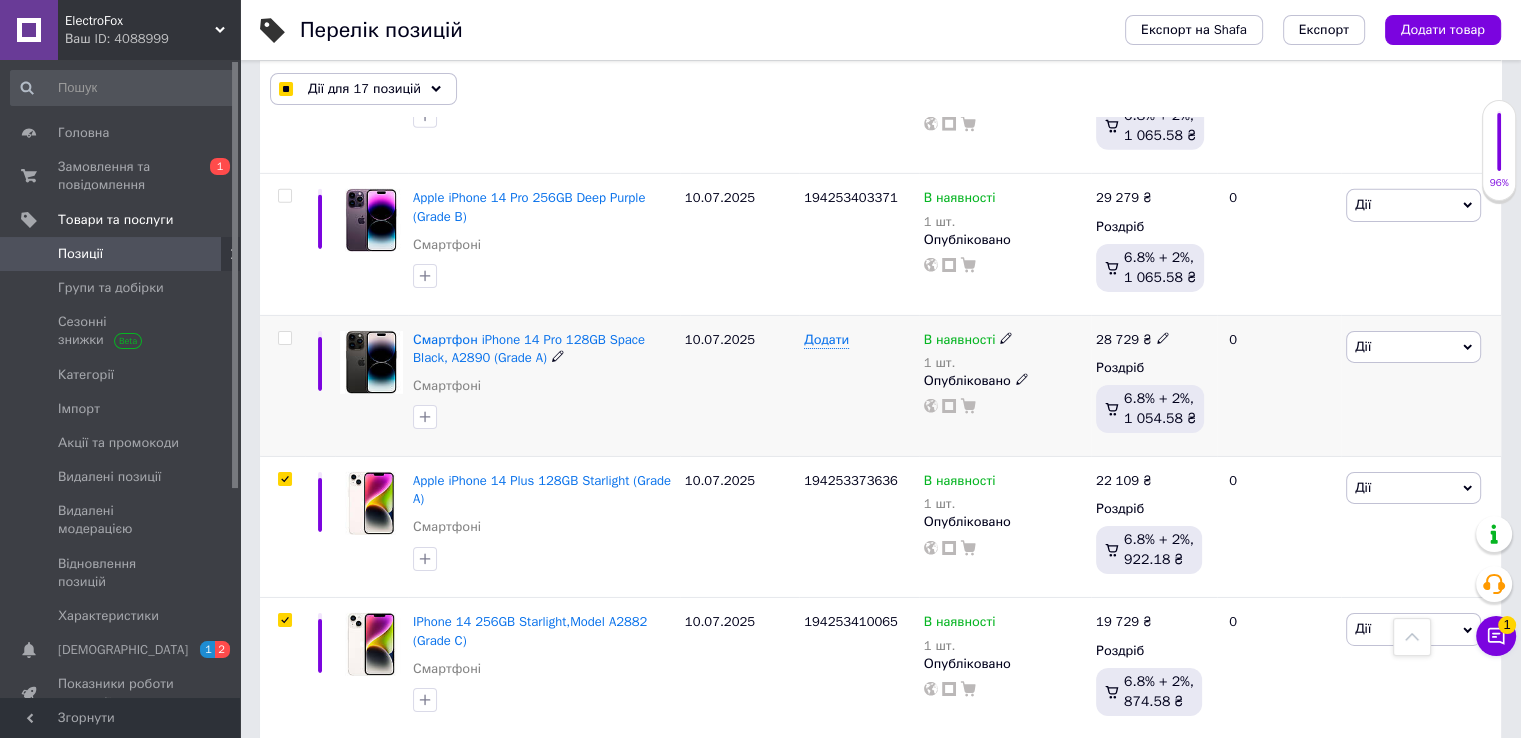 click at bounding box center (284, 338) 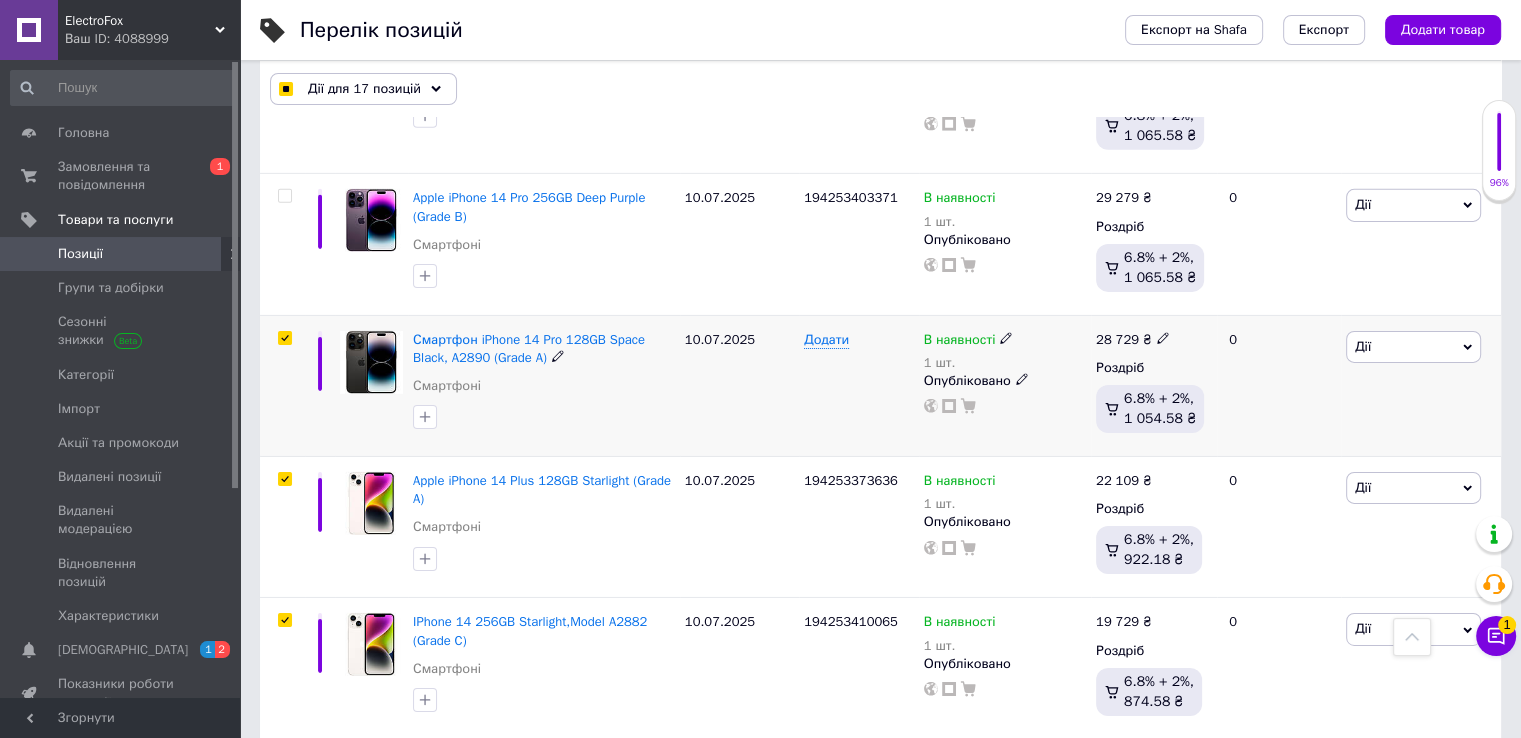 checkbox on "true" 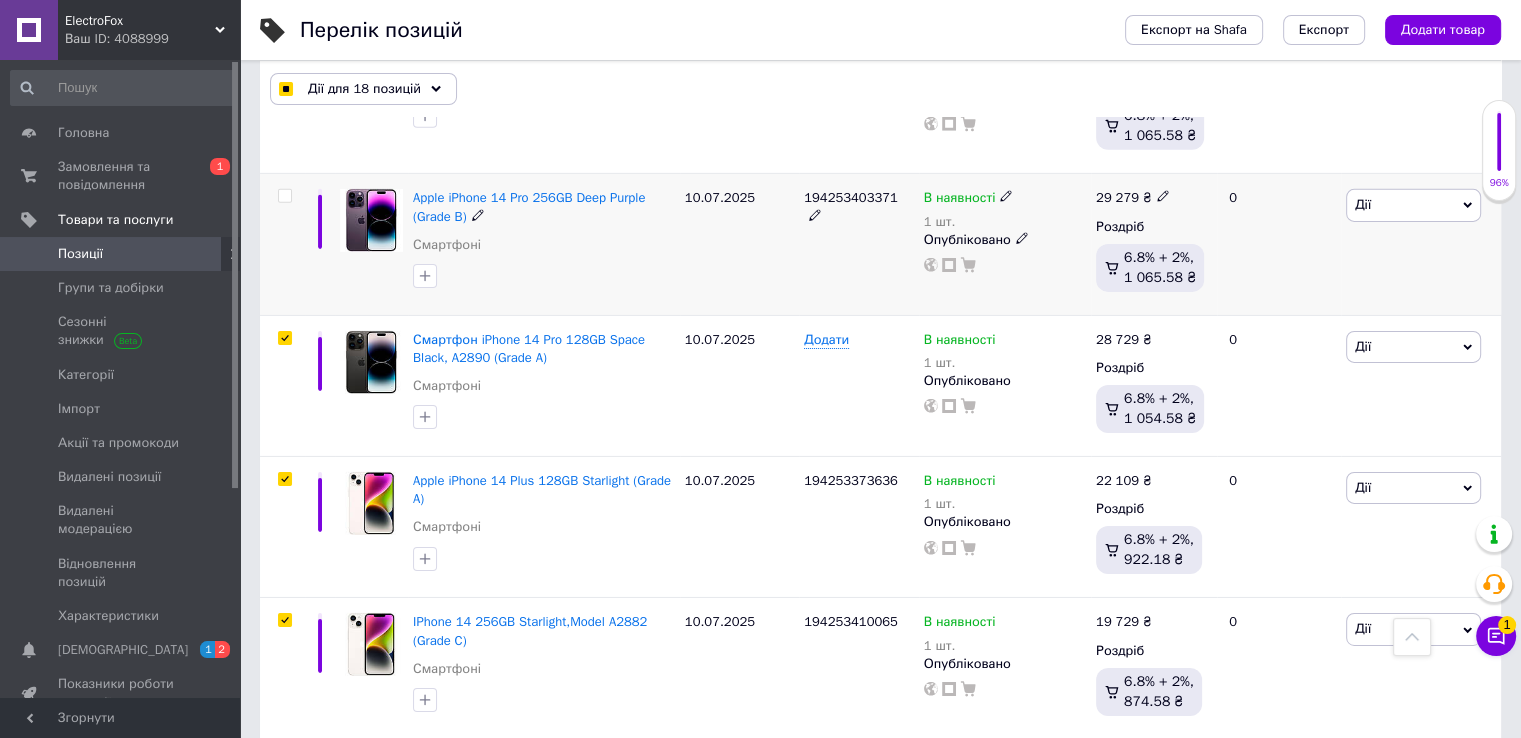 click at bounding box center (284, 196) 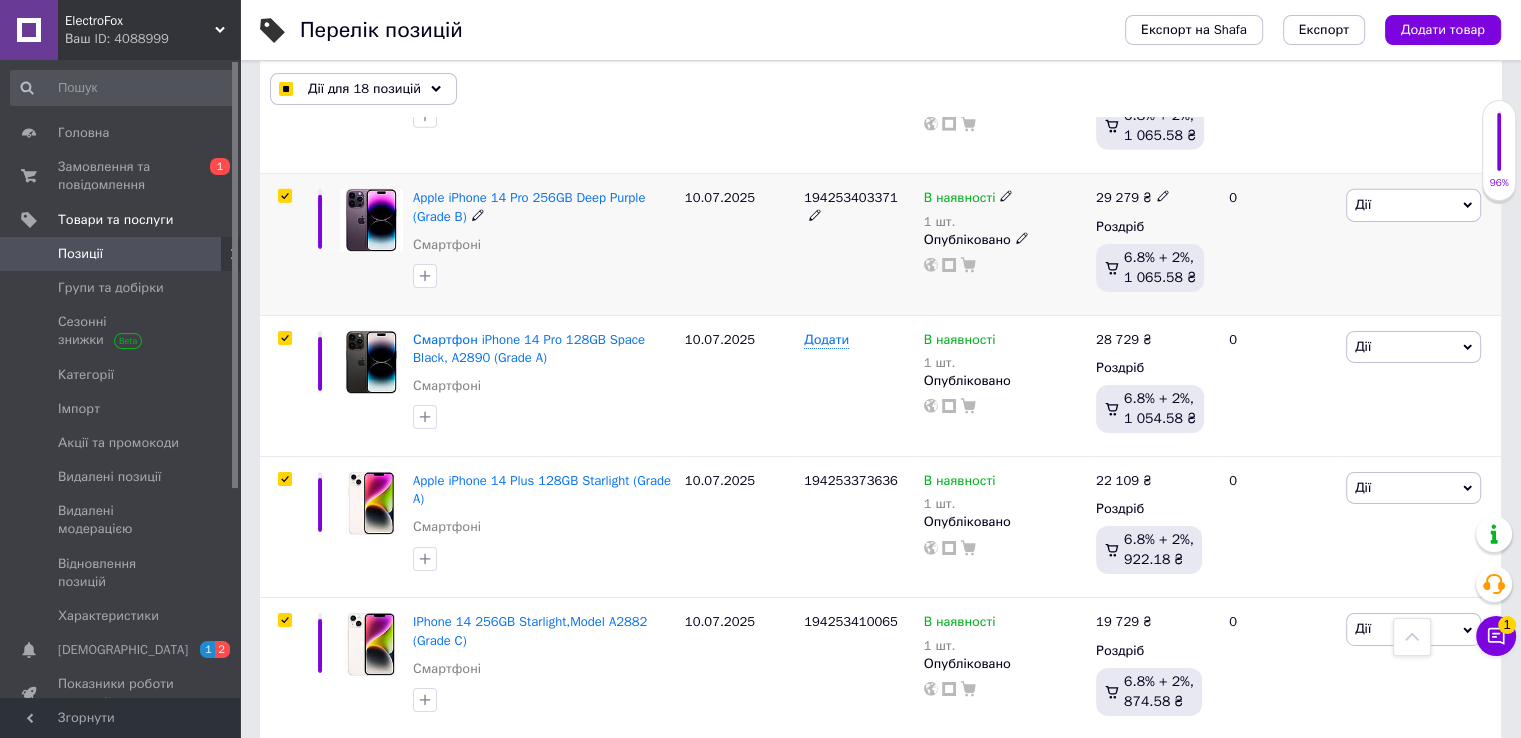 checkbox on "true" 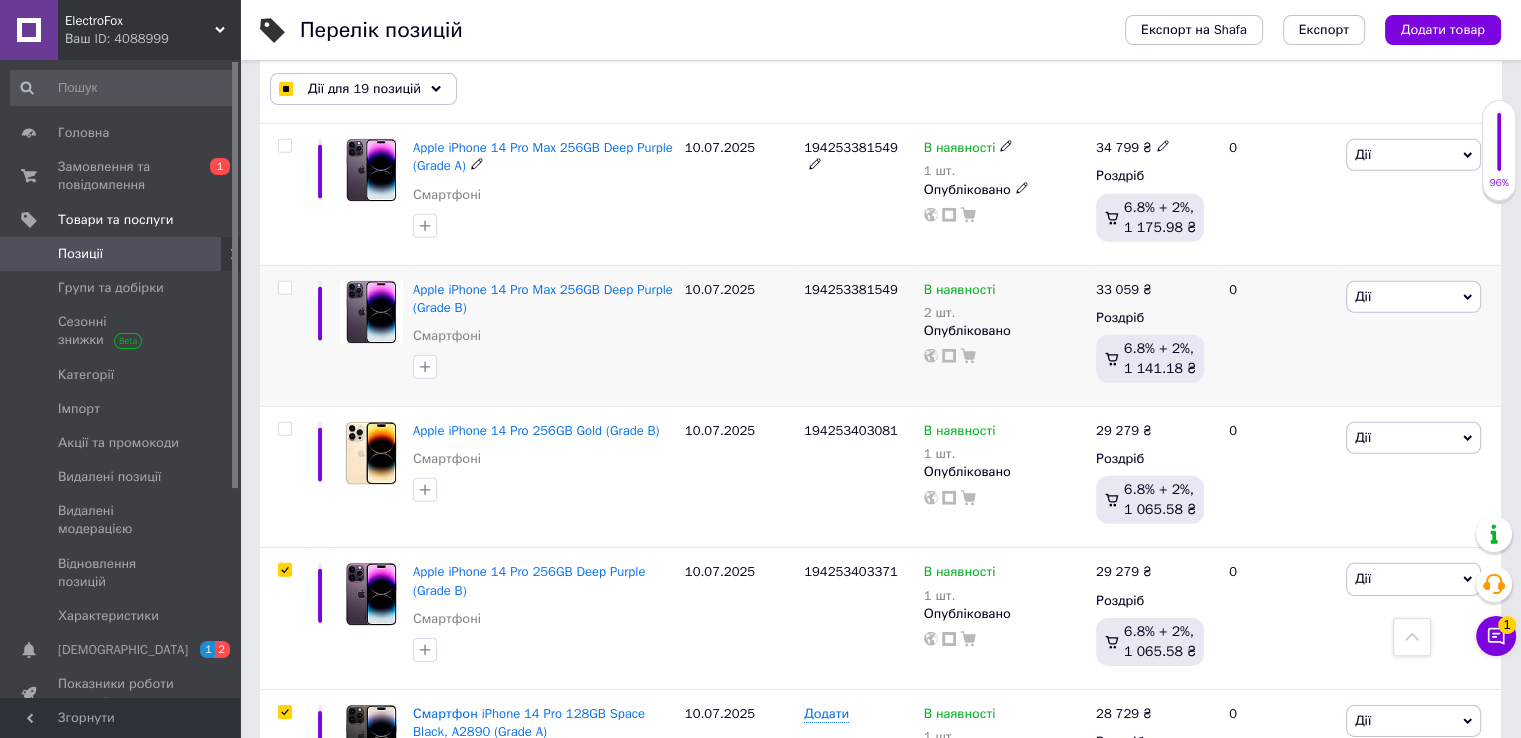 scroll, scrollTop: 6042, scrollLeft: 0, axis: vertical 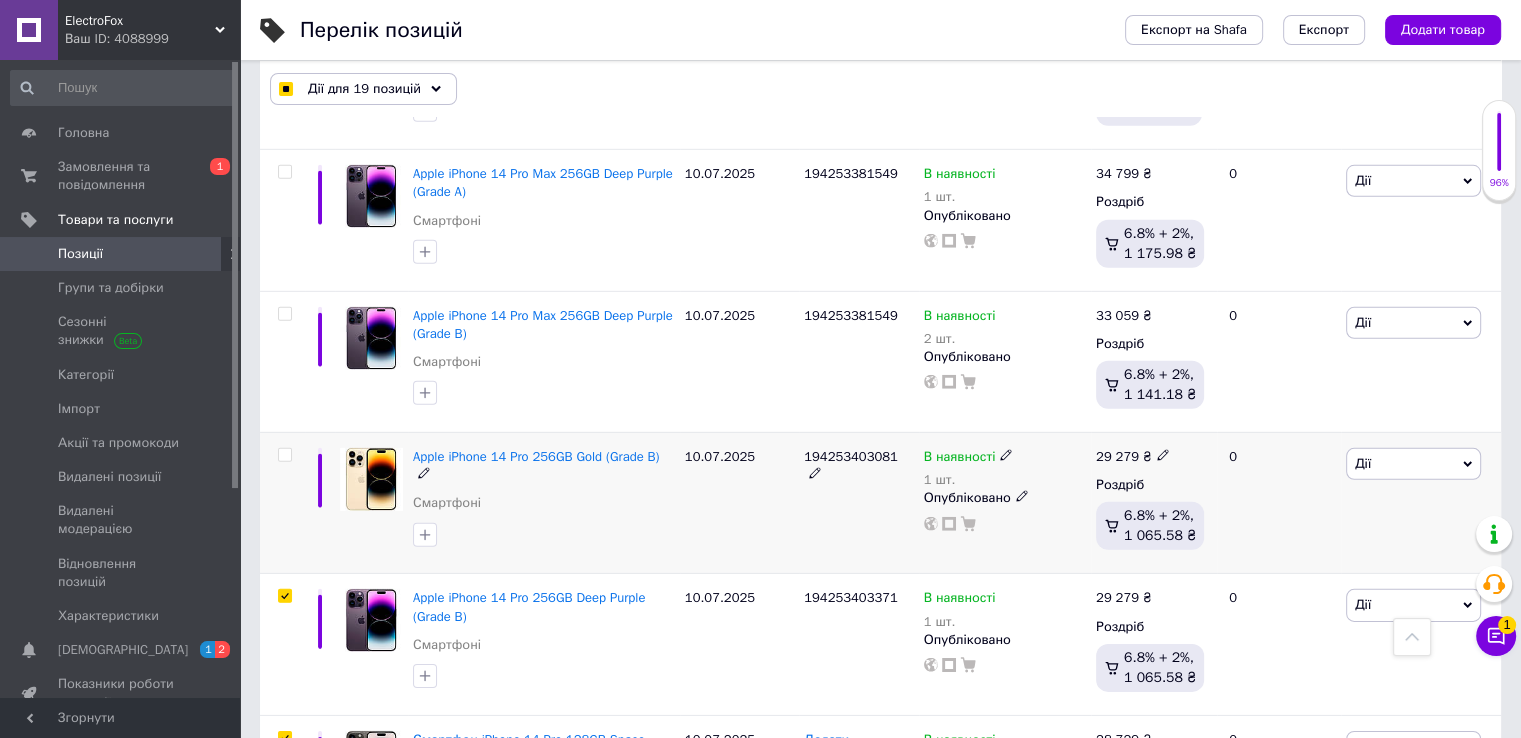click at bounding box center (284, 455) 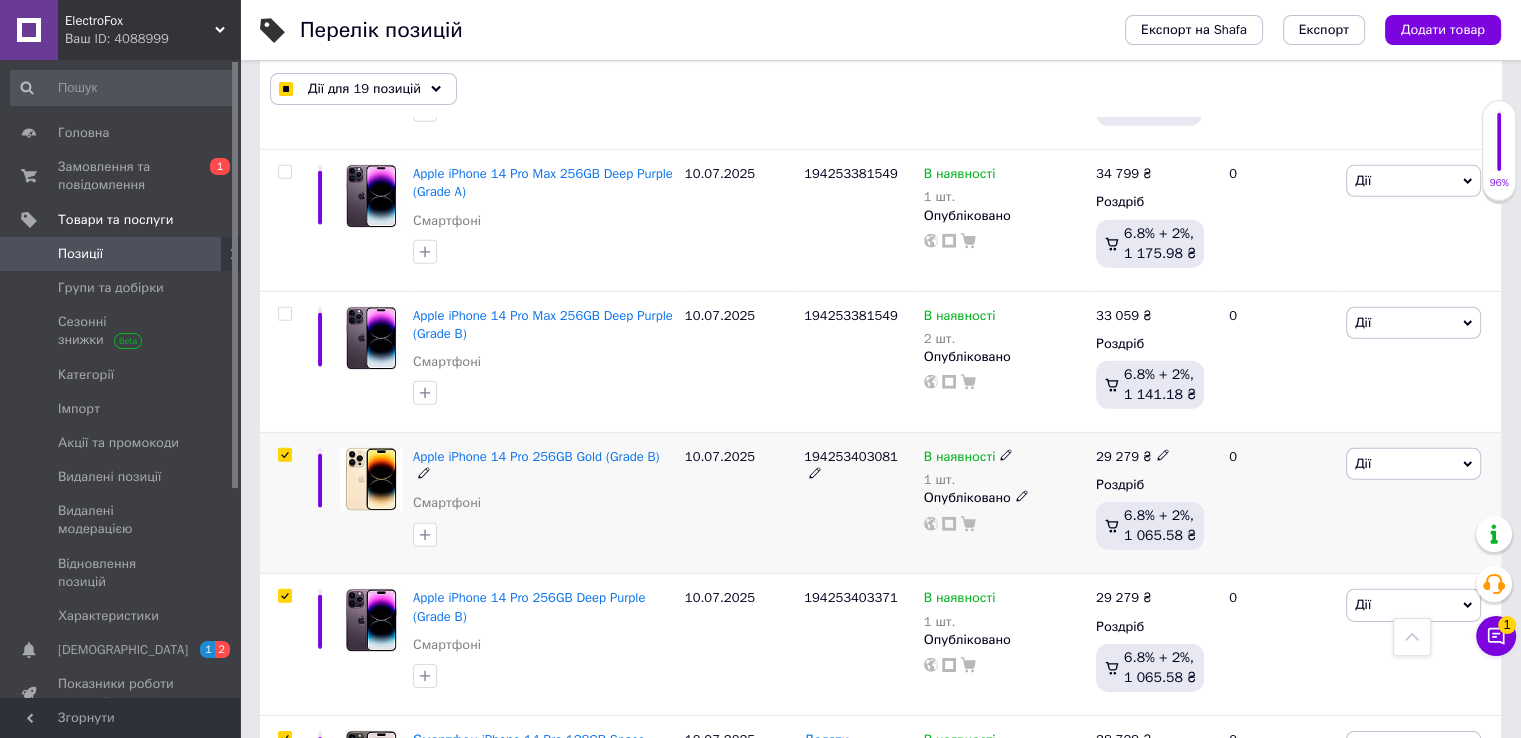 checkbox on "true" 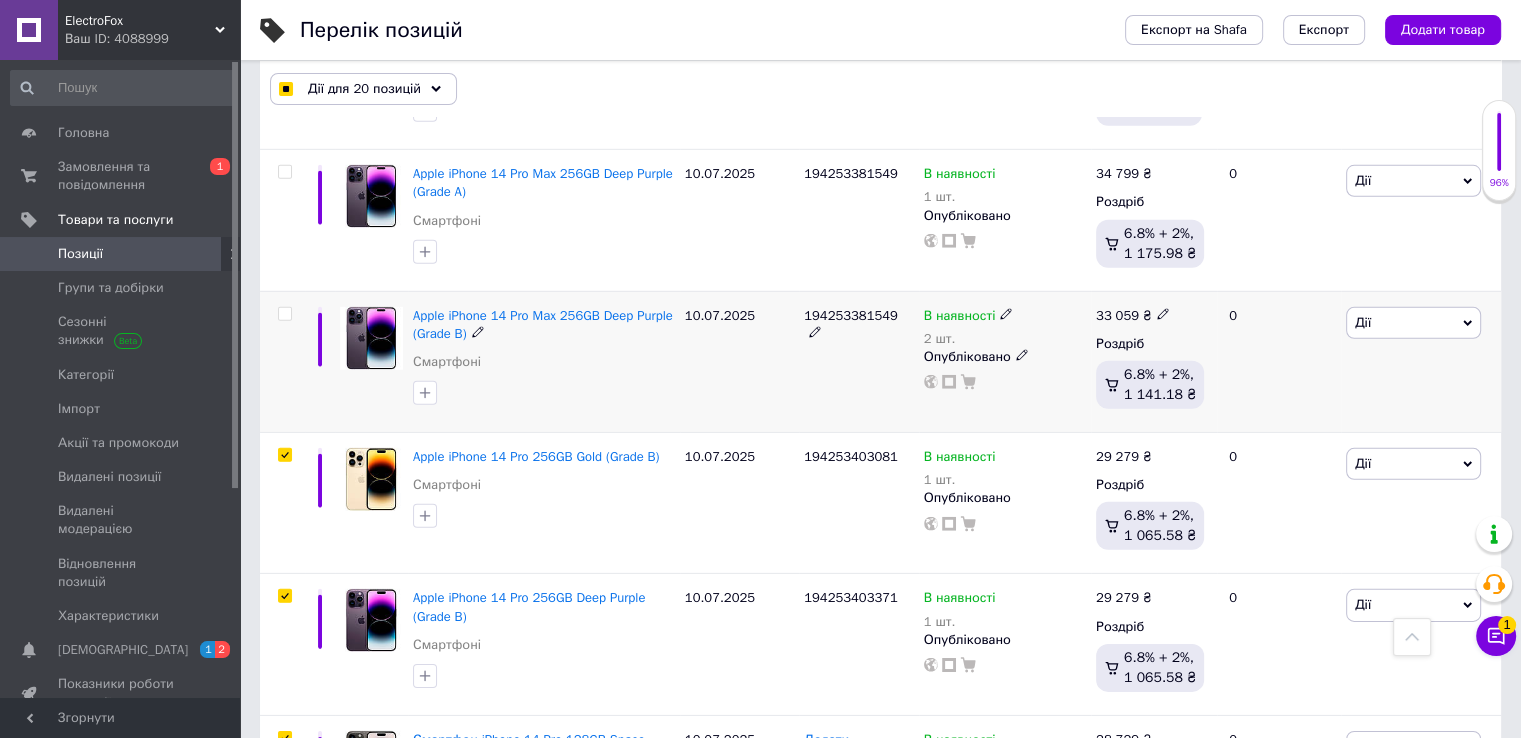 click at bounding box center [284, 314] 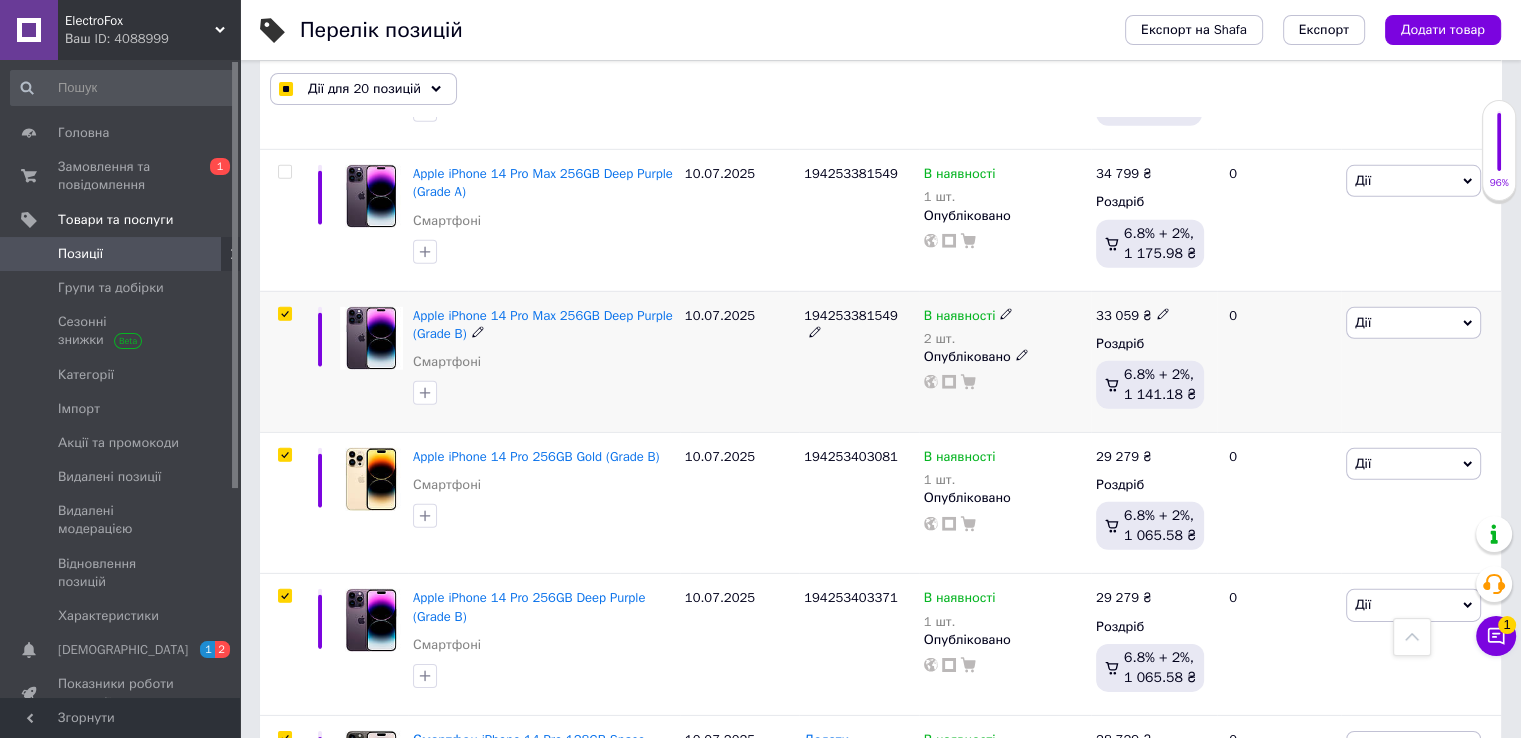 checkbox on "true" 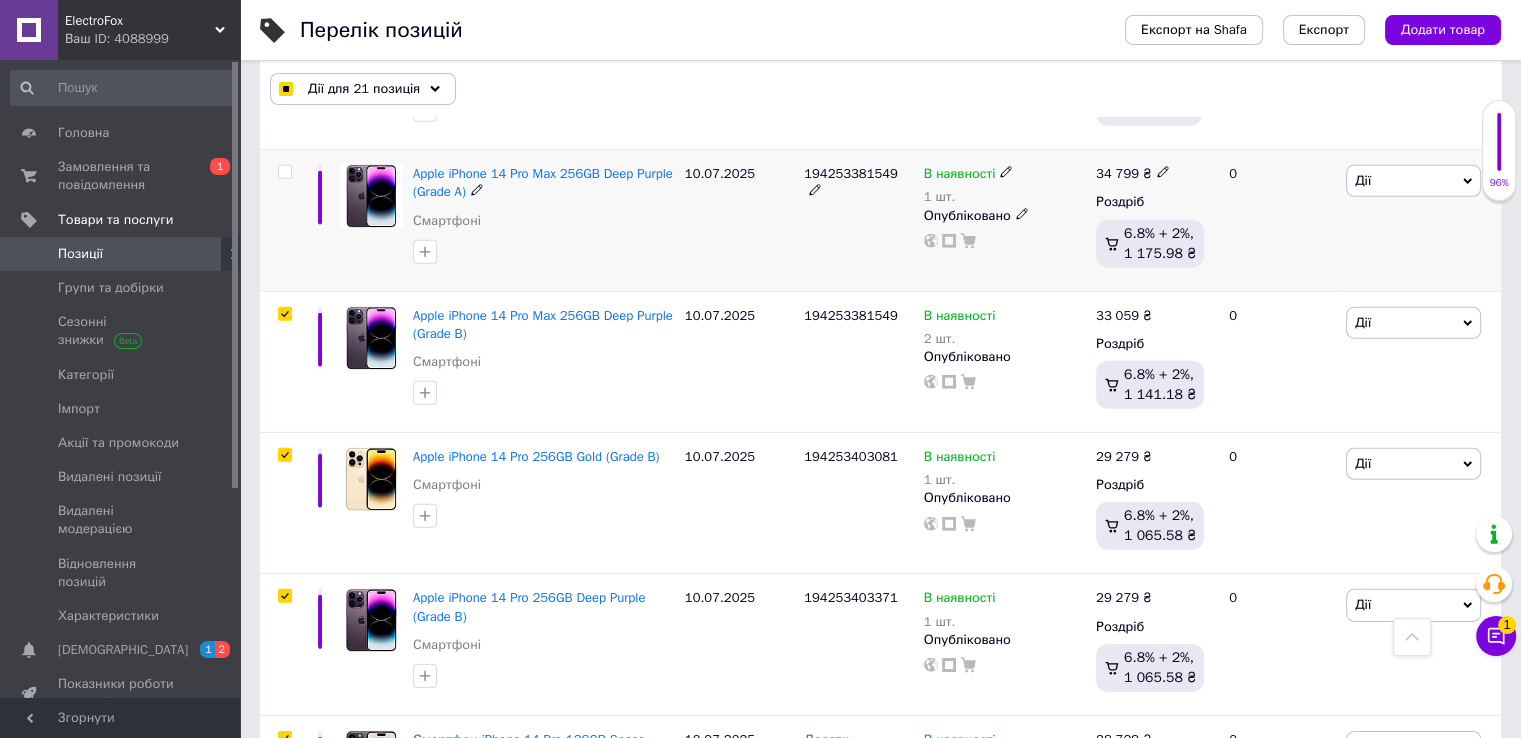 click at bounding box center [284, 172] 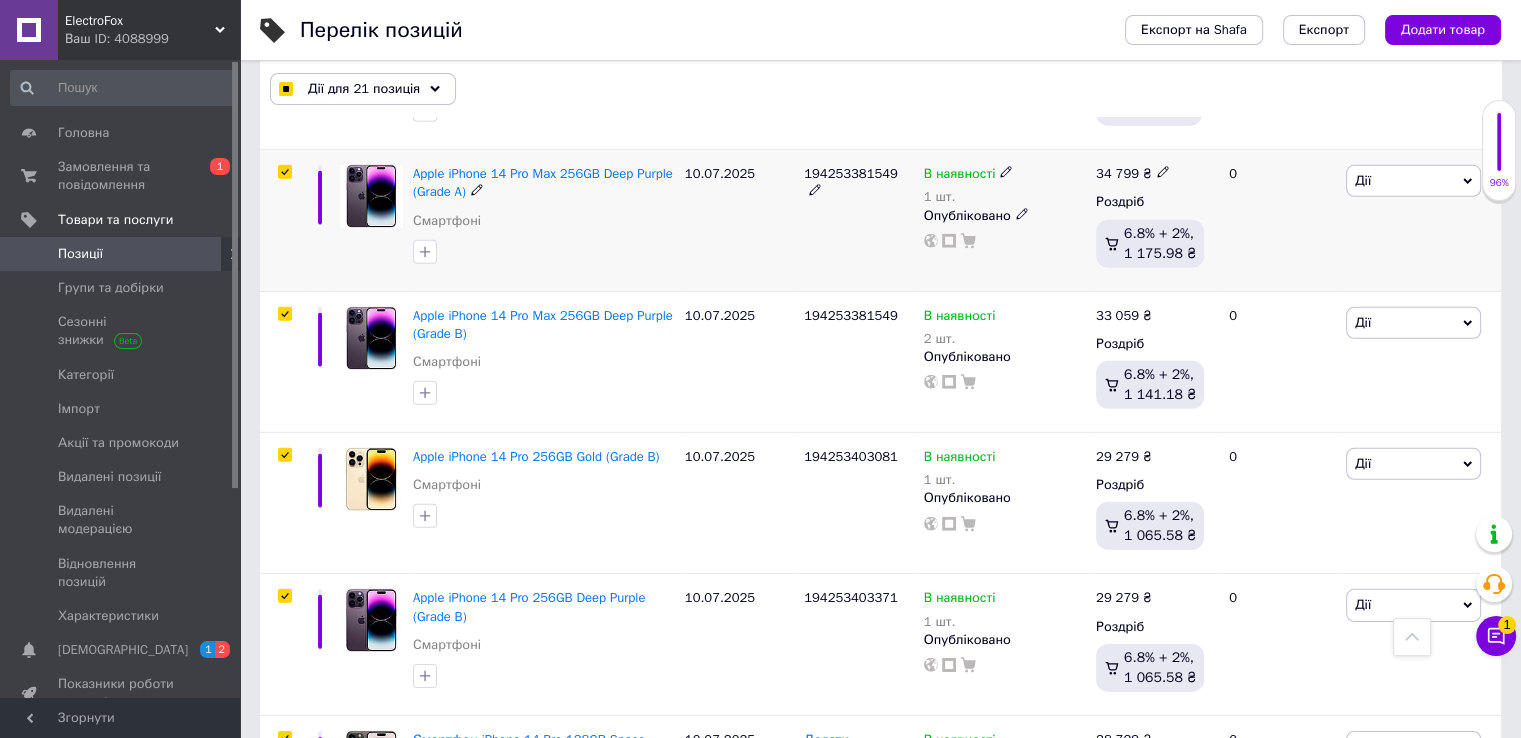 checkbox on "true" 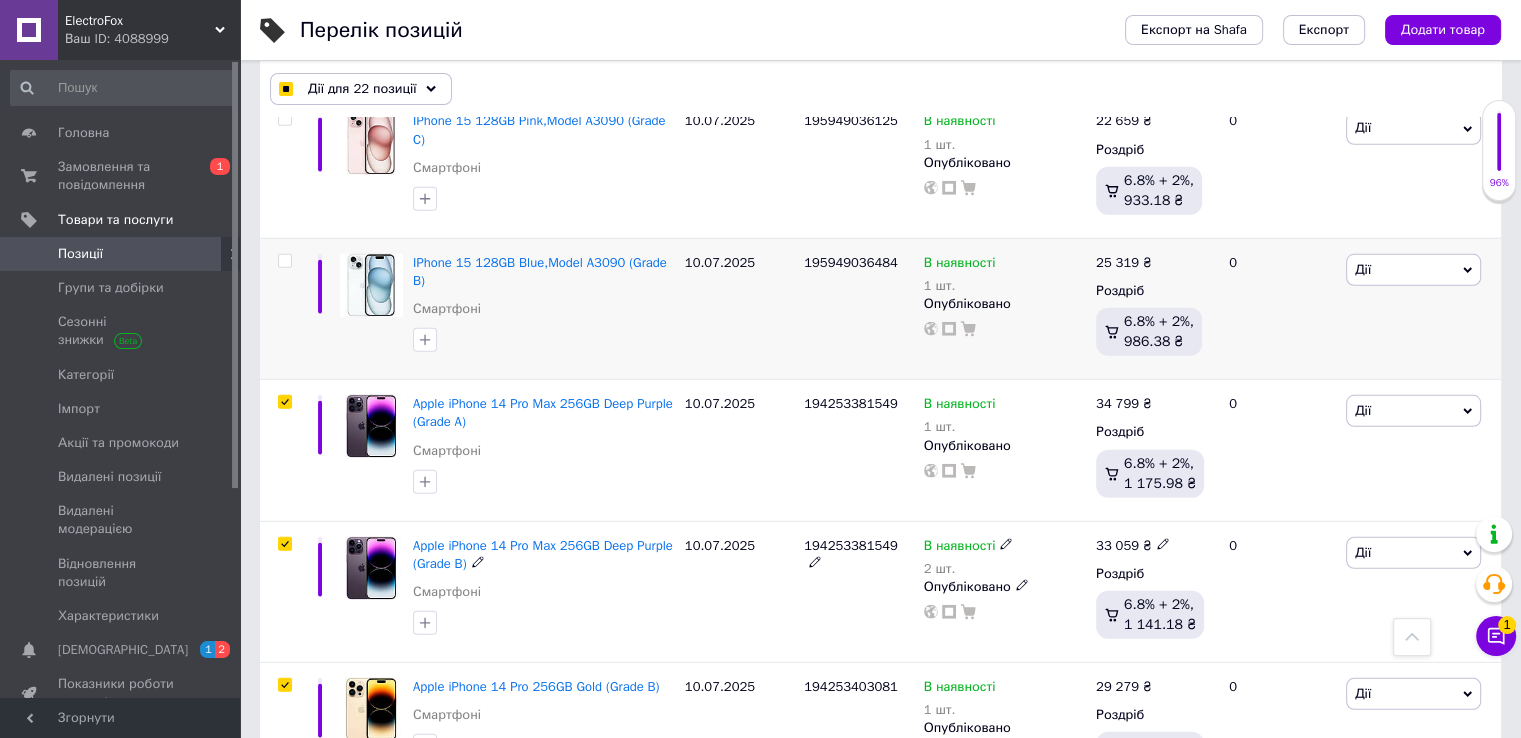scroll, scrollTop: 5742, scrollLeft: 0, axis: vertical 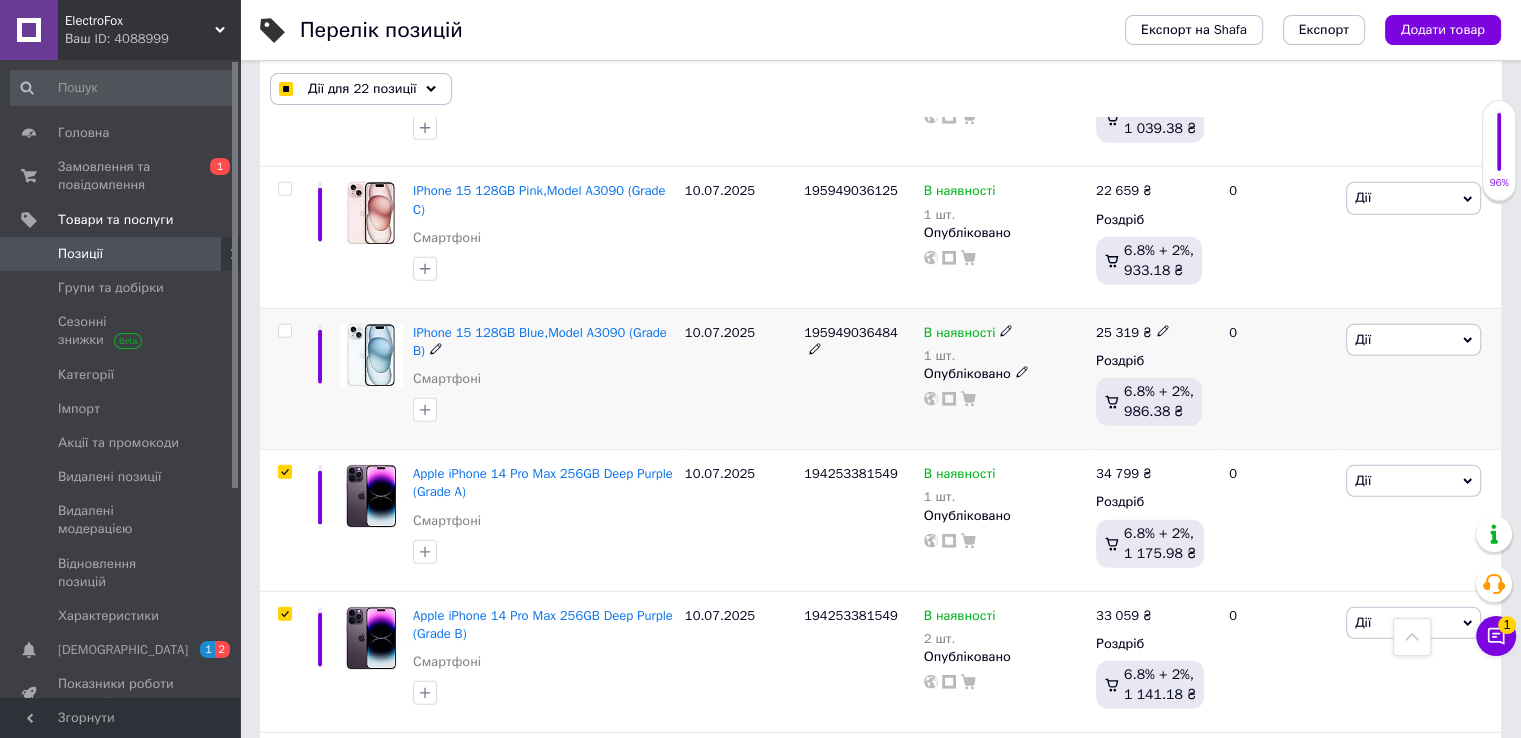 click at bounding box center (284, 331) 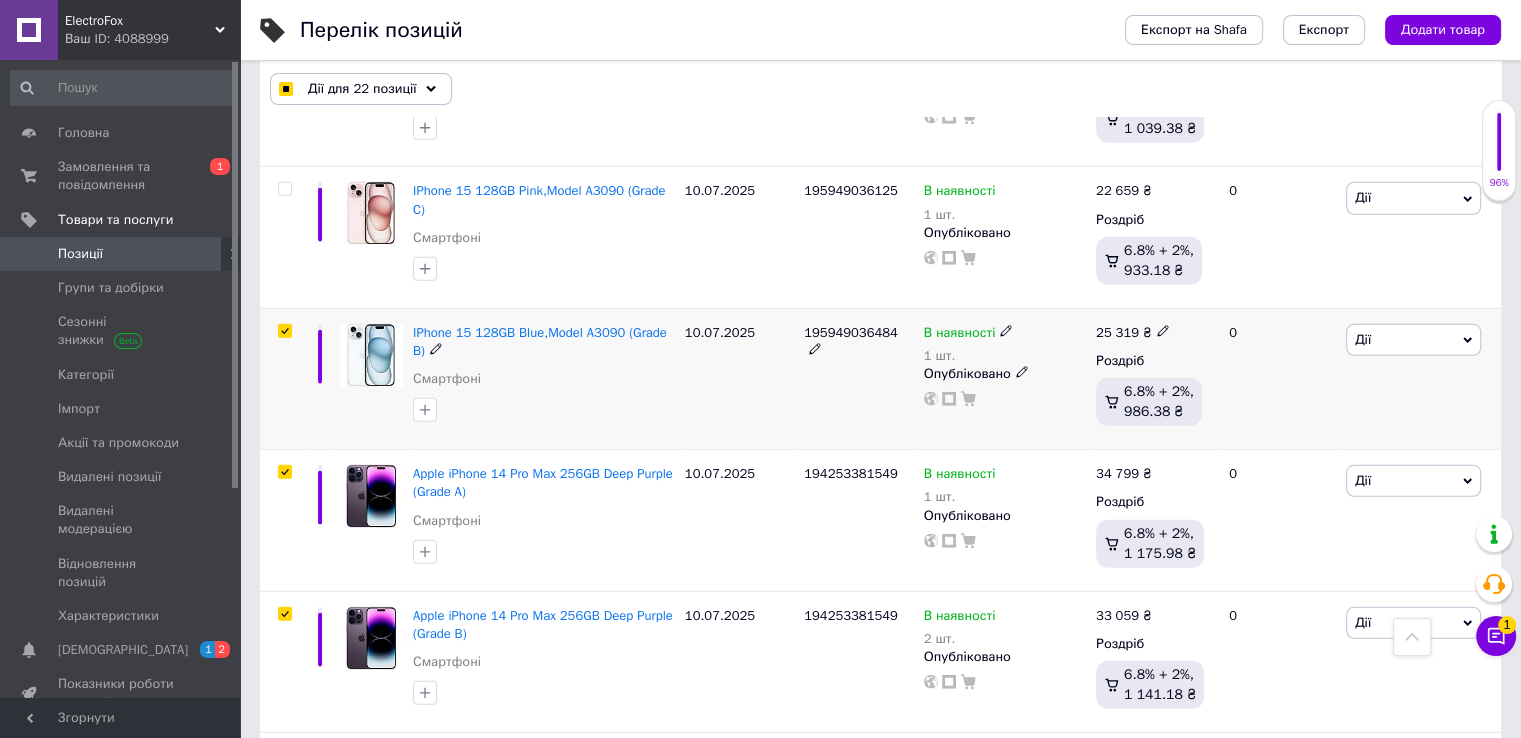 checkbox on "true" 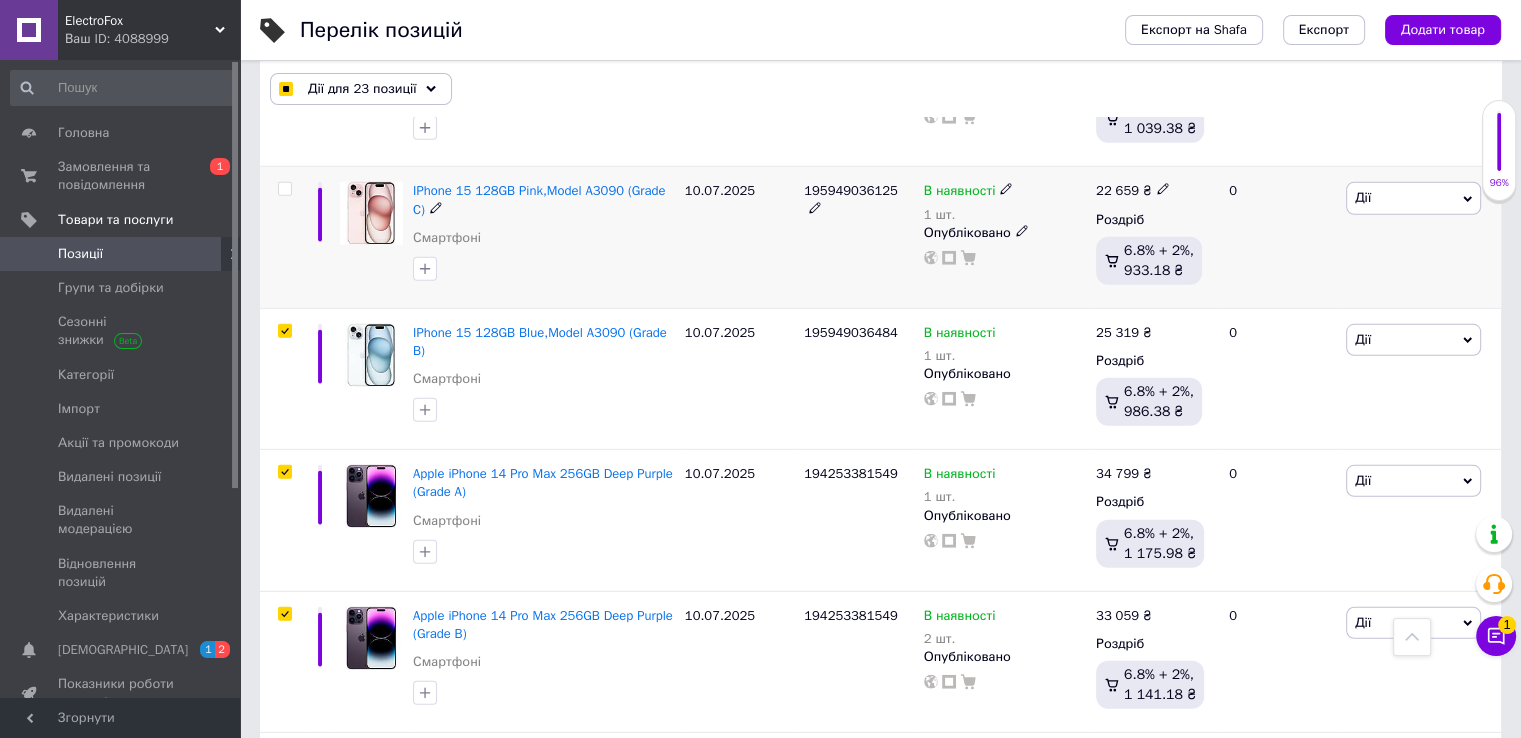 click at bounding box center (282, 237) 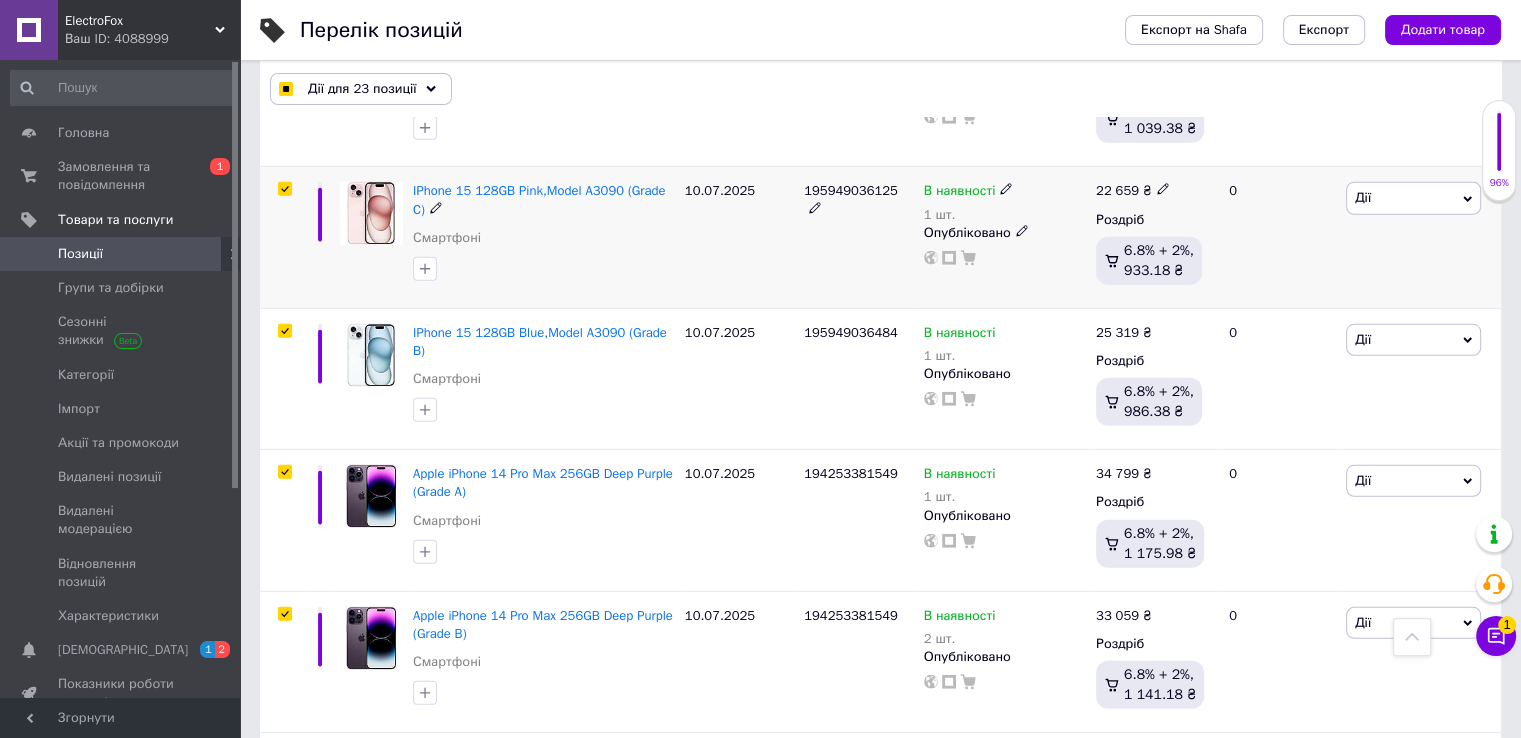 checkbox on "true" 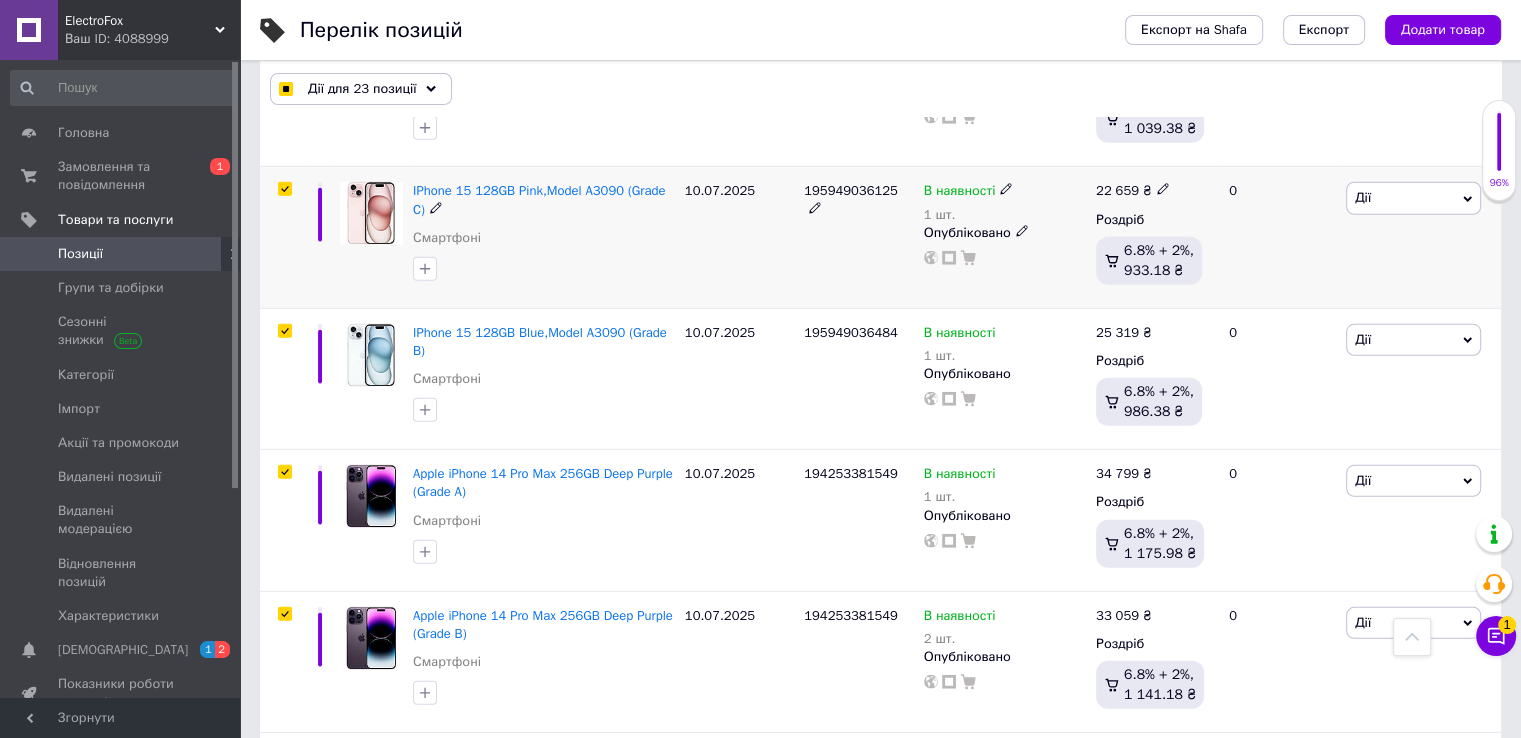 checkbox on "true" 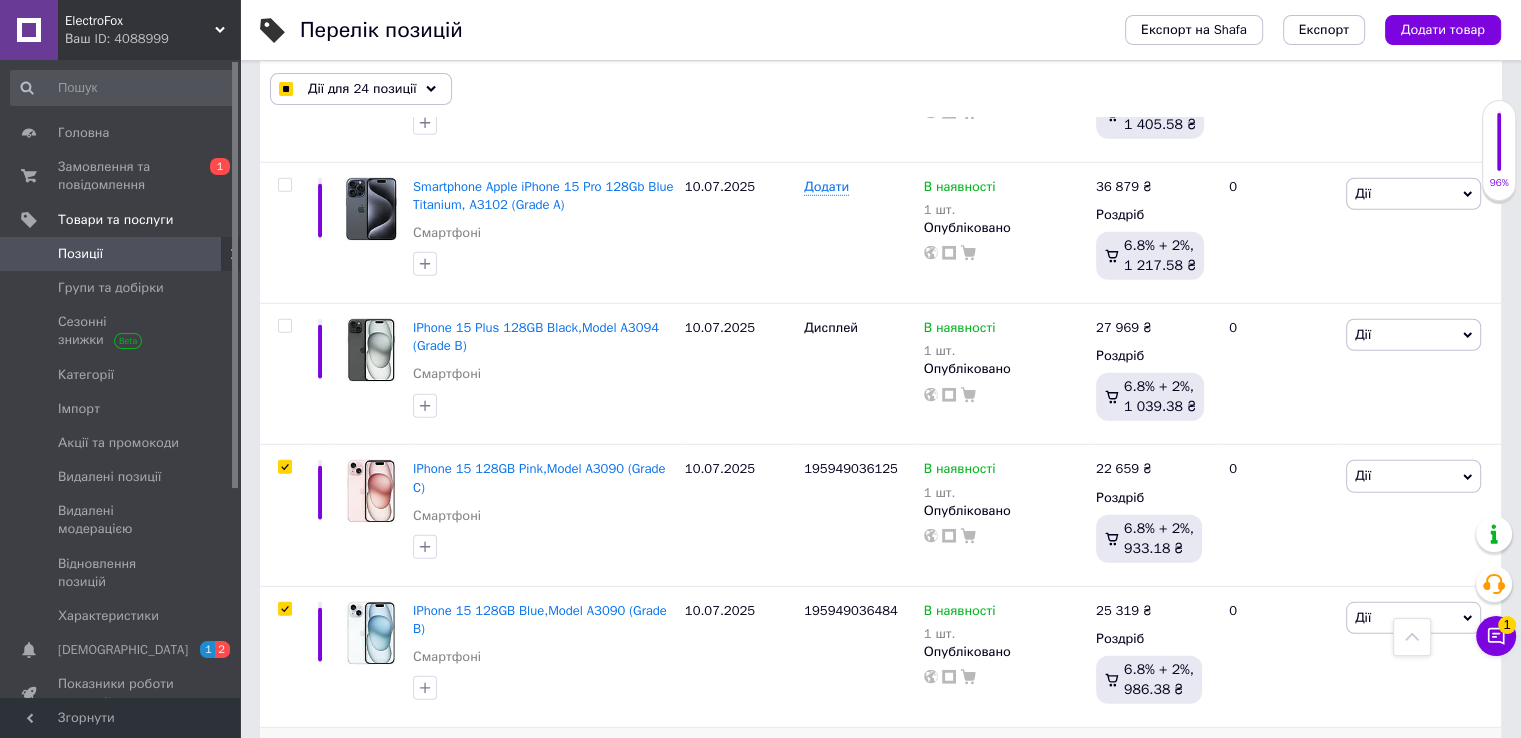 scroll, scrollTop: 5242, scrollLeft: 0, axis: vertical 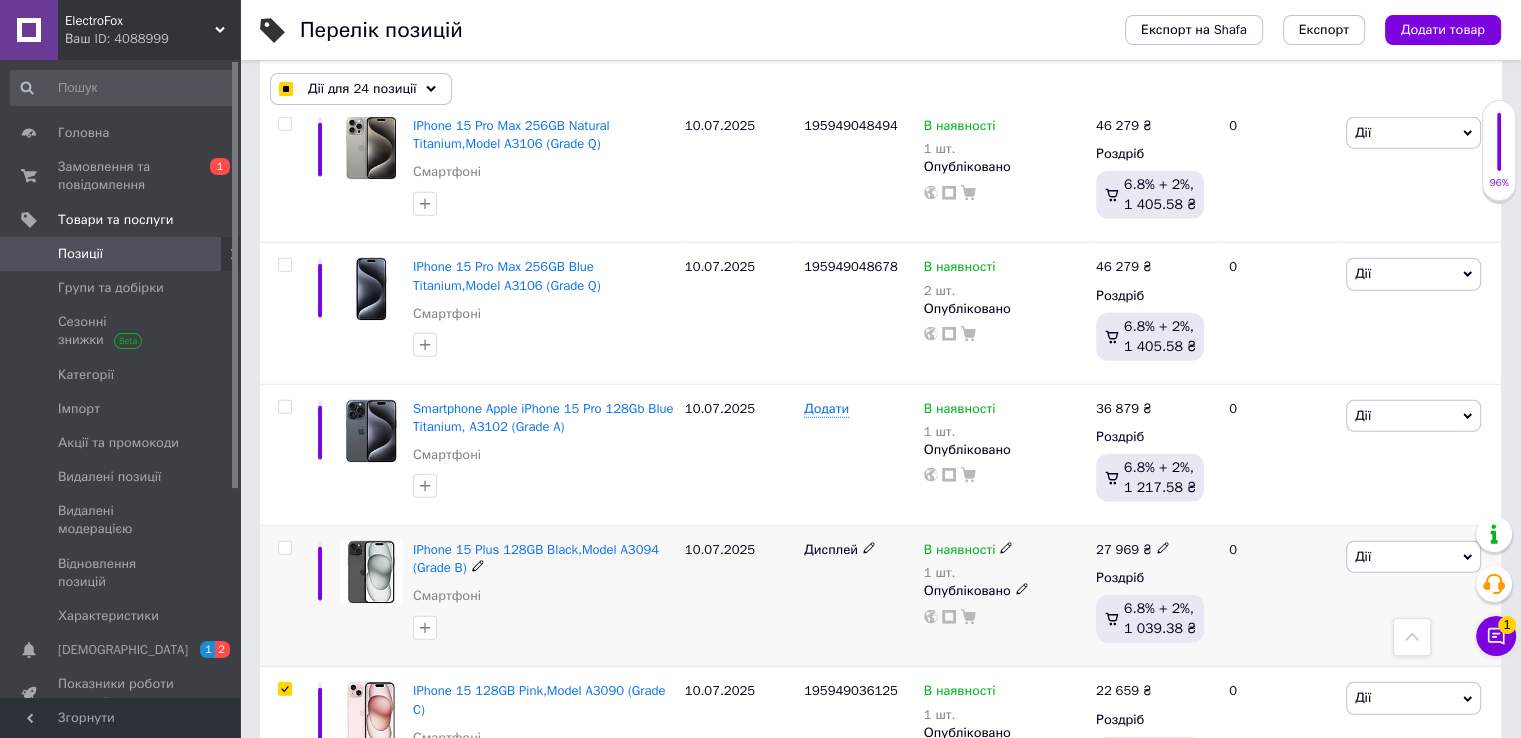 click at bounding box center [284, 548] 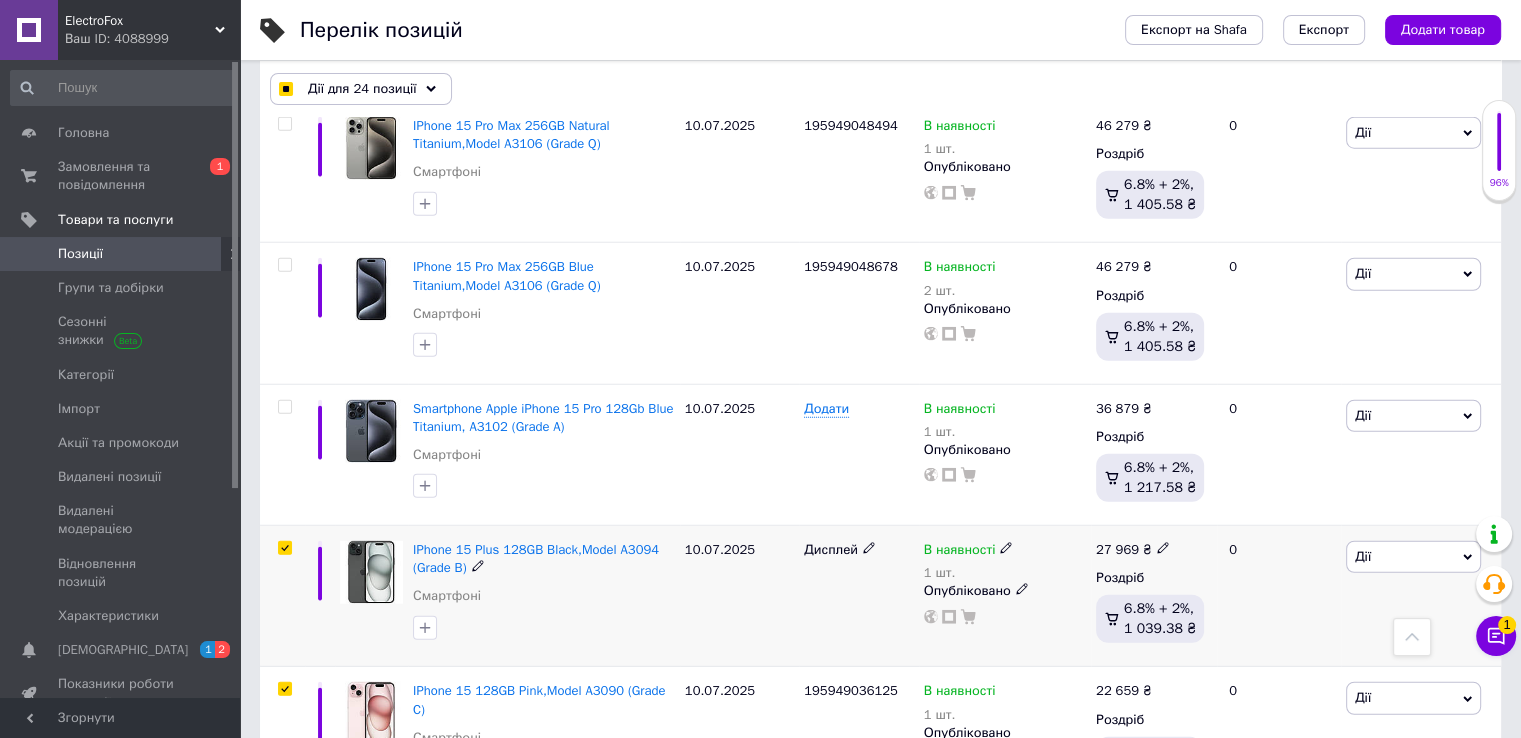 checkbox on "true" 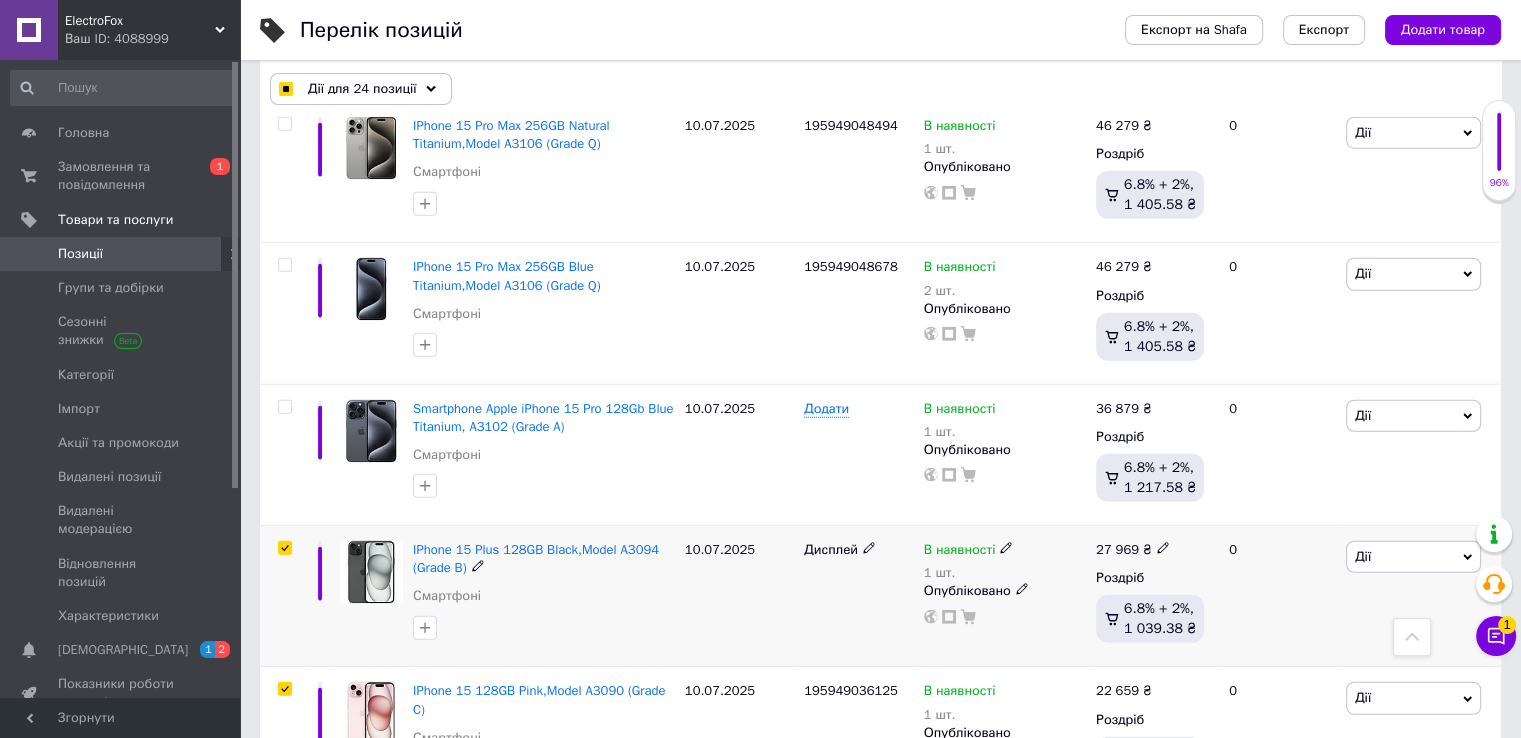 checkbox on "true" 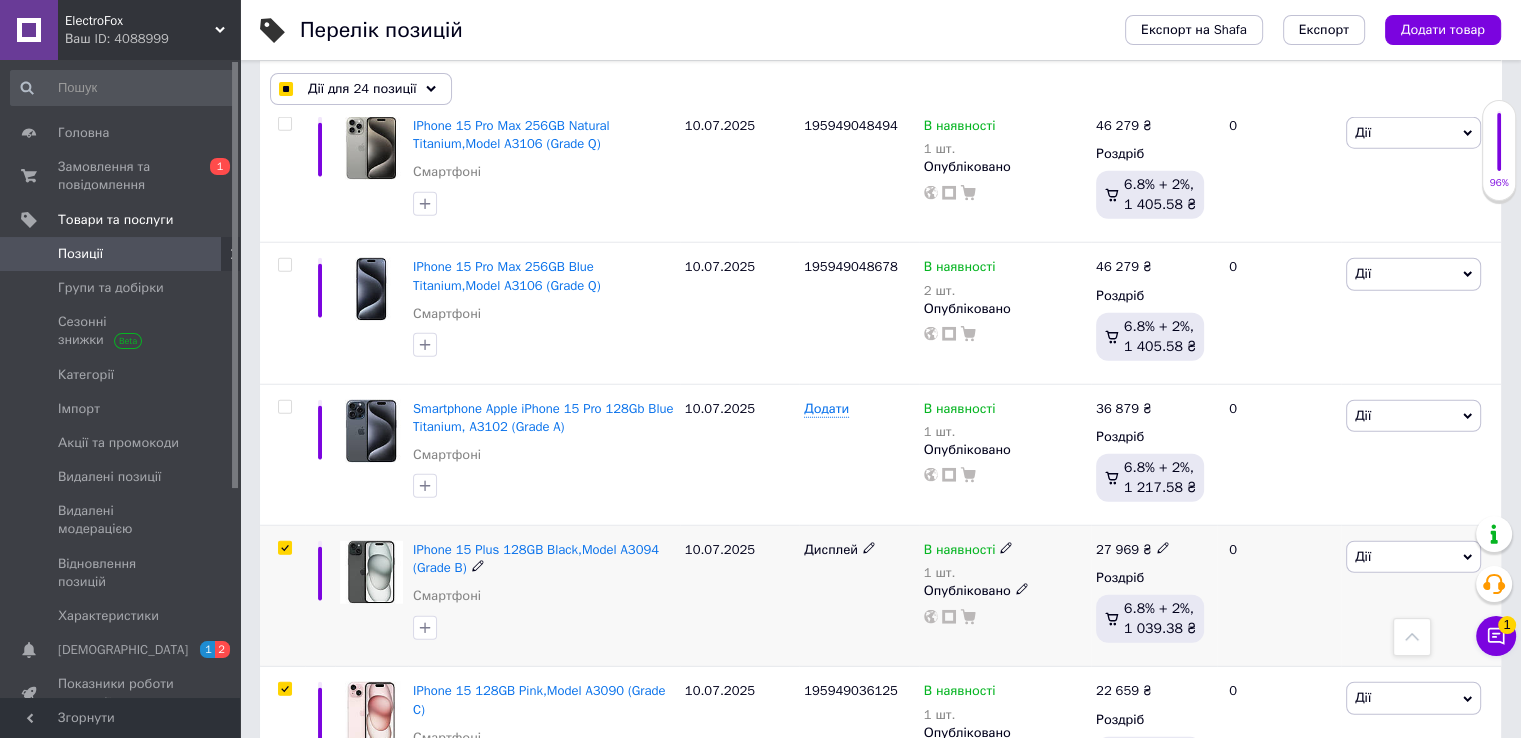 checkbox on "true" 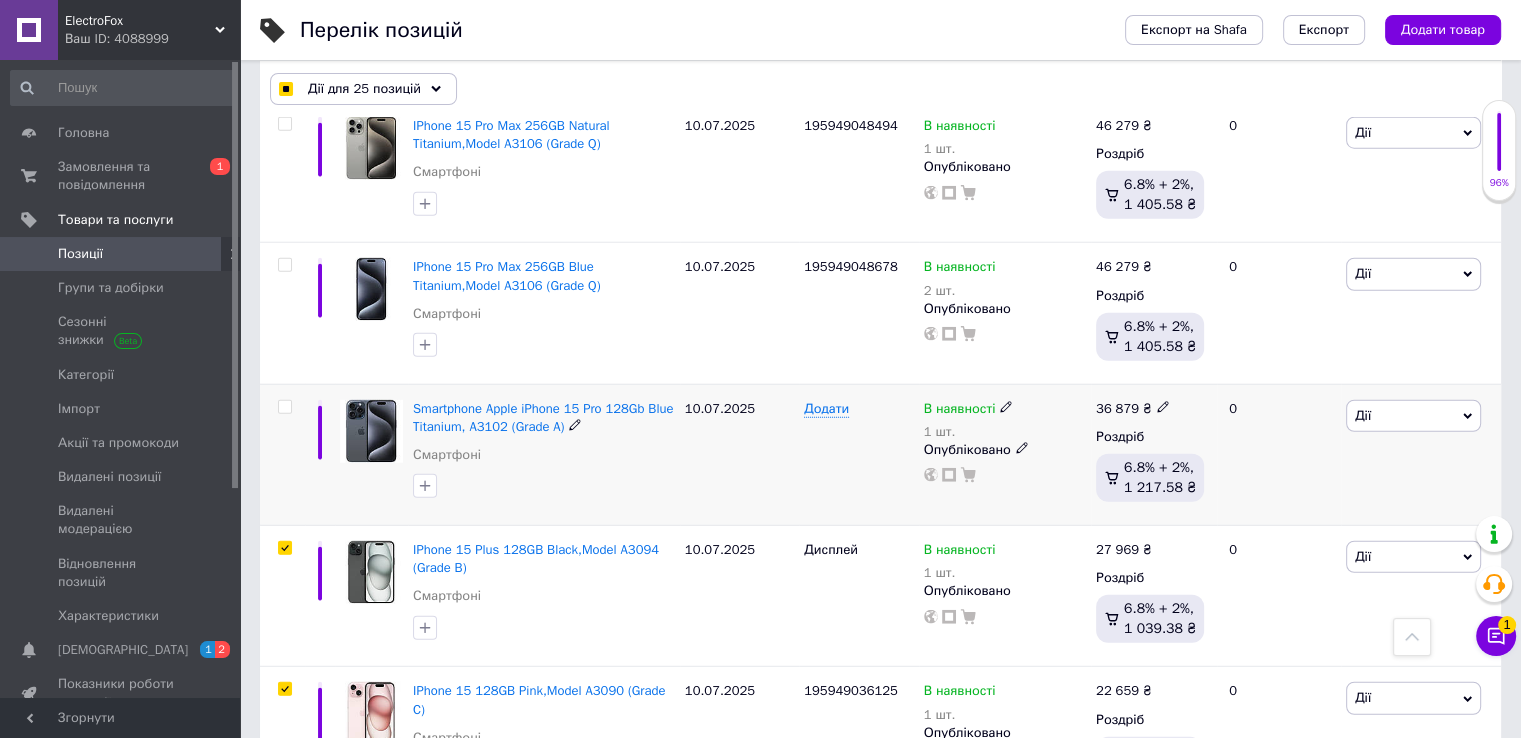 click at bounding box center (284, 407) 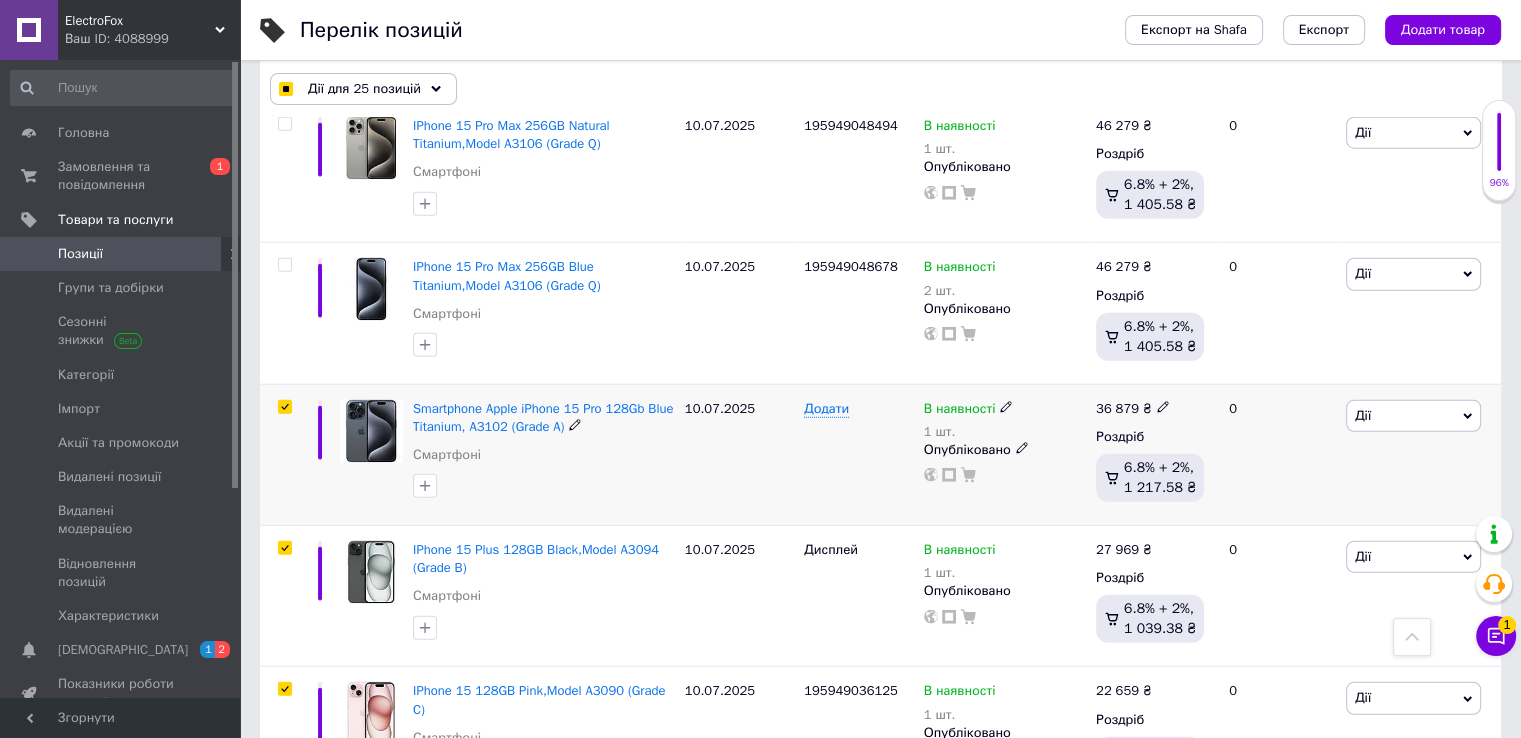 checkbox on "true" 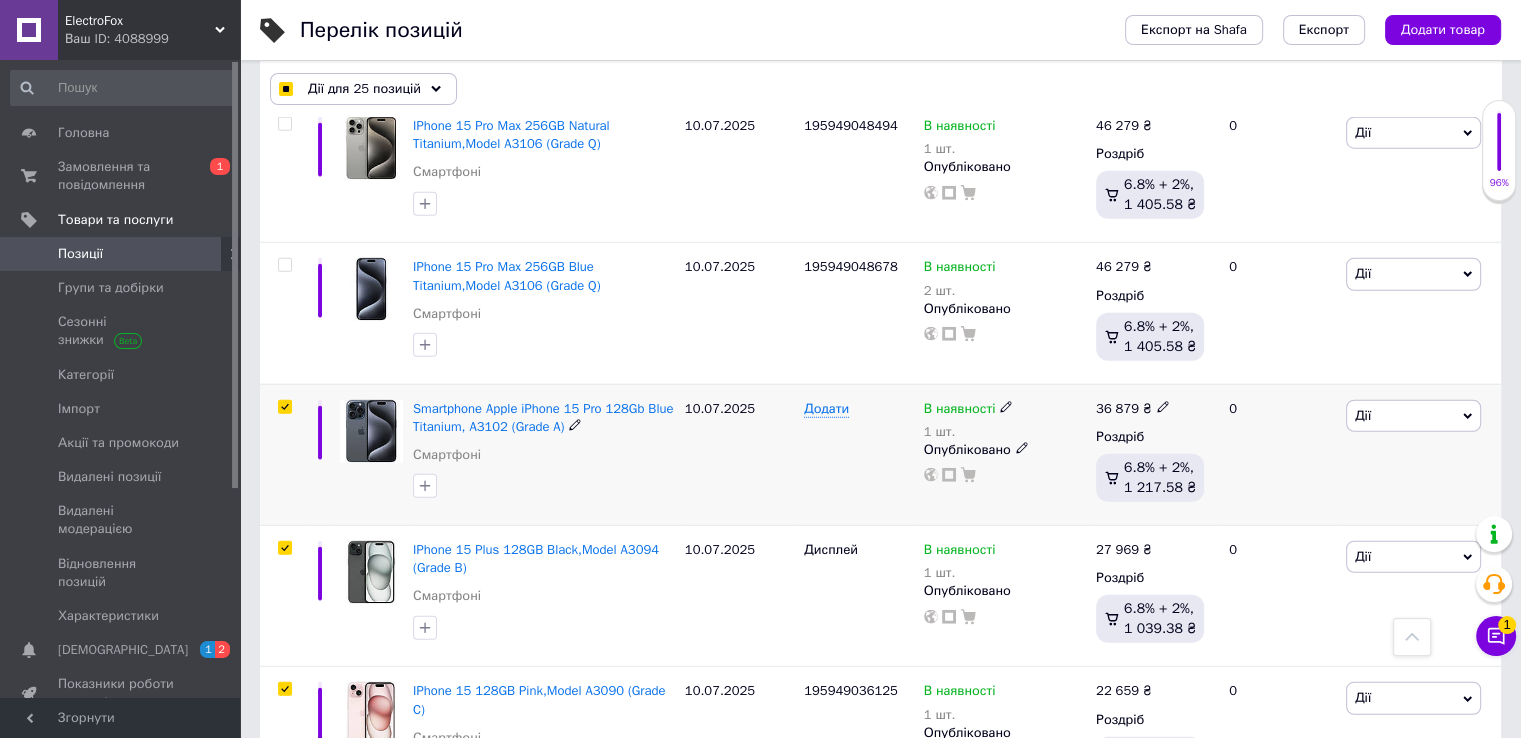 checkbox on "true" 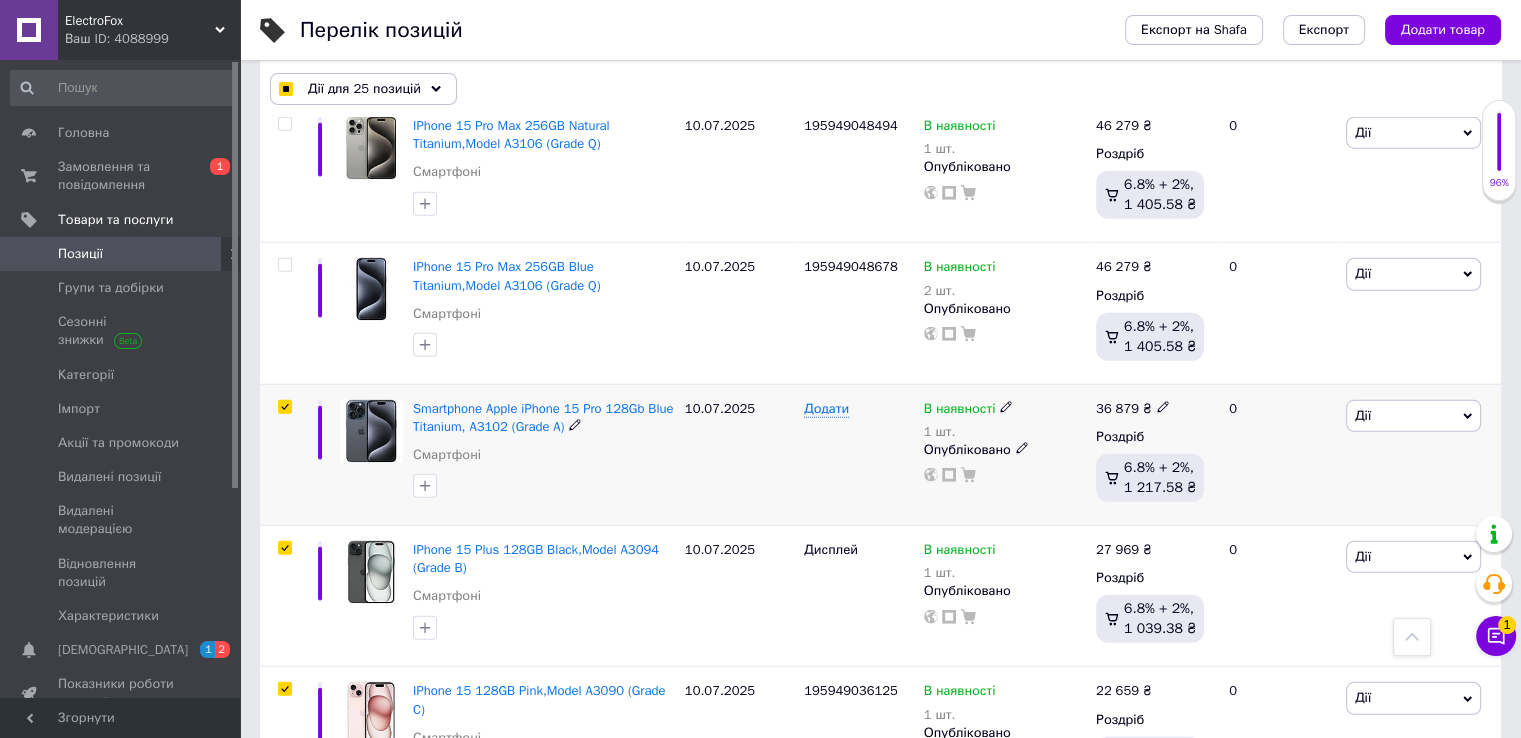 checkbox on "true" 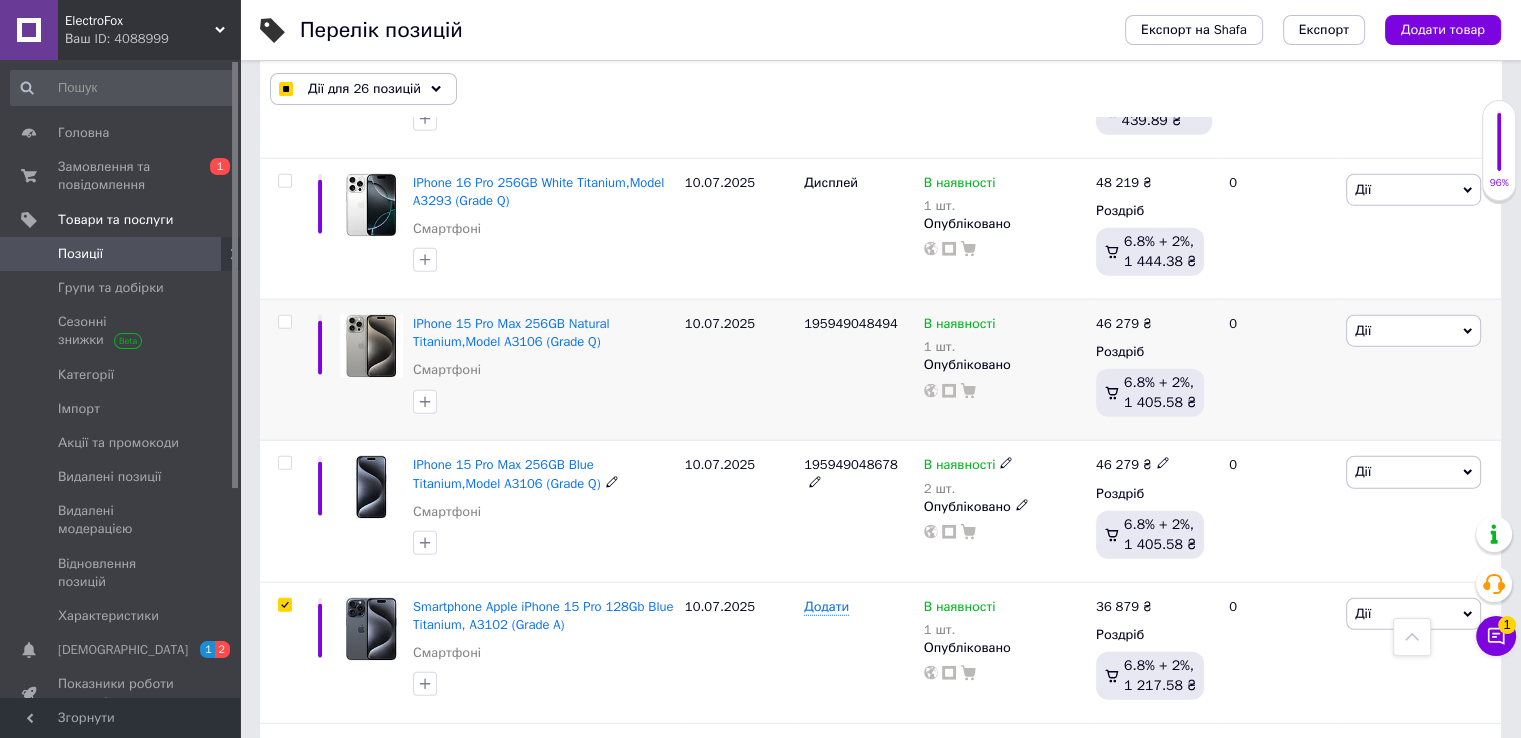scroll, scrollTop: 5042, scrollLeft: 0, axis: vertical 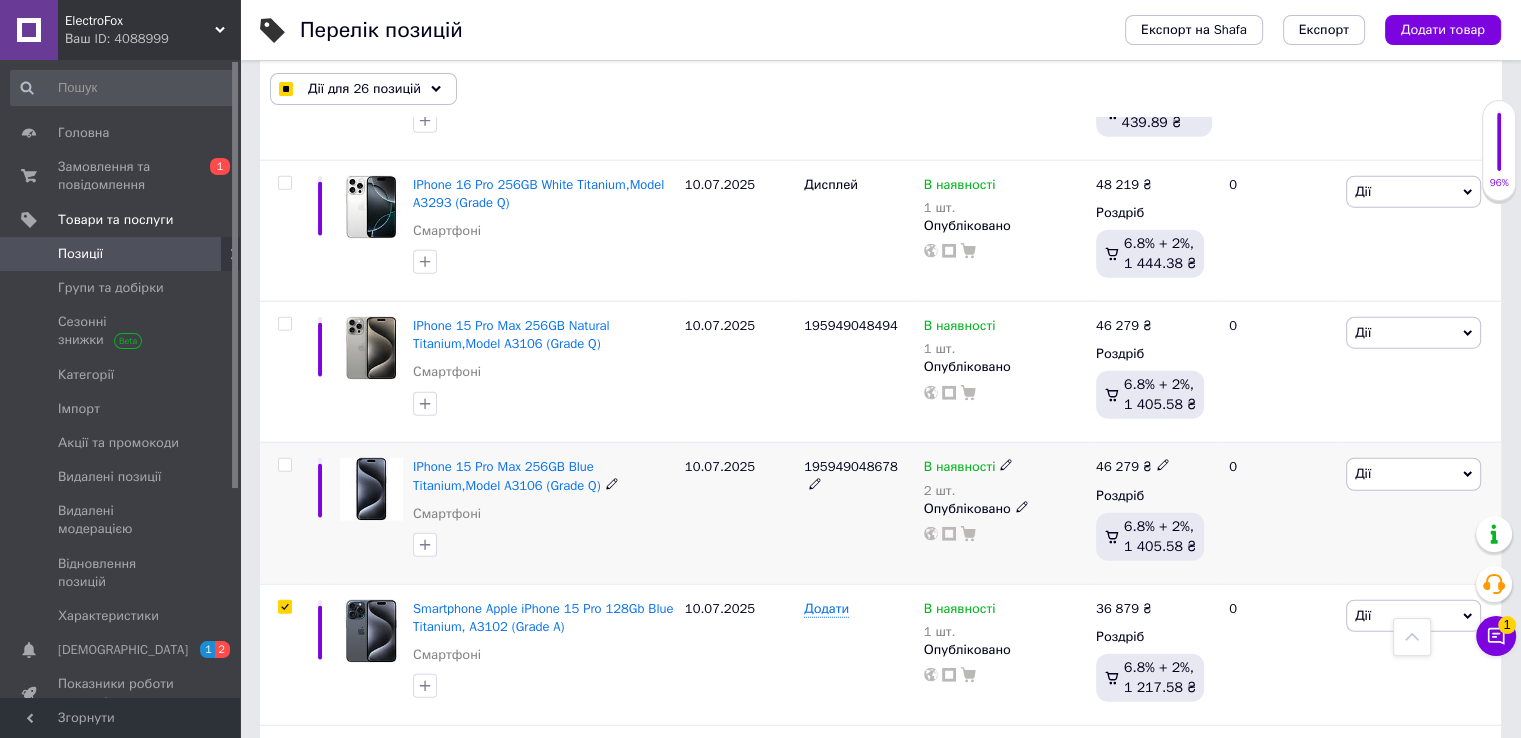 click at bounding box center (284, 465) 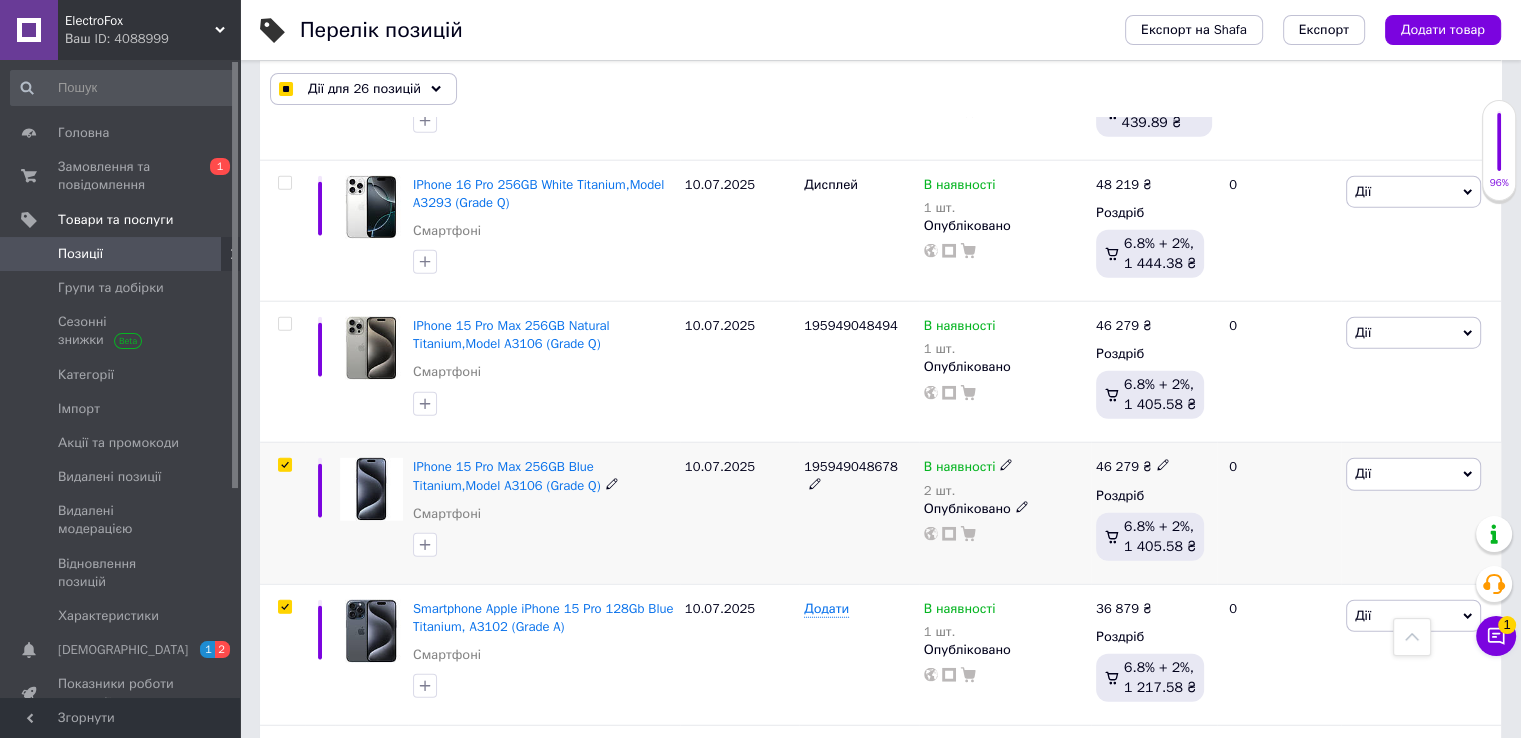 checkbox on "true" 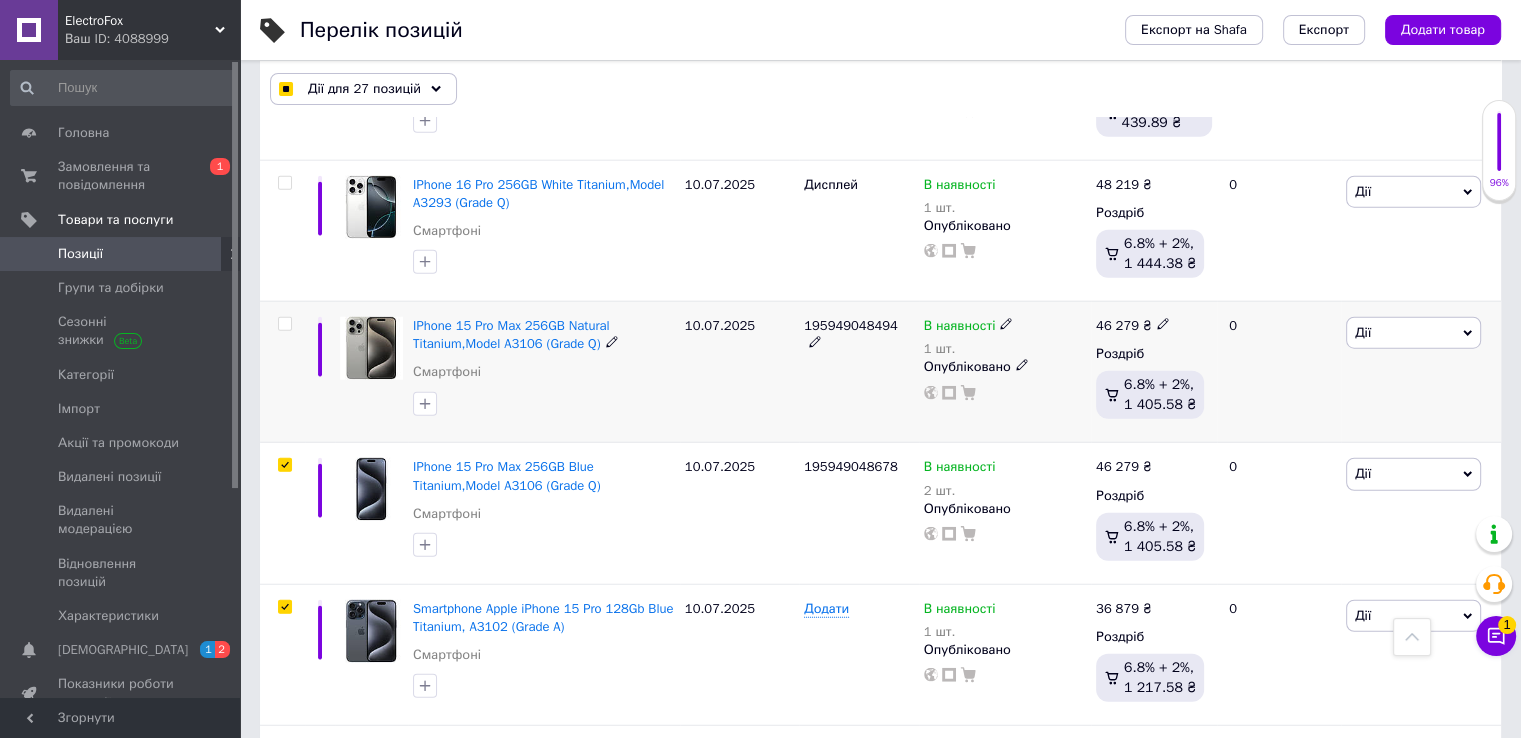 click at bounding box center (284, 324) 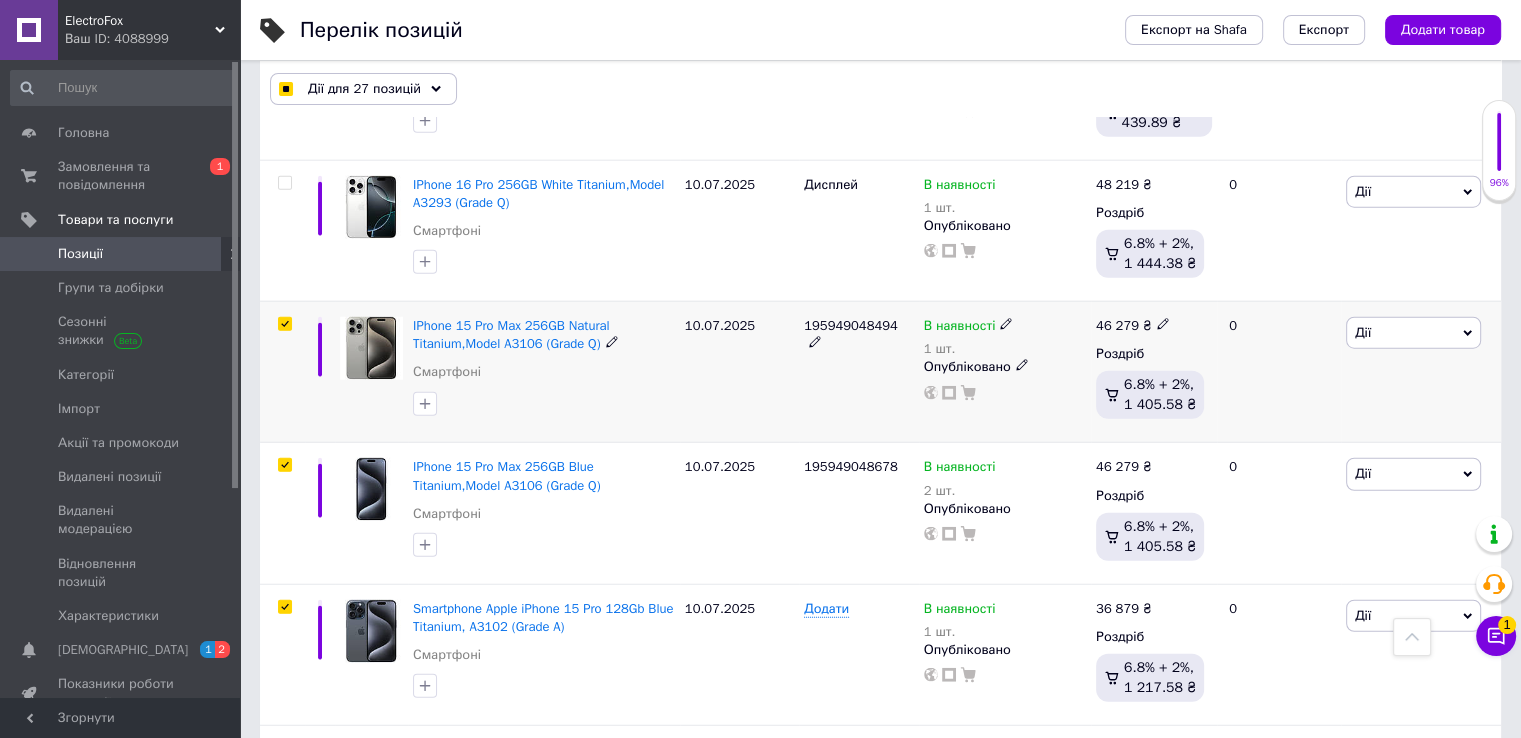 checkbox on "true" 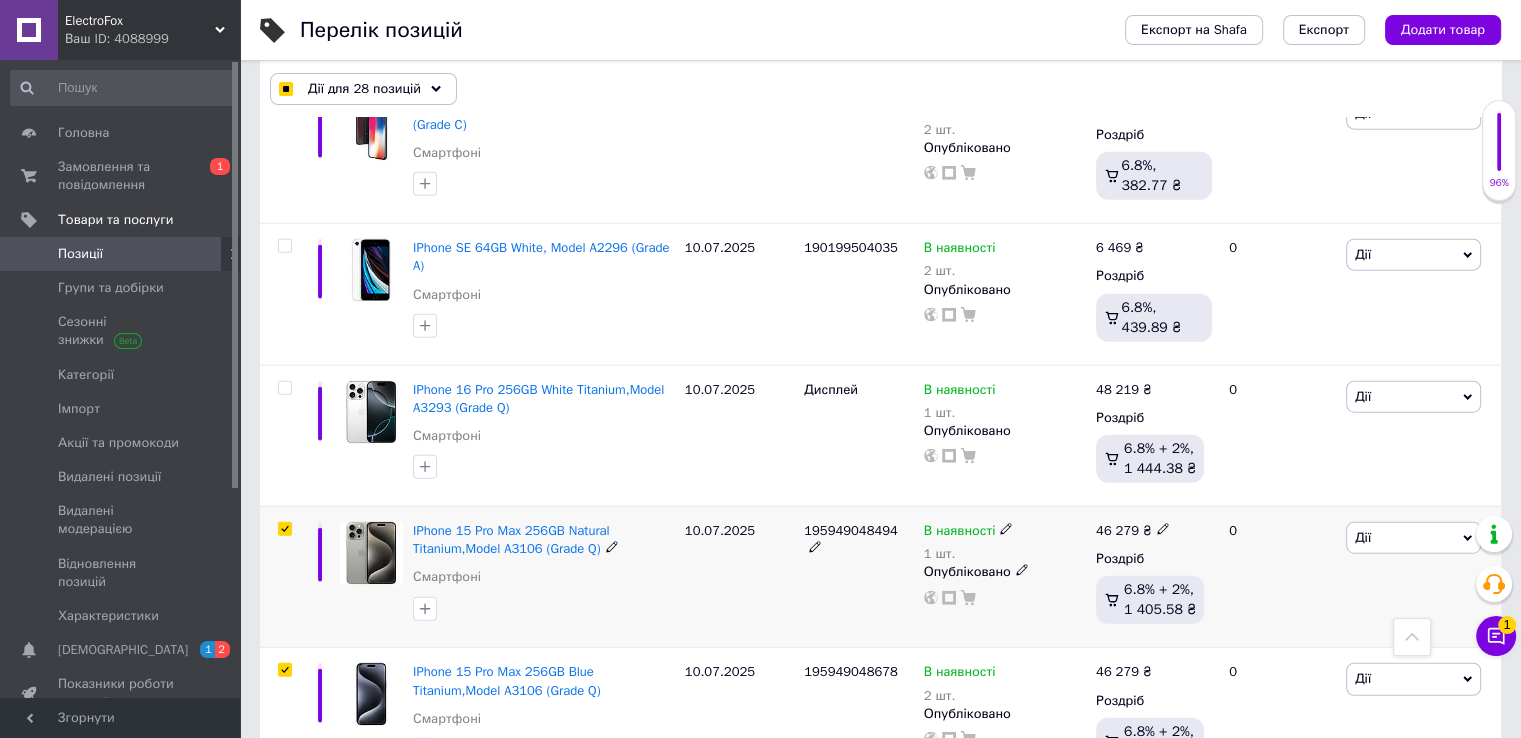 scroll, scrollTop: 4742, scrollLeft: 0, axis: vertical 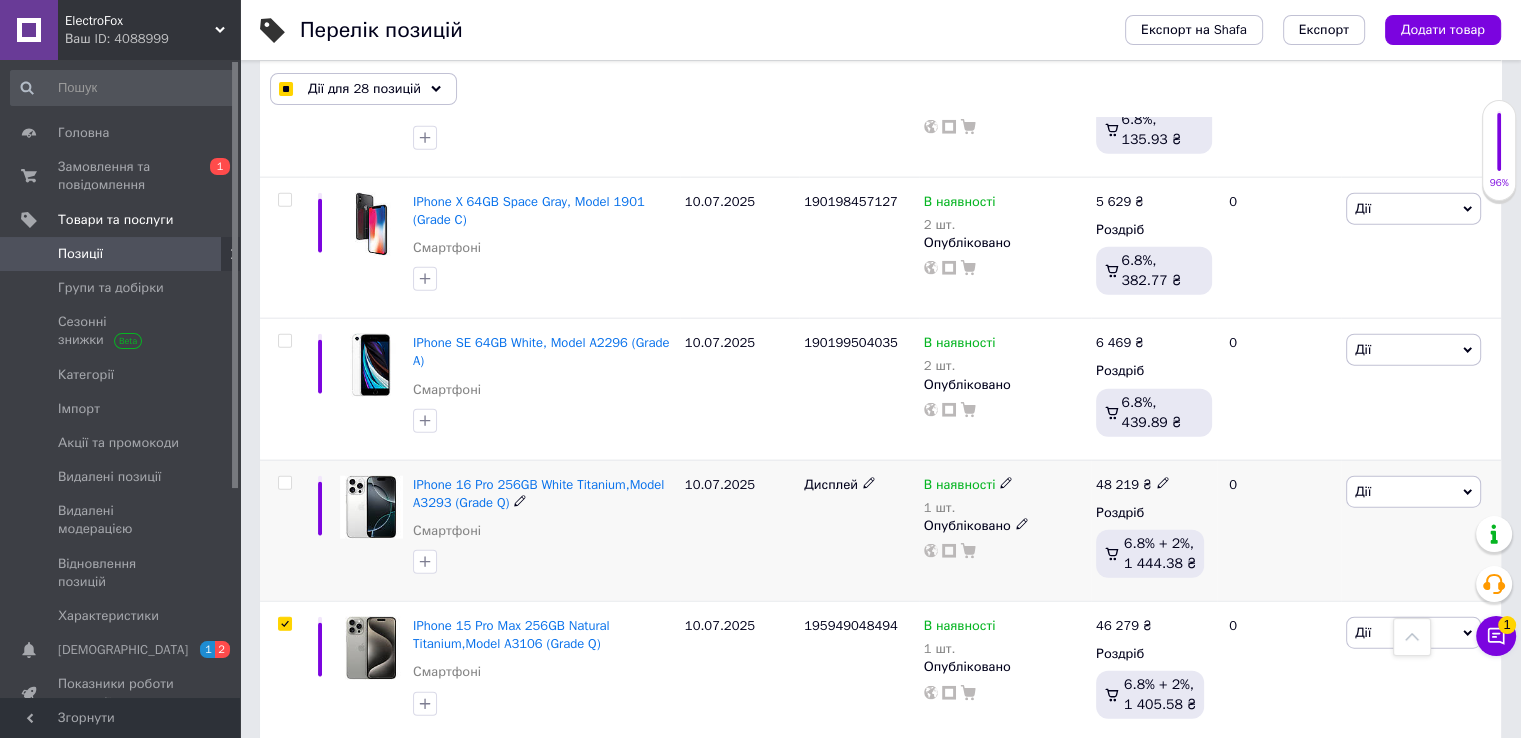click at bounding box center (284, 483) 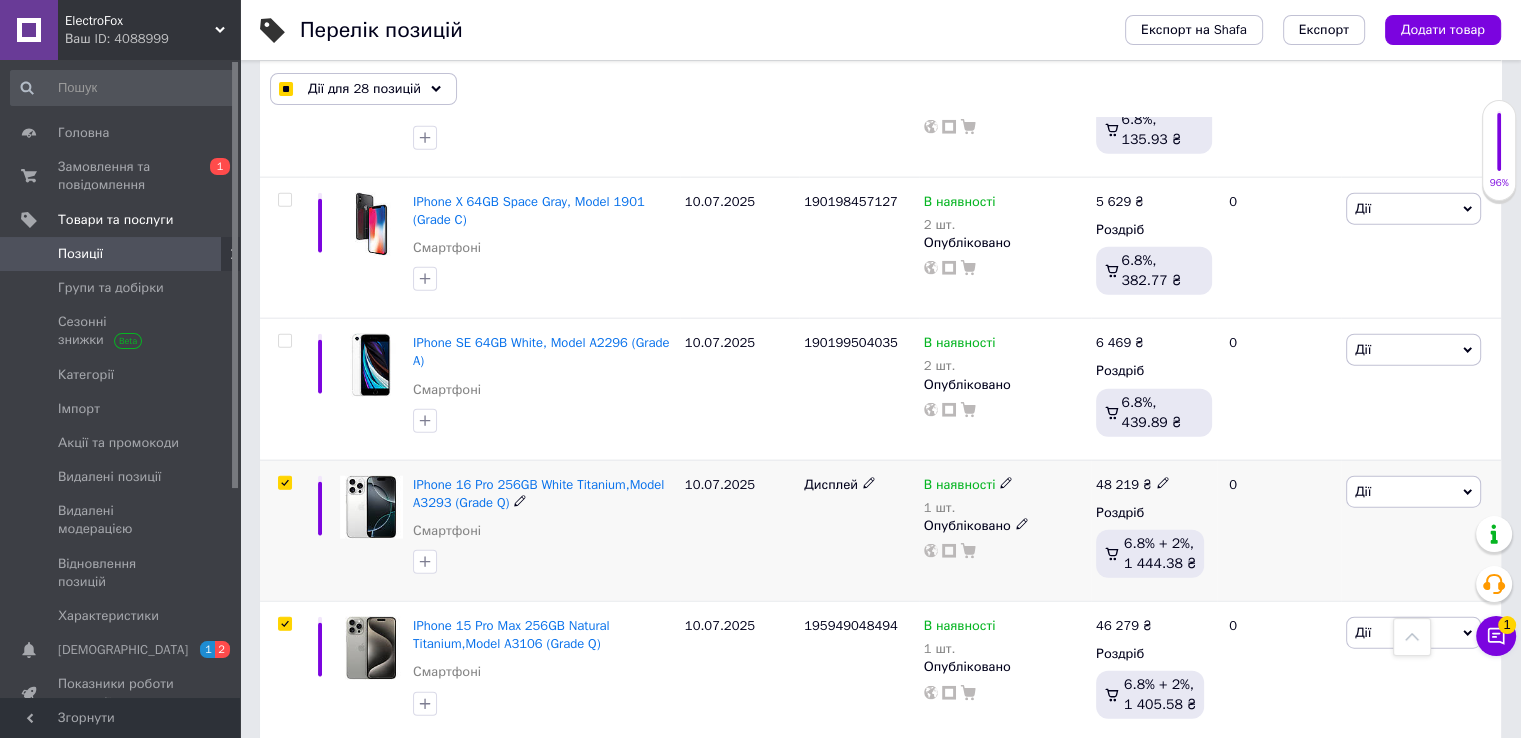 checkbox on "true" 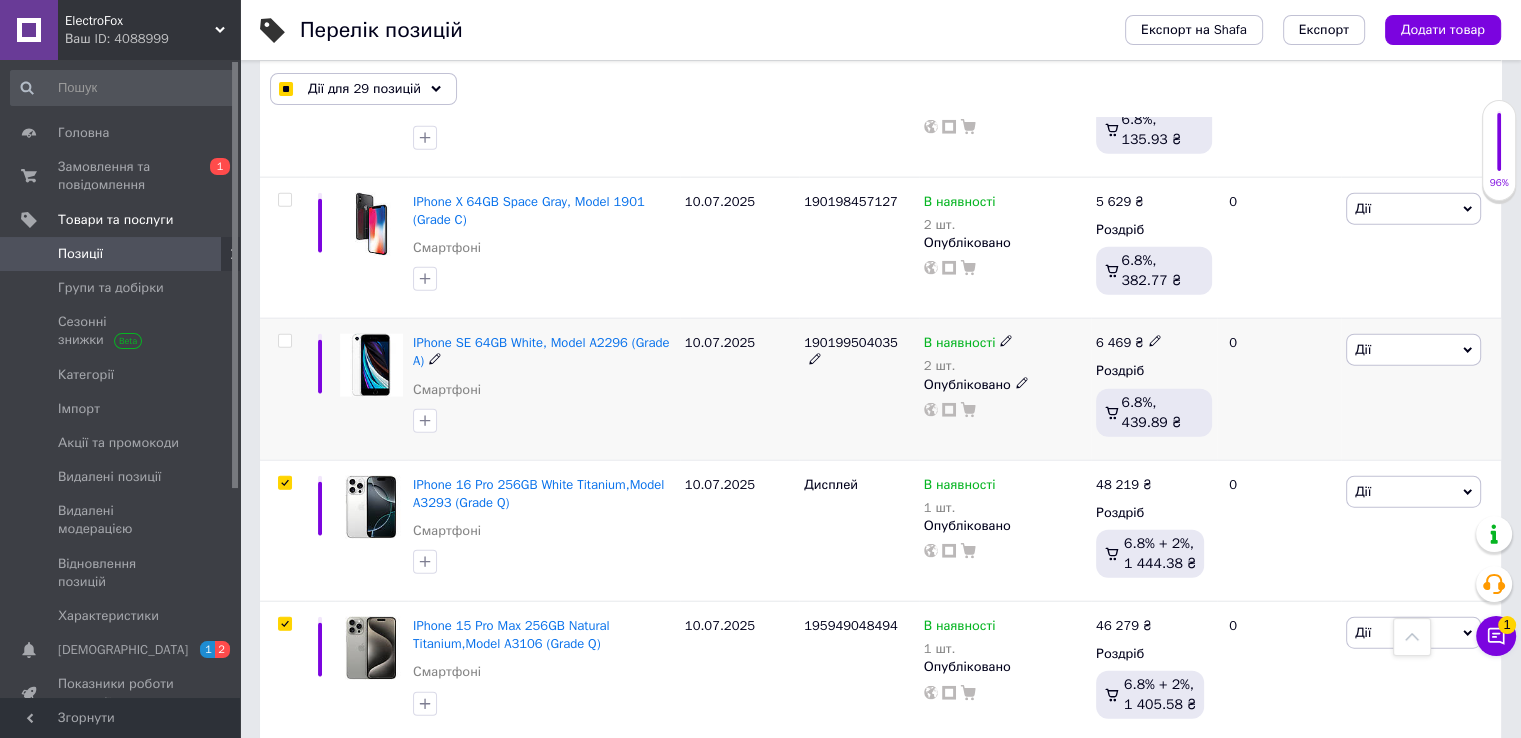 click at bounding box center (282, 389) 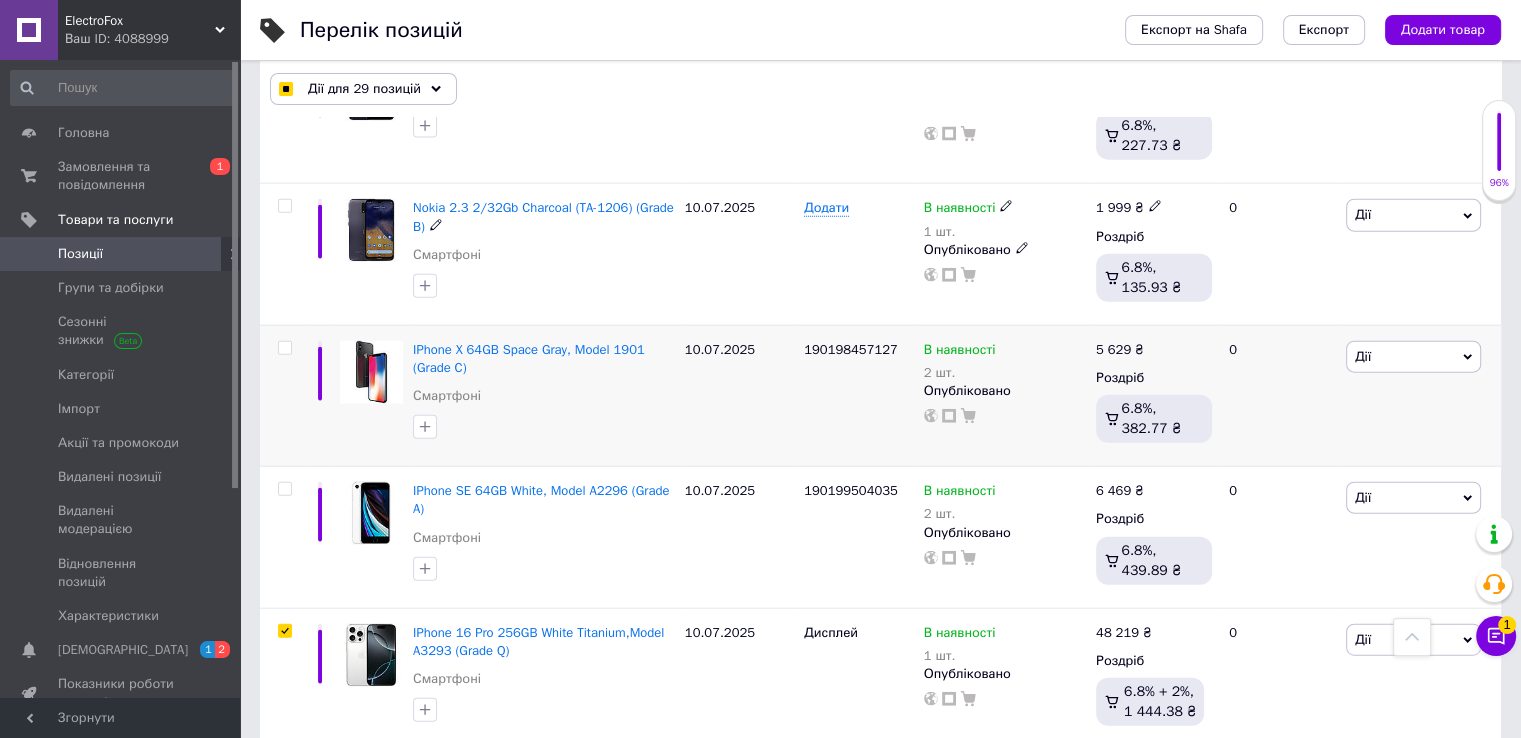 scroll, scrollTop: 4542, scrollLeft: 0, axis: vertical 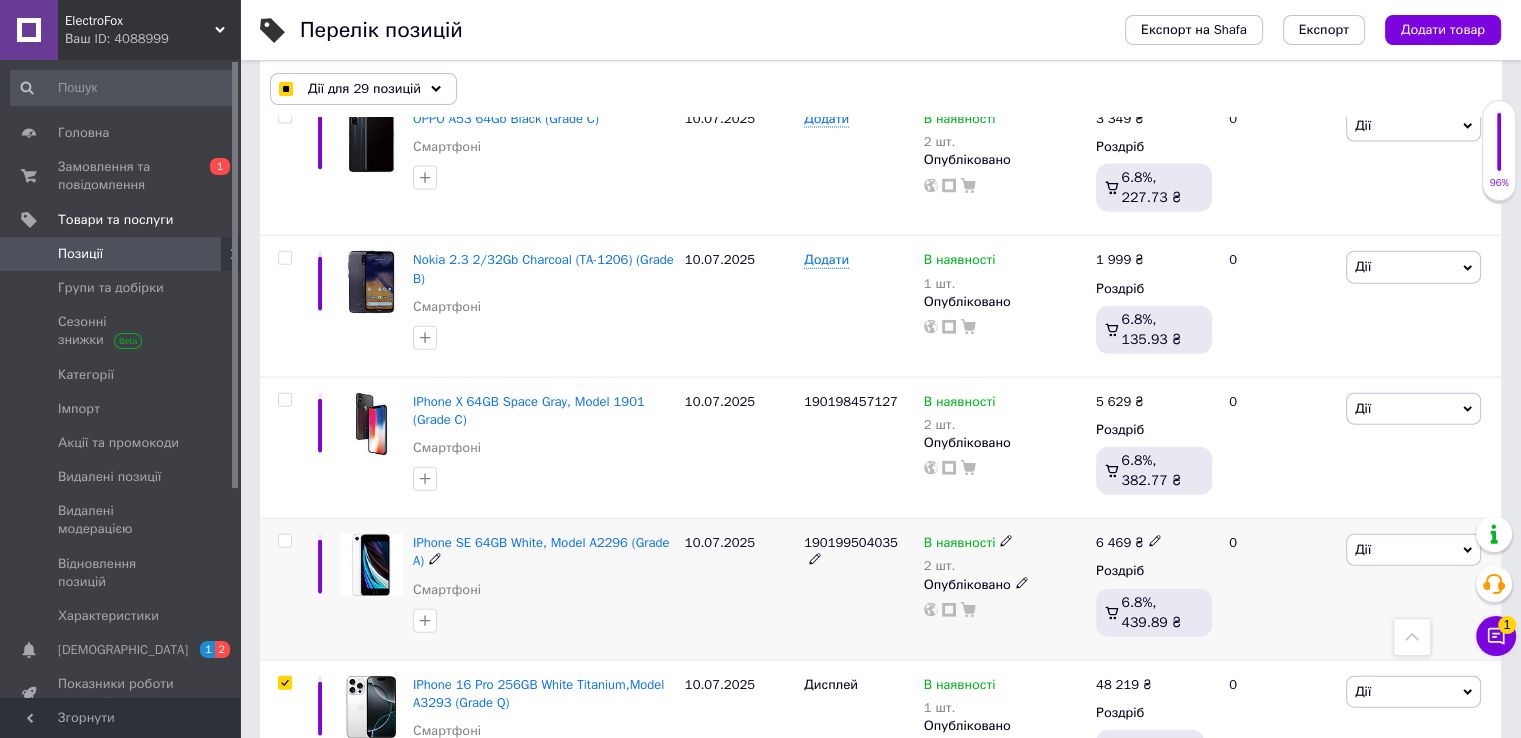 click at bounding box center [284, 541] 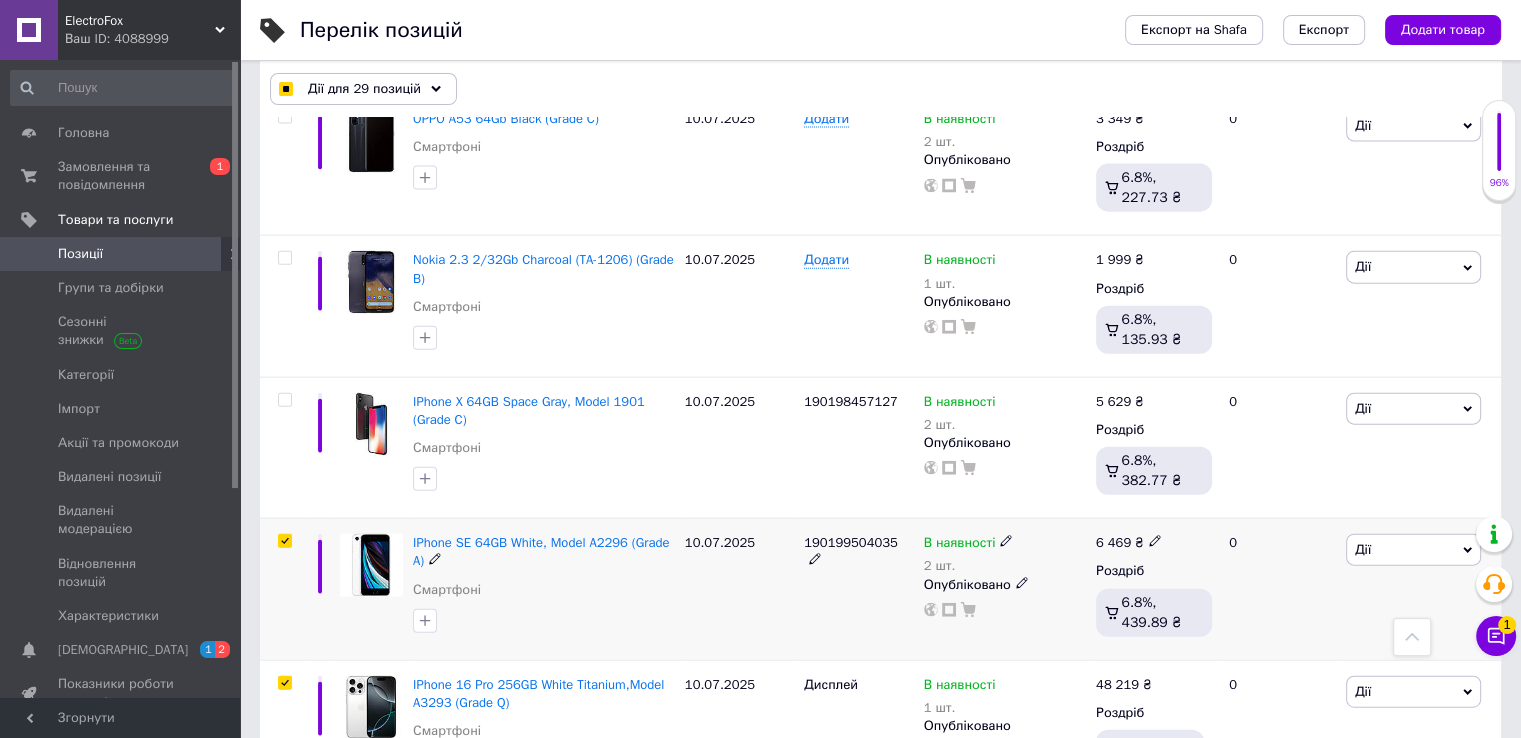 checkbox on "true" 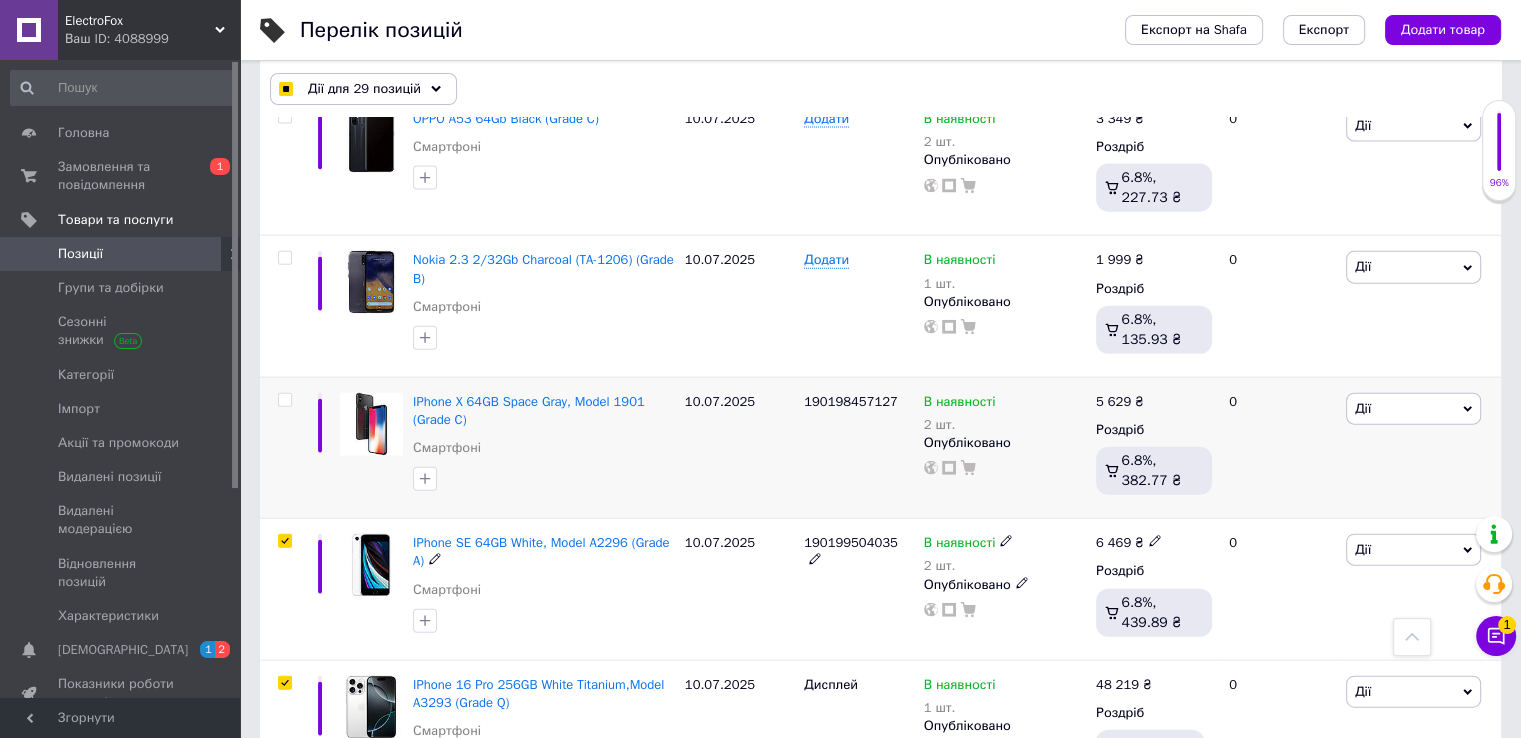checkbox on "true" 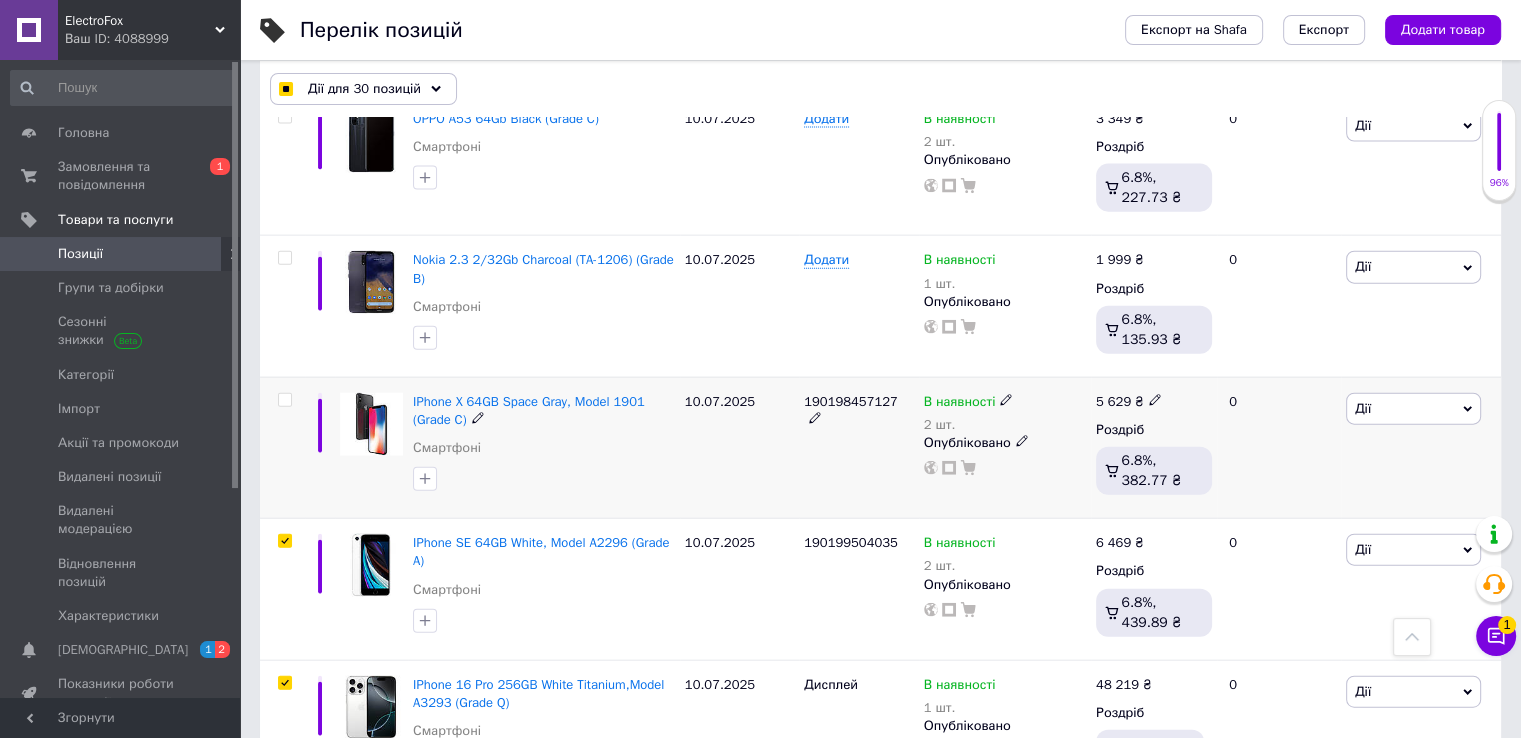click at bounding box center (284, 400) 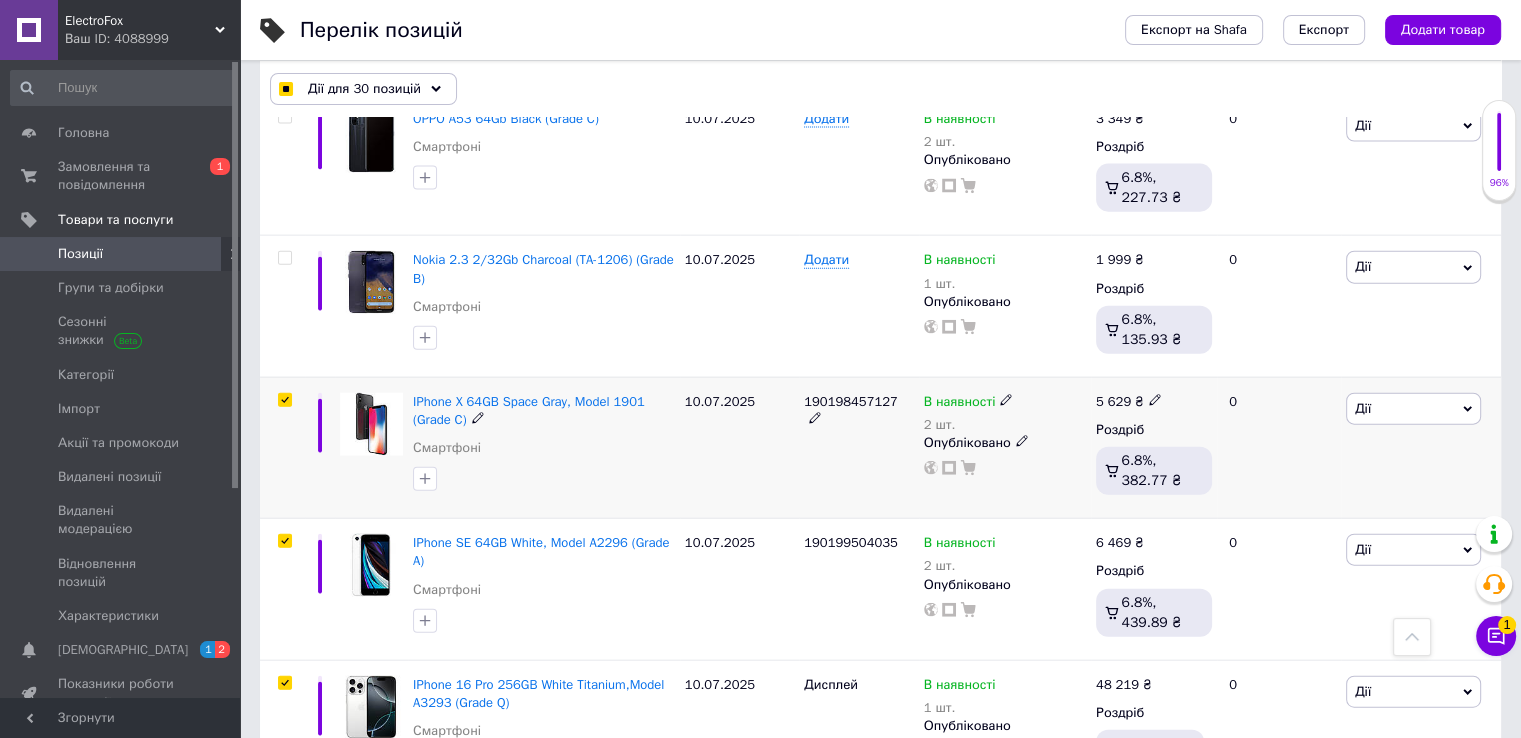 checkbox on "true" 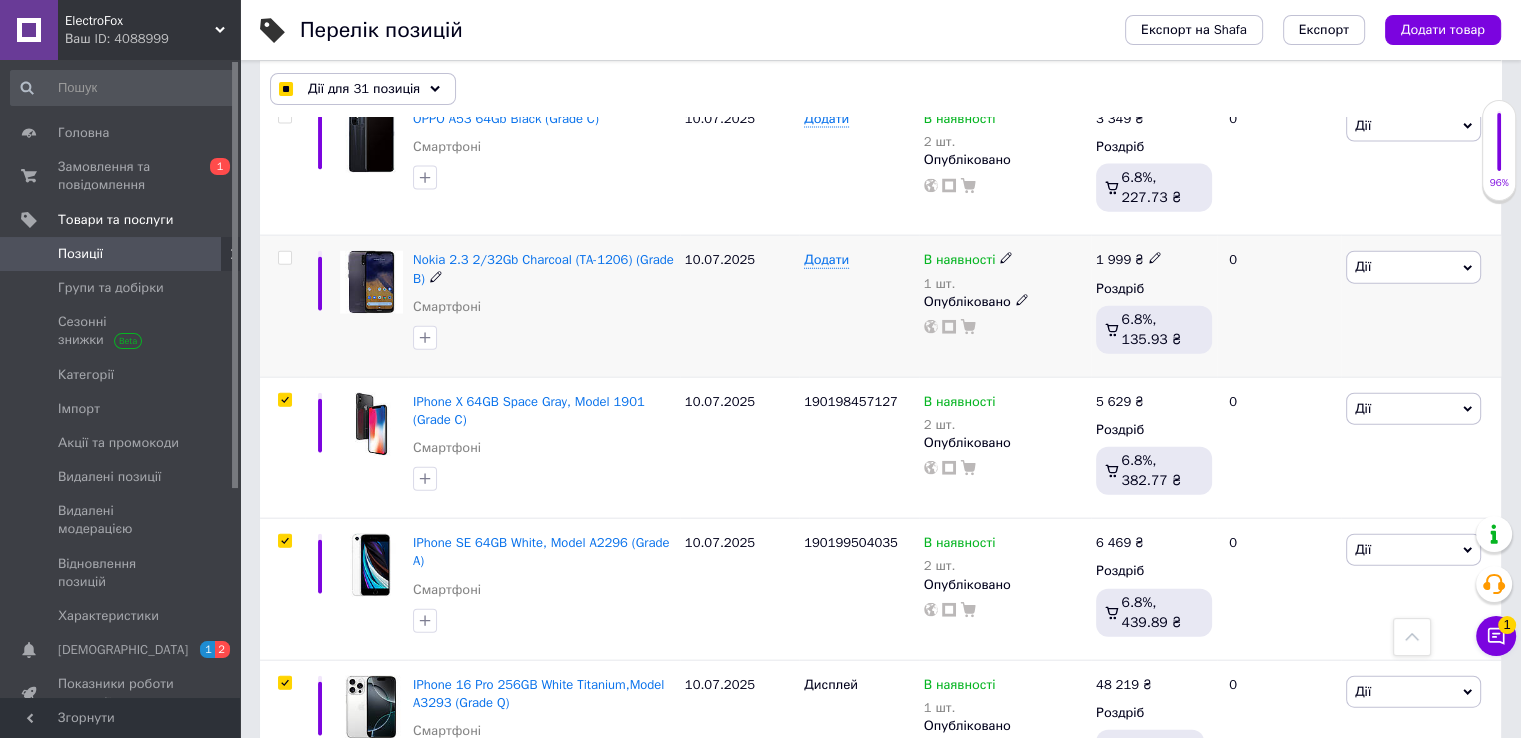 click at bounding box center (284, 258) 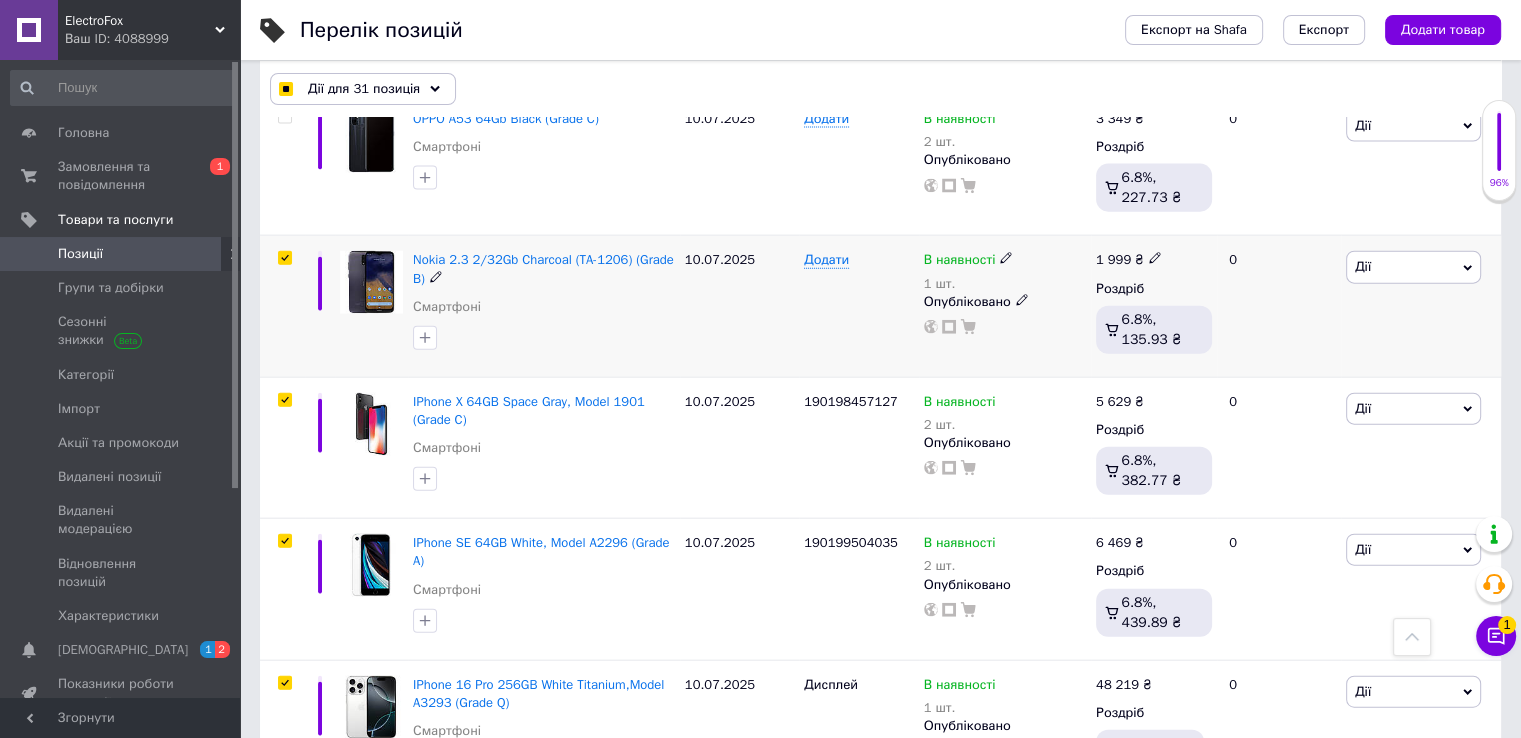 checkbox on "true" 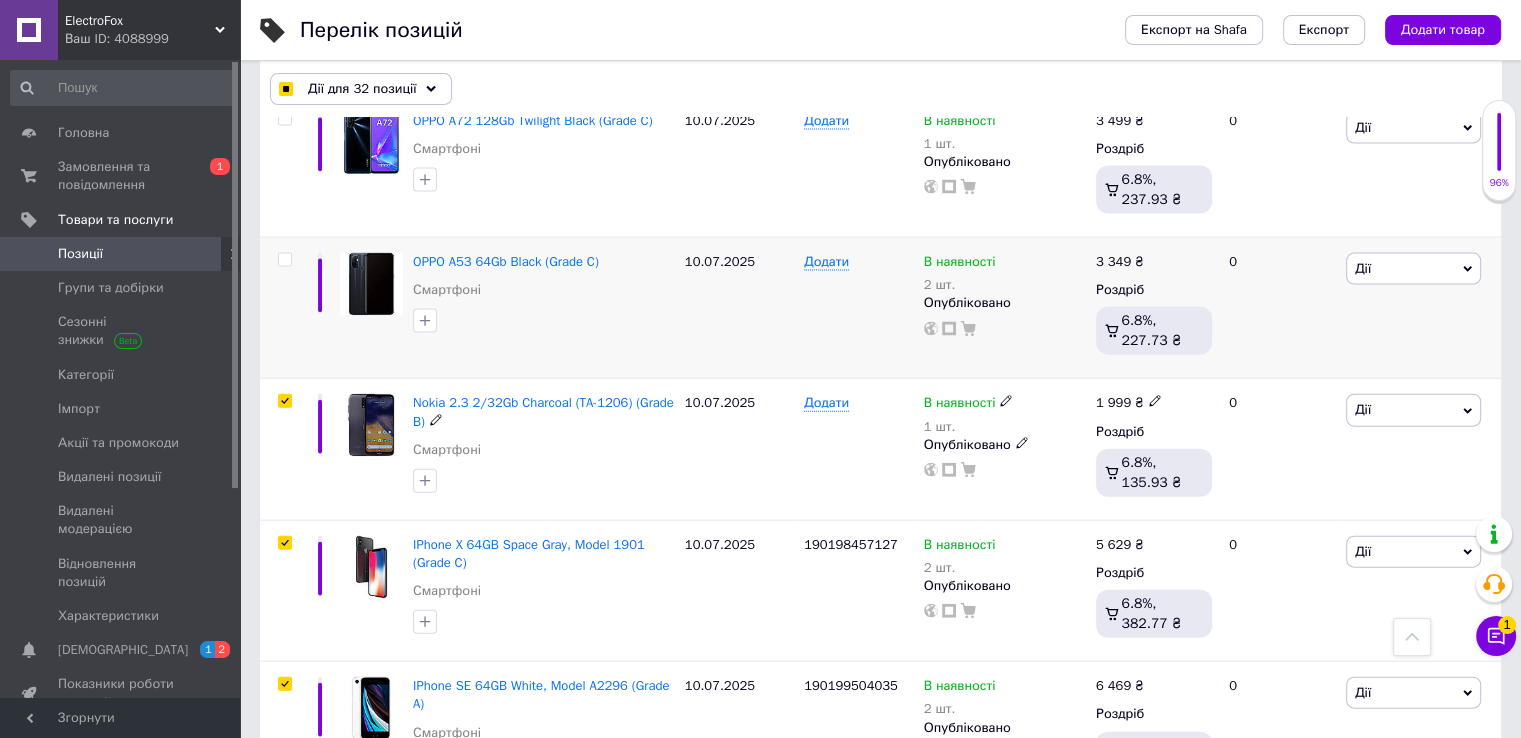 scroll, scrollTop: 4242, scrollLeft: 0, axis: vertical 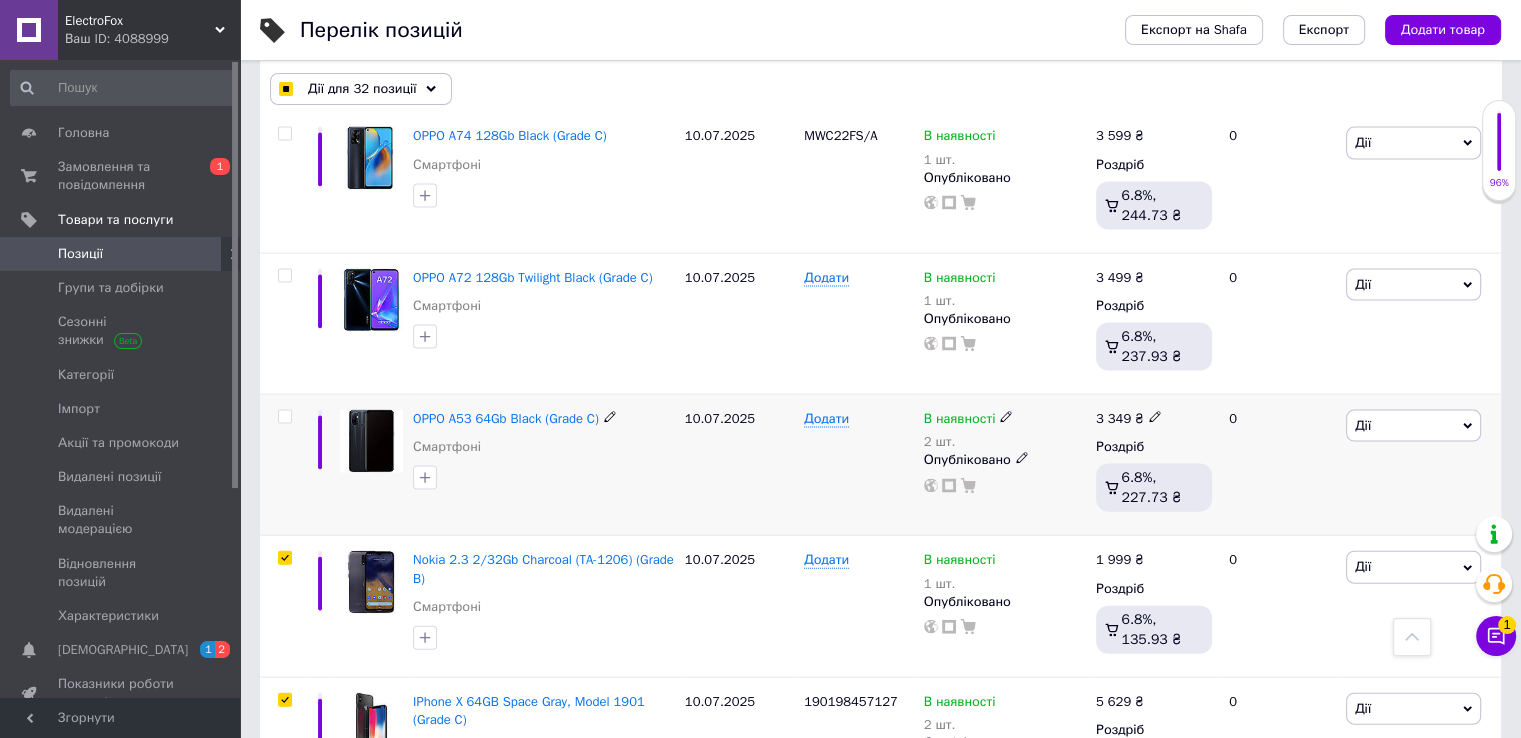 click at bounding box center [284, 417] 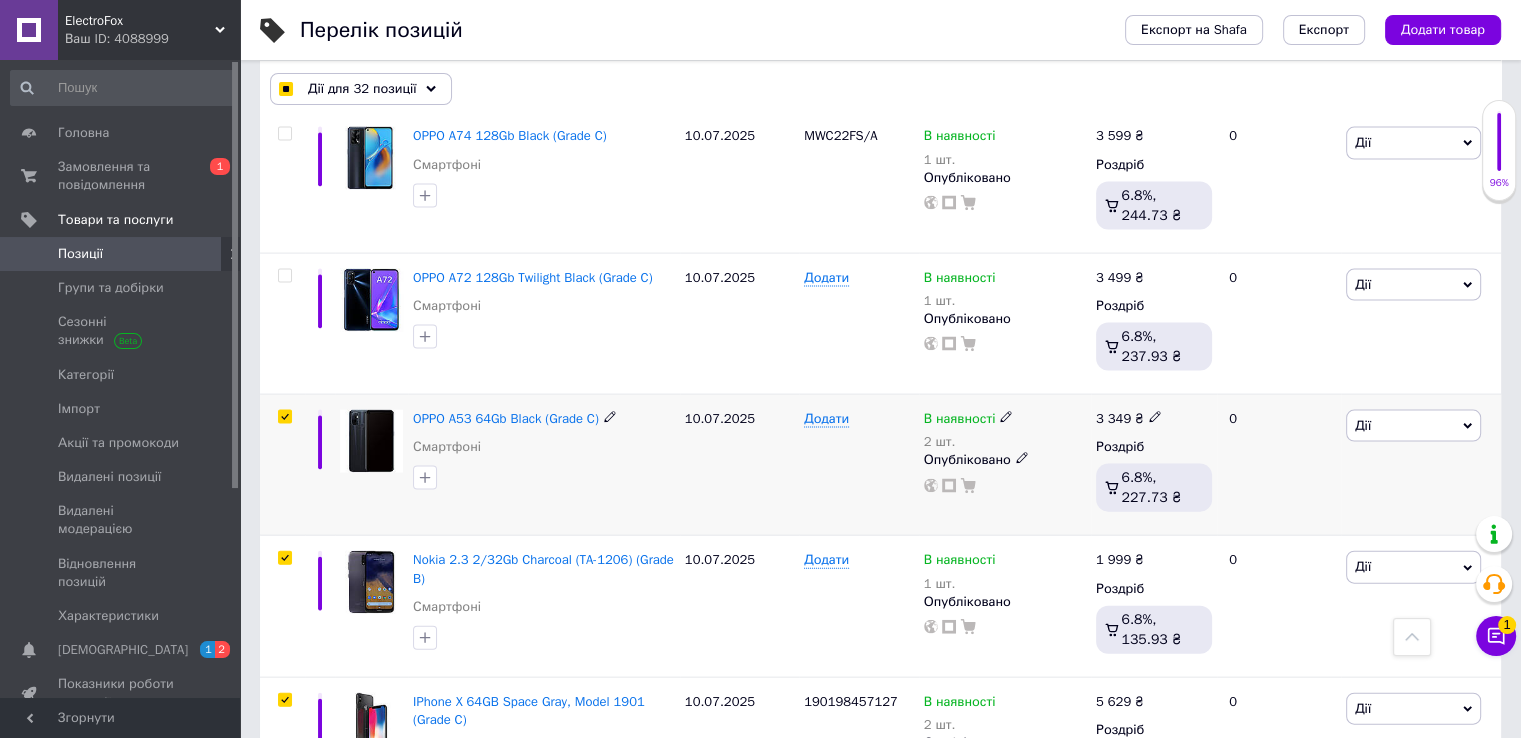 checkbox on "true" 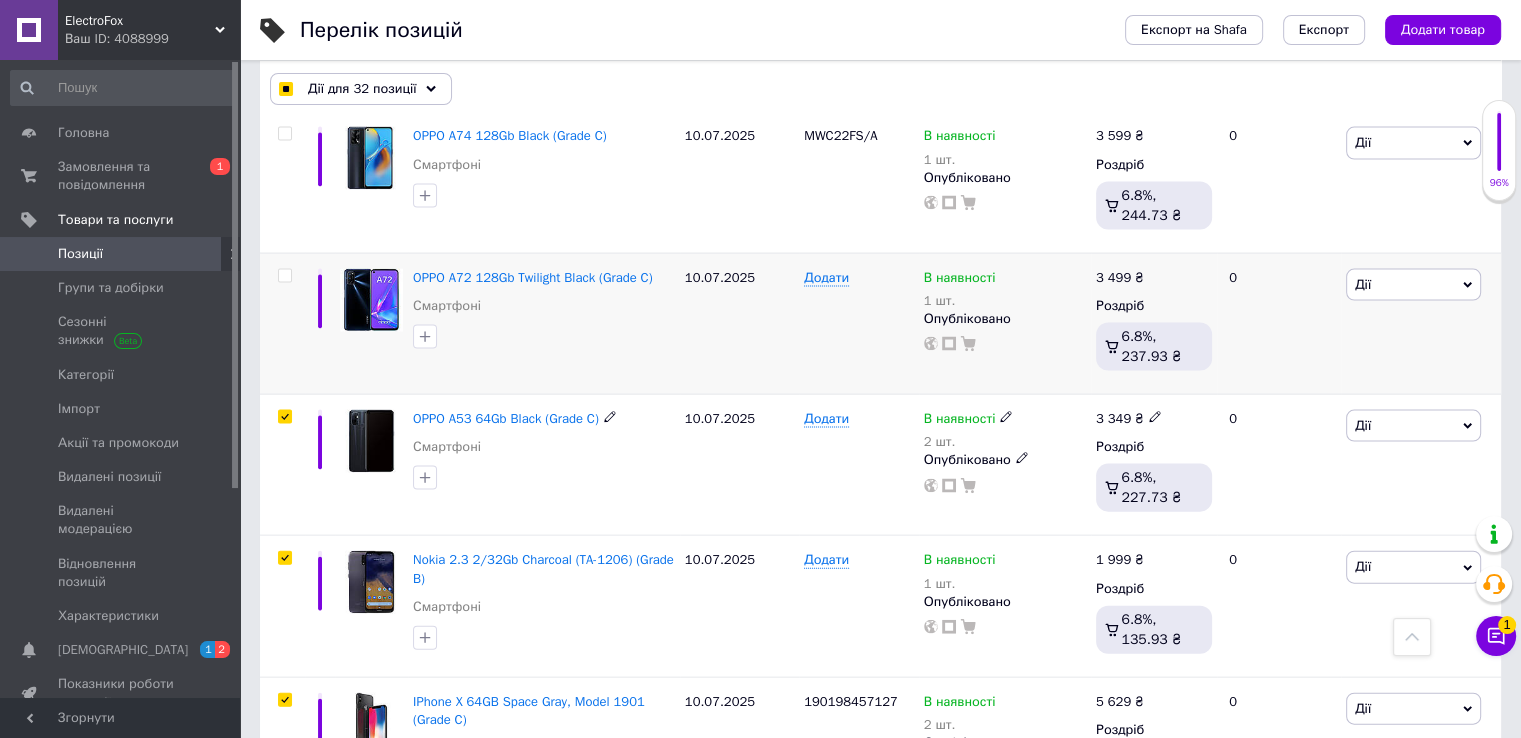 checkbox on "true" 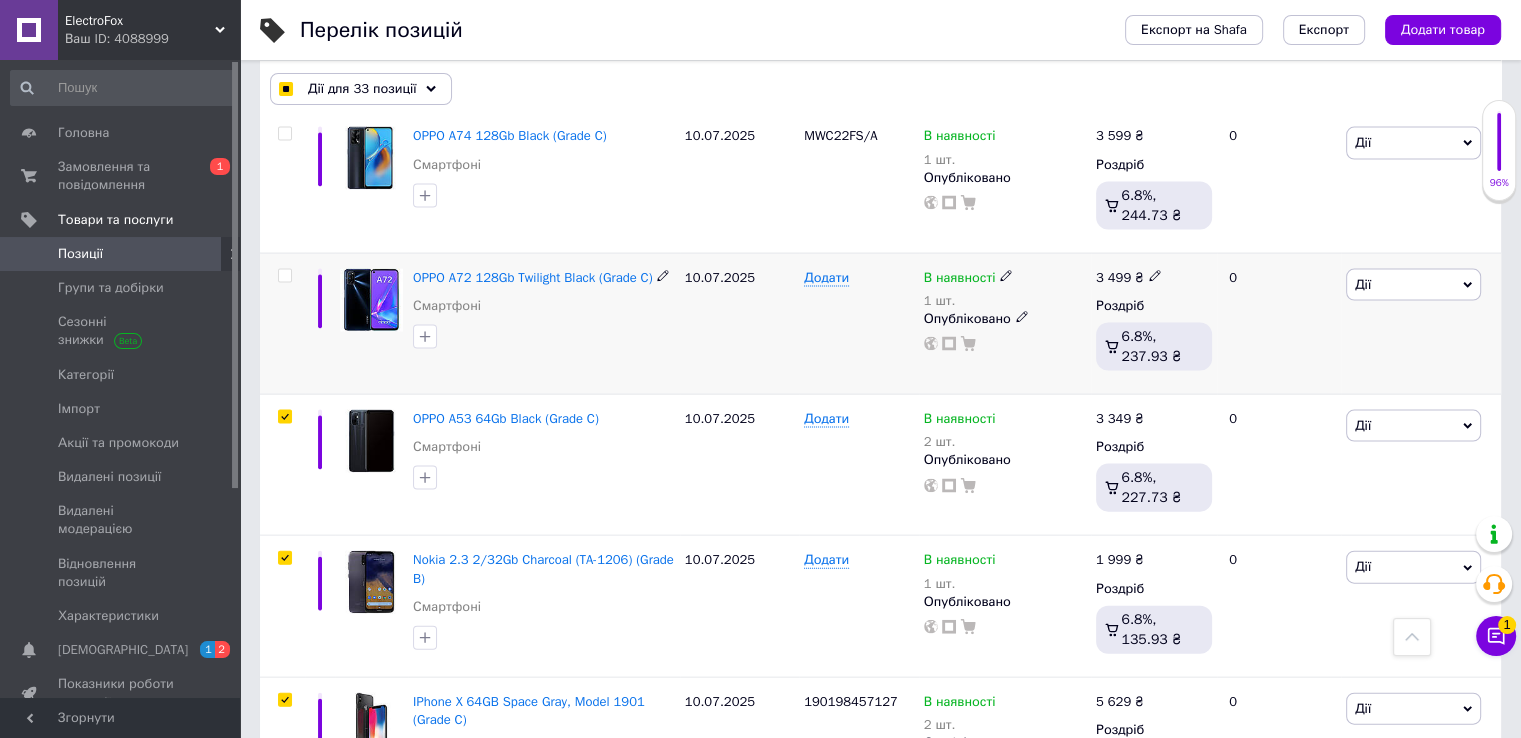 click at bounding box center (284, 276) 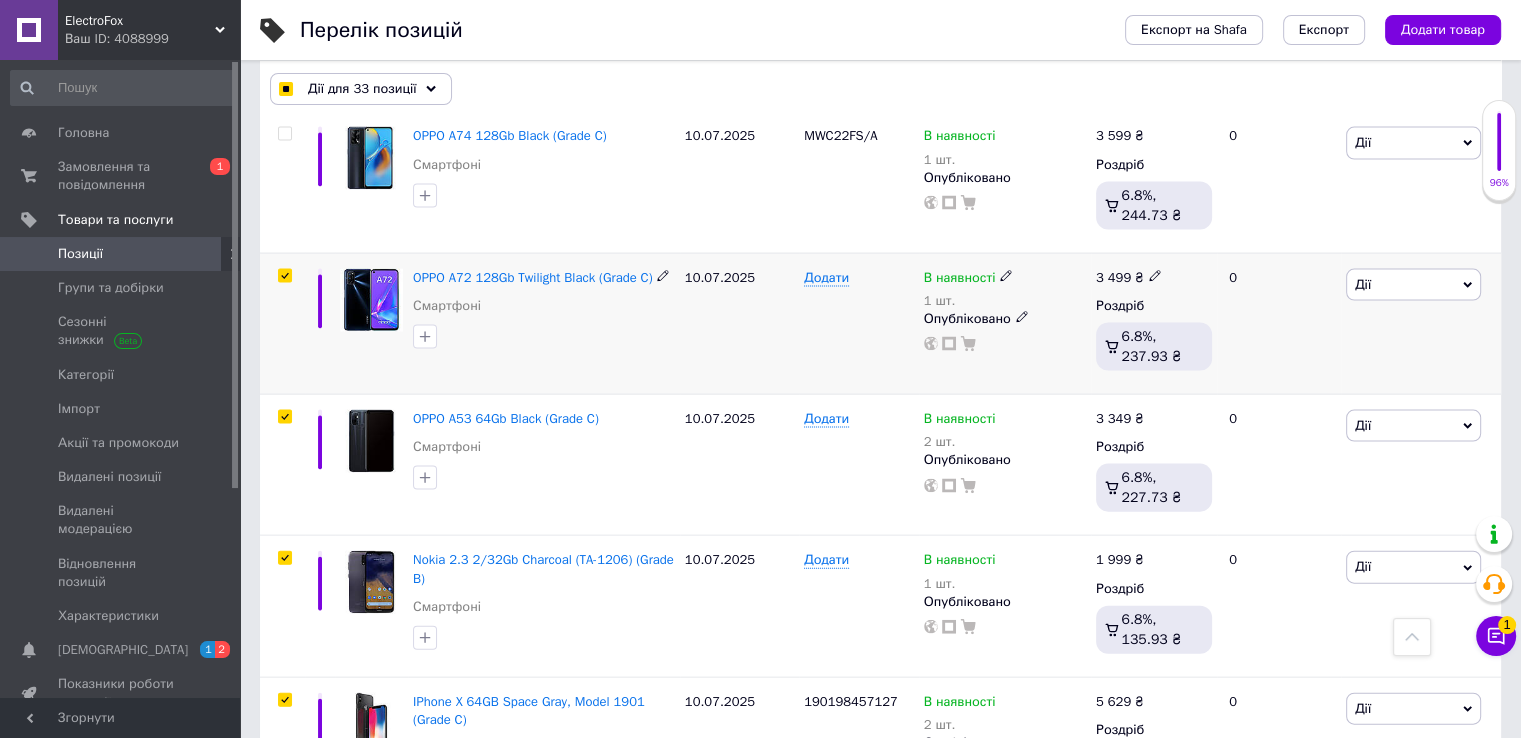 checkbox on "true" 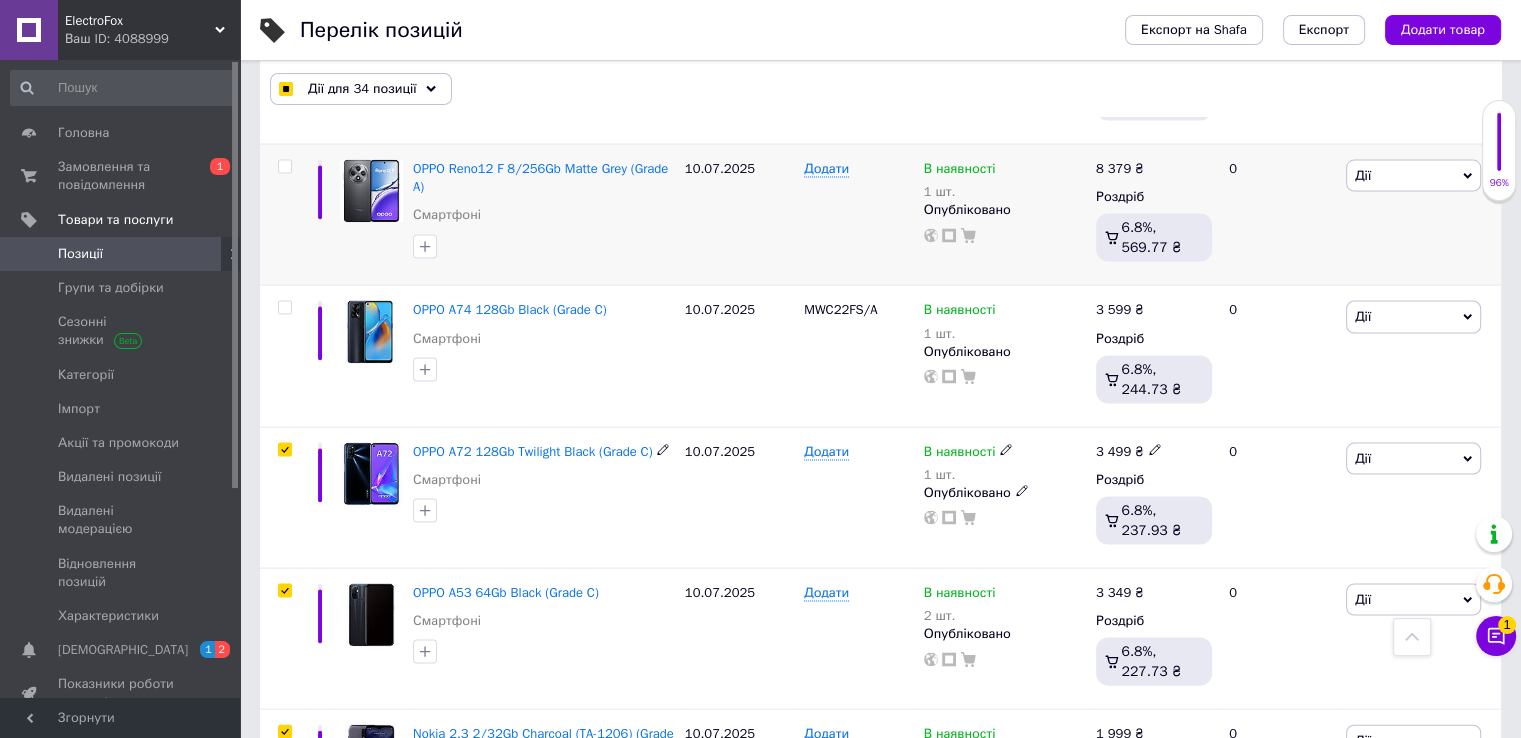 scroll, scrollTop: 3942, scrollLeft: 0, axis: vertical 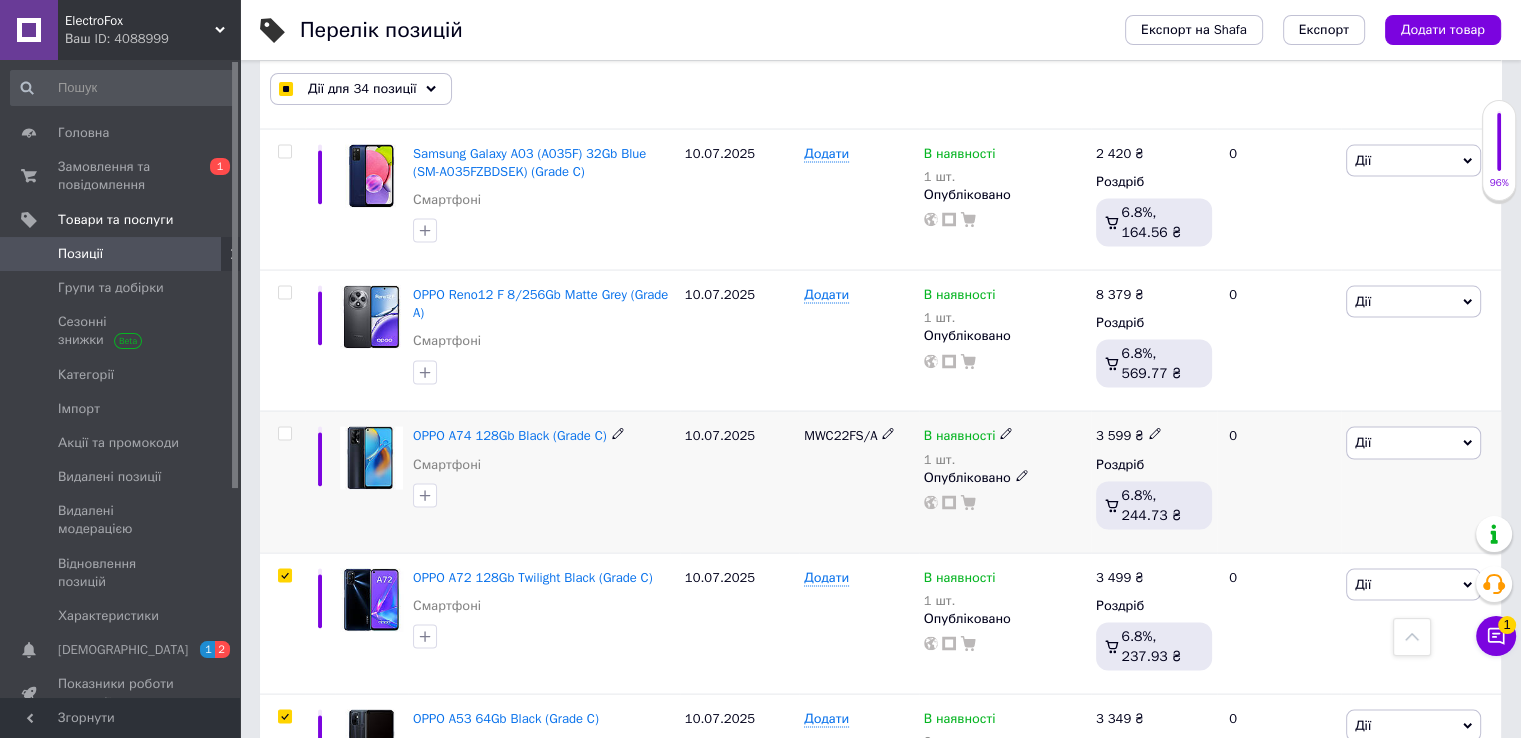 click at bounding box center [284, 434] 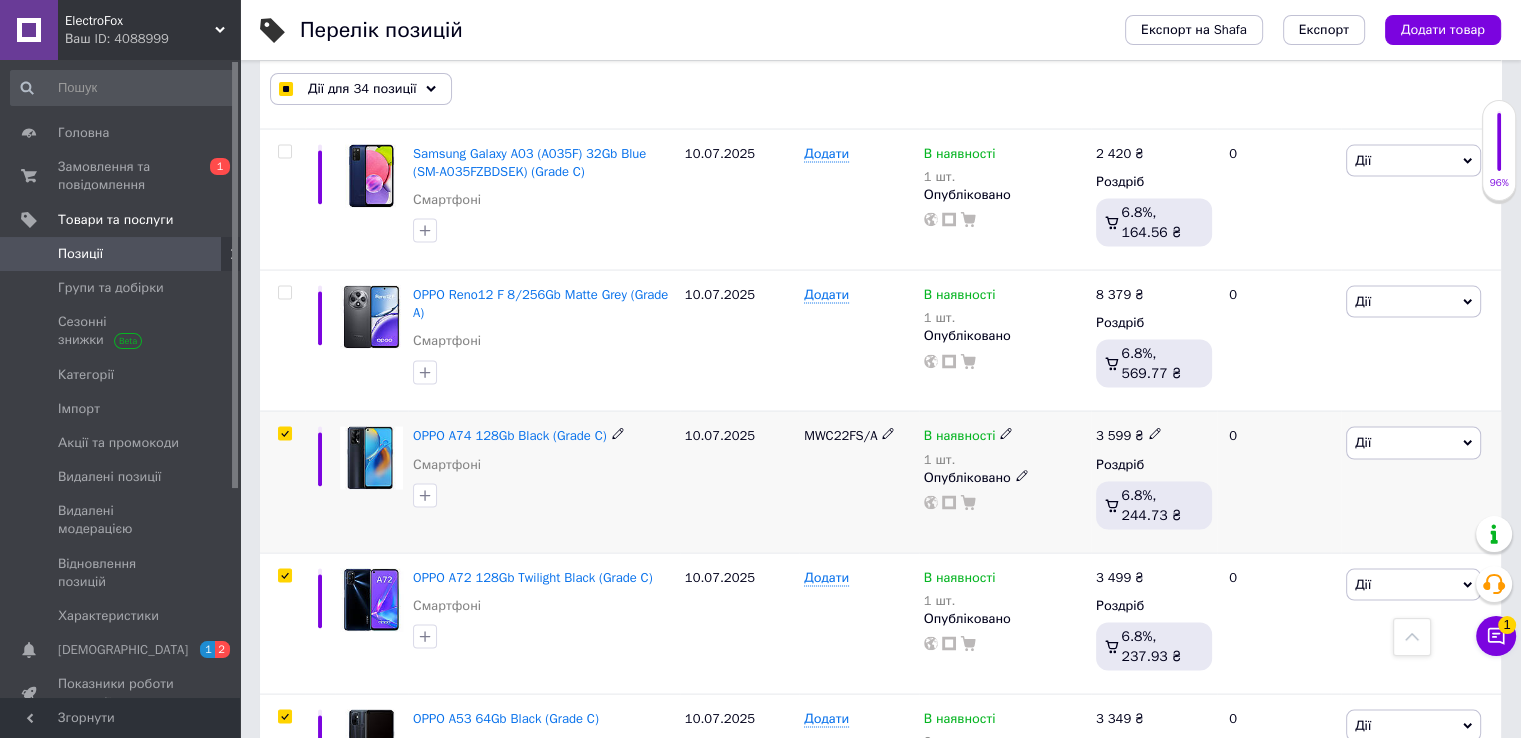 checkbox on "true" 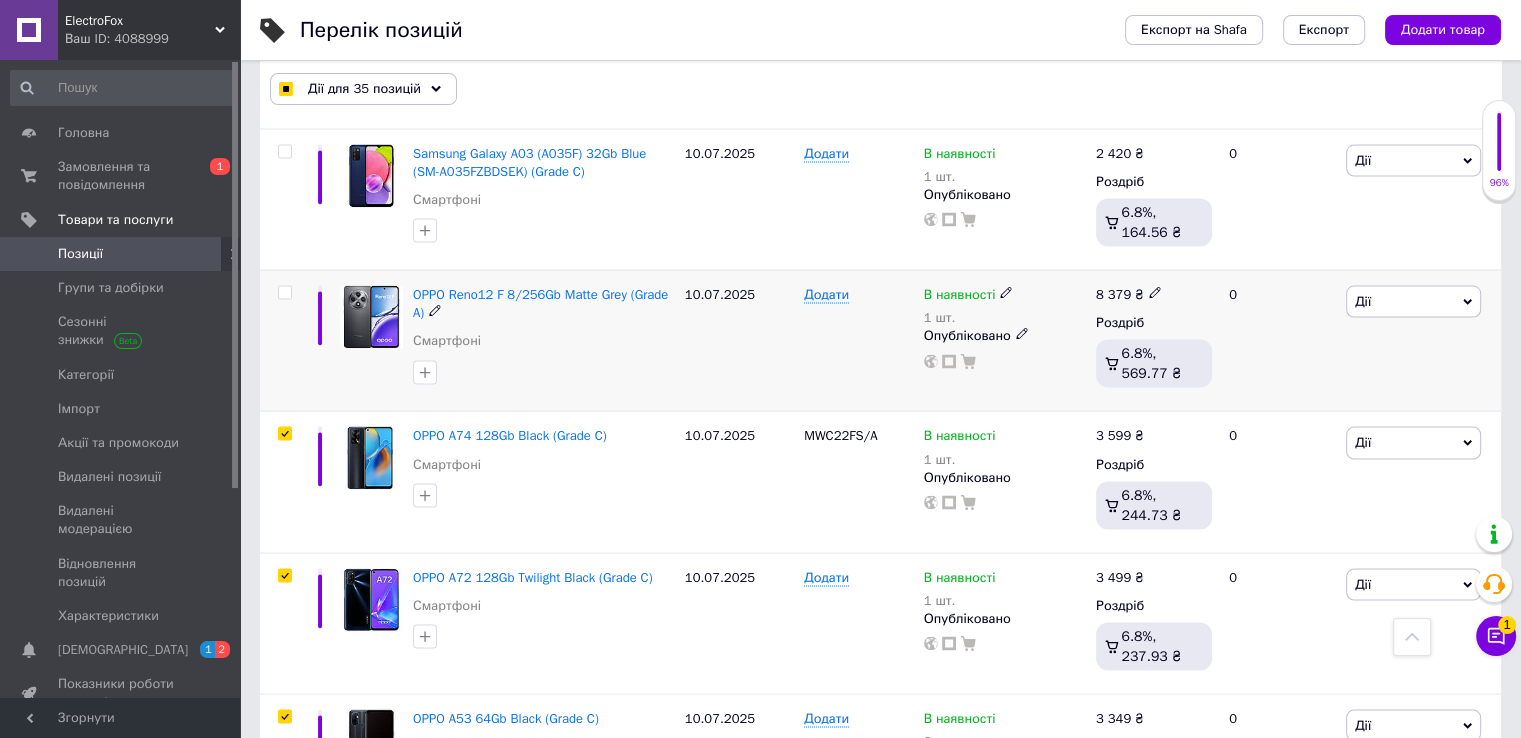 click at bounding box center (284, 293) 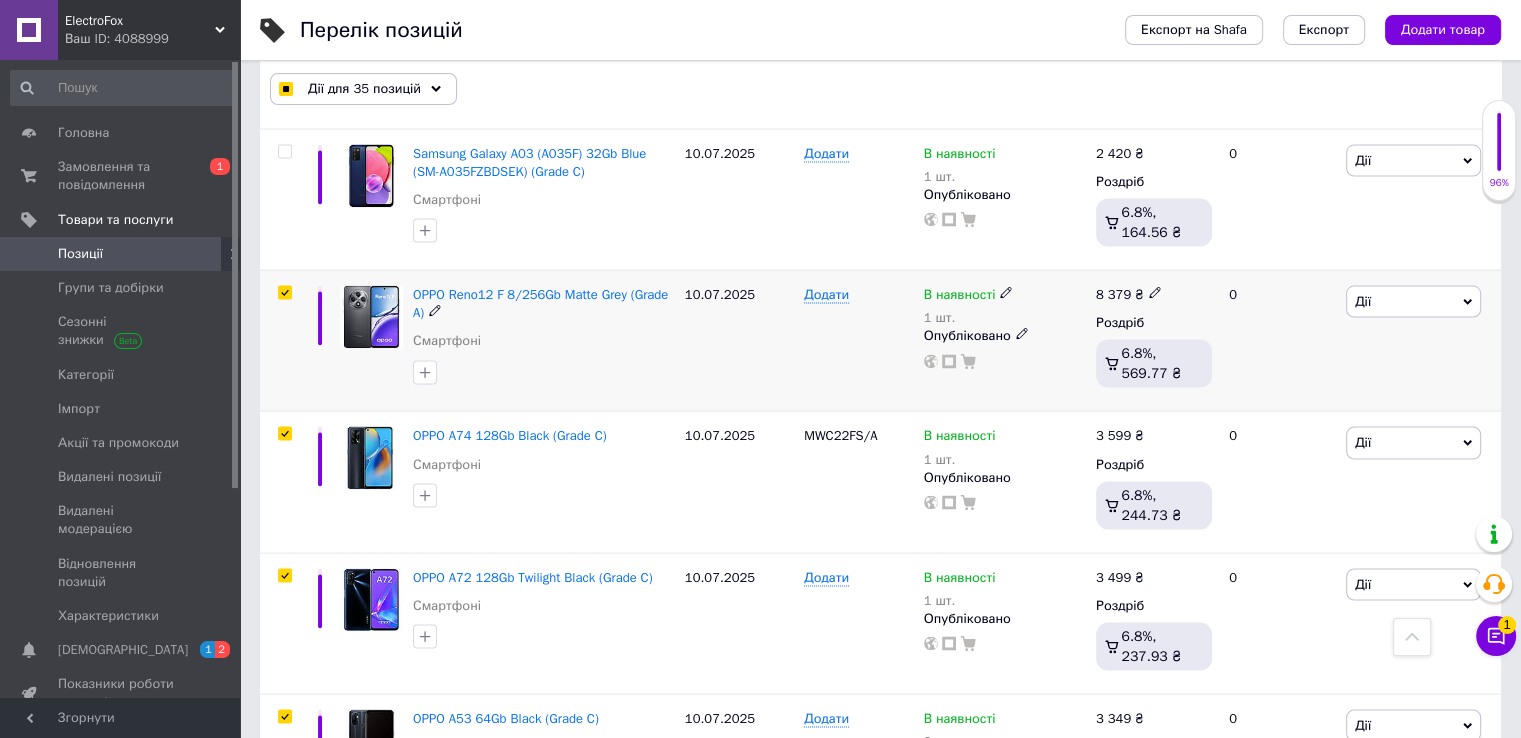 checkbox on "true" 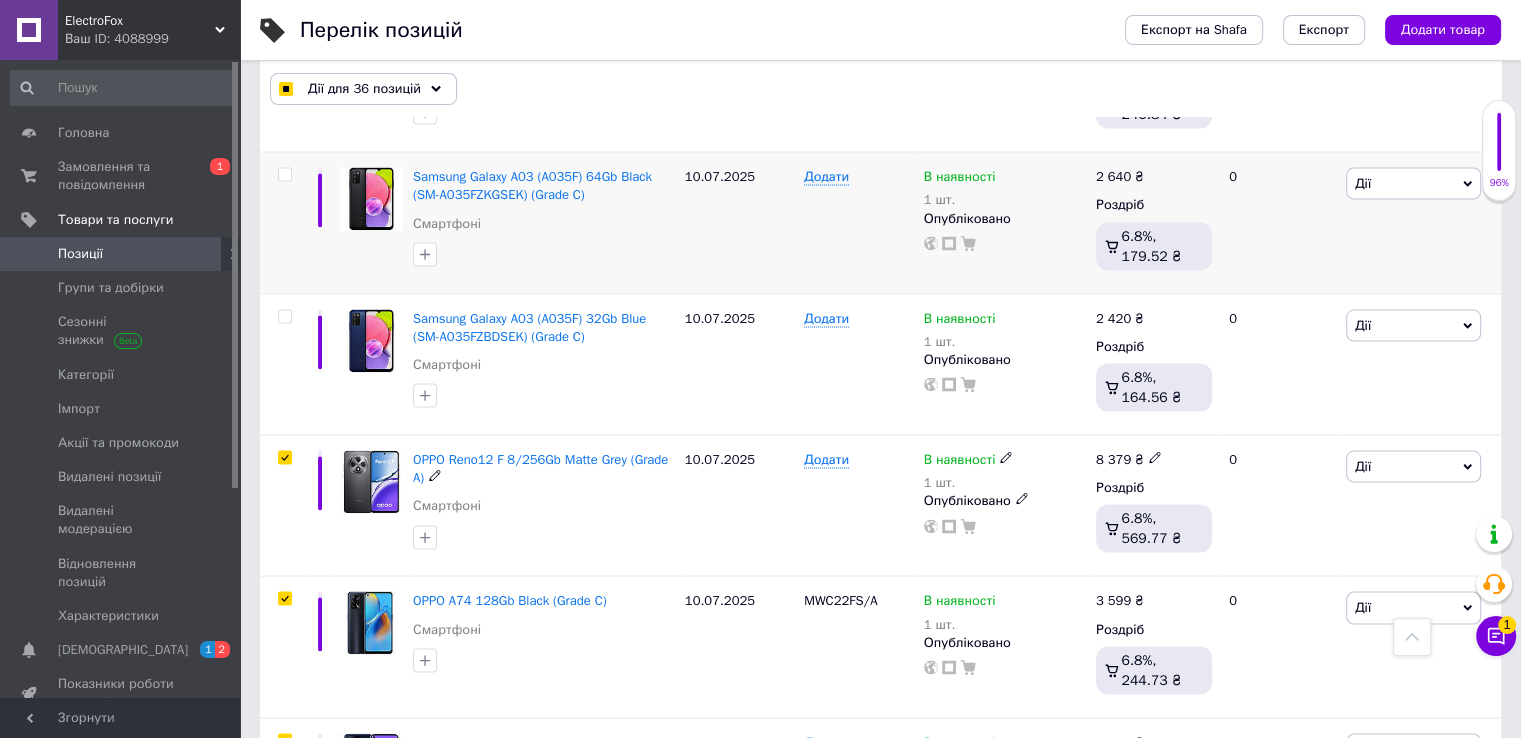 scroll, scrollTop: 3642, scrollLeft: 0, axis: vertical 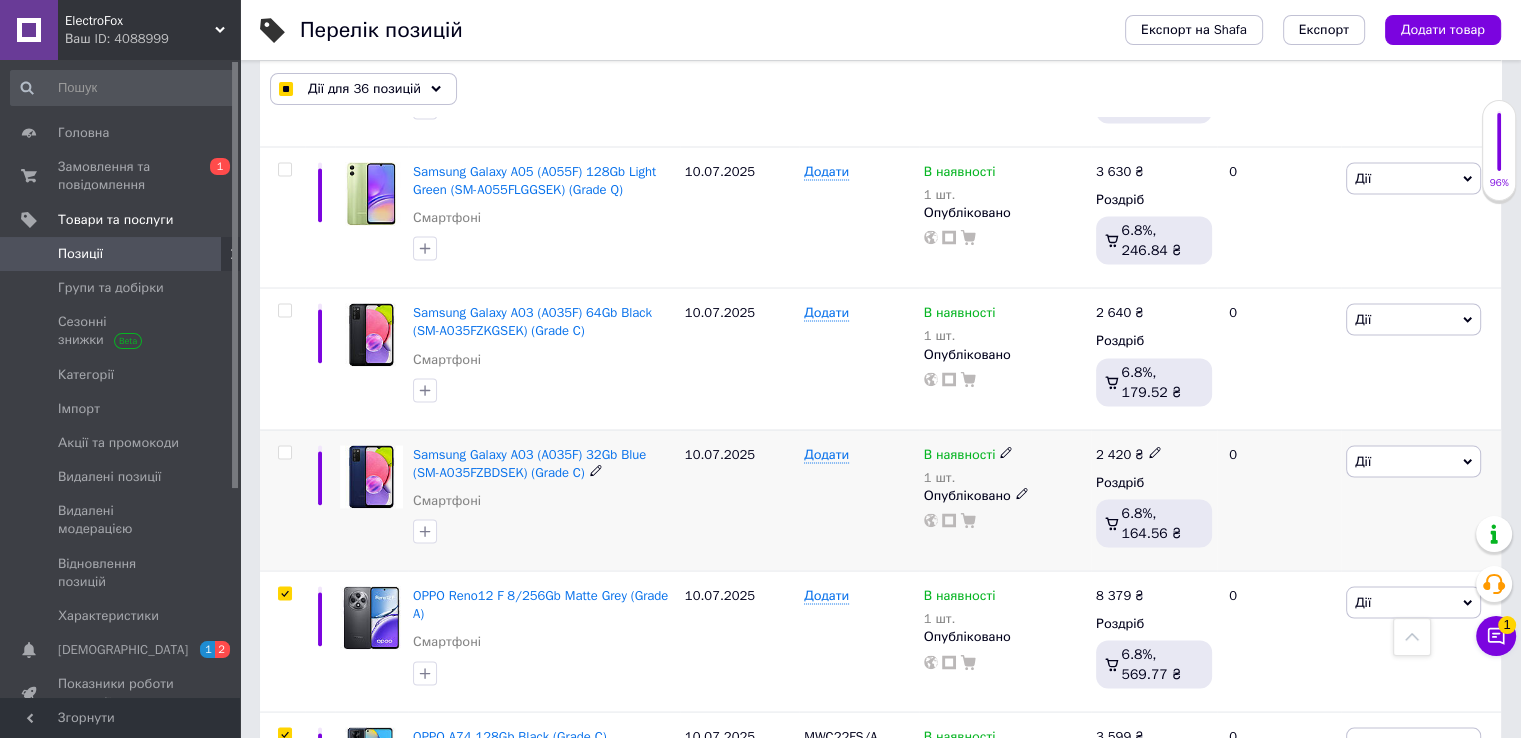 click at bounding box center (284, 452) 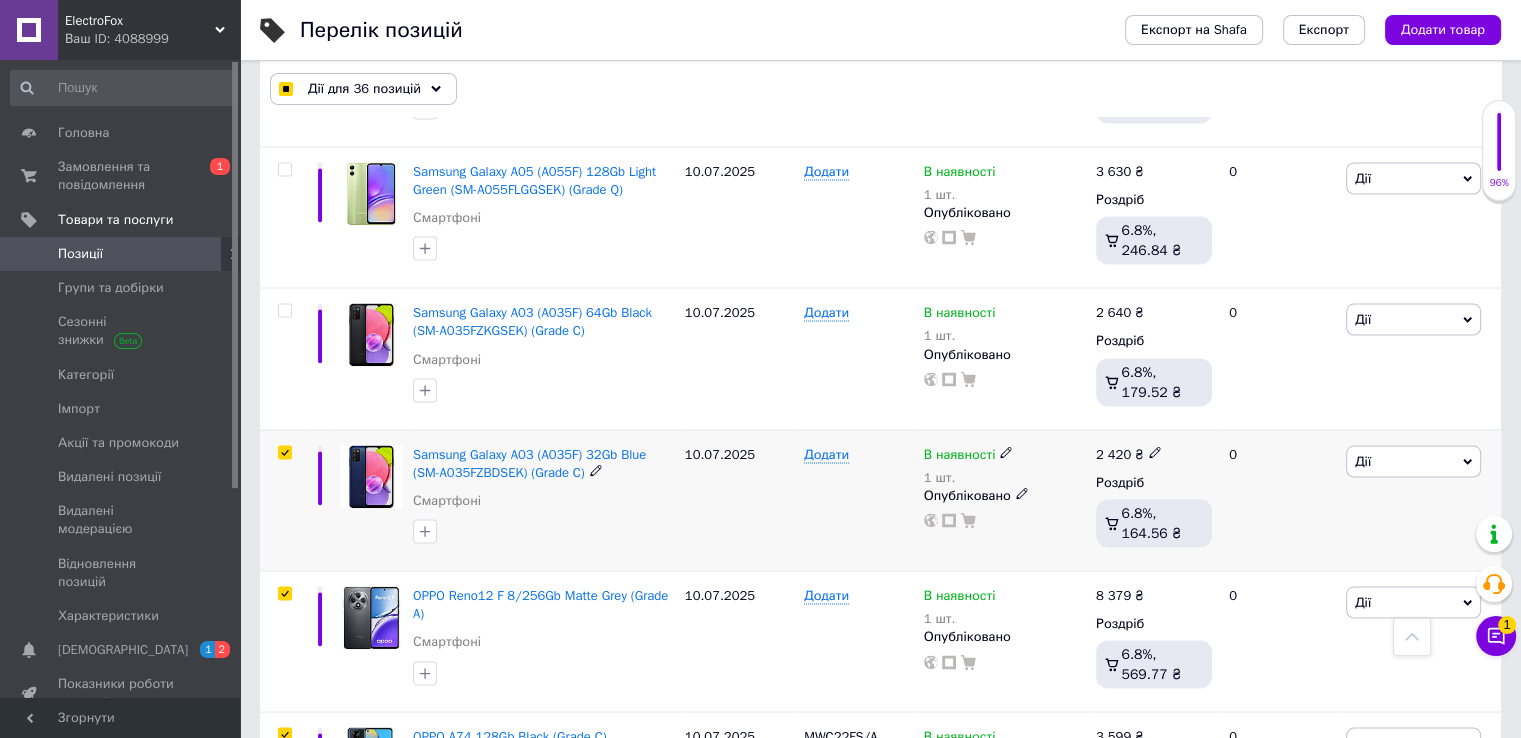 checkbox on "true" 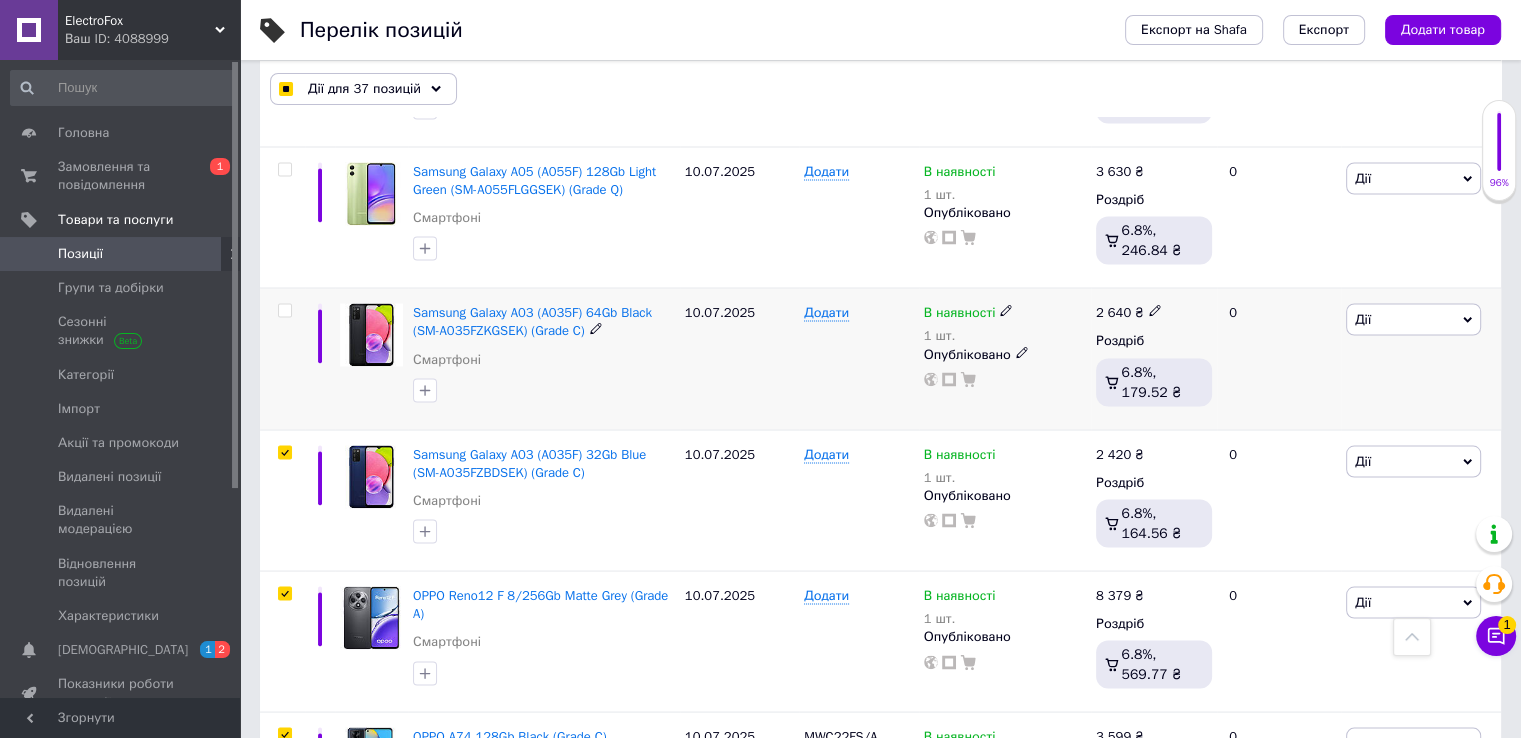 click at bounding box center [284, 310] 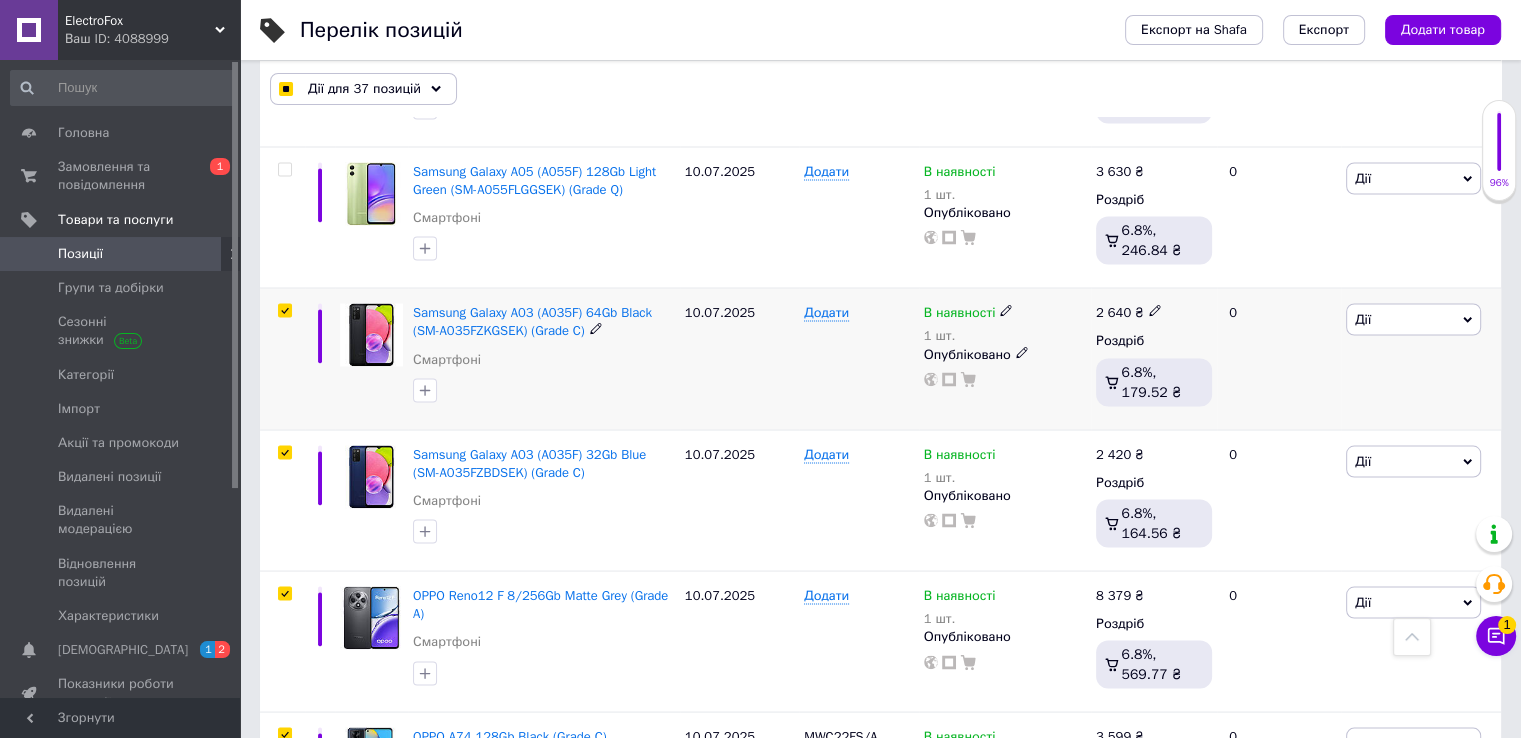 checkbox on "true" 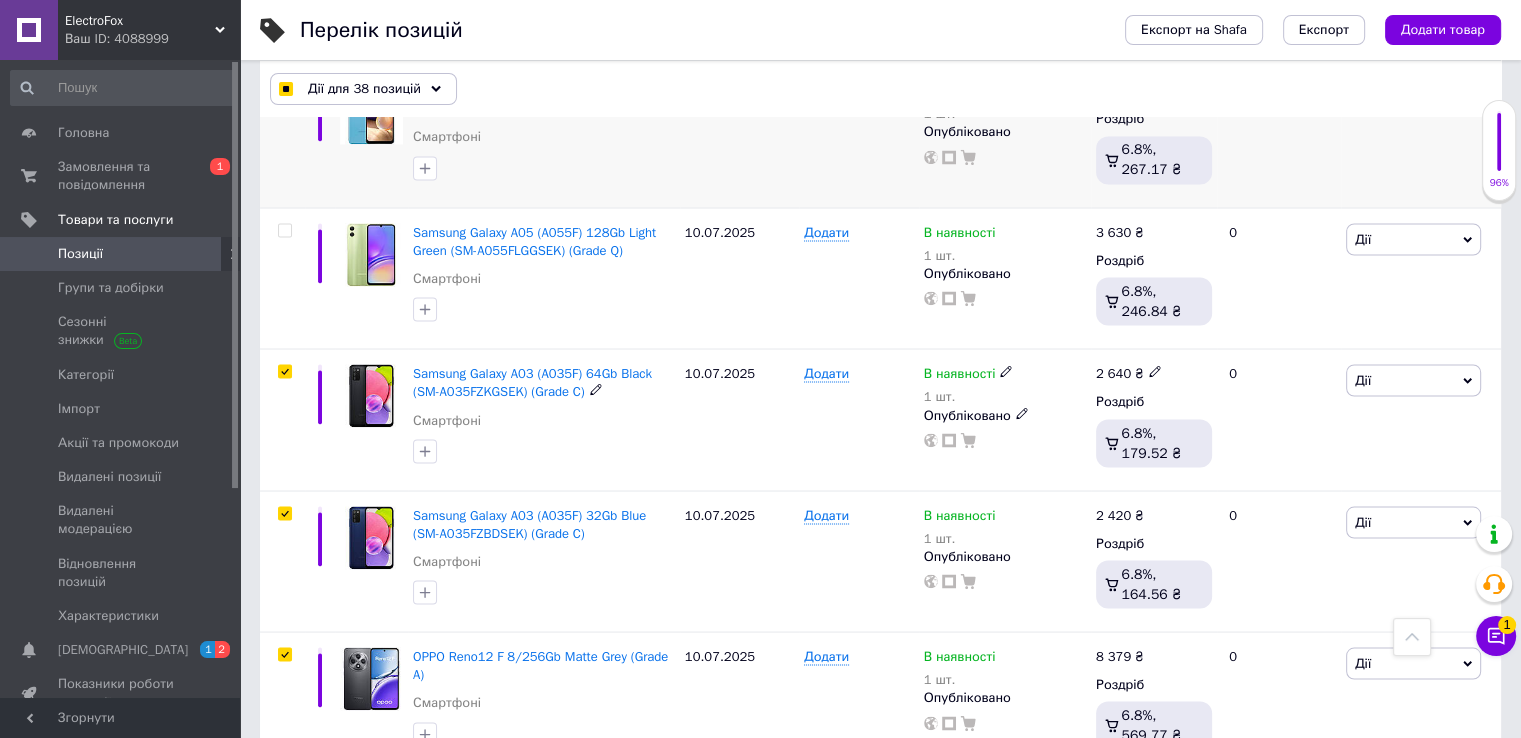 scroll, scrollTop: 3342, scrollLeft: 0, axis: vertical 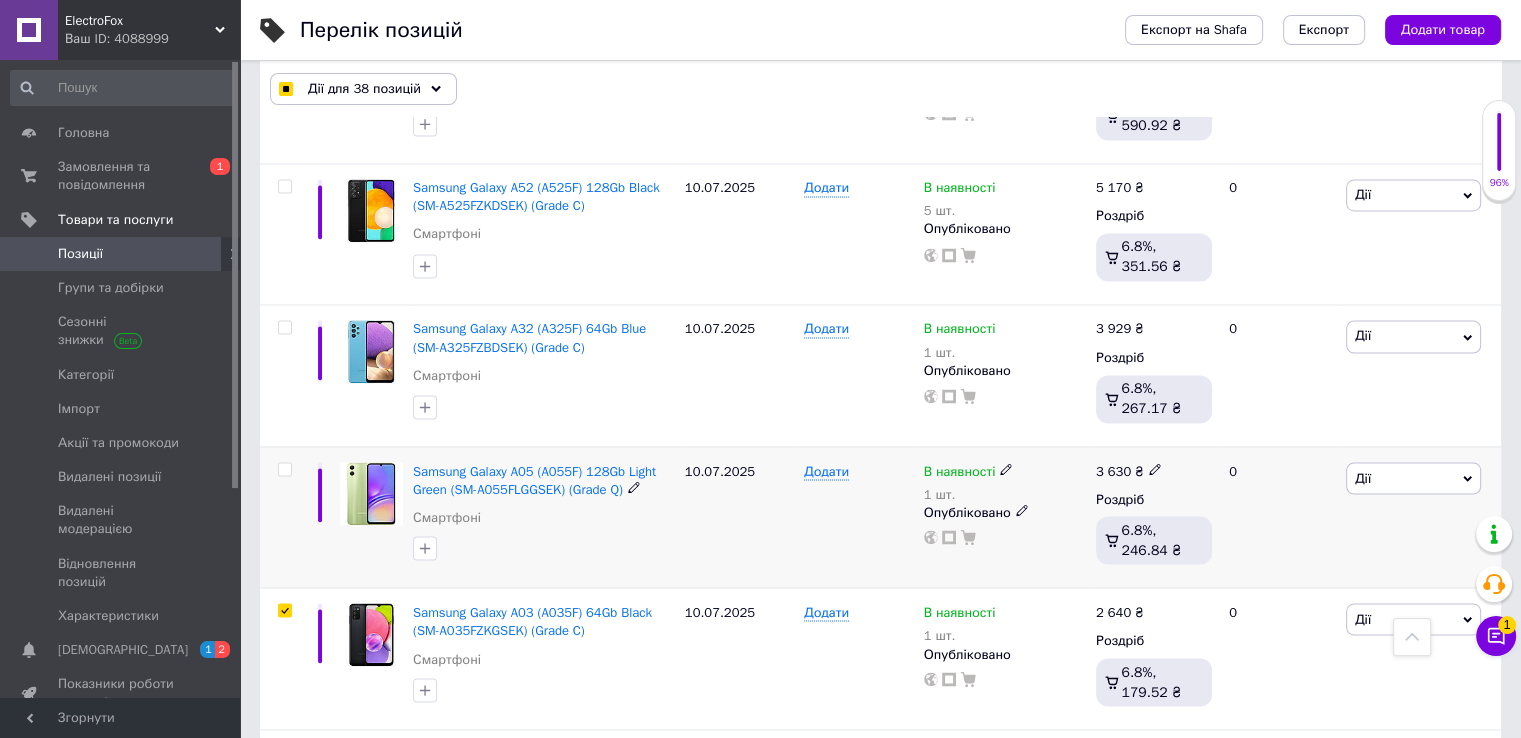 click at bounding box center (284, 469) 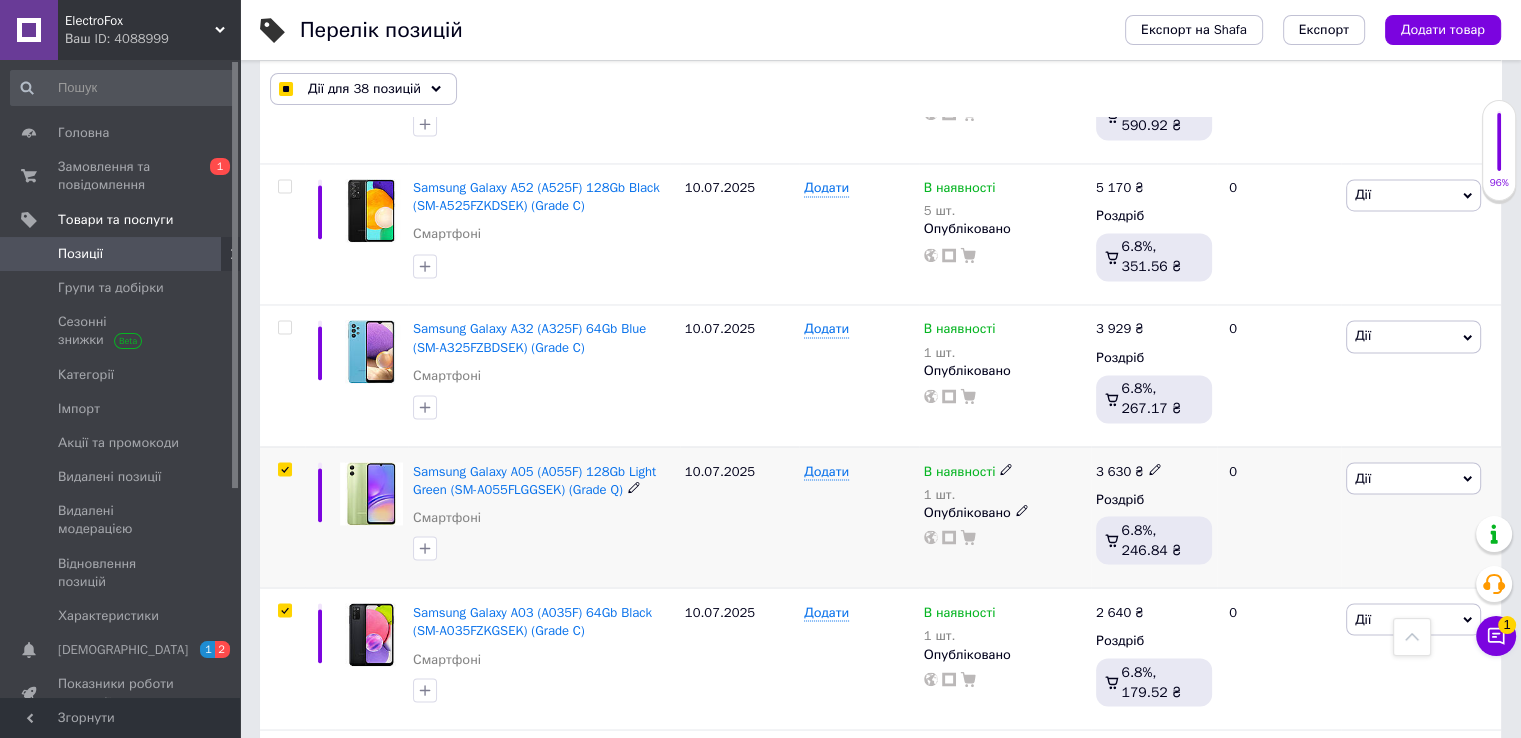 checkbox on "true" 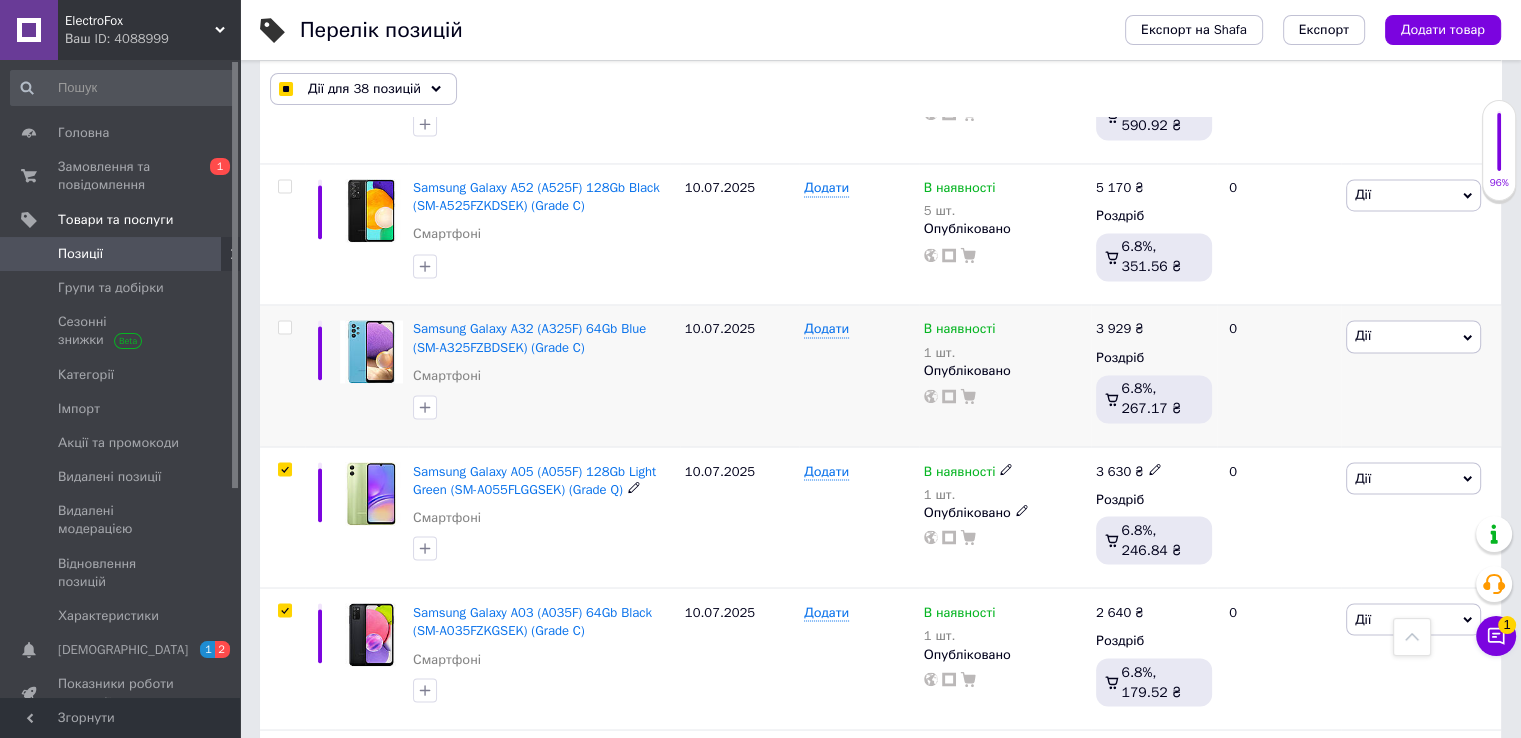 checkbox on "true" 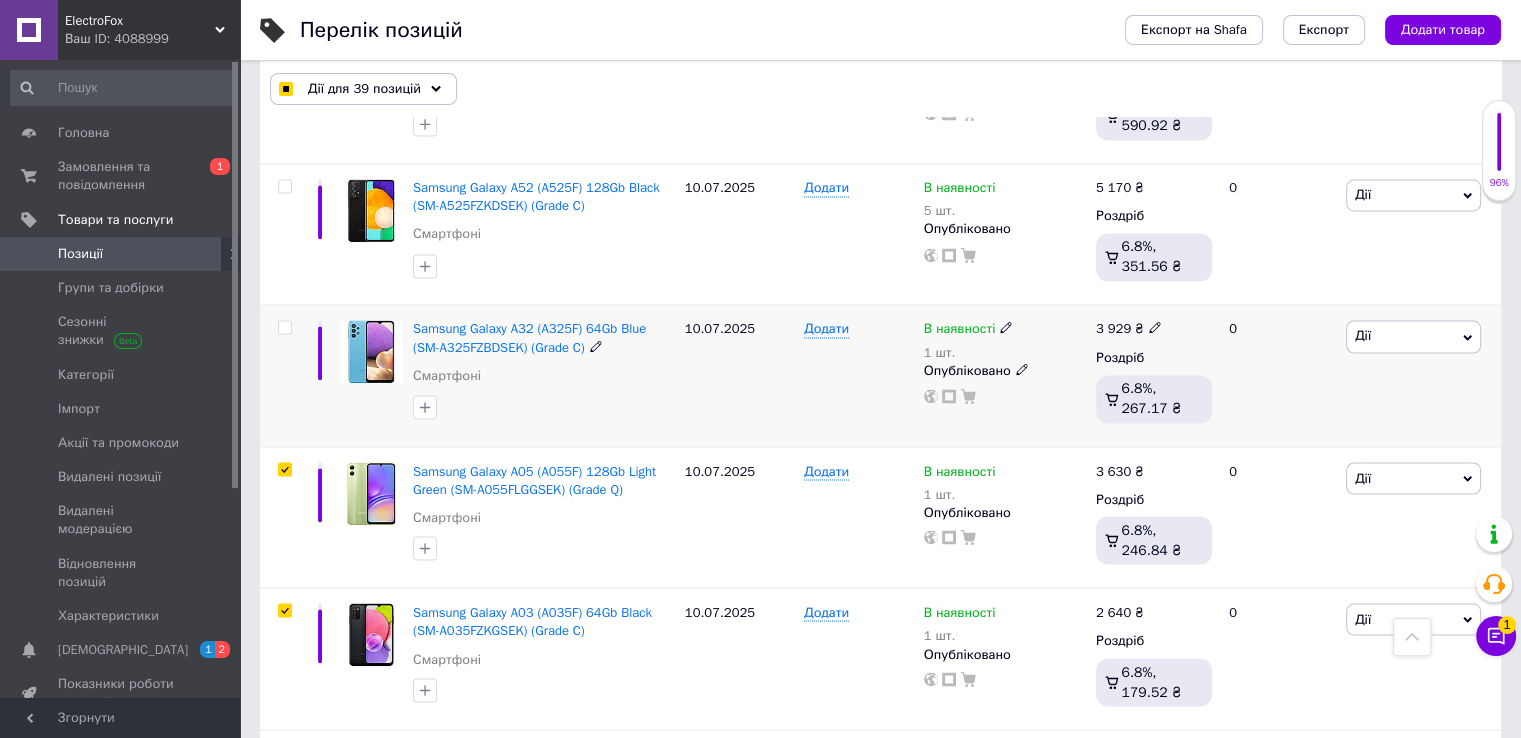 click at bounding box center (284, 327) 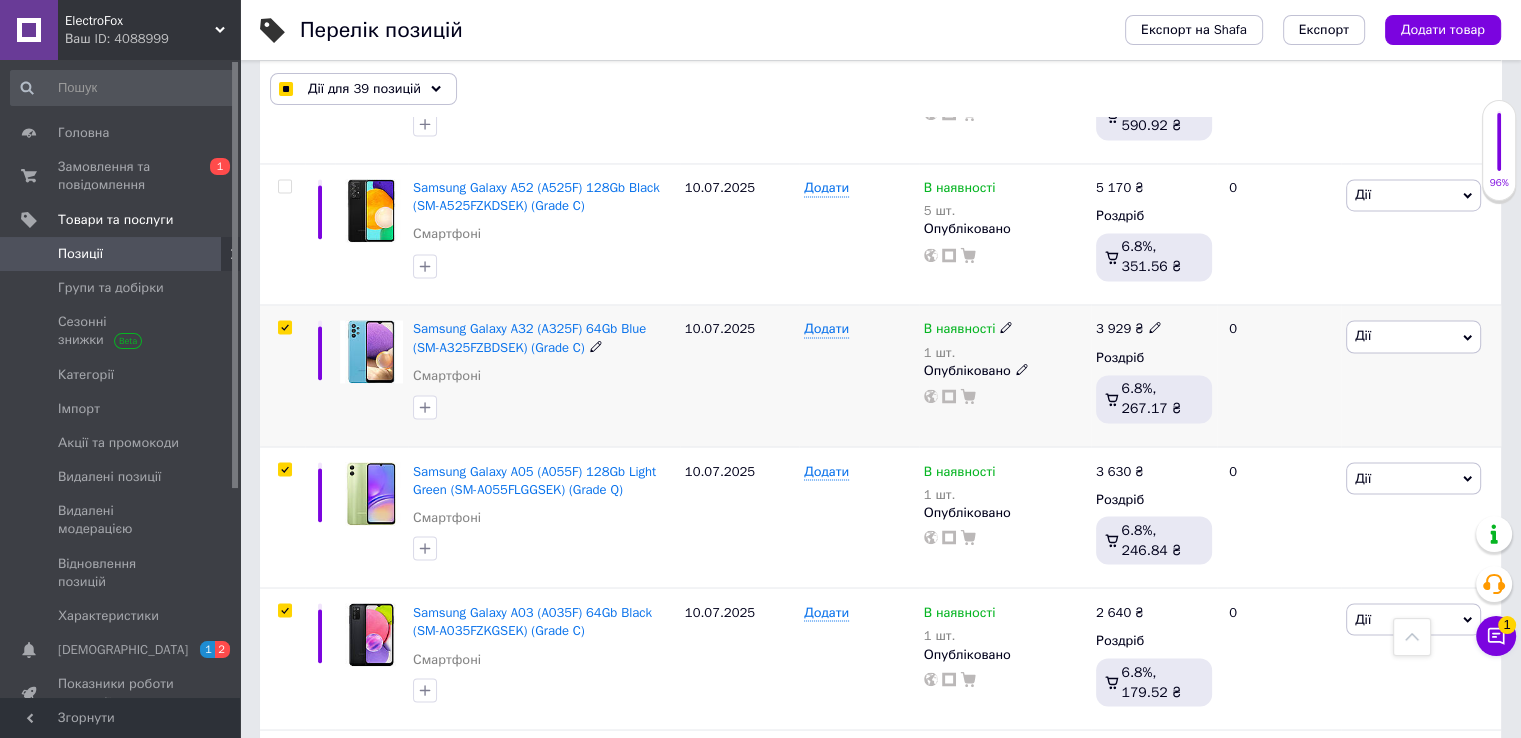 checkbox on "true" 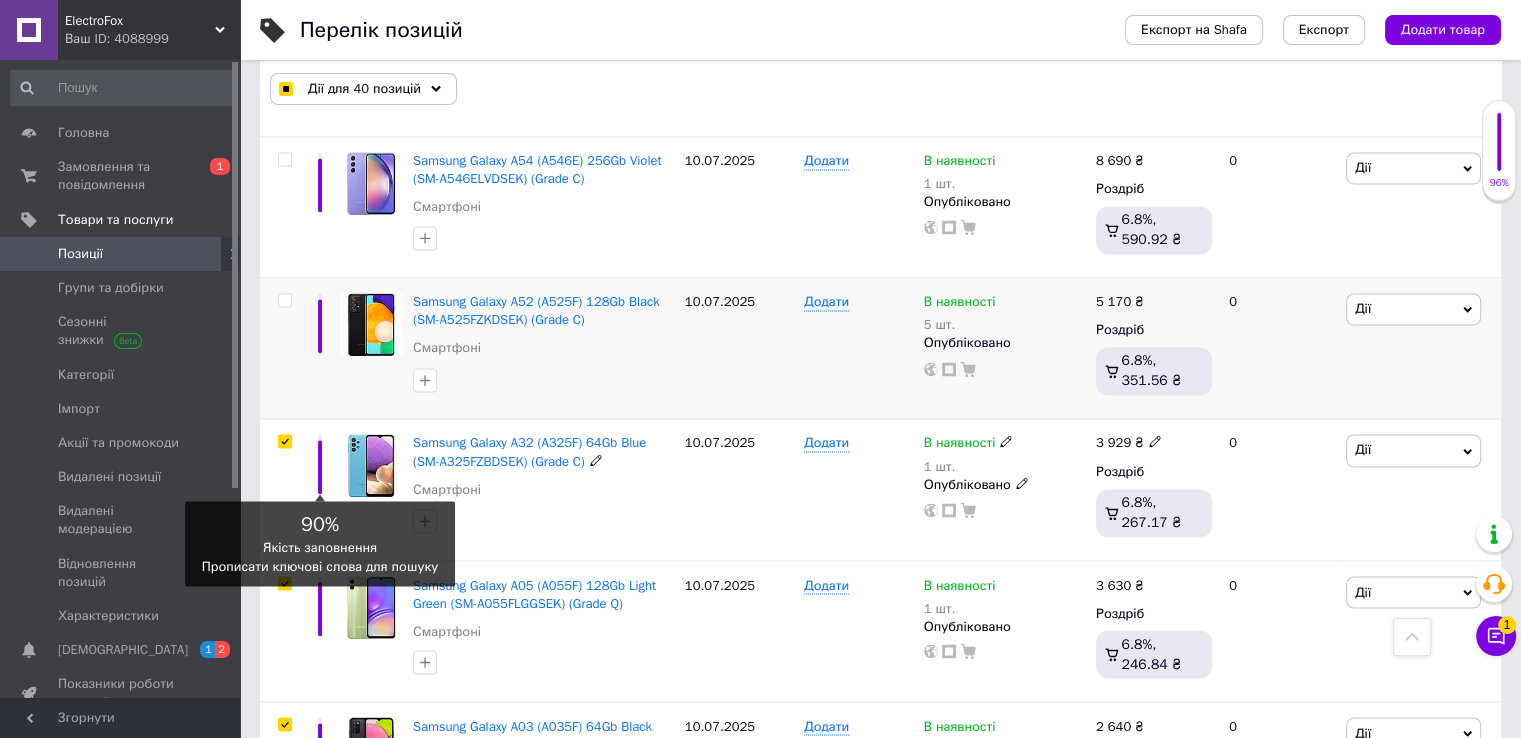 scroll, scrollTop: 3142, scrollLeft: 0, axis: vertical 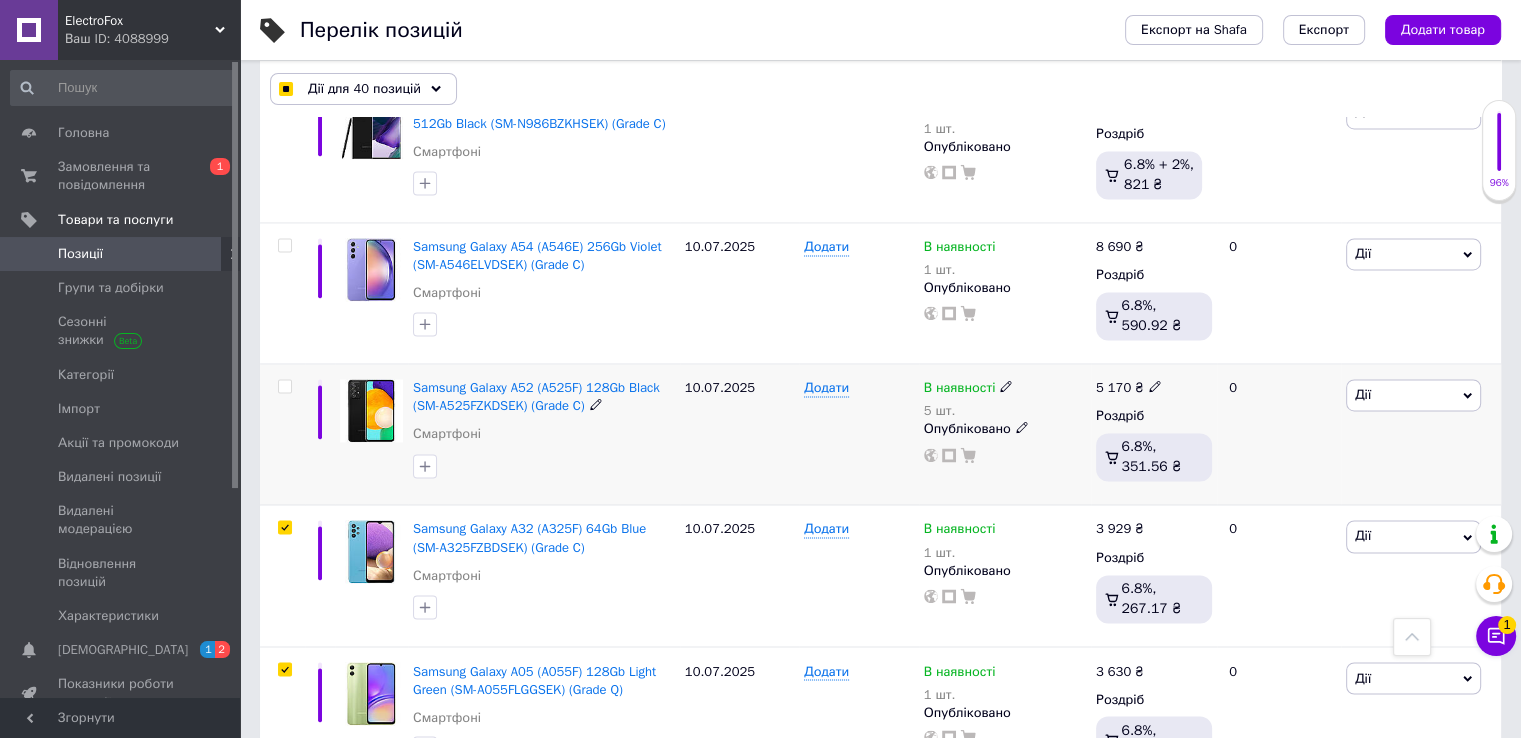 click at bounding box center (284, 386) 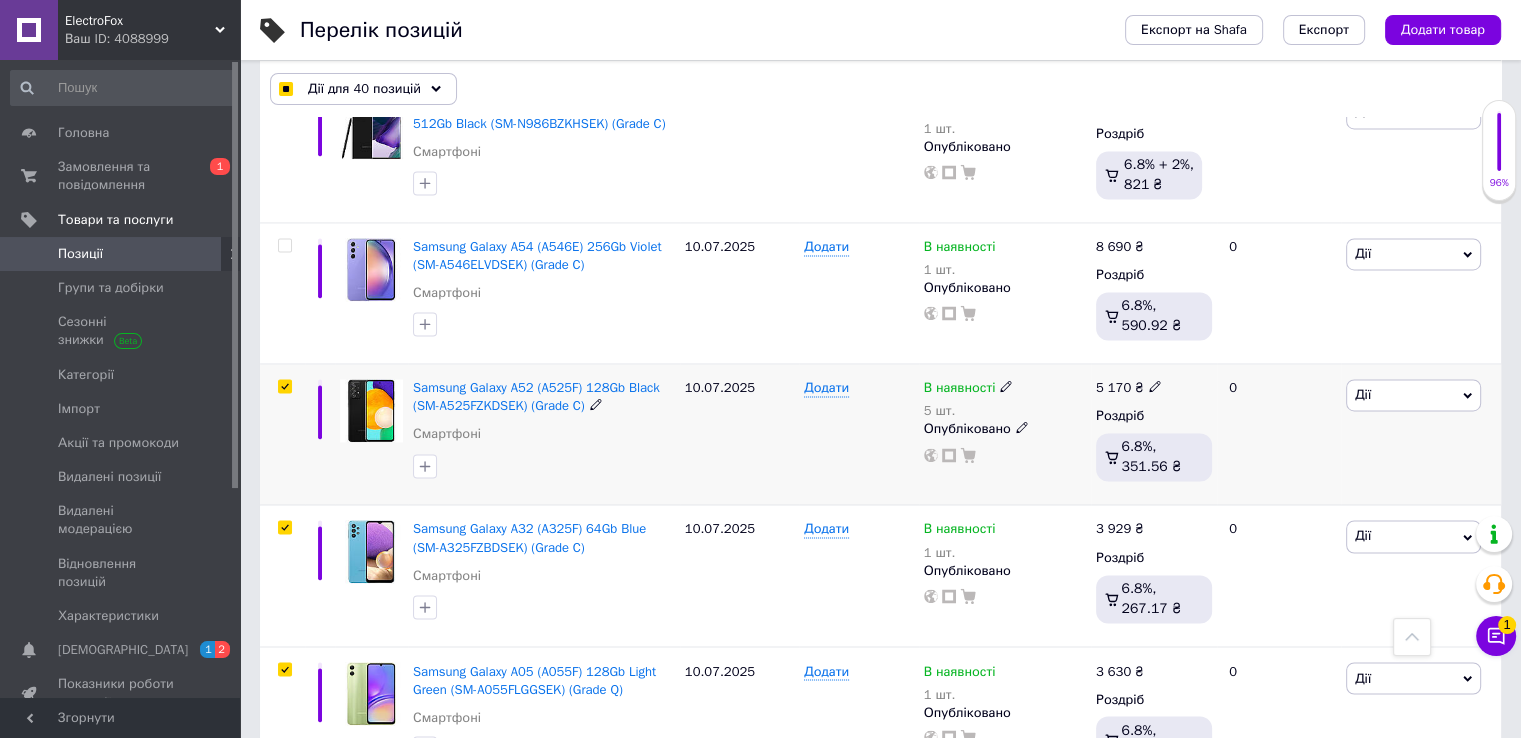 checkbox on "true" 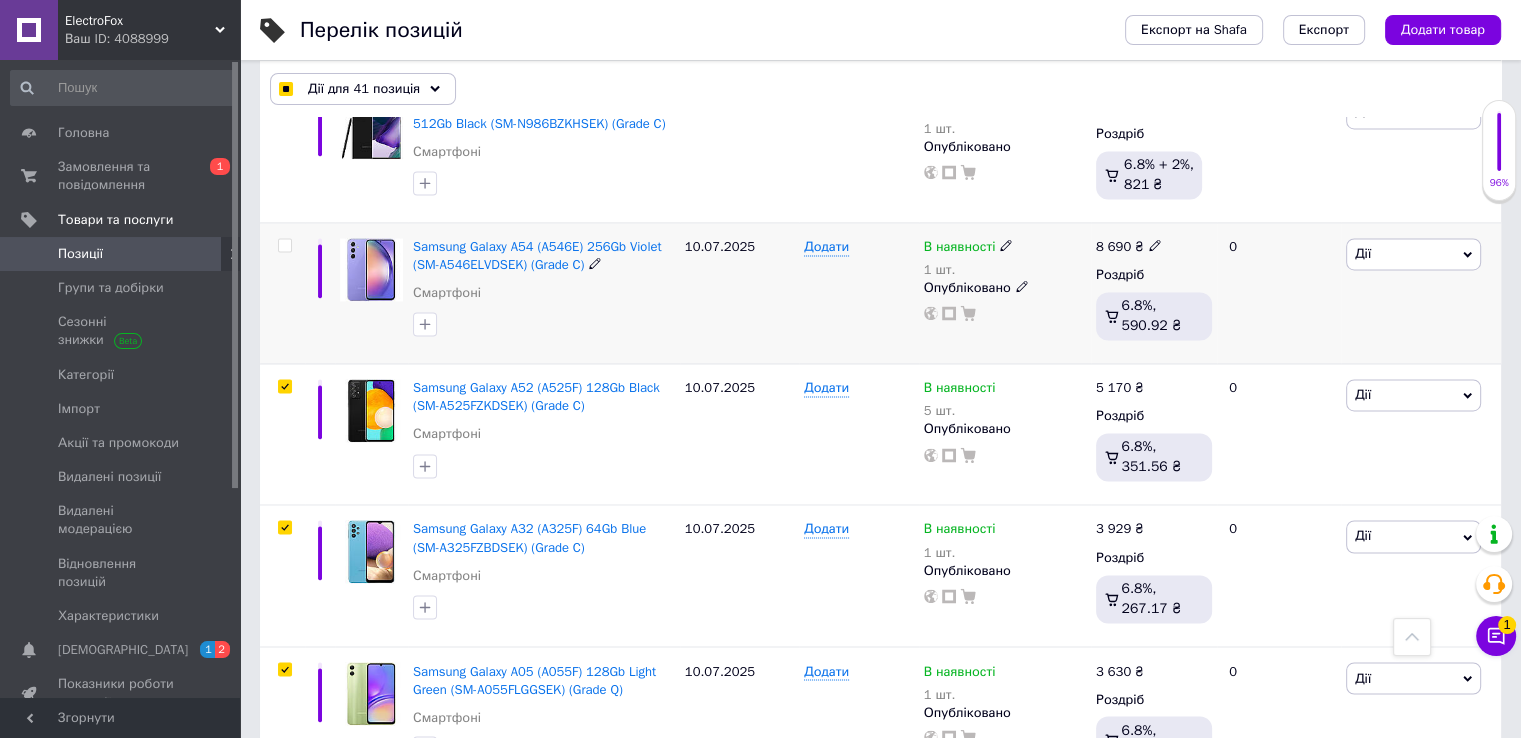 click at bounding box center (284, 245) 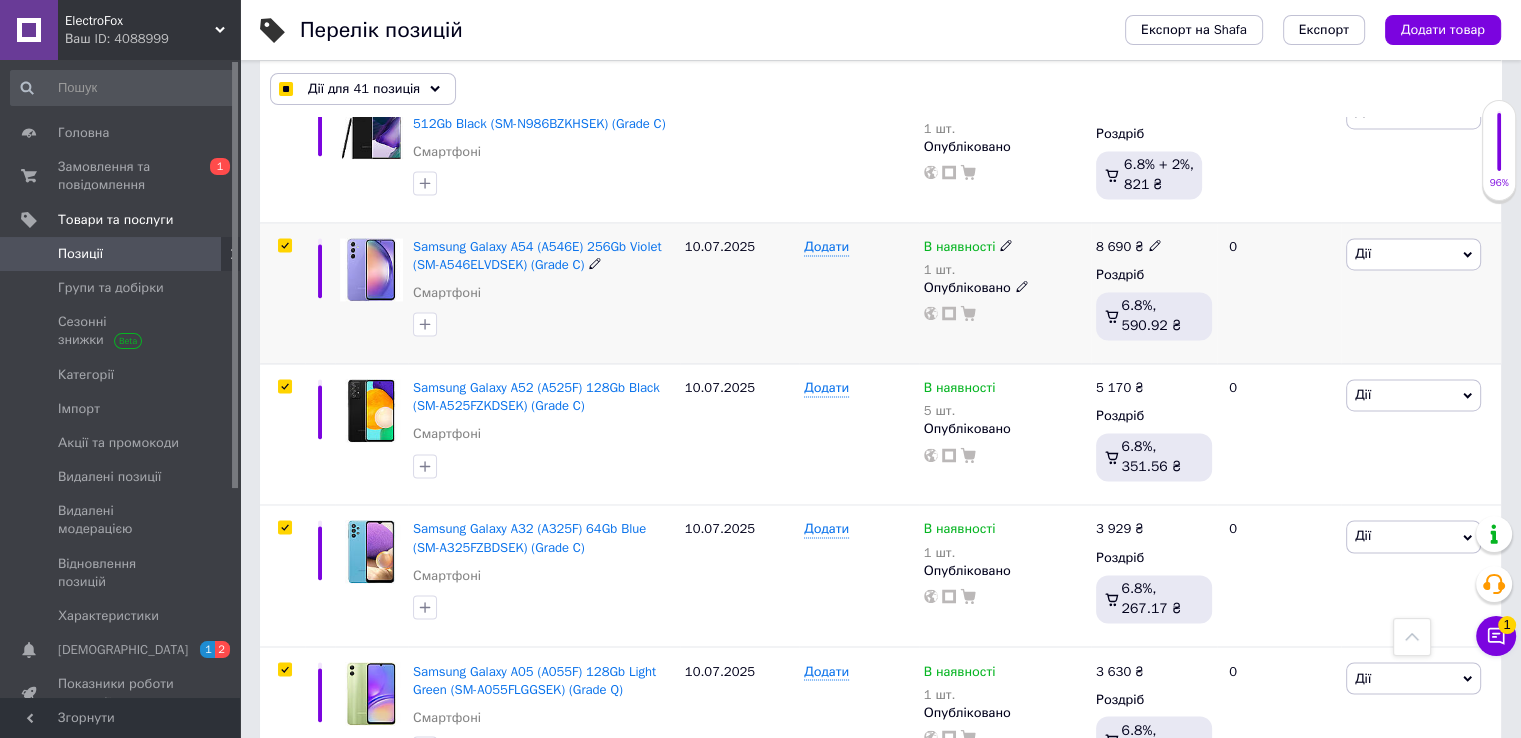 checkbox on "true" 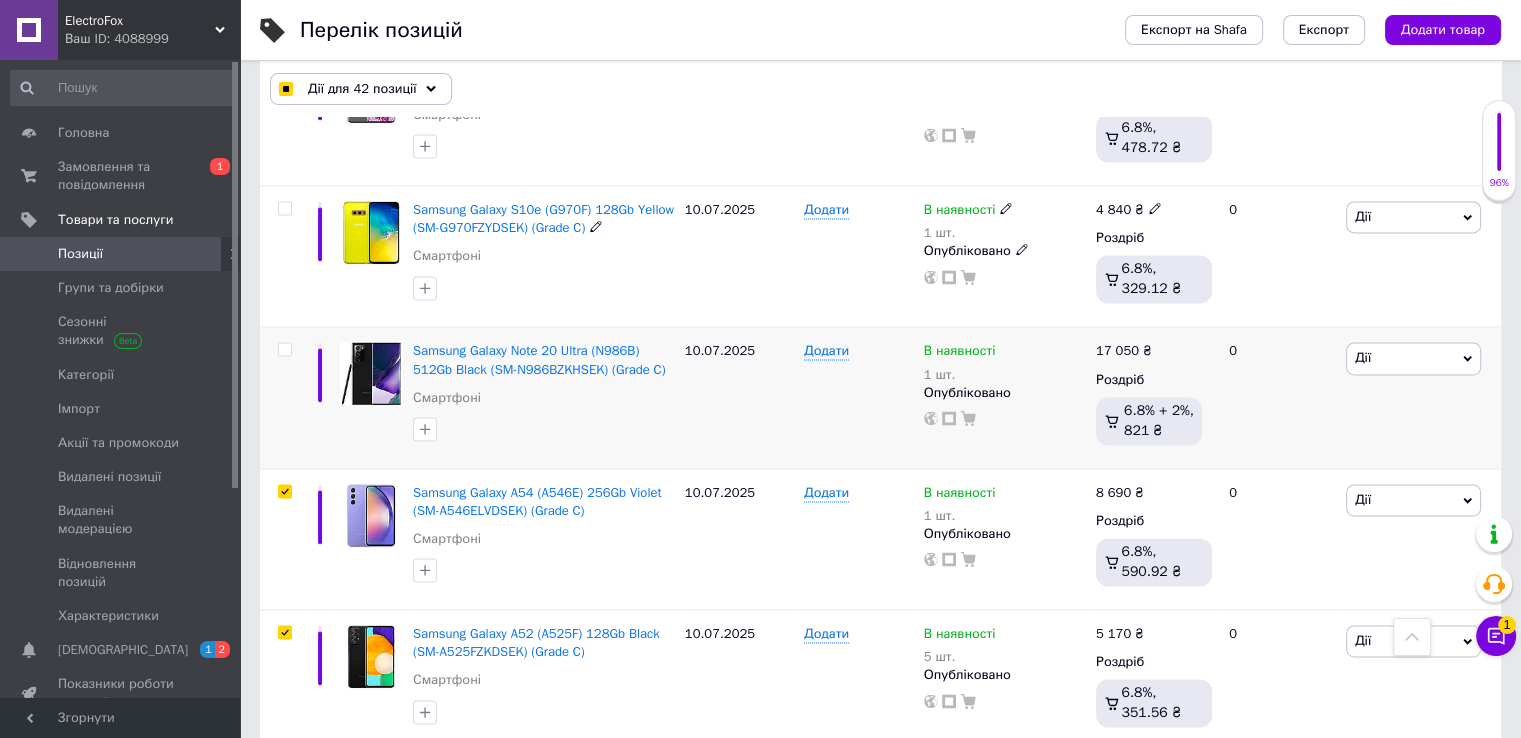 scroll, scrollTop: 2842, scrollLeft: 0, axis: vertical 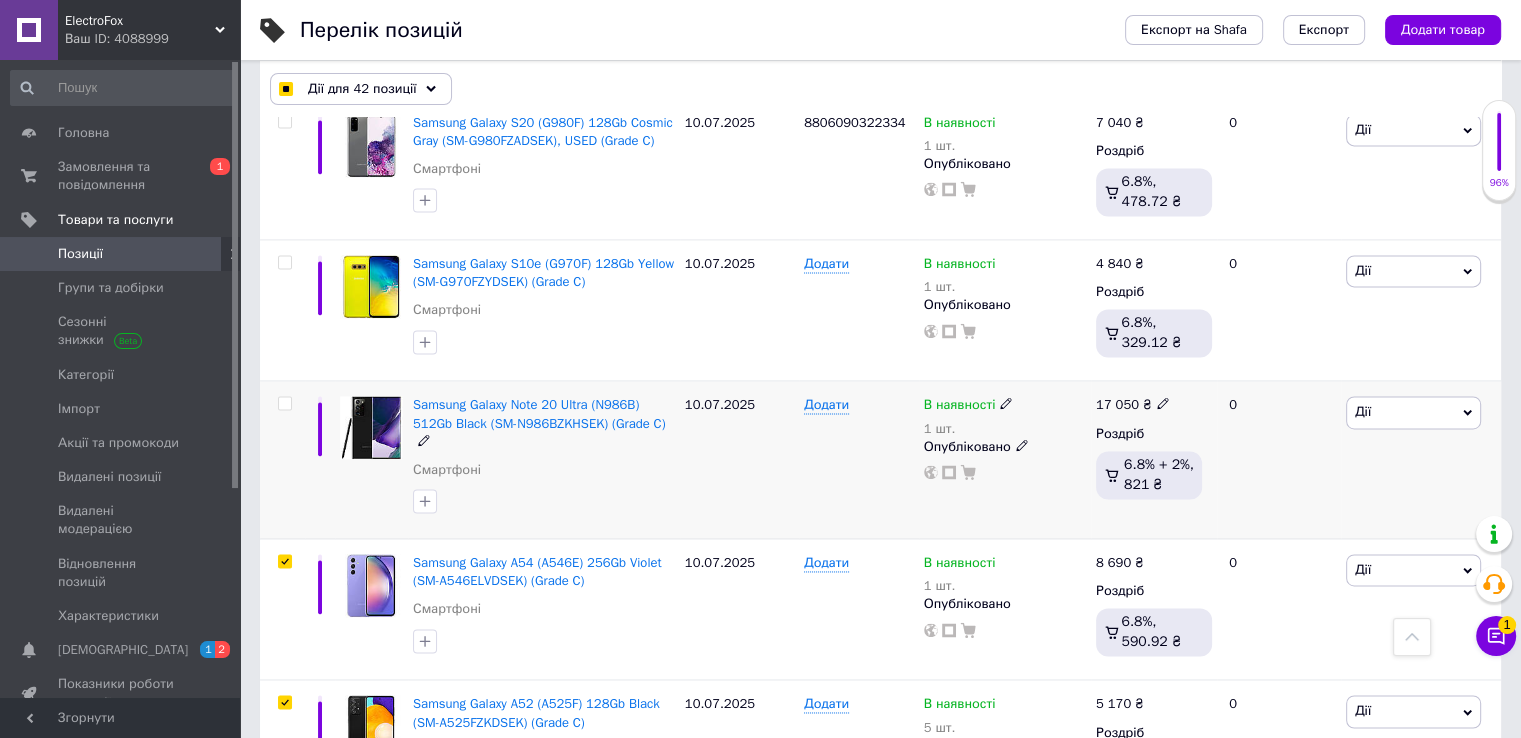click at bounding box center (284, 403) 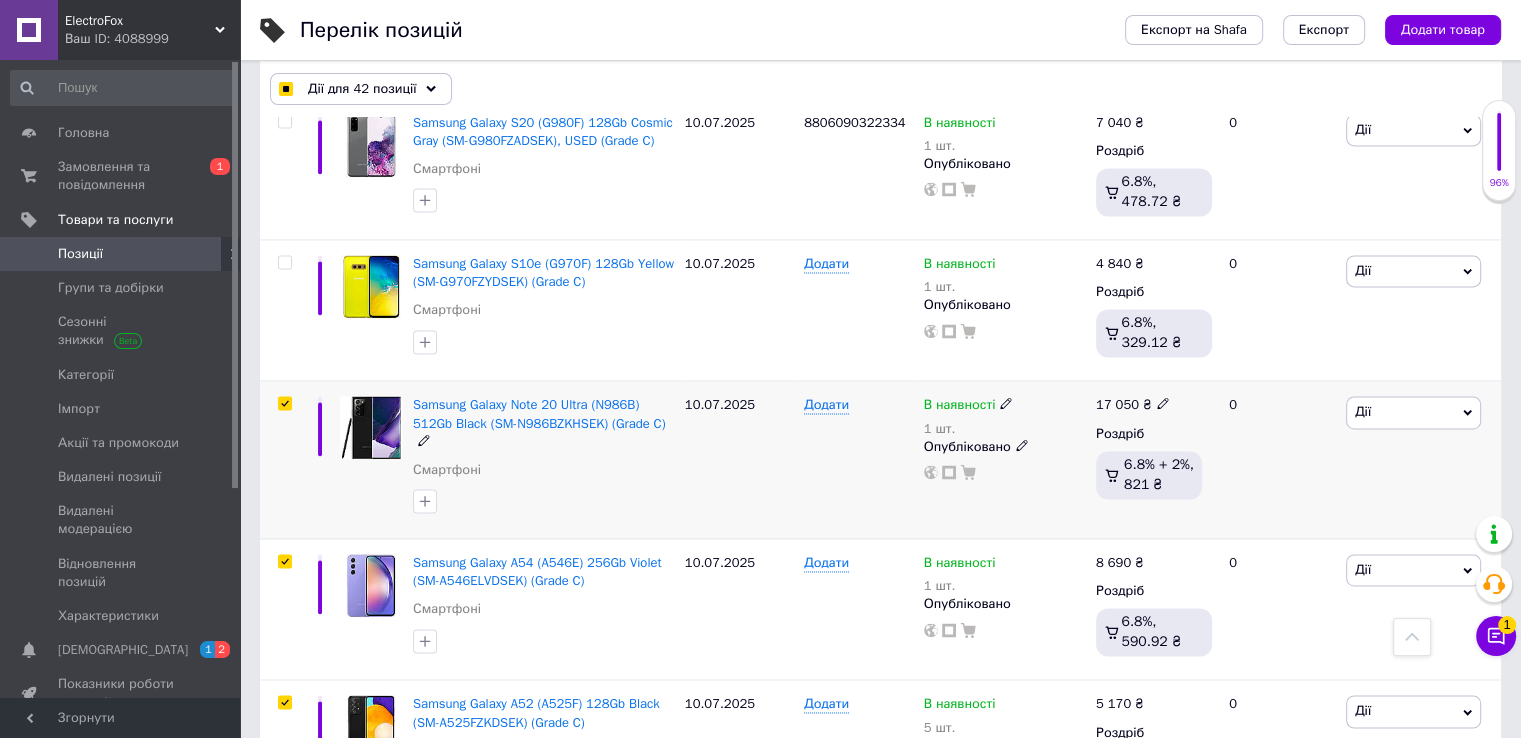 checkbox on "true" 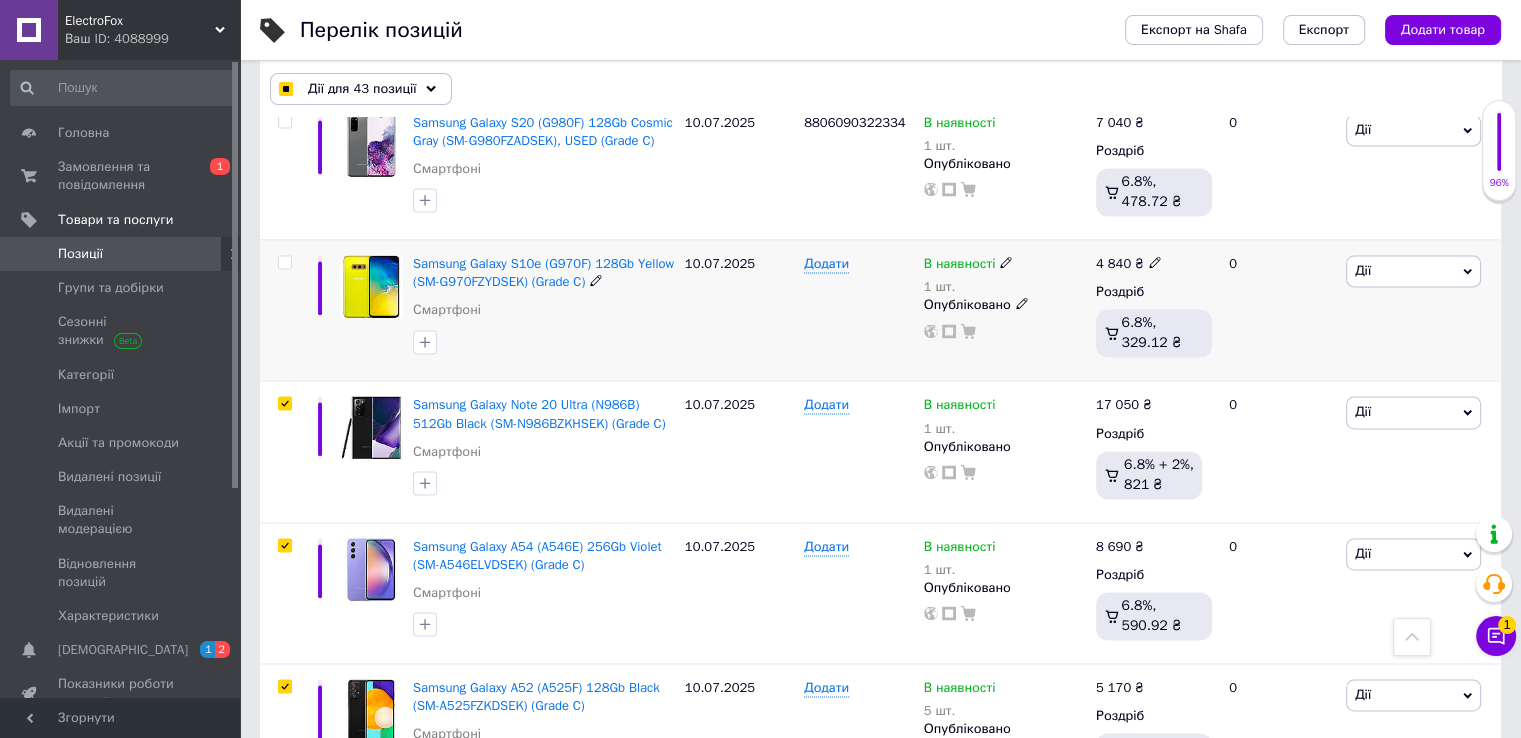 click at bounding box center [284, 262] 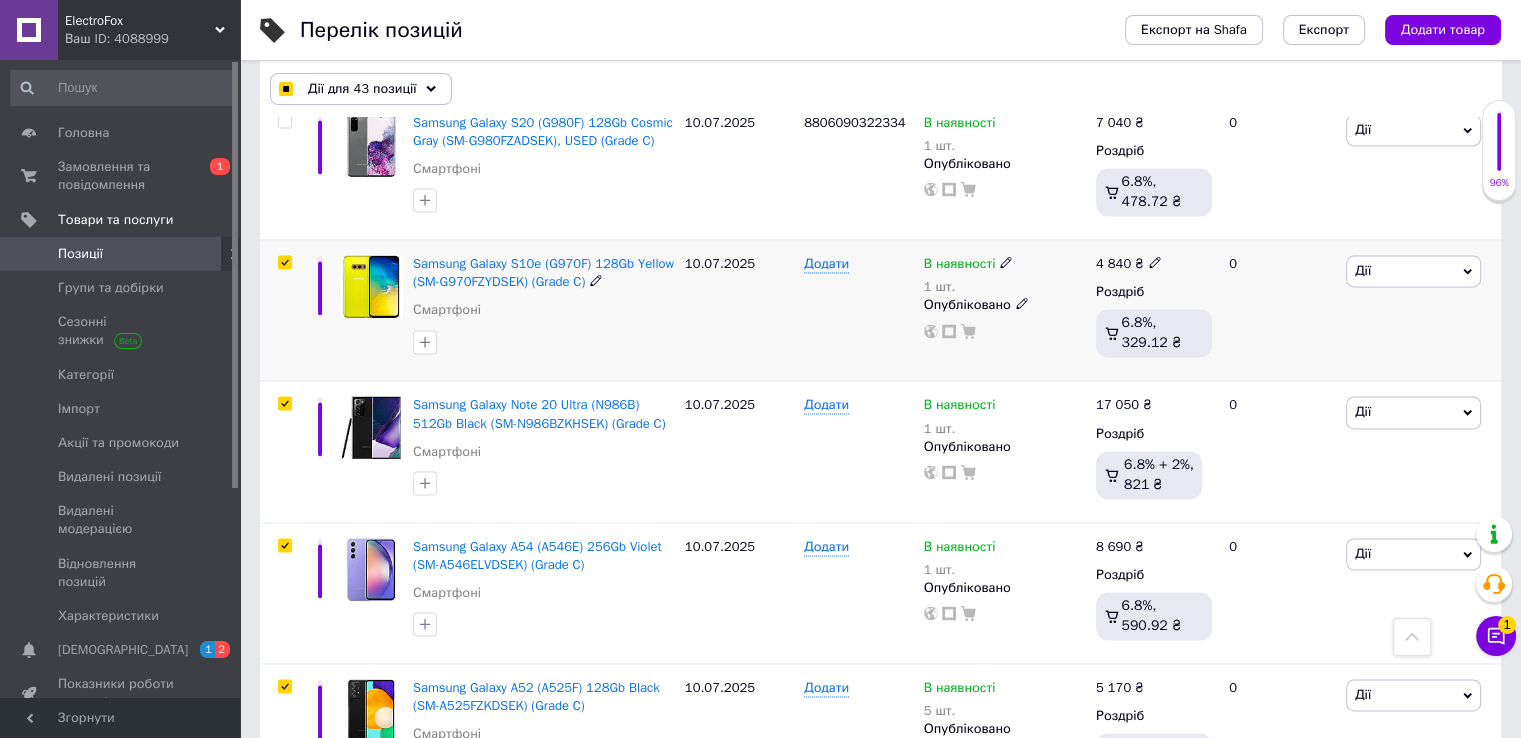 checkbox on "true" 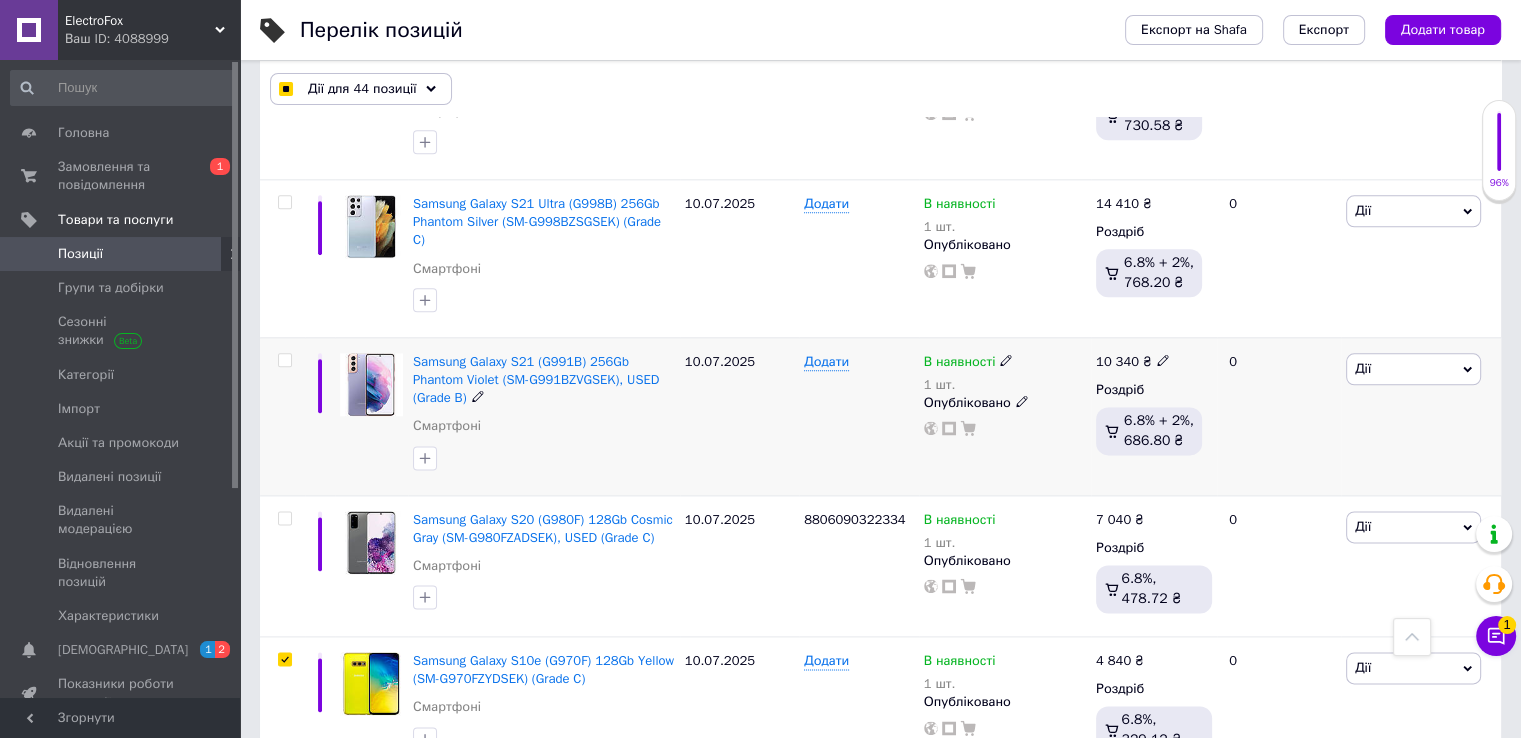 scroll, scrollTop: 2442, scrollLeft: 0, axis: vertical 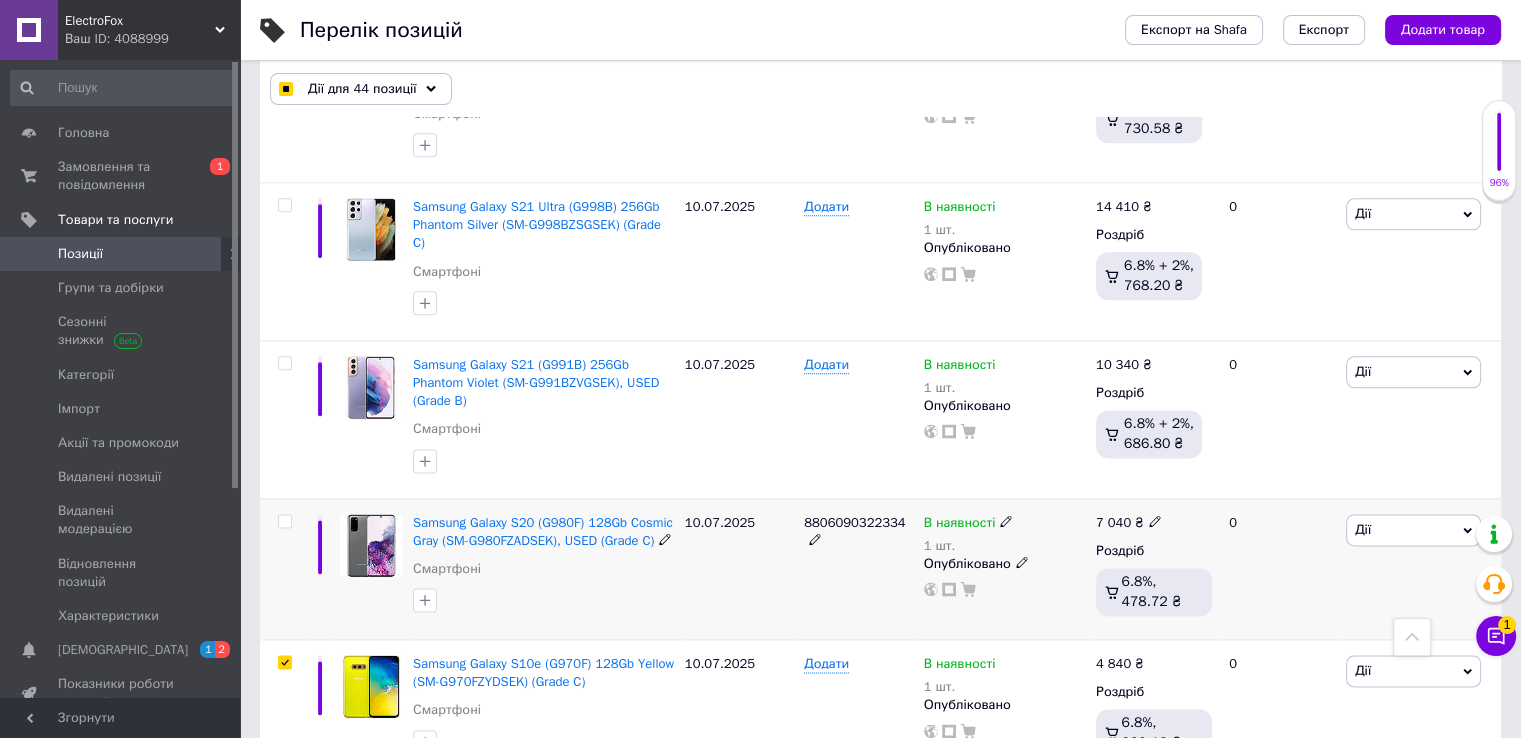 click at bounding box center [284, 521] 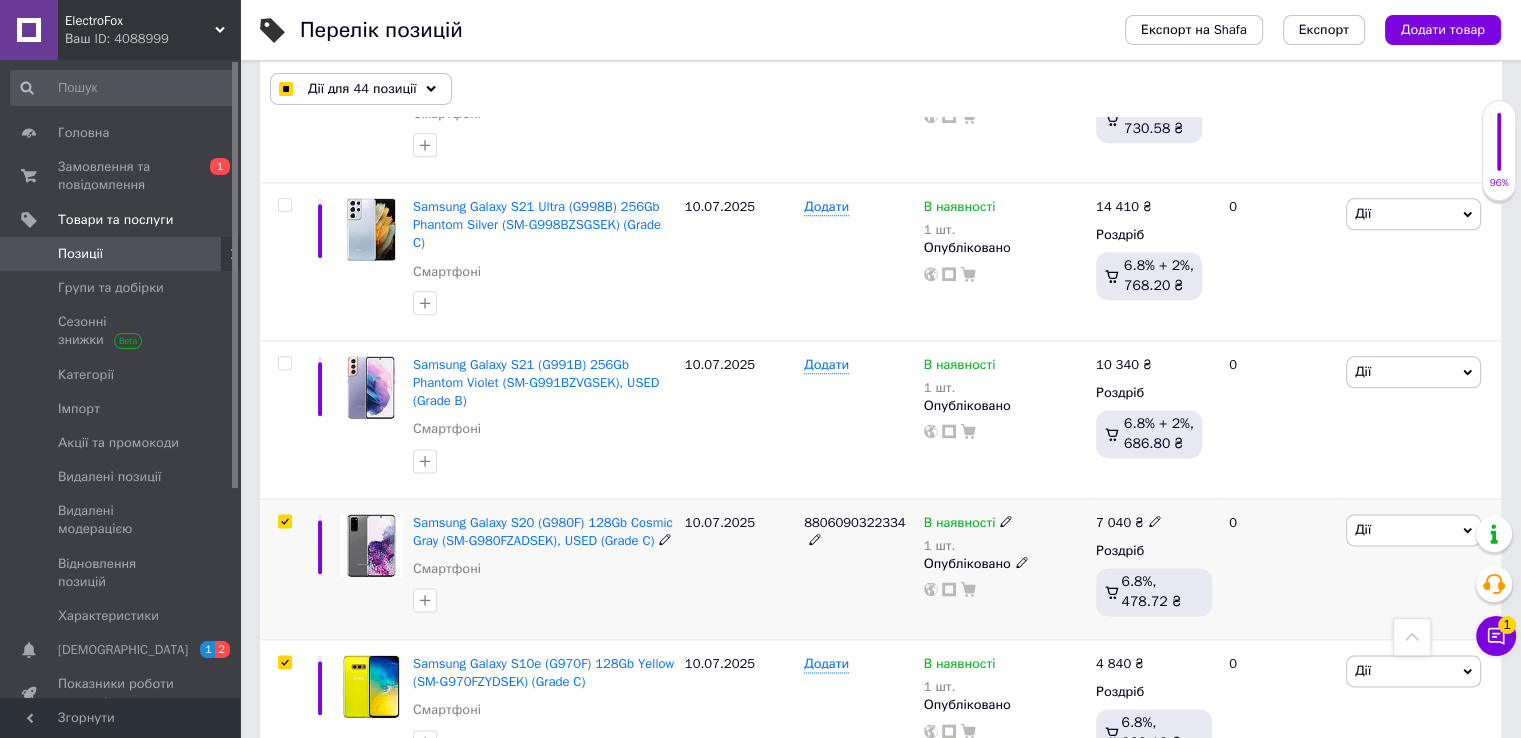 checkbox on "true" 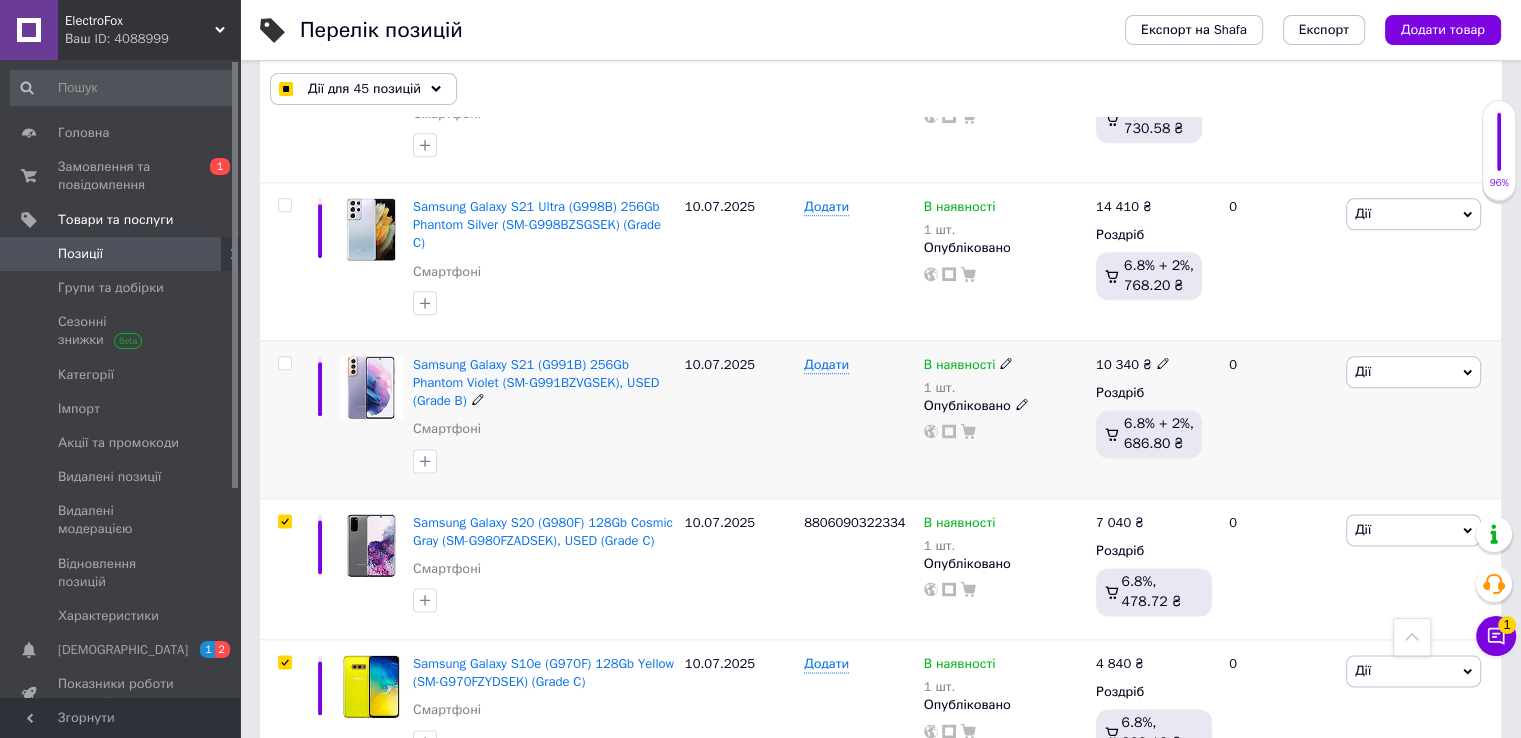 click at bounding box center [284, 363] 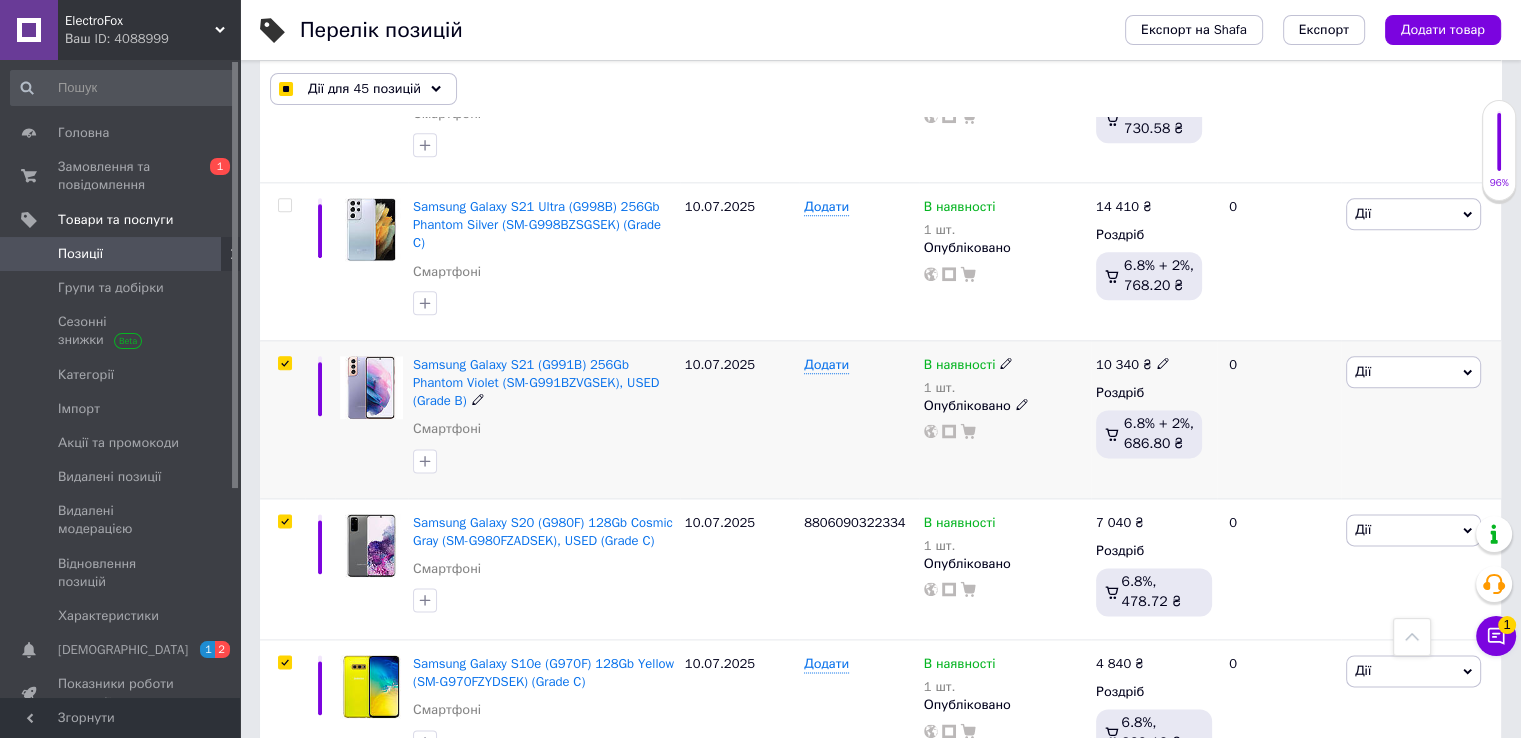 checkbox on "true" 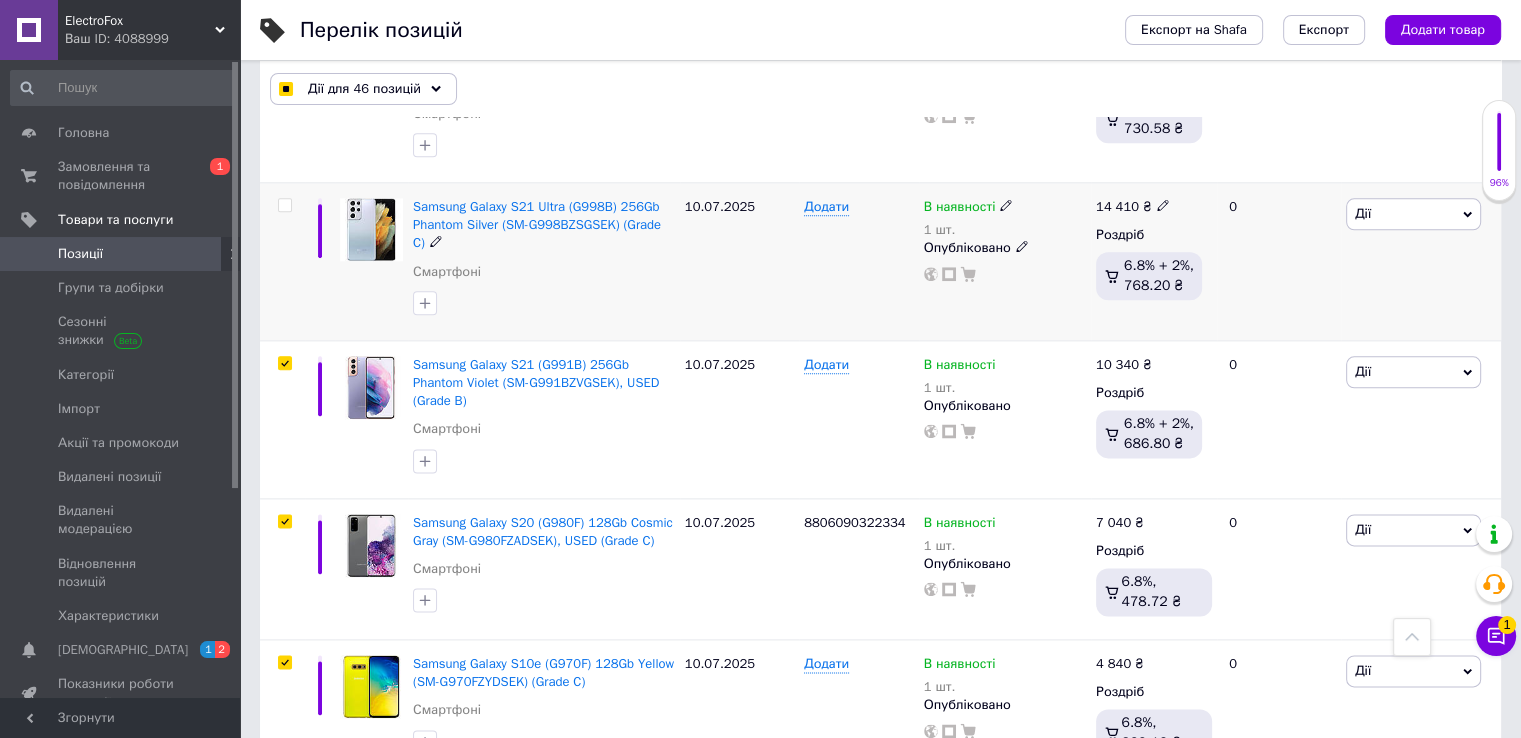click at bounding box center [284, 205] 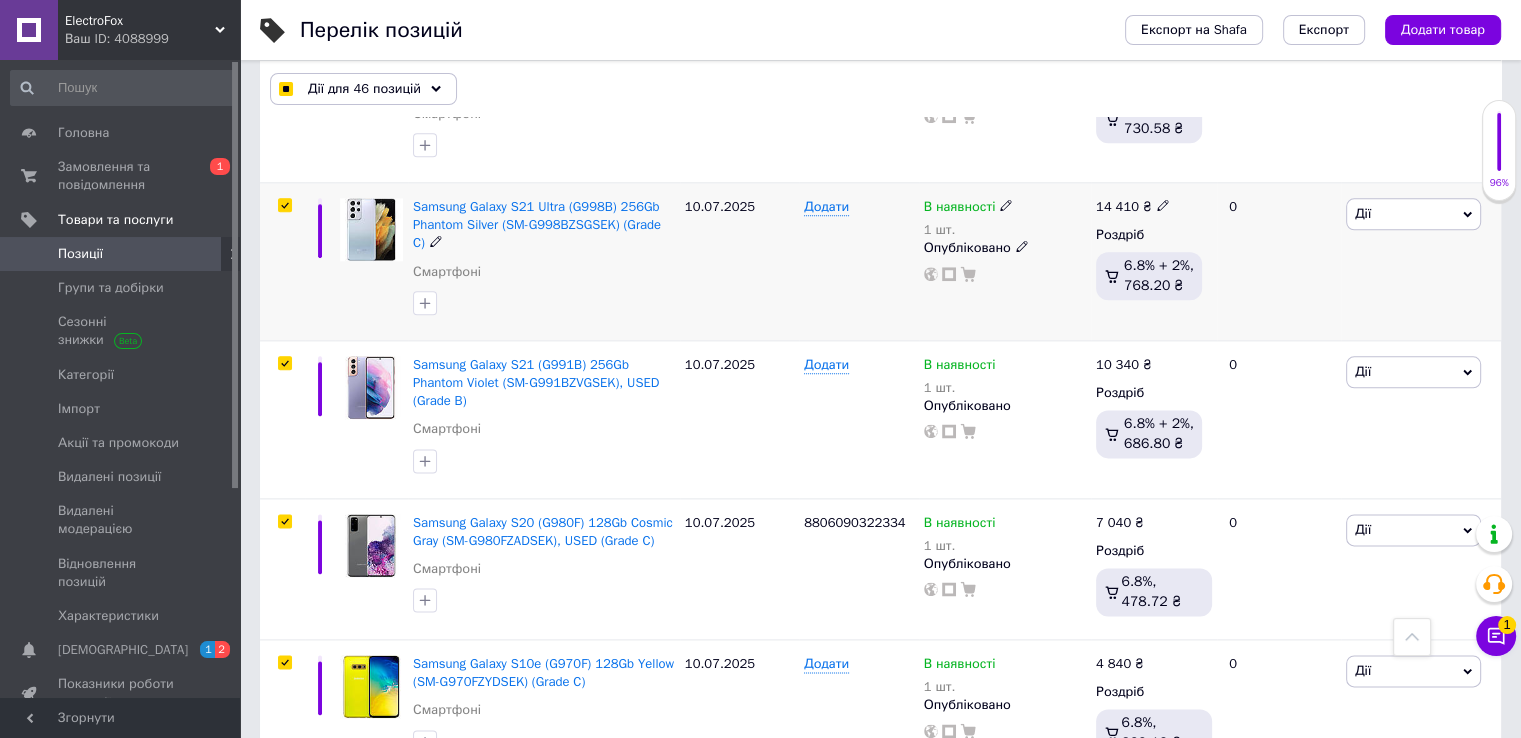 checkbox on "true" 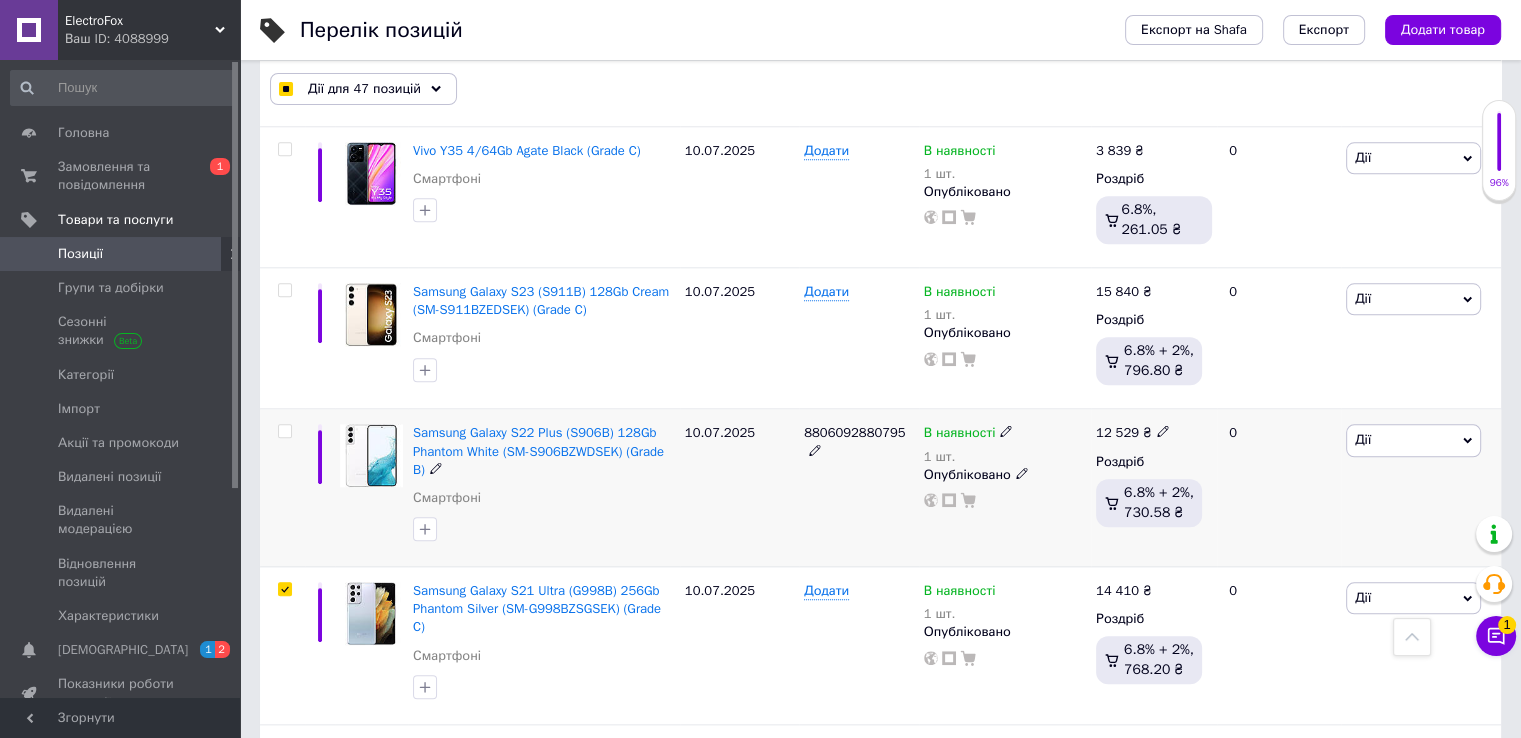 scroll, scrollTop: 2042, scrollLeft: 0, axis: vertical 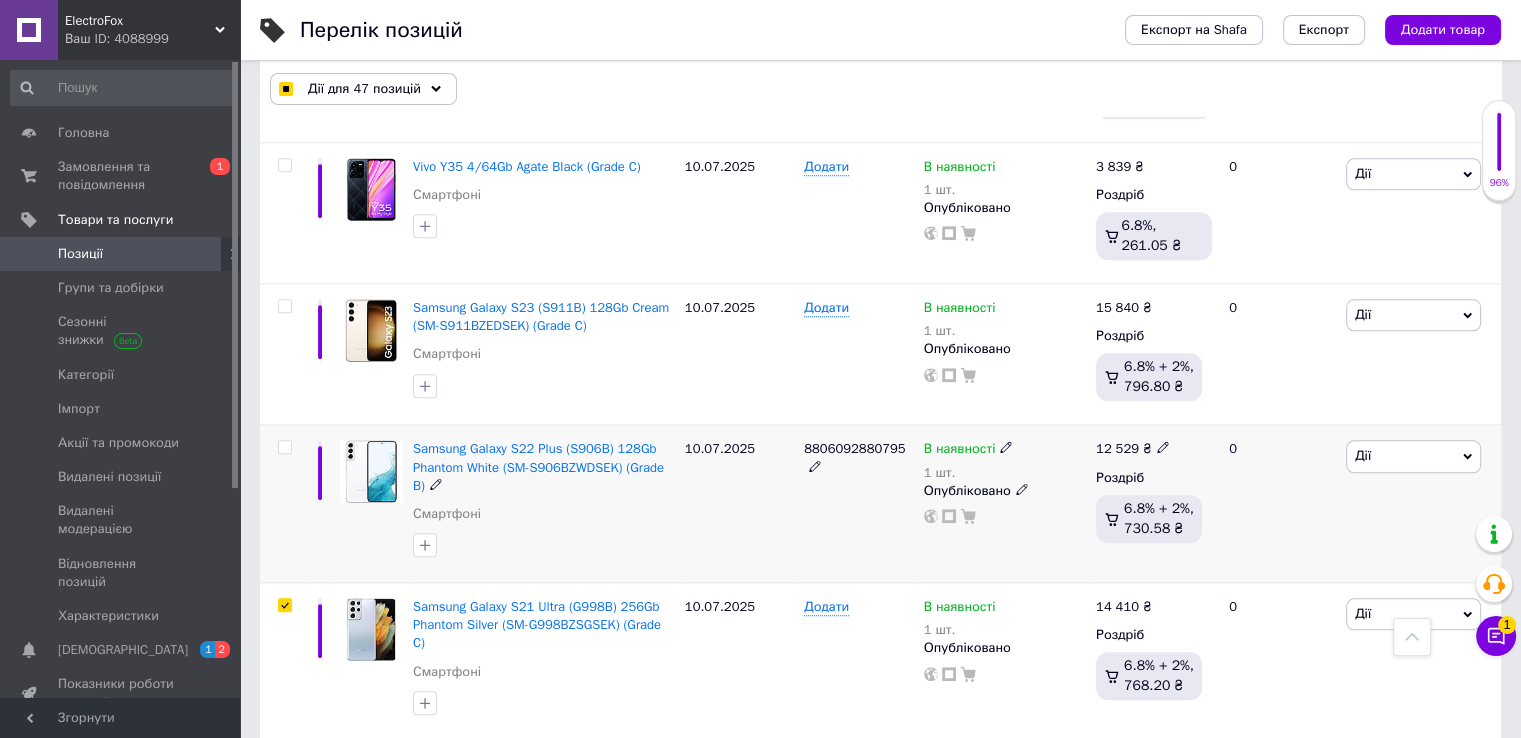 click at bounding box center [282, 504] 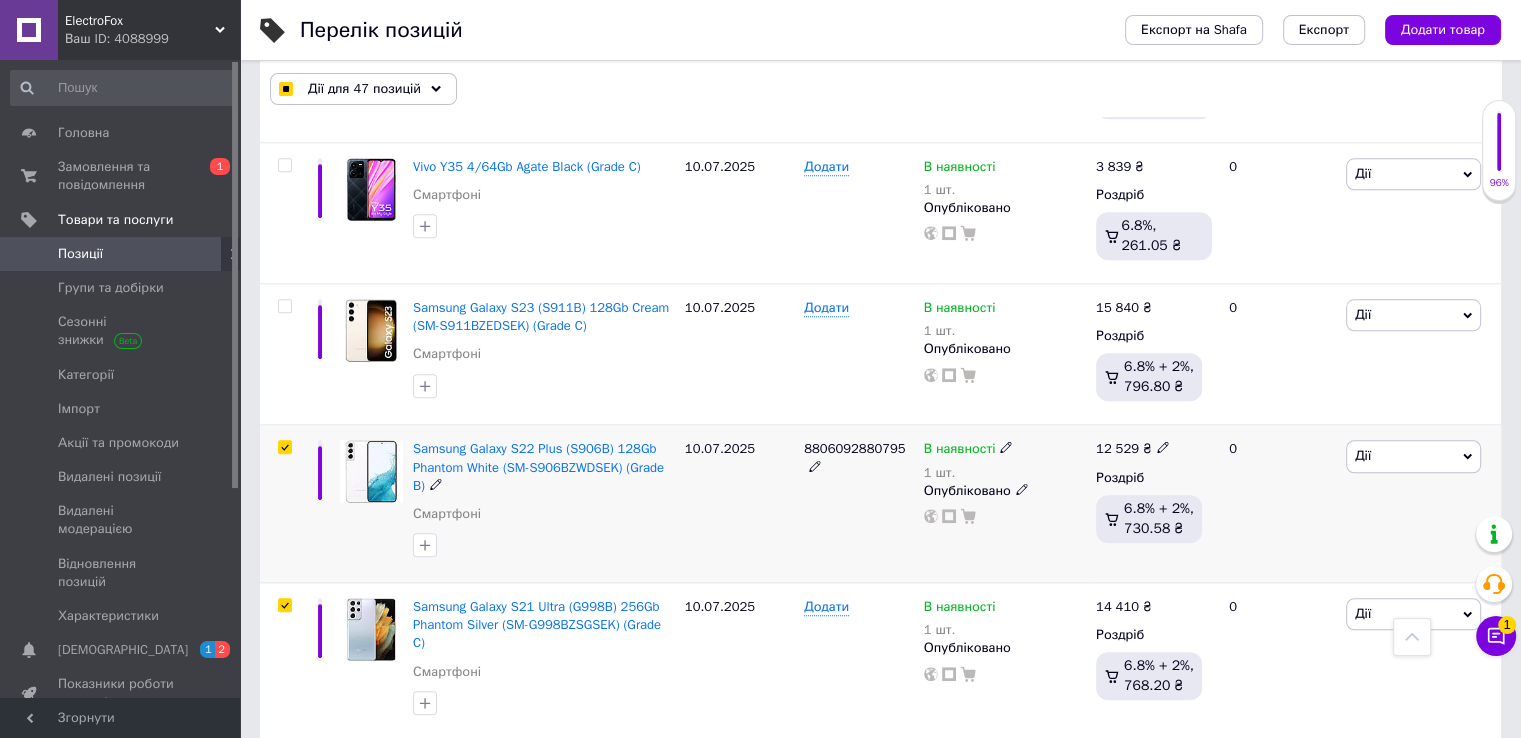 checkbox on "true" 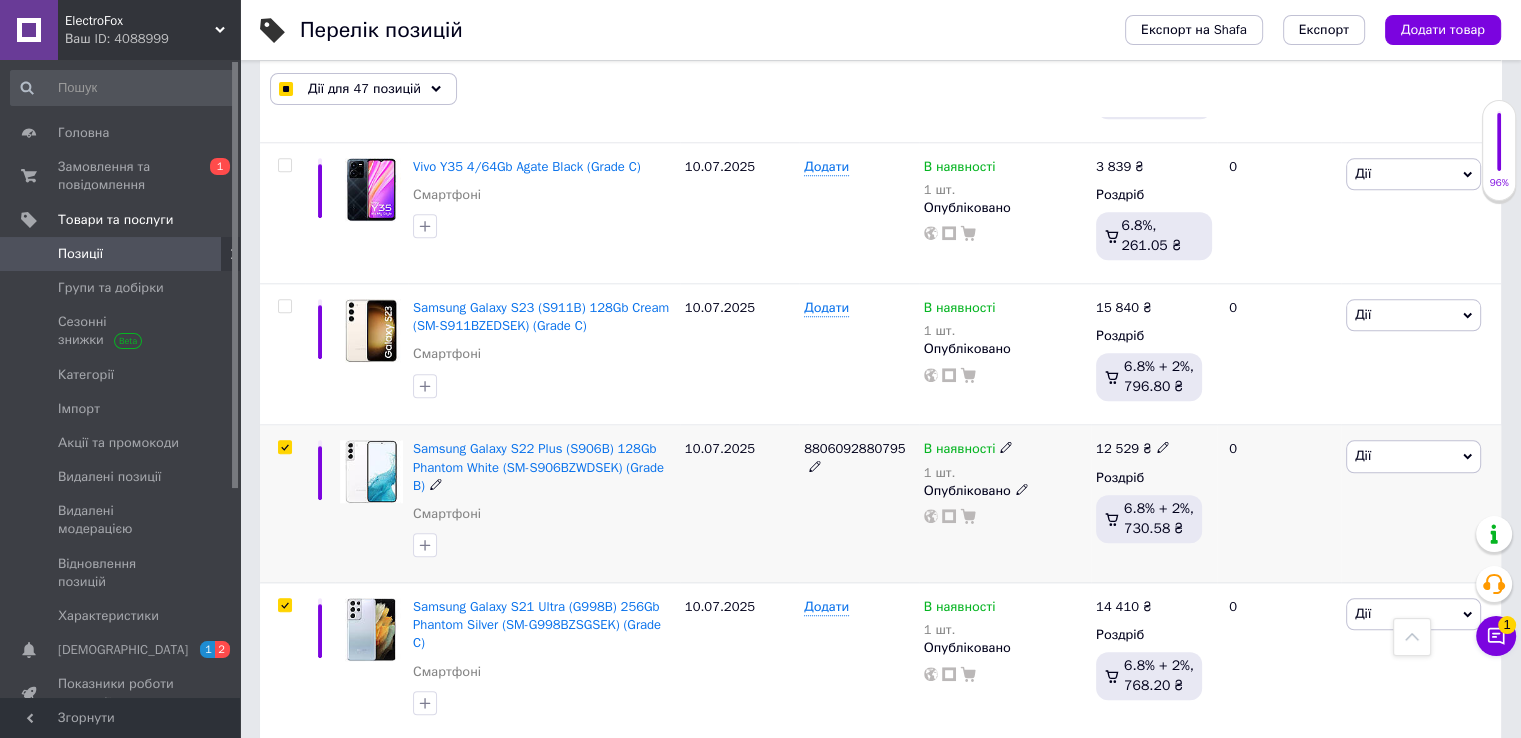 checkbox on "true" 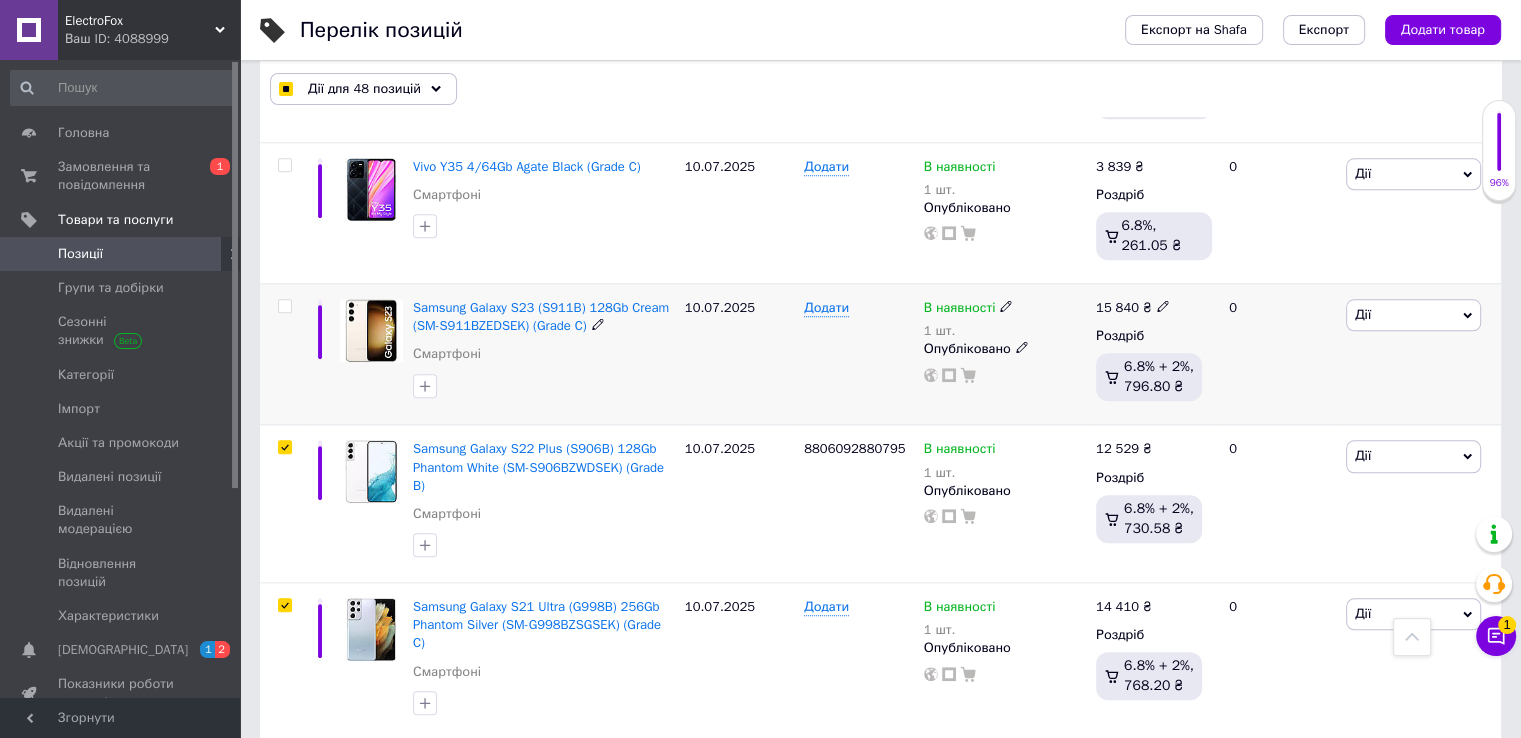 click at bounding box center (284, 306) 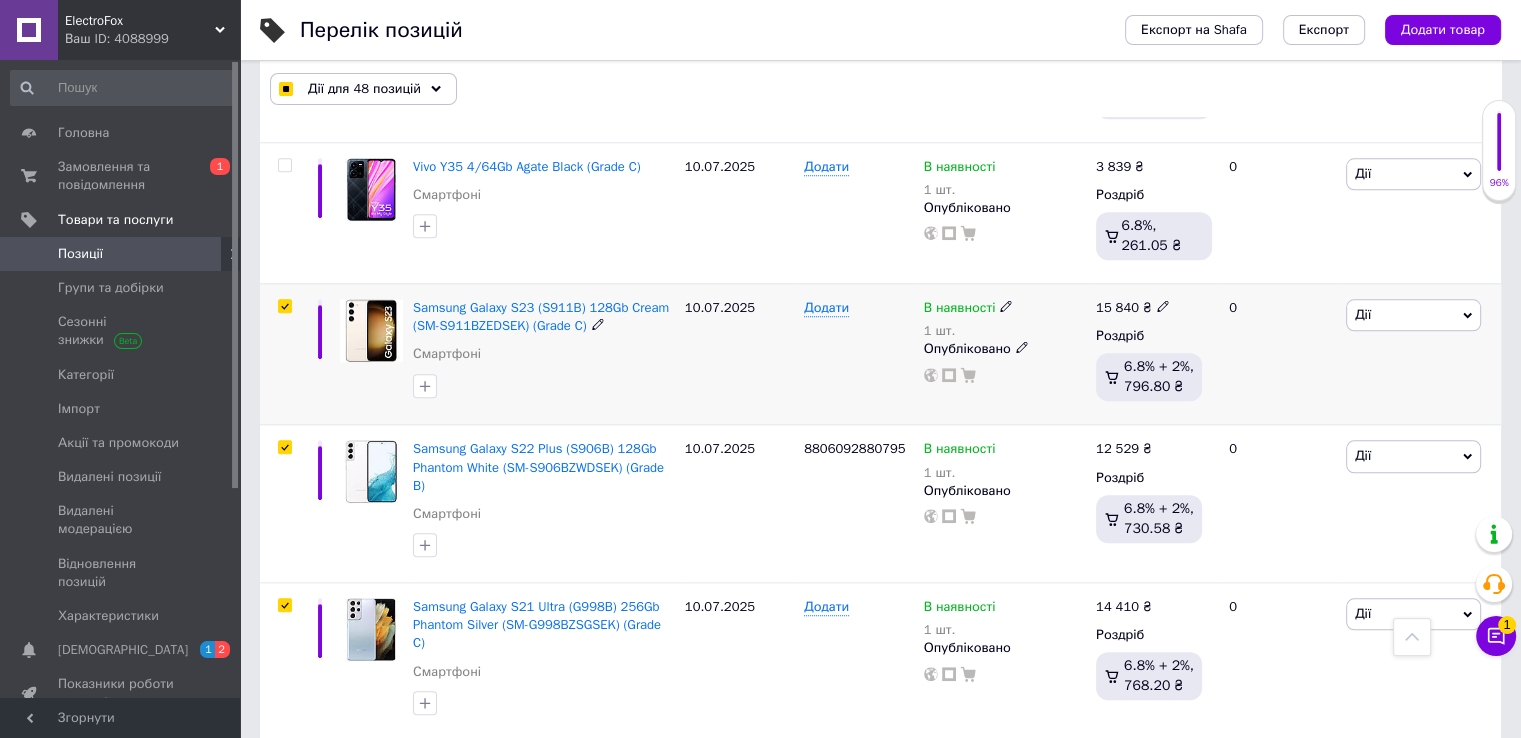 checkbox on "true" 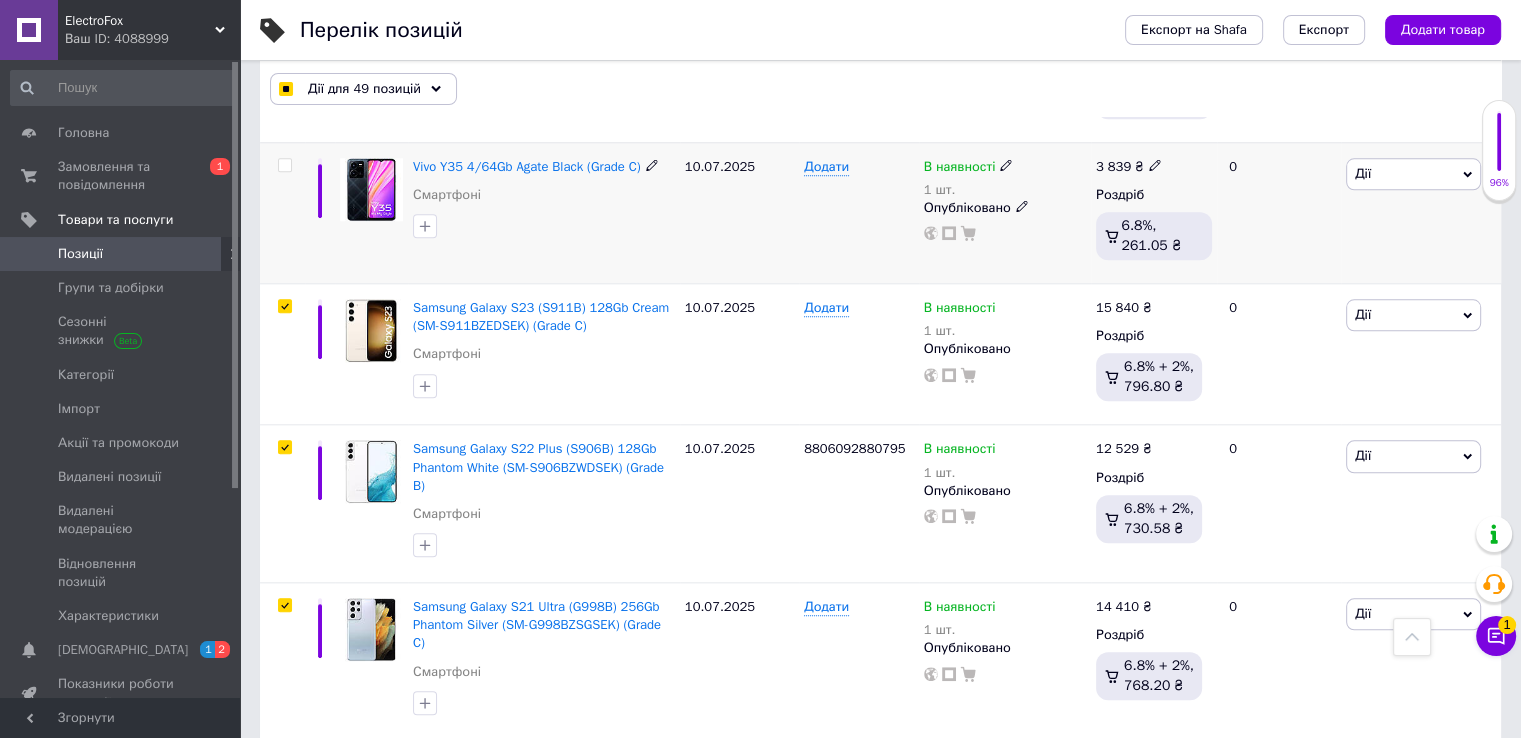click at bounding box center (284, 165) 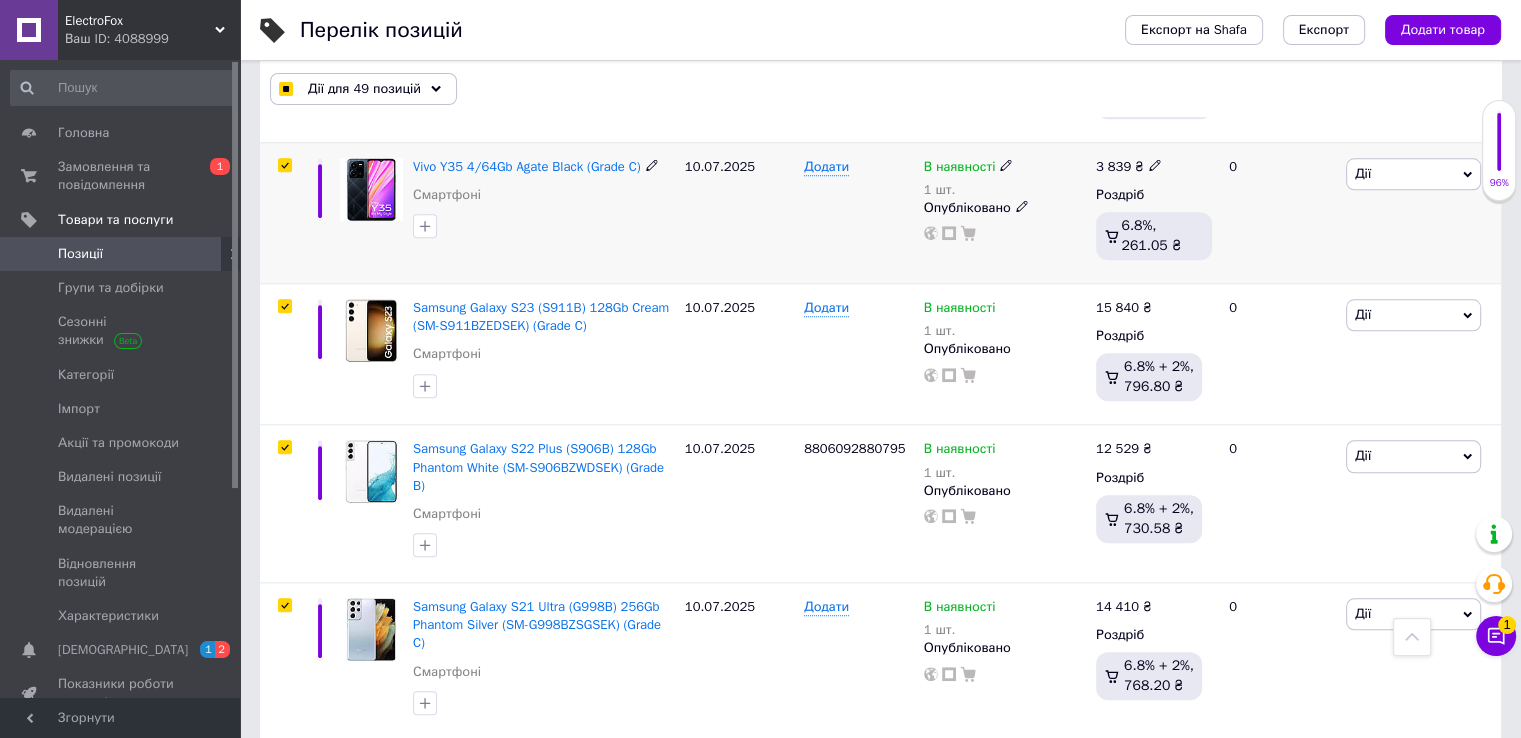 checkbox on "true" 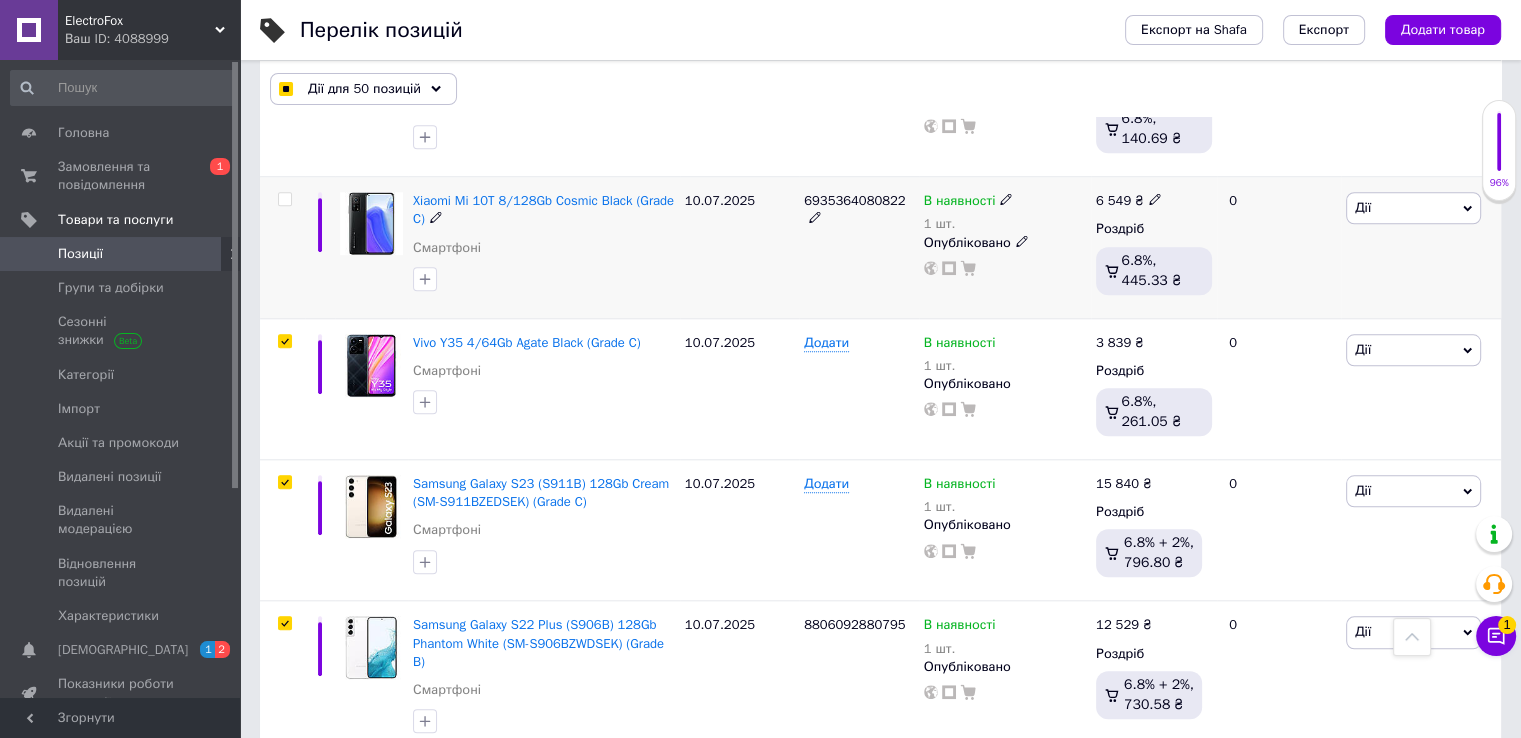 scroll, scrollTop: 1742, scrollLeft: 0, axis: vertical 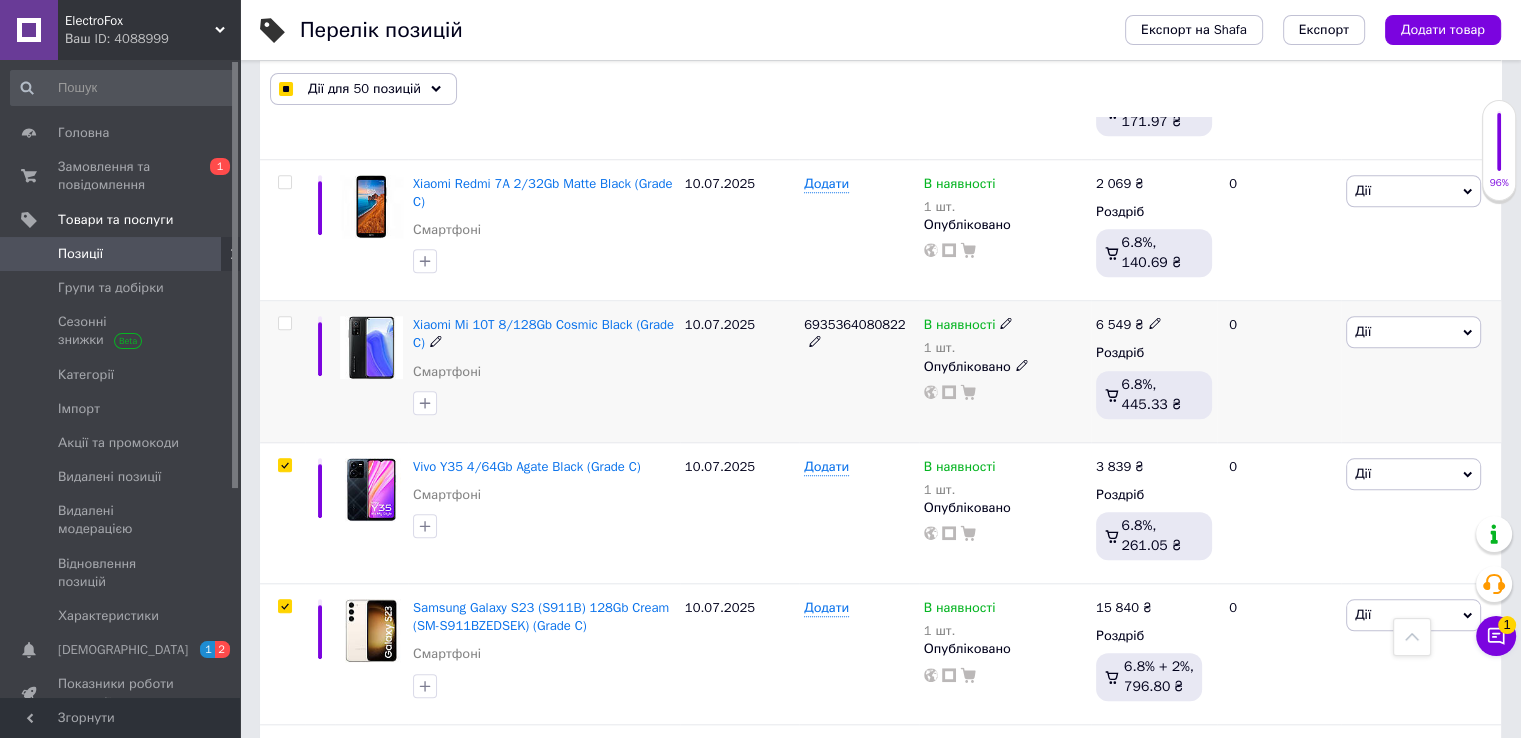 click at bounding box center (284, 323) 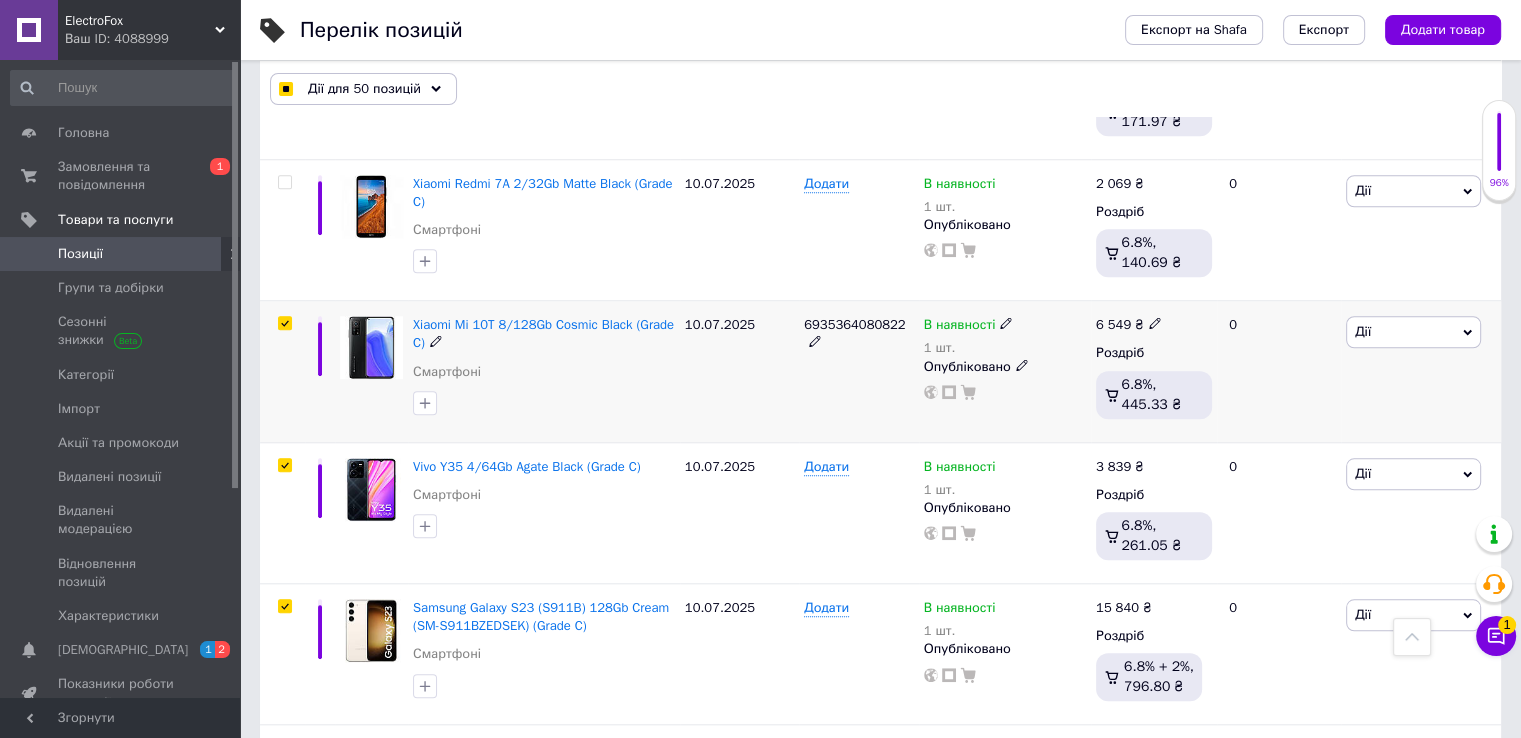 checkbox on "true" 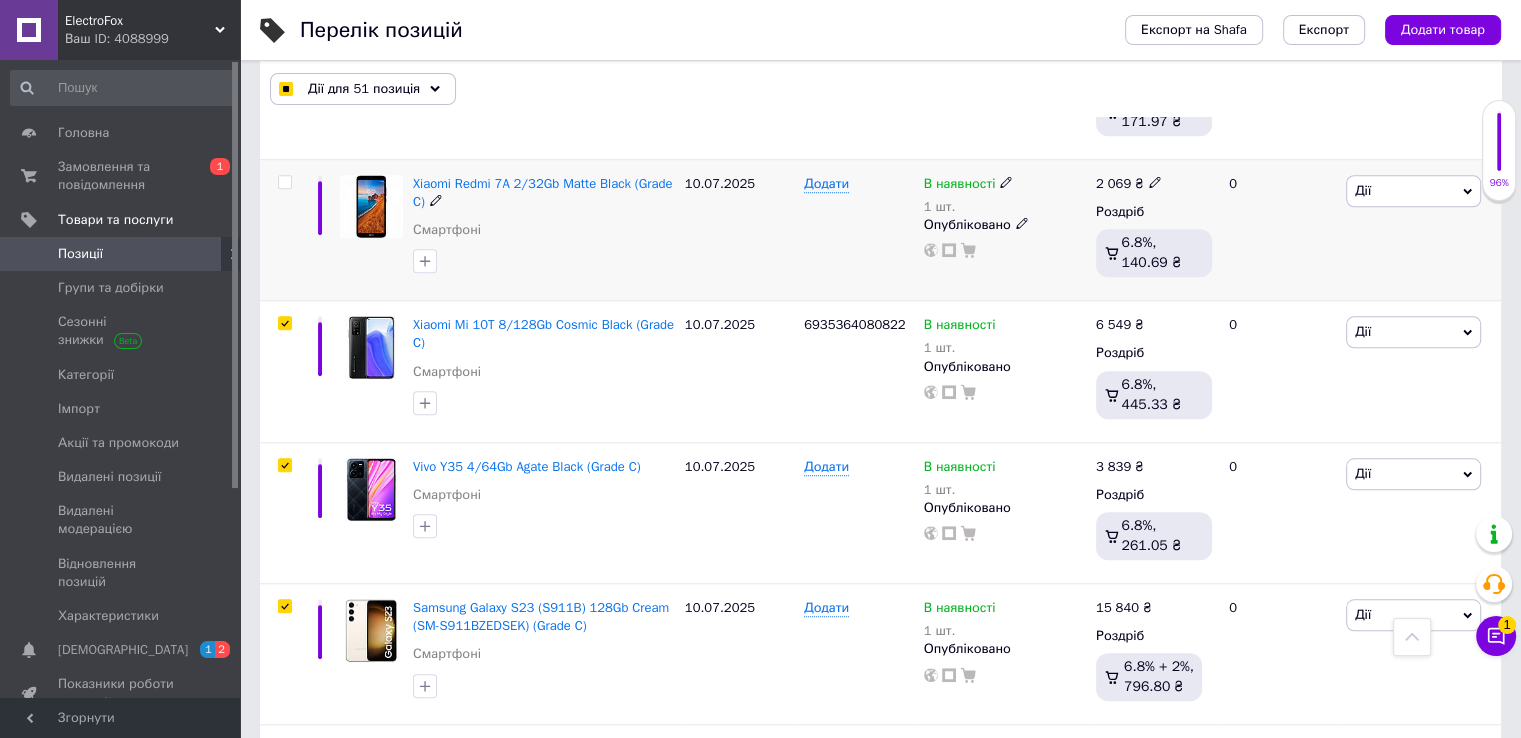 click at bounding box center [284, 182] 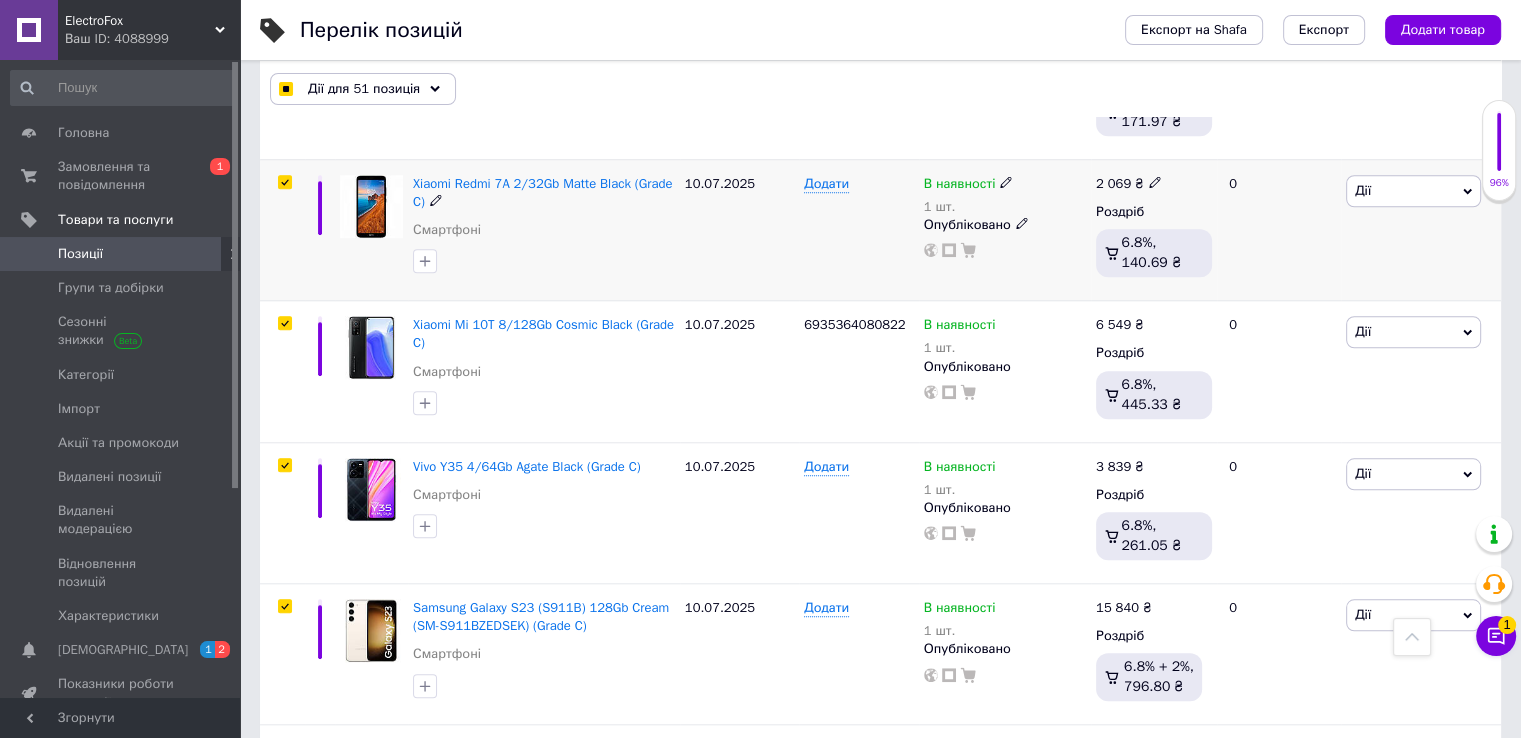 checkbox on "true" 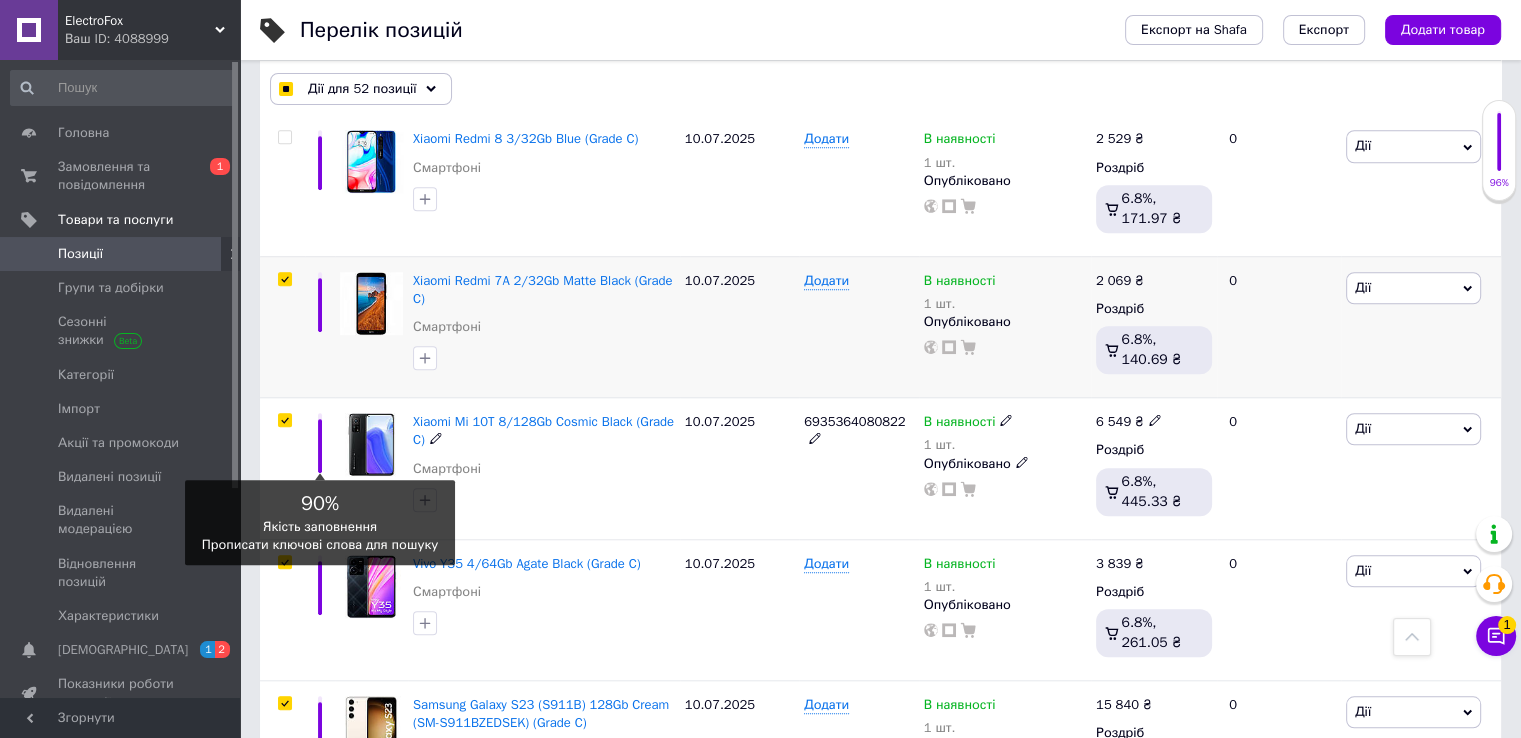 scroll, scrollTop: 1542, scrollLeft: 0, axis: vertical 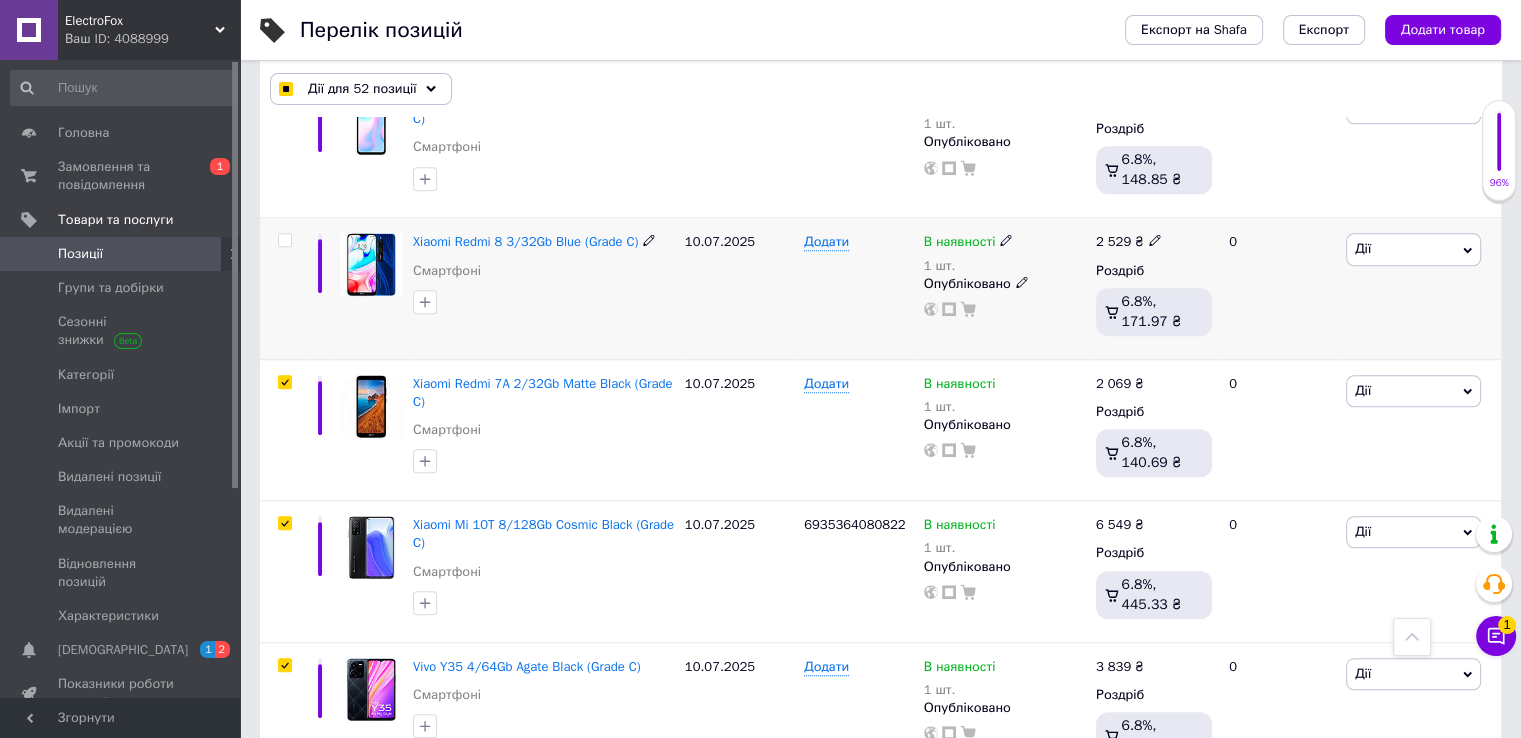 click at bounding box center [284, 240] 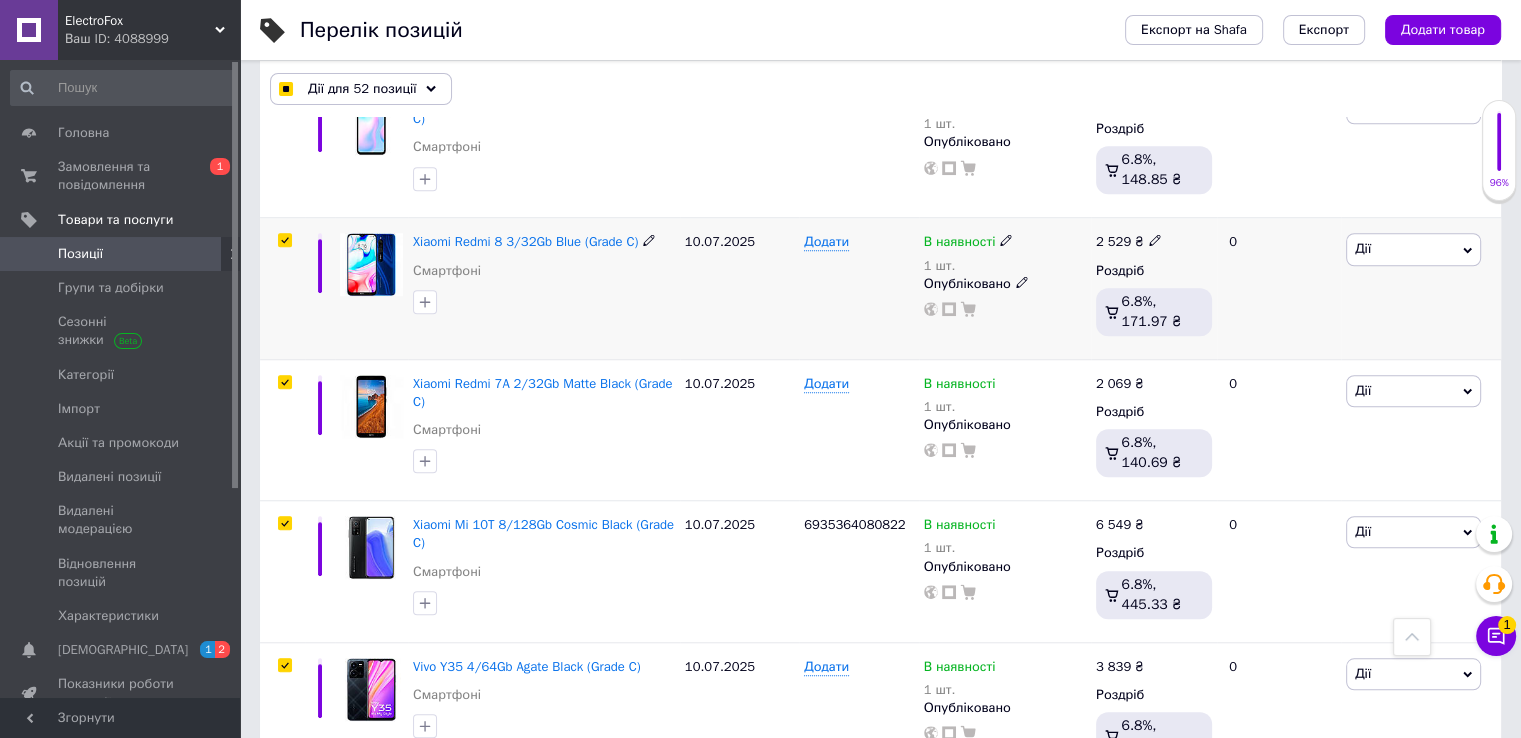 checkbox on "true" 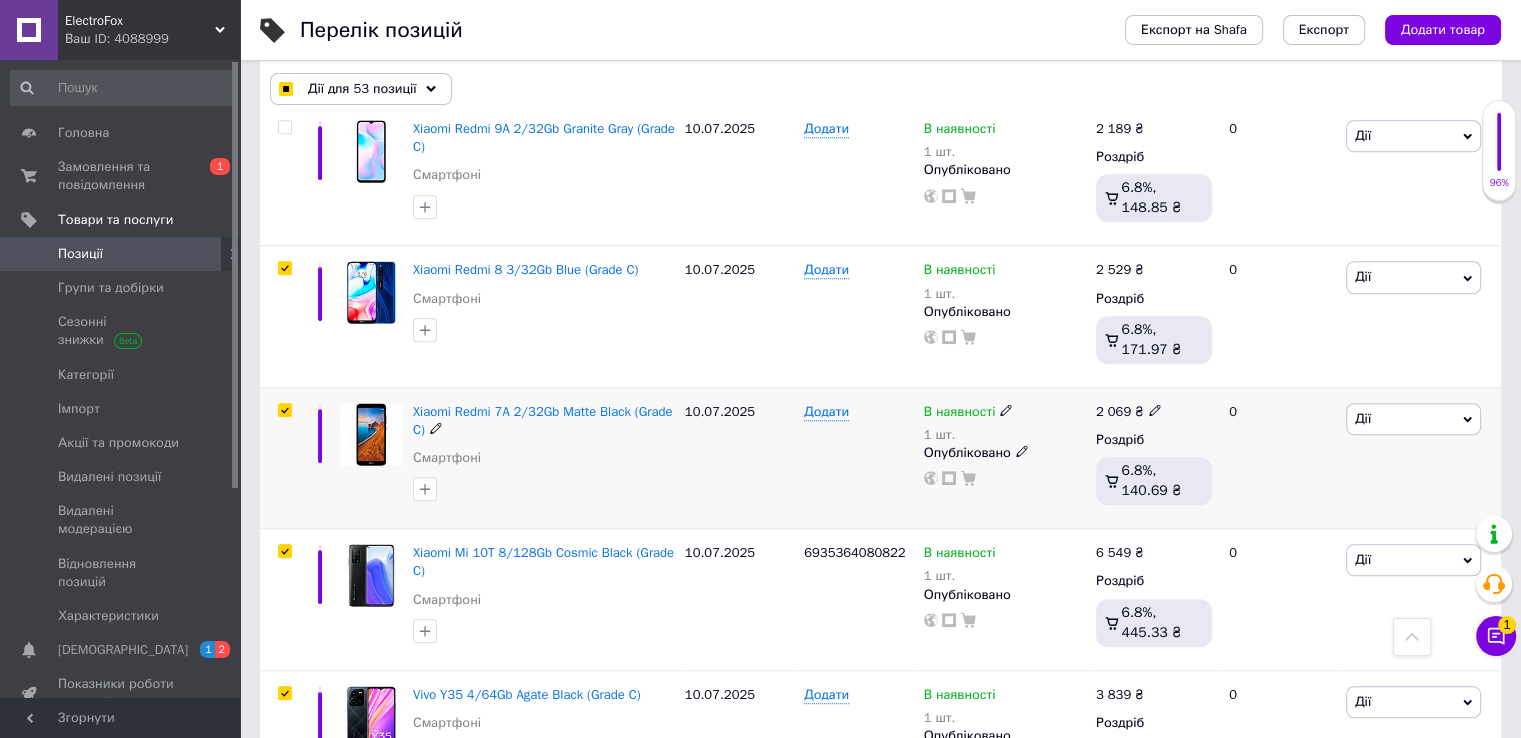 scroll, scrollTop: 1342, scrollLeft: 0, axis: vertical 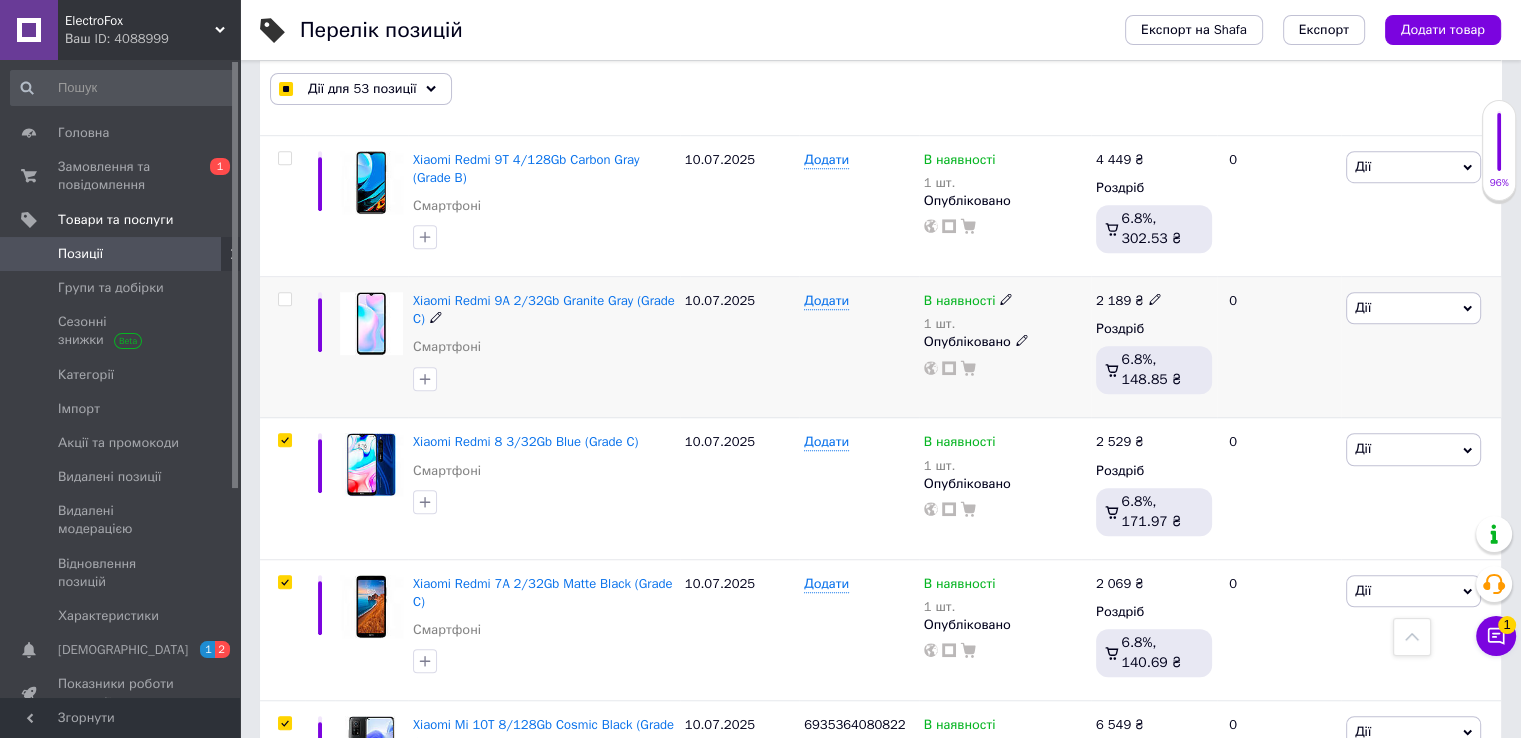 click at bounding box center (284, 299) 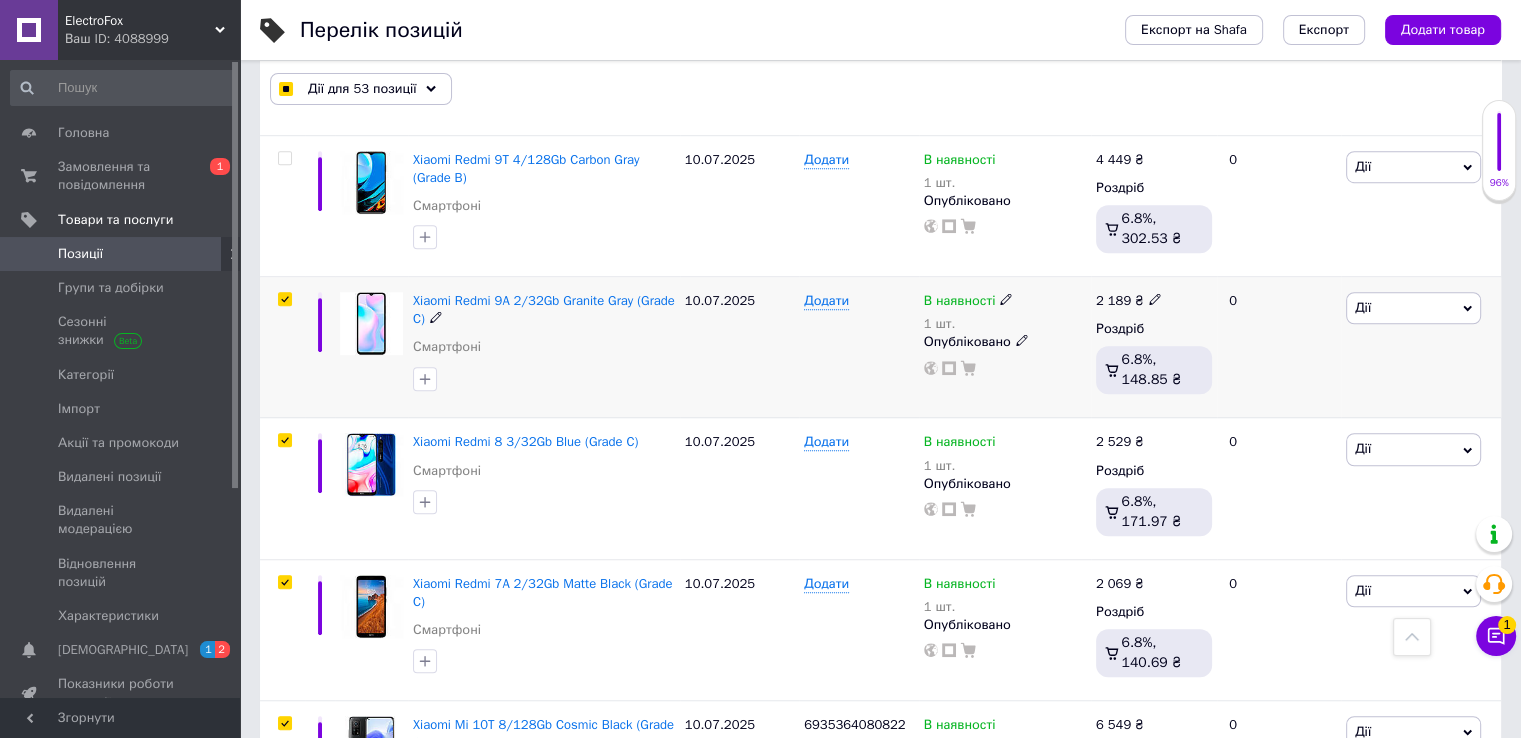 checkbox on "true" 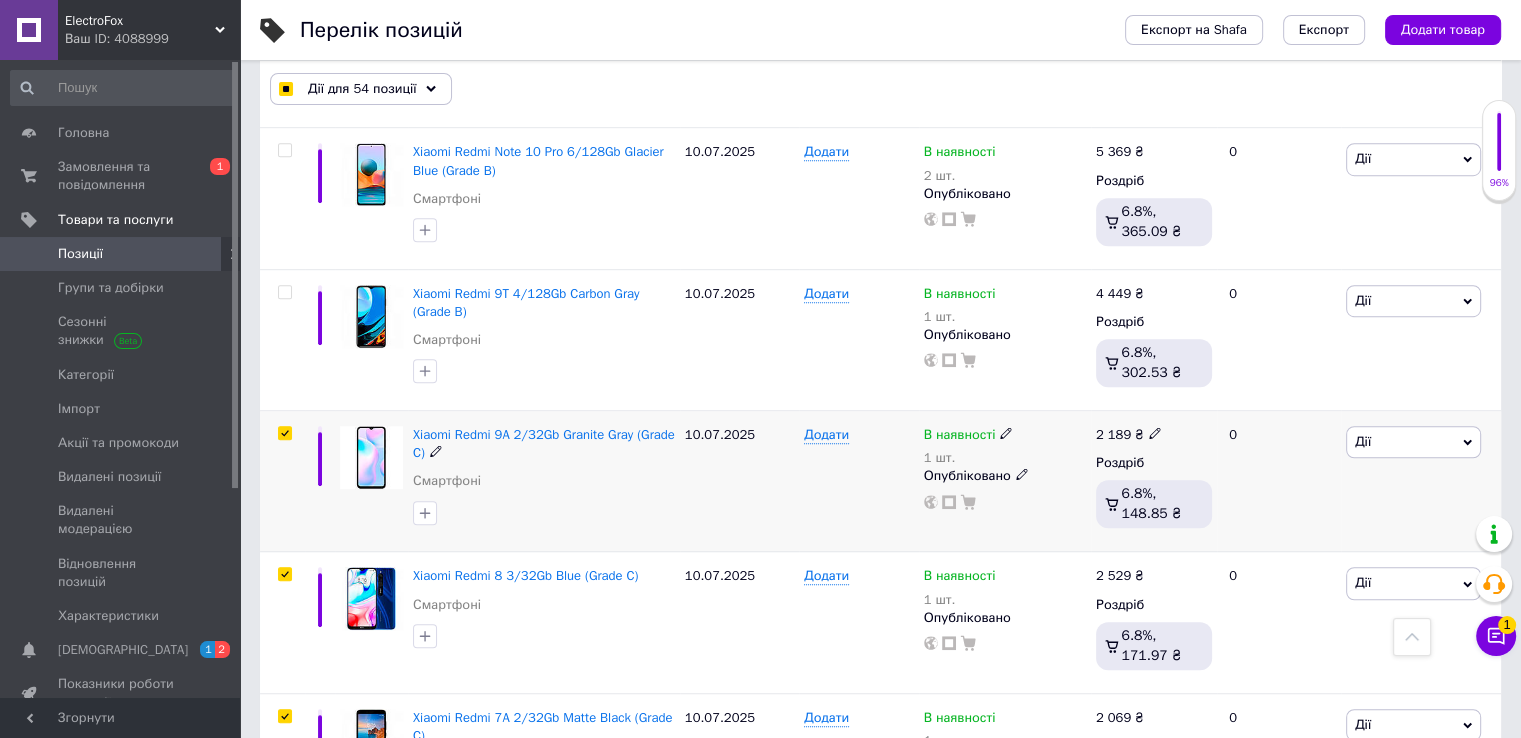 scroll, scrollTop: 1042, scrollLeft: 0, axis: vertical 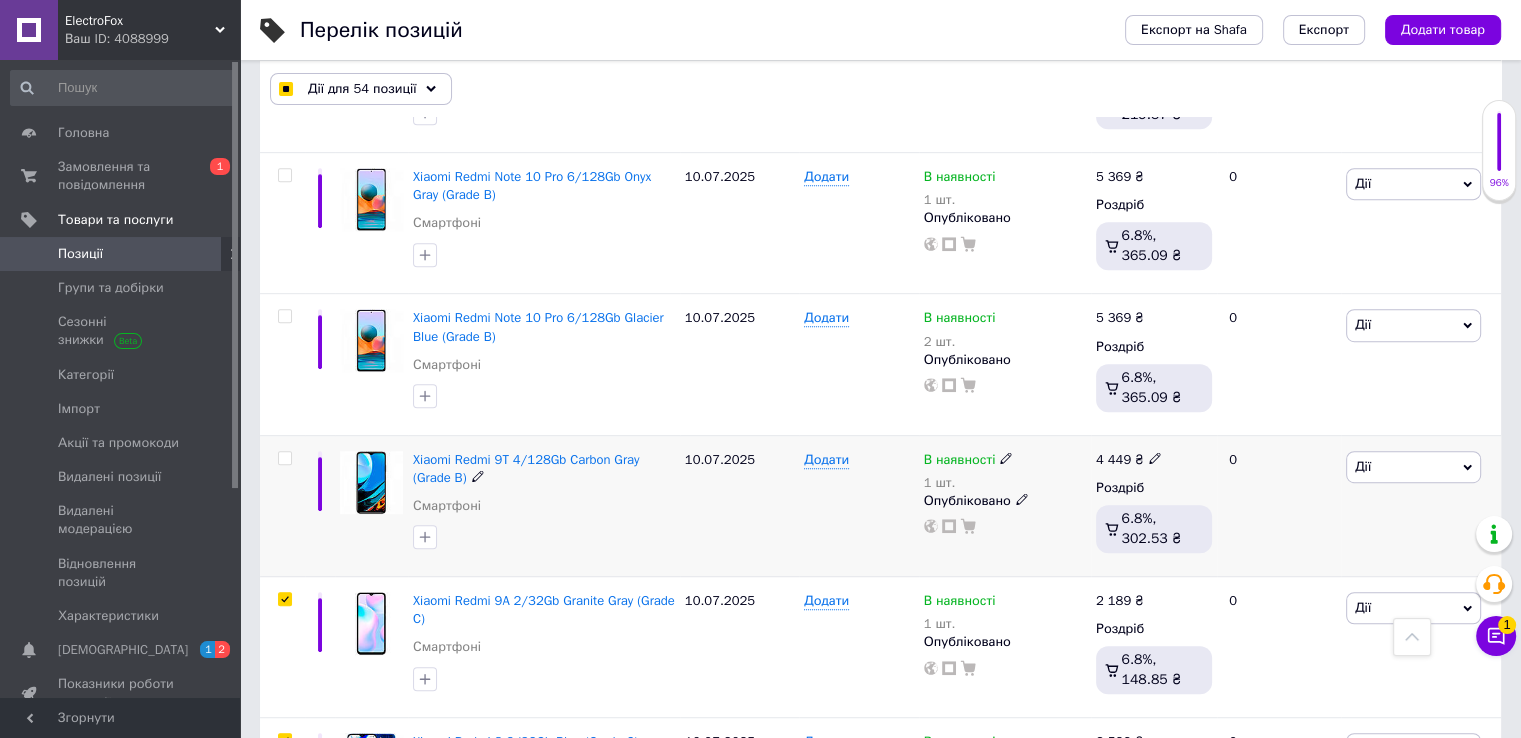 click at bounding box center (285, 458) 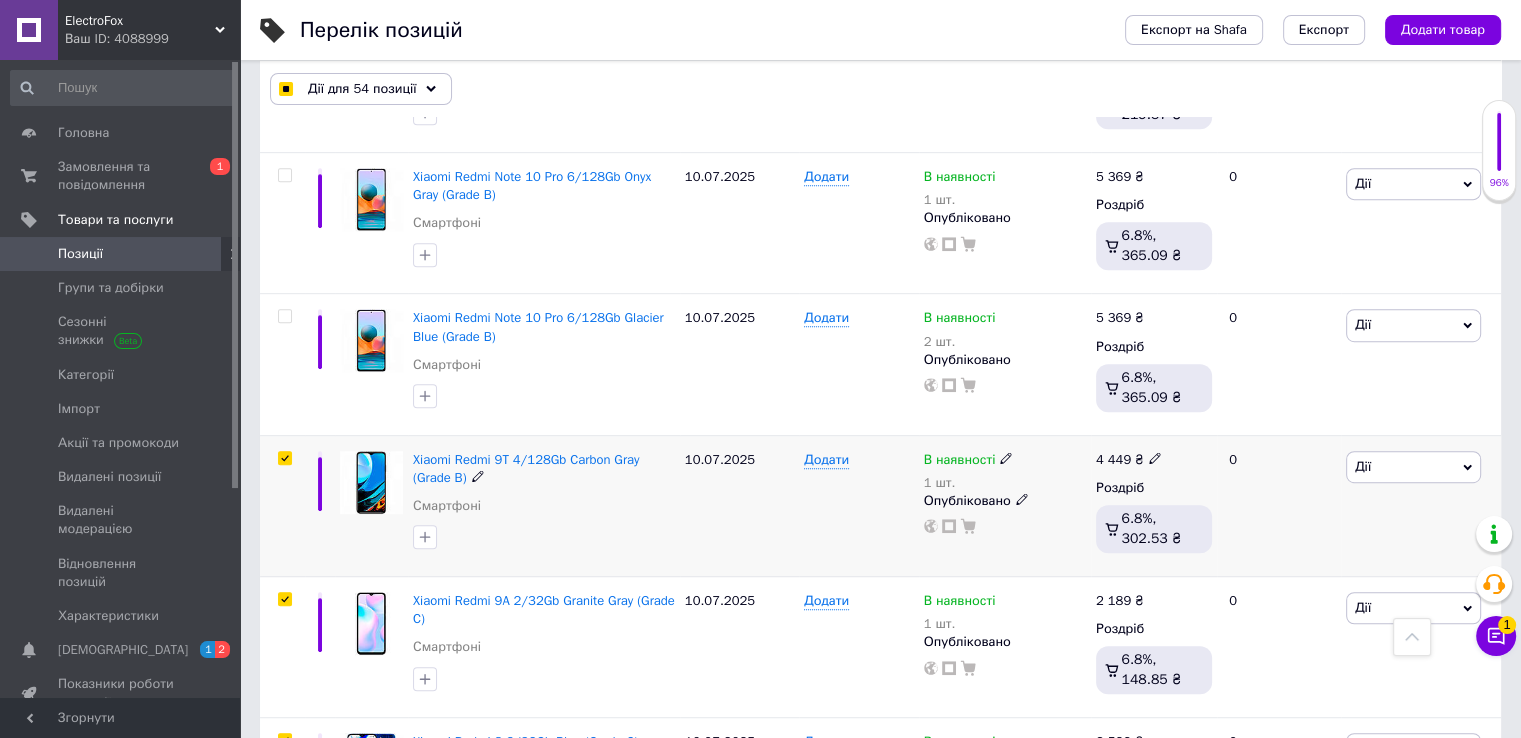 checkbox on "true" 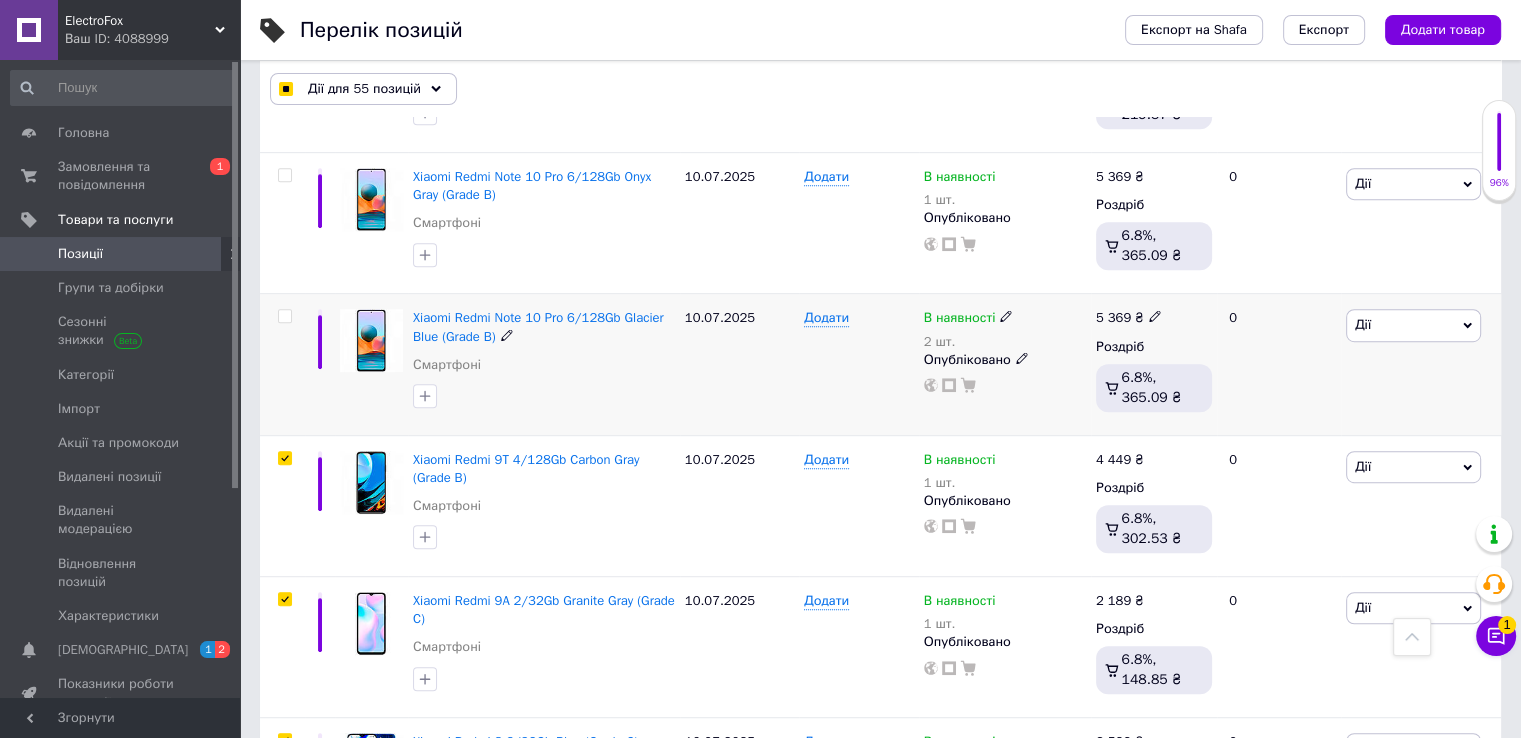 click at bounding box center (284, 316) 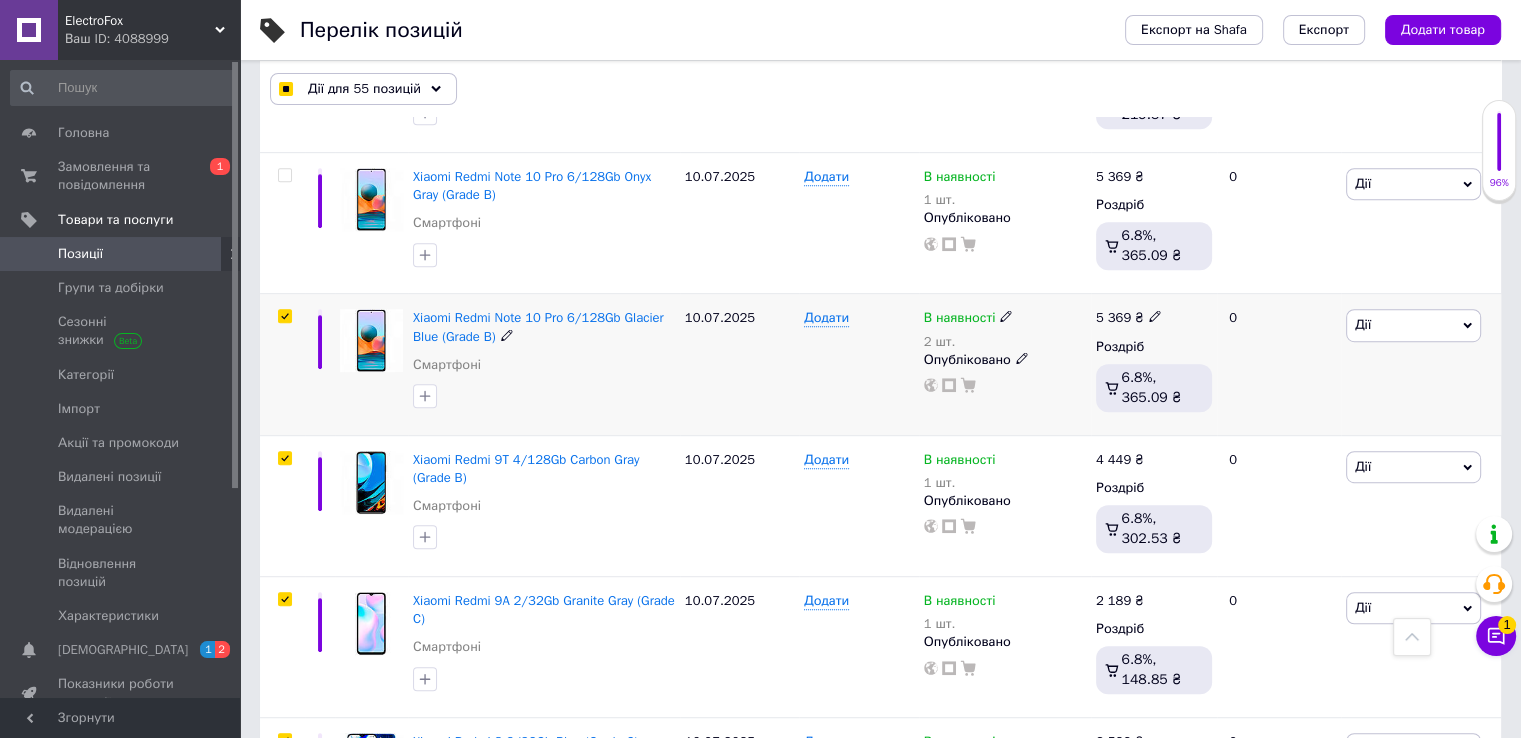 checkbox on "true" 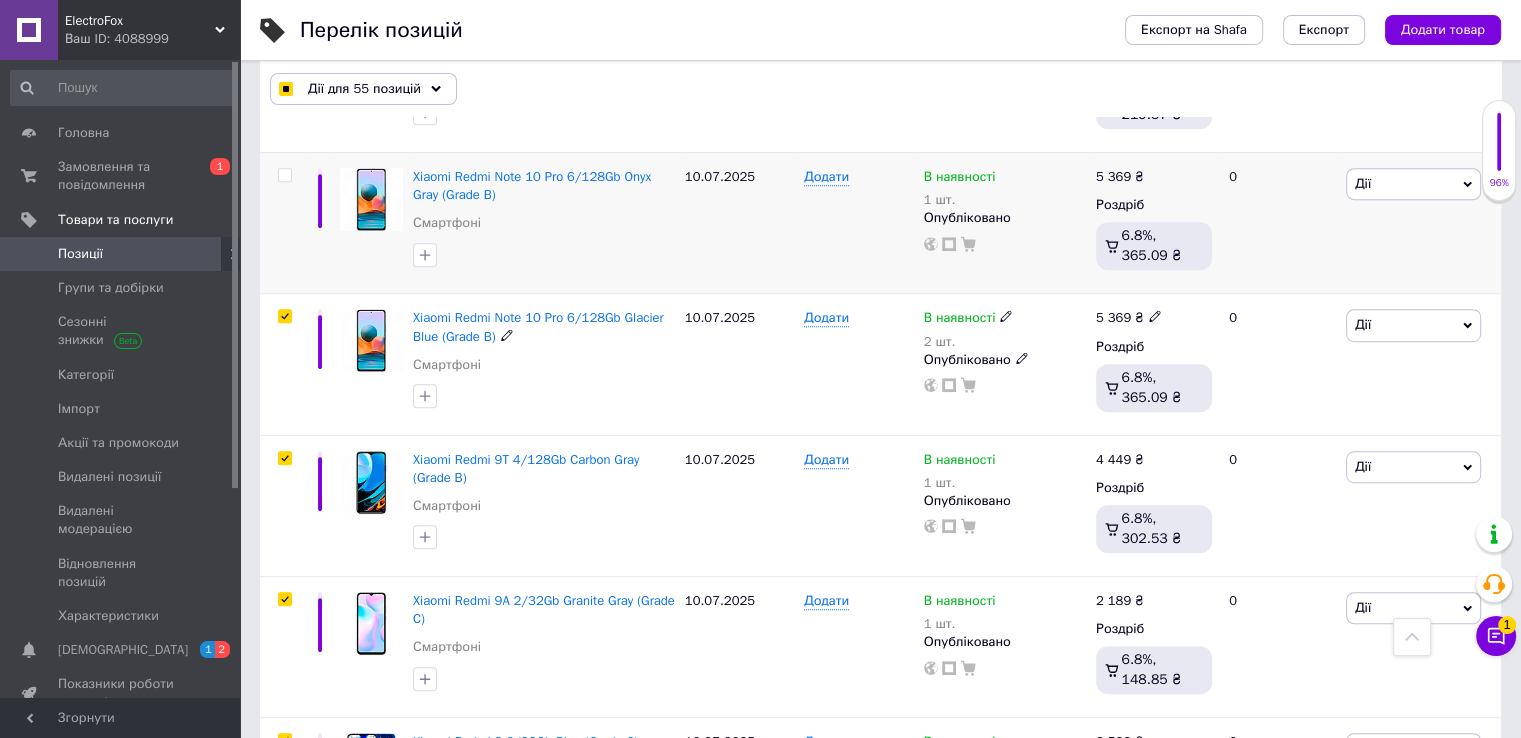checkbox on "true" 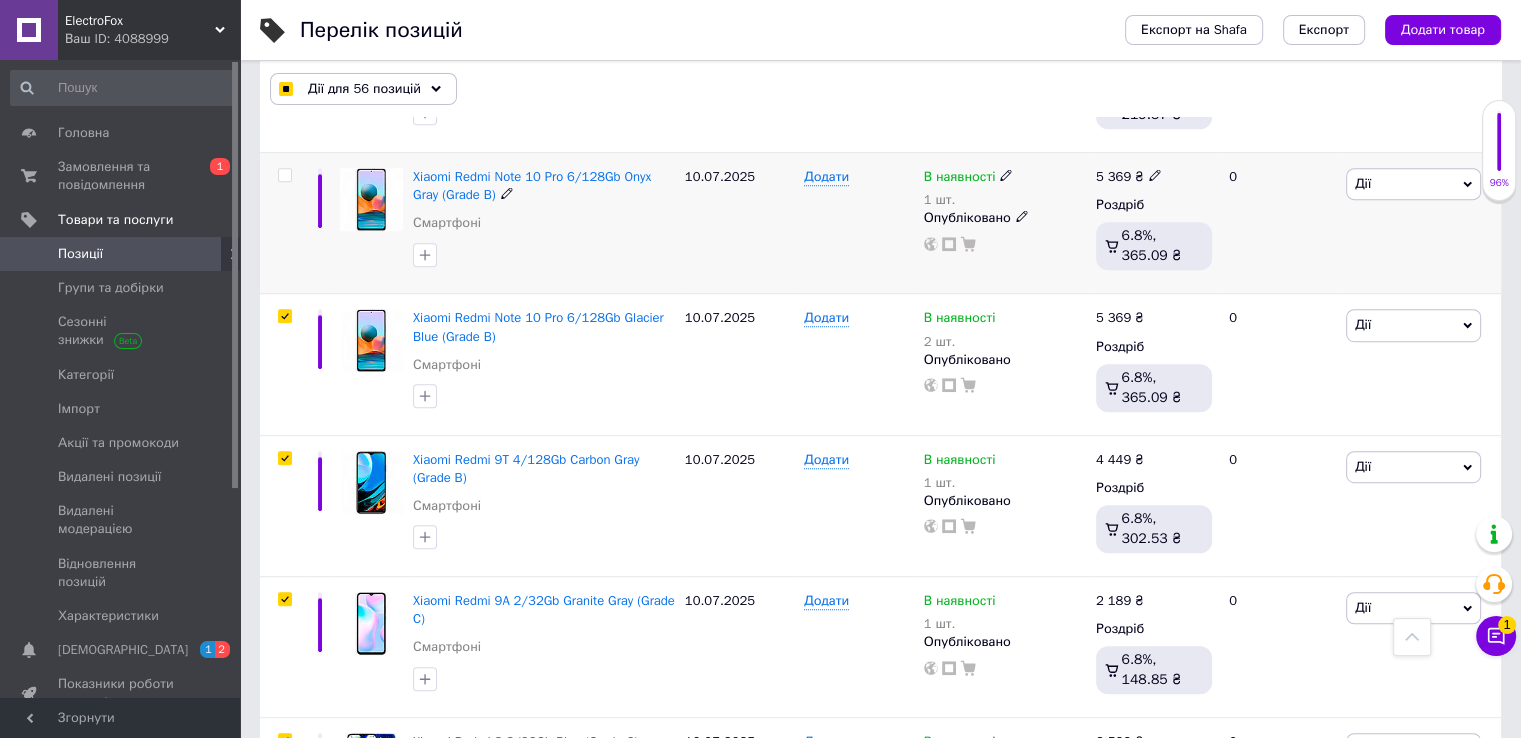 click at bounding box center (284, 175) 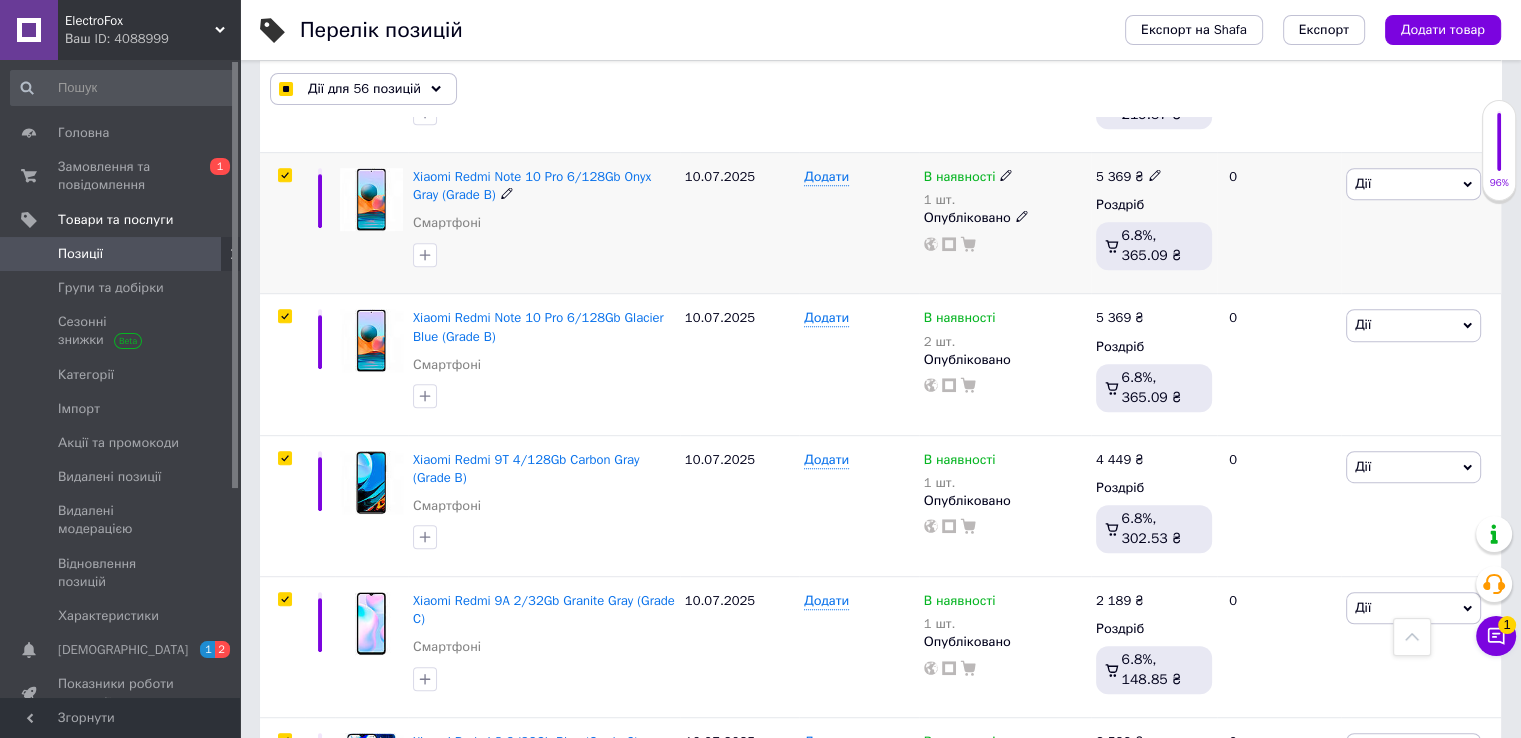 checkbox on "true" 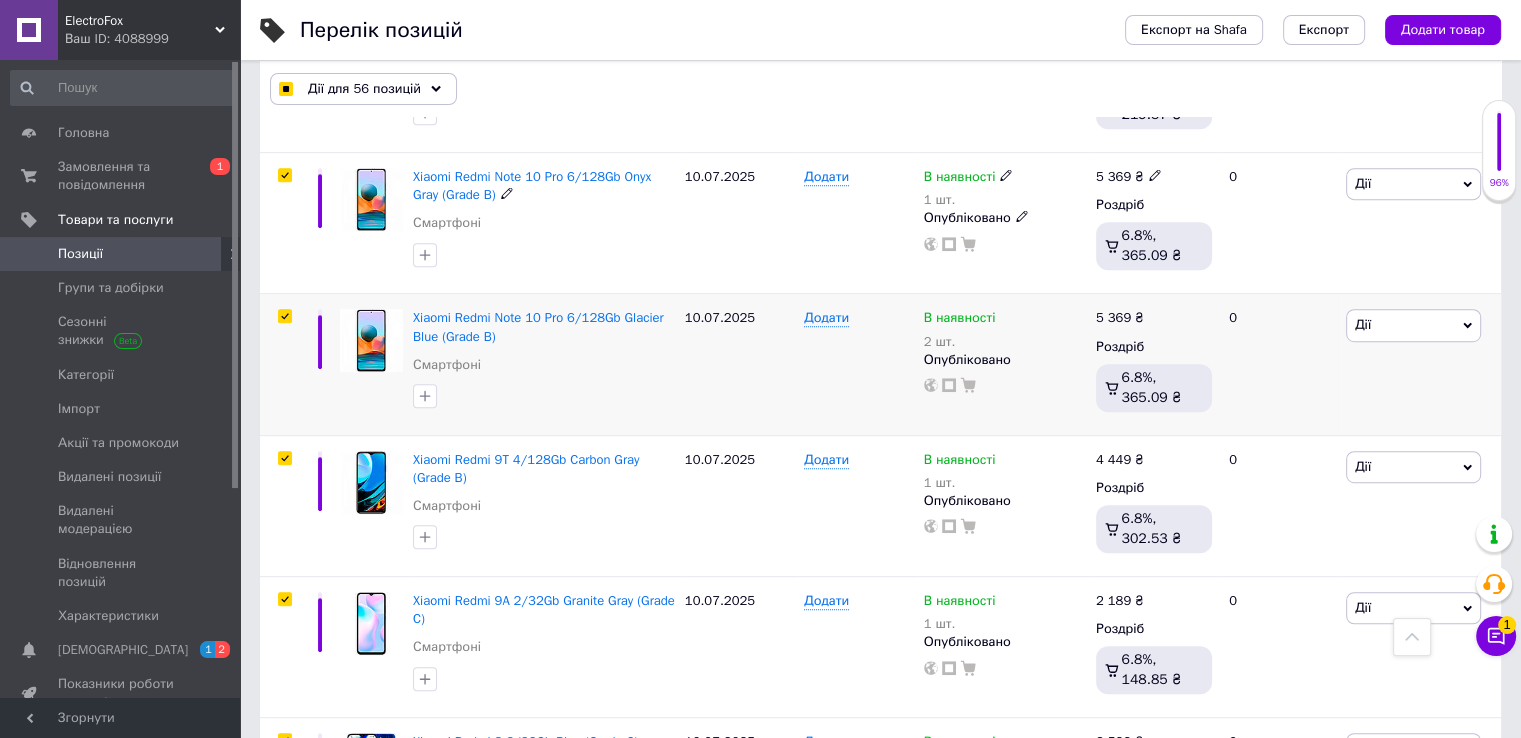 checkbox on "true" 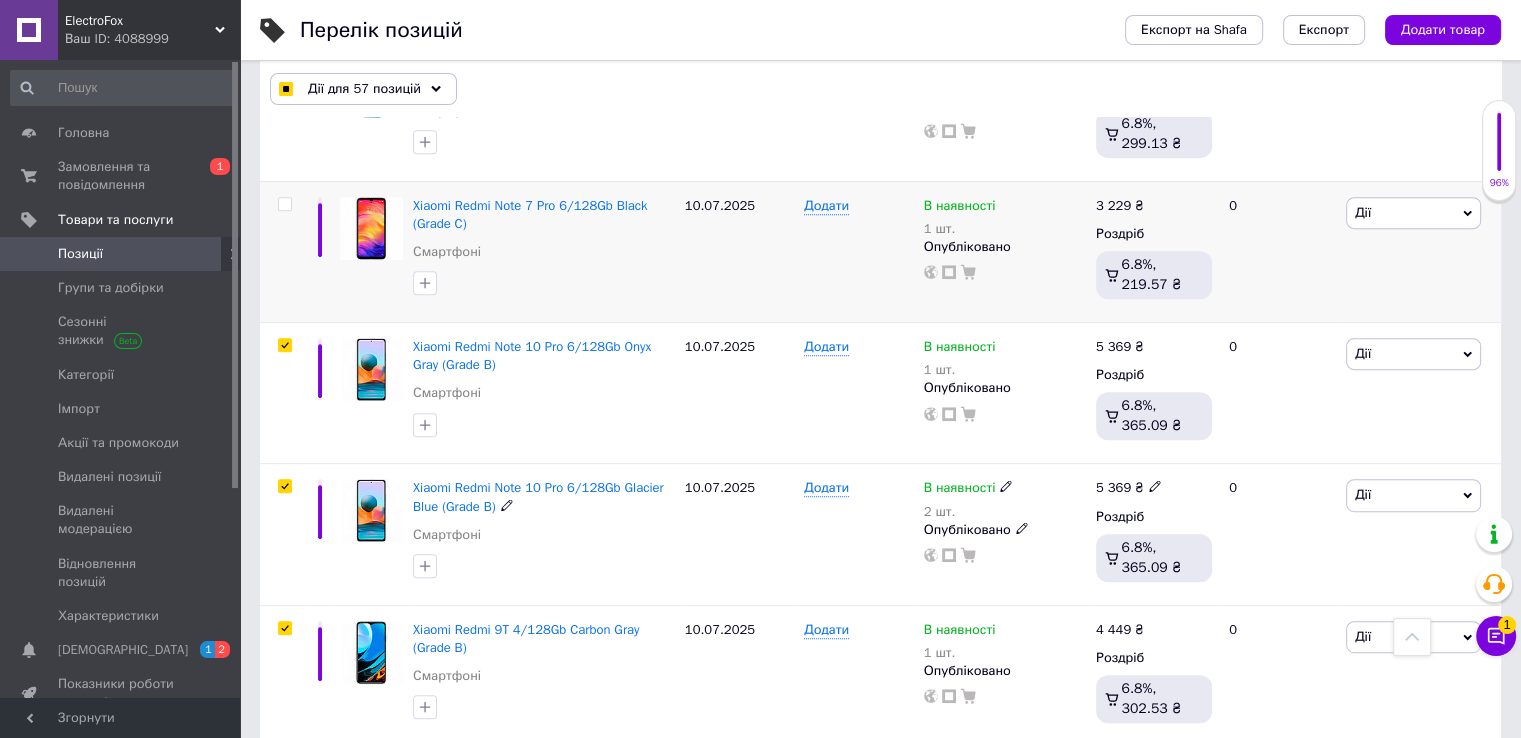 scroll, scrollTop: 742, scrollLeft: 0, axis: vertical 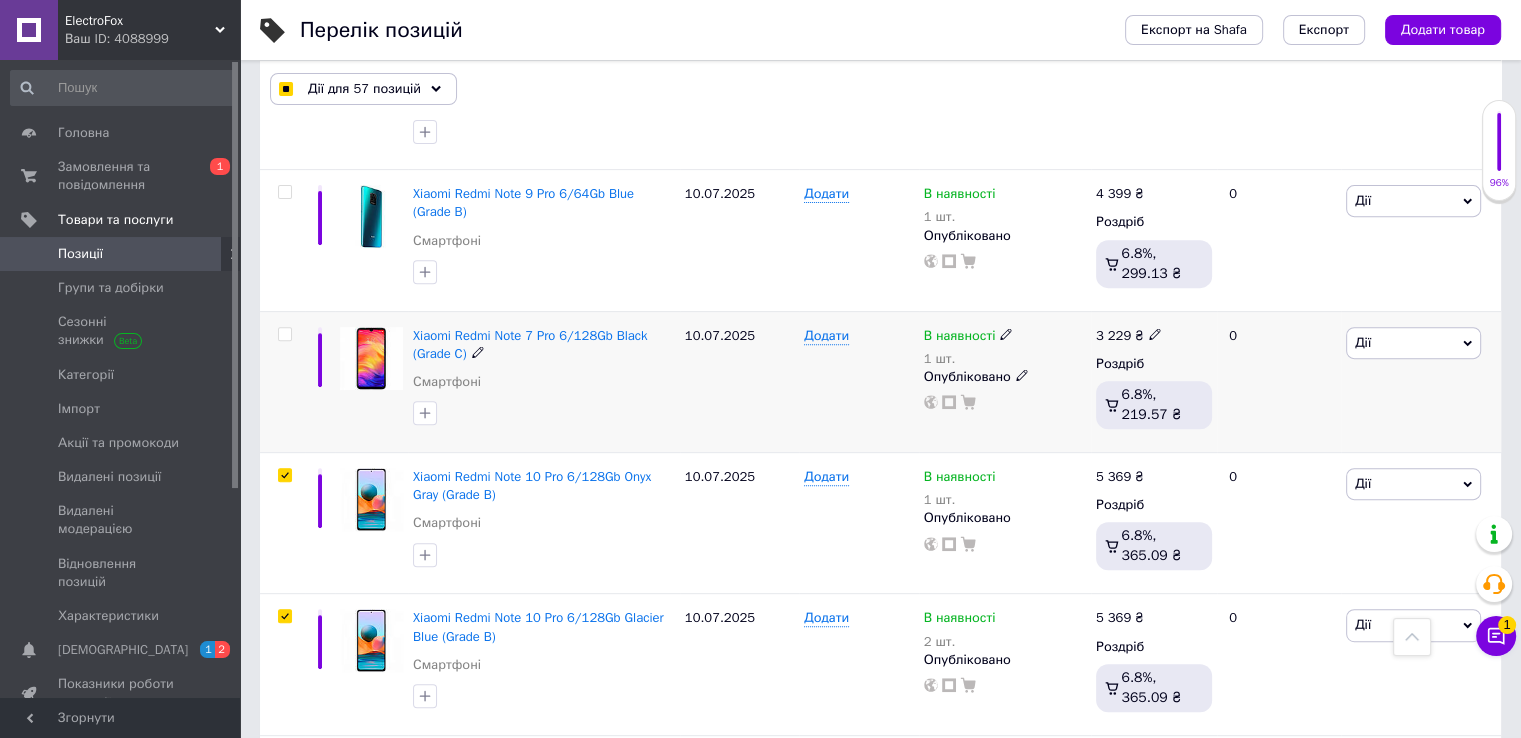 click at bounding box center (284, 334) 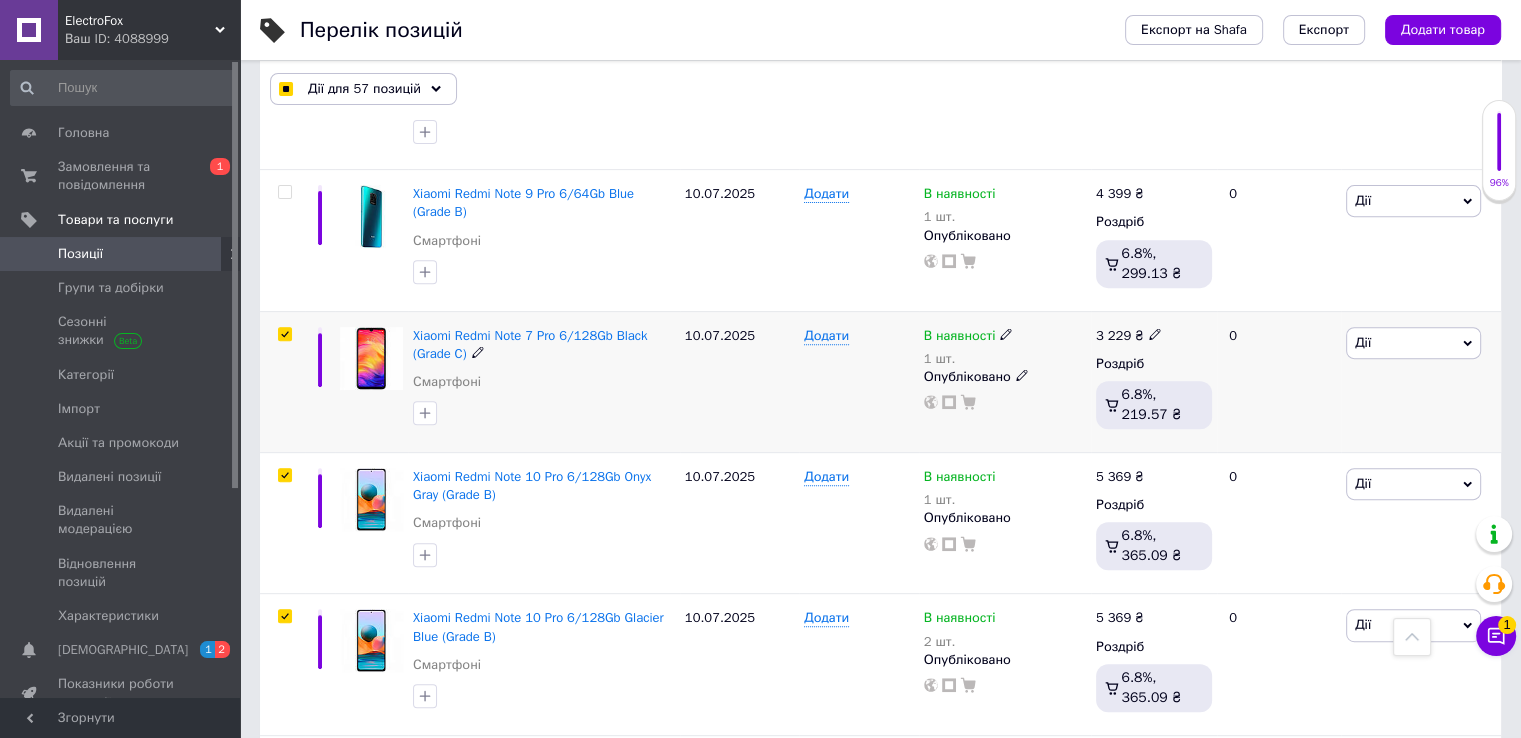 checkbox on "true" 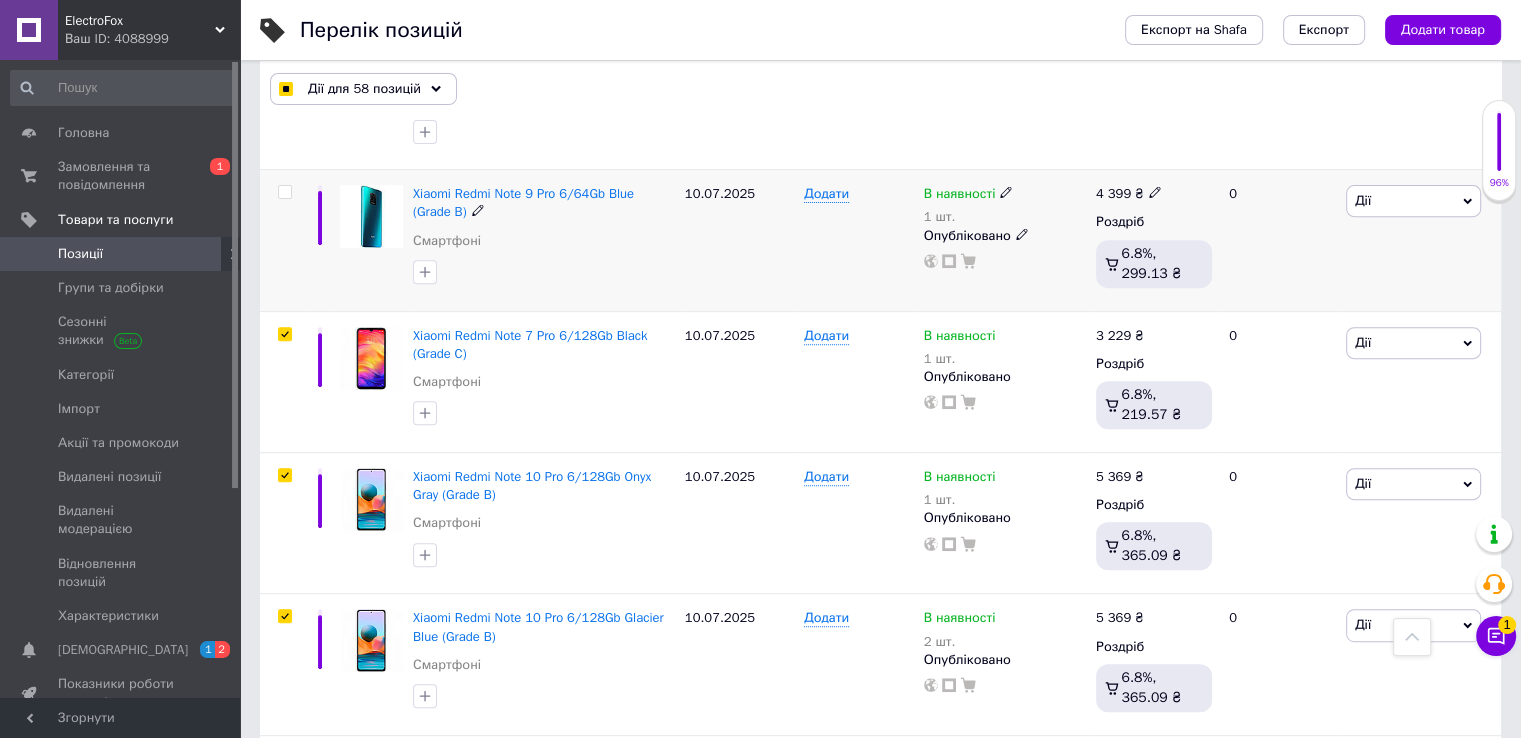 click at bounding box center (284, 192) 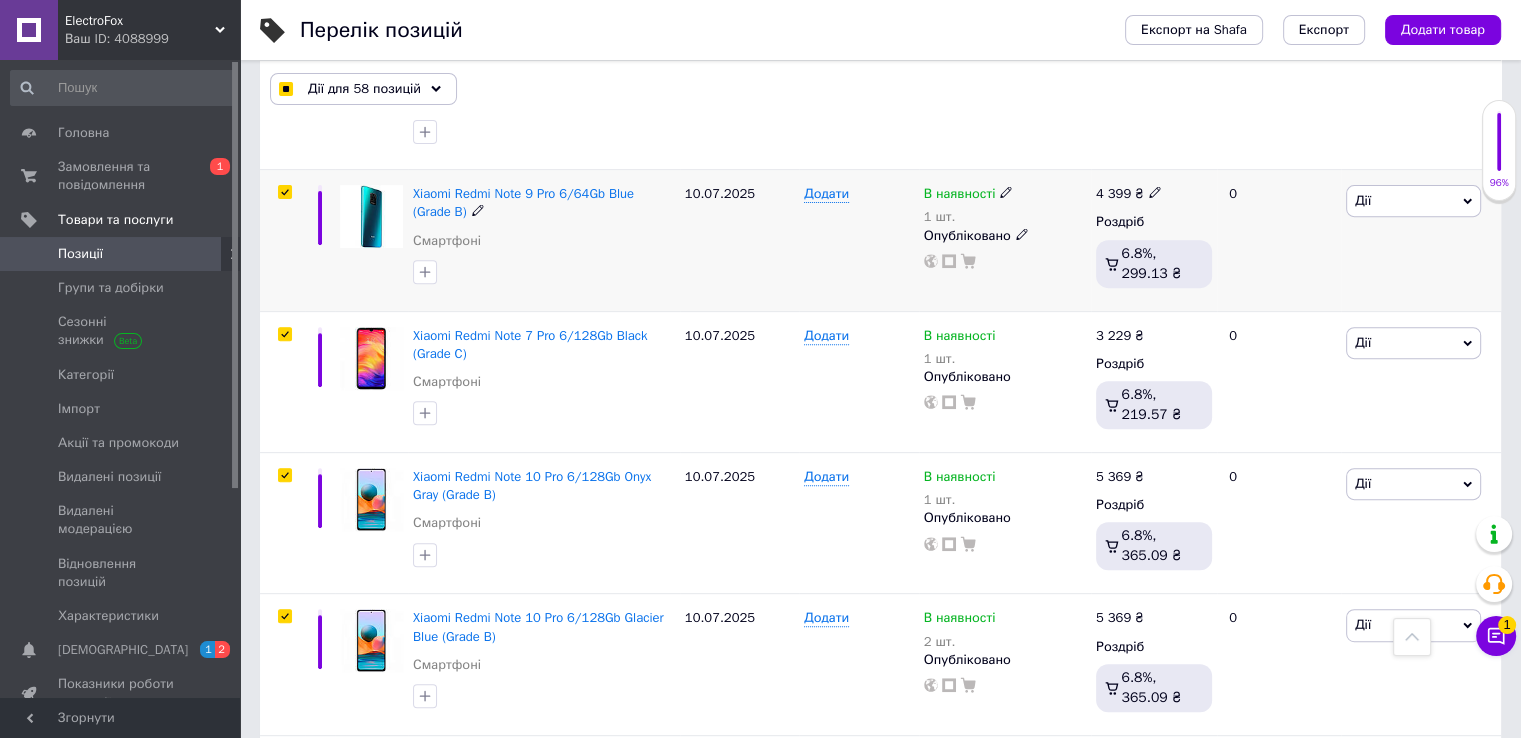 checkbox on "true" 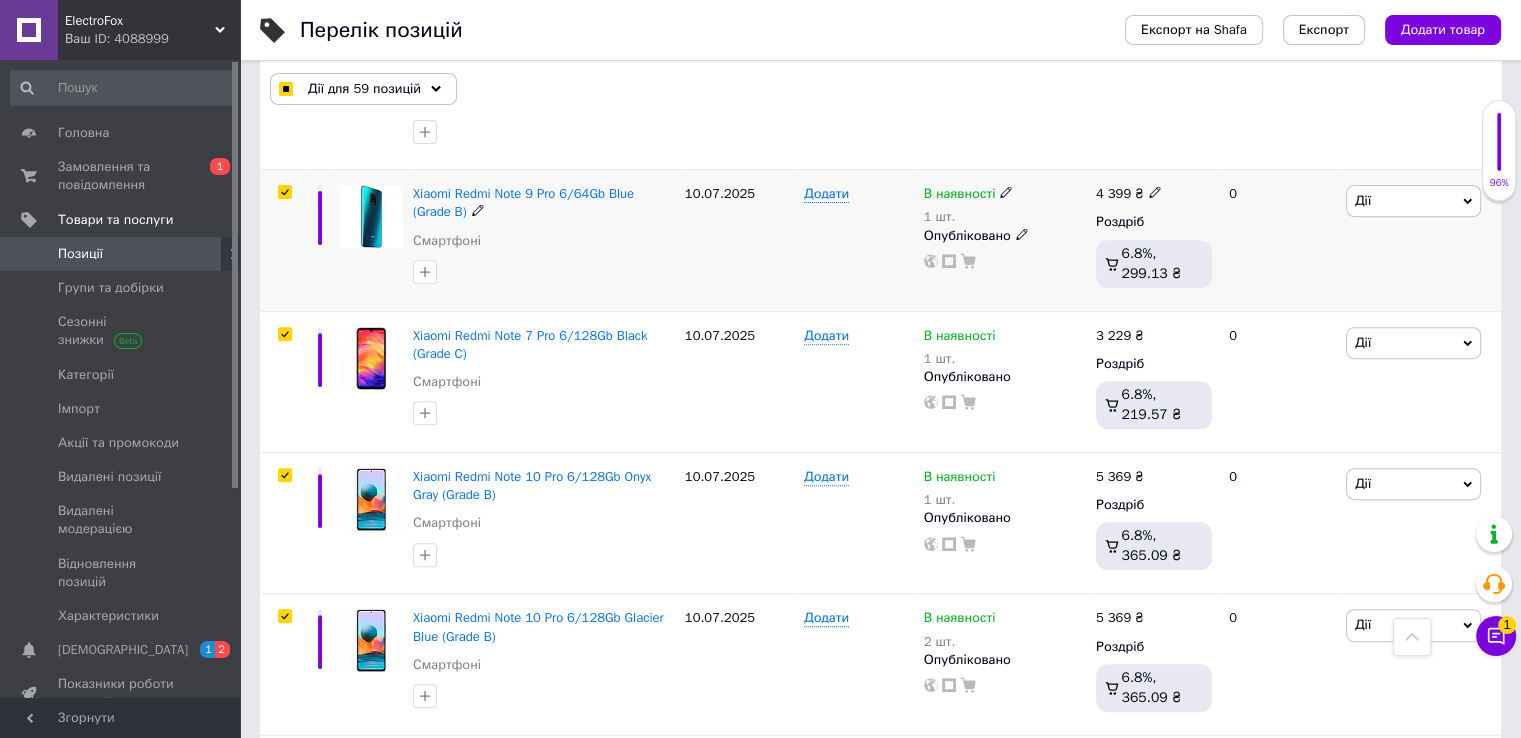 checkbox on "true" 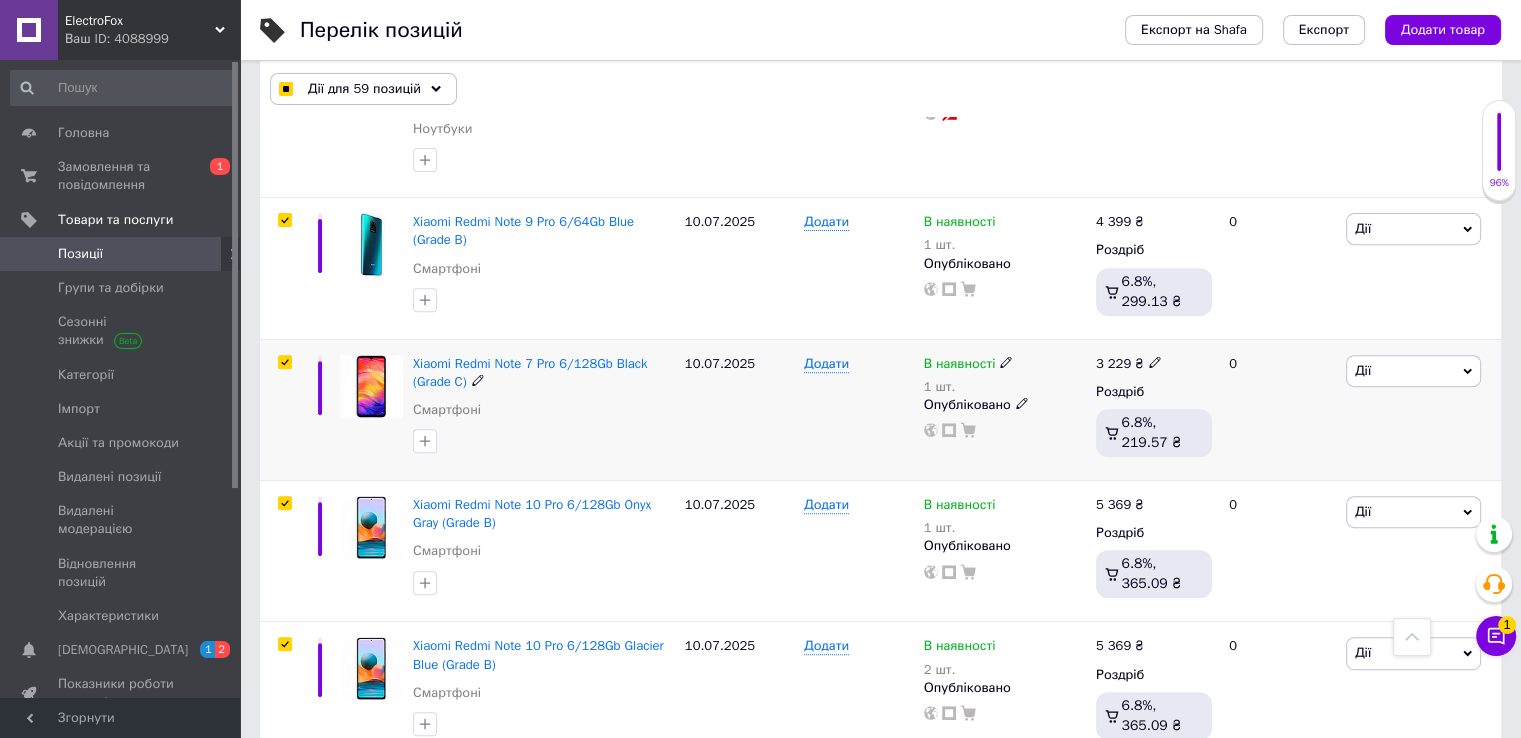 scroll, scrollTop: 342, scrollLeft: 0, axis: vertical 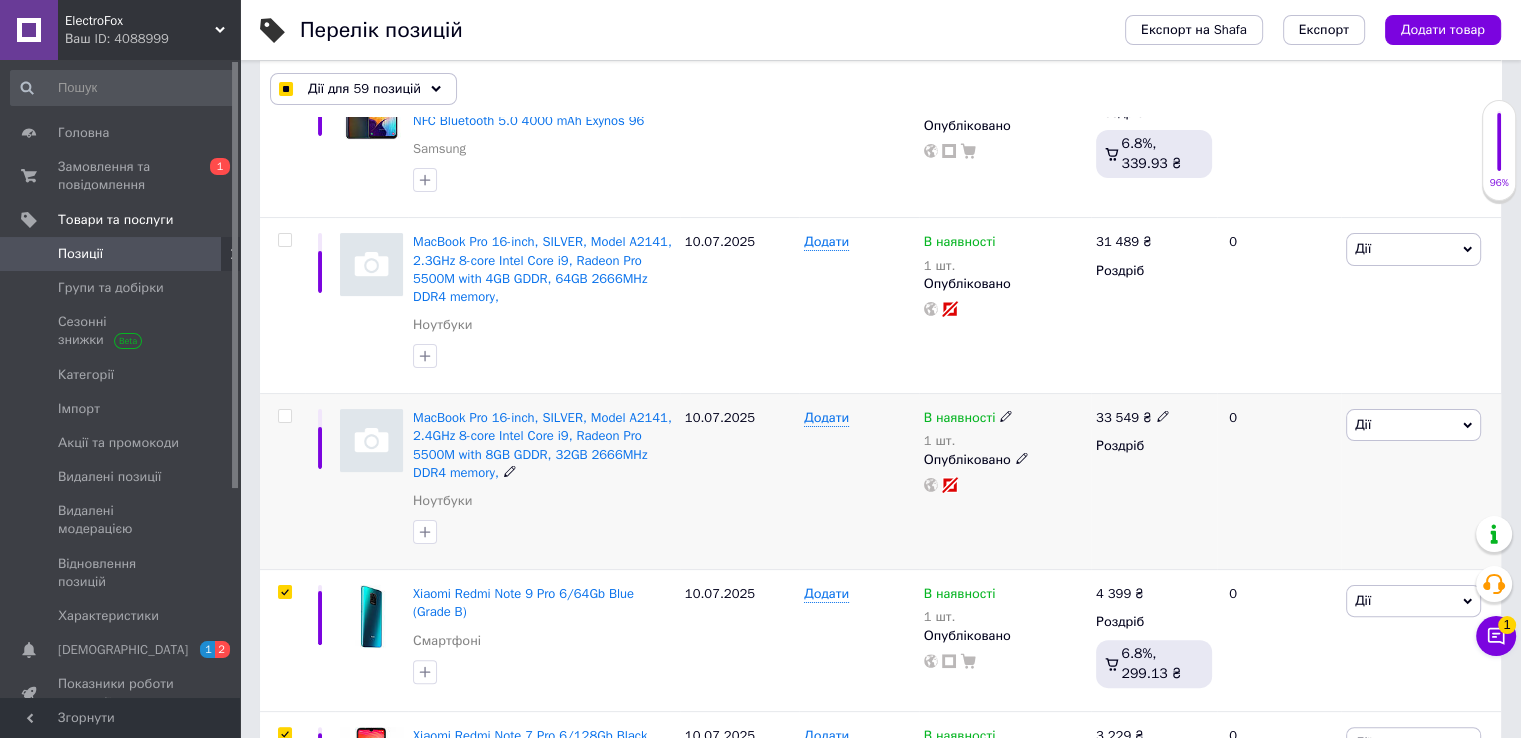 click at bounding box center [284, 416] 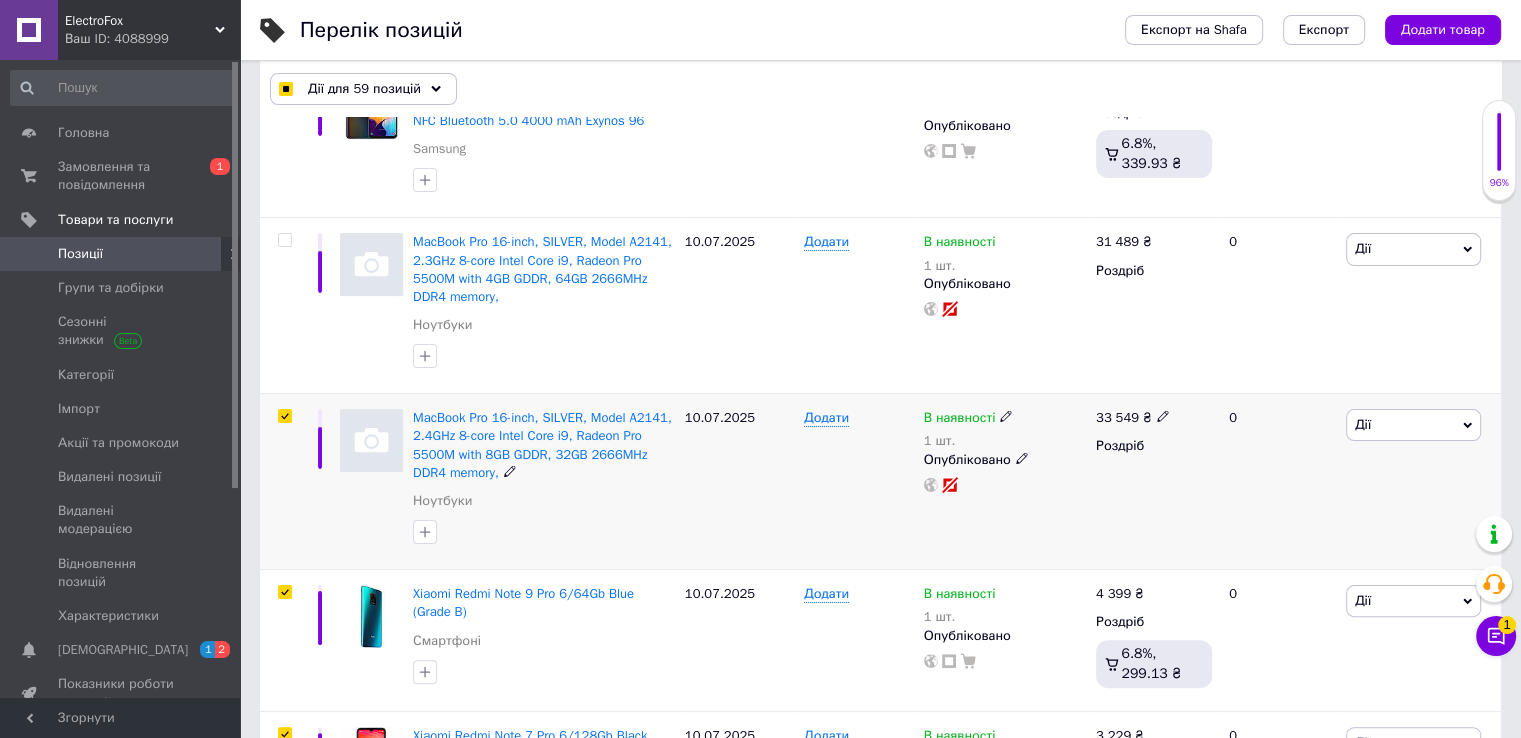 checkbox on "true" 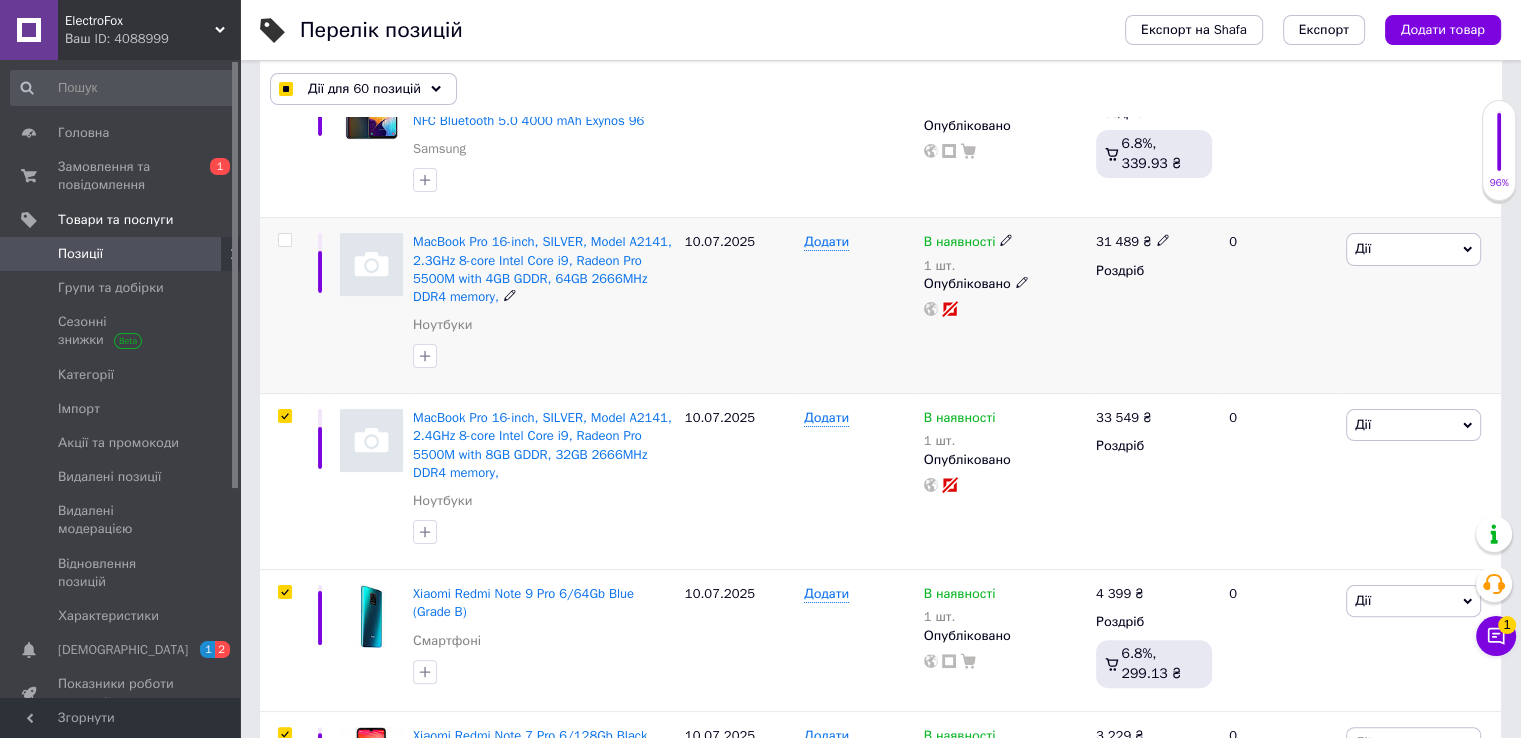 click at bounding box center [284, 240] 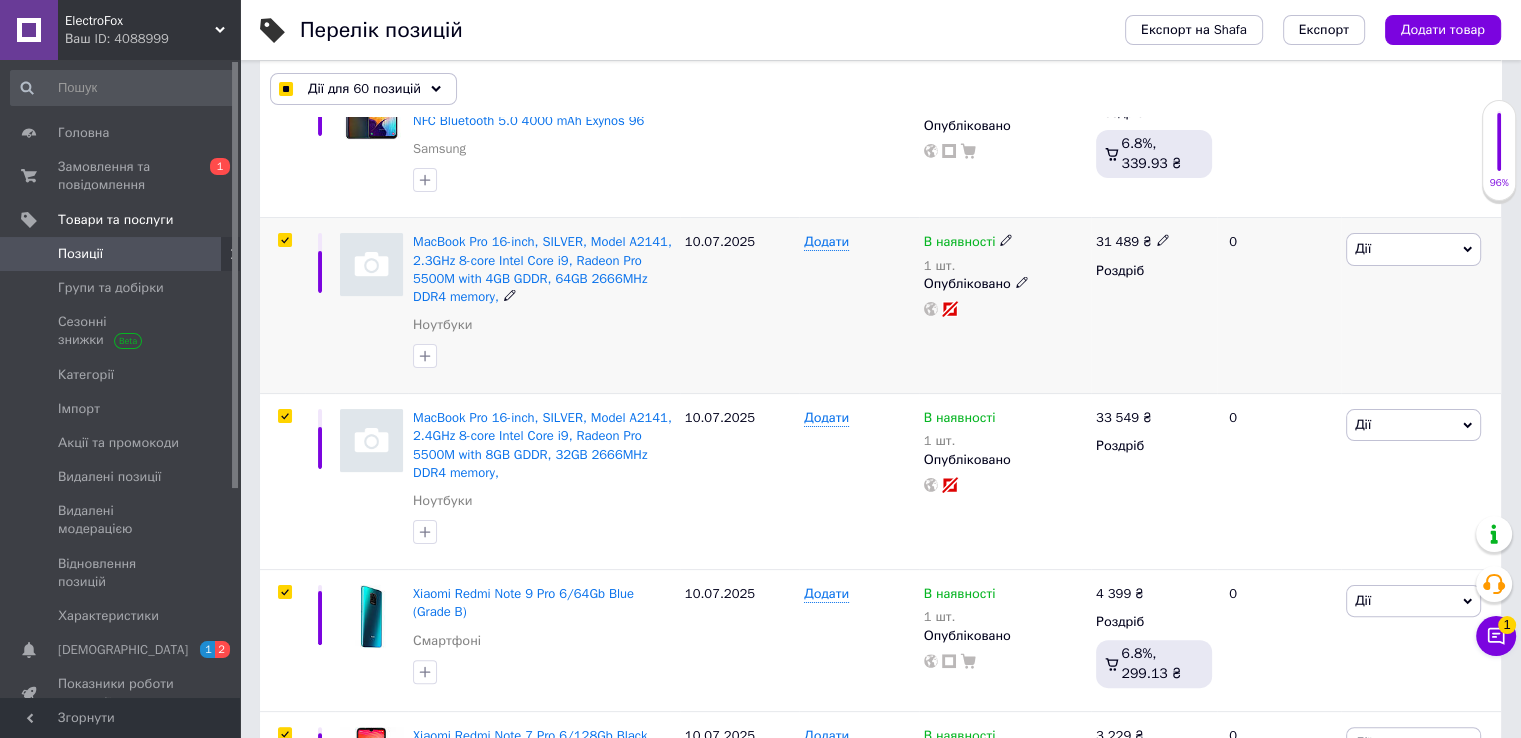 checkbox on "true" 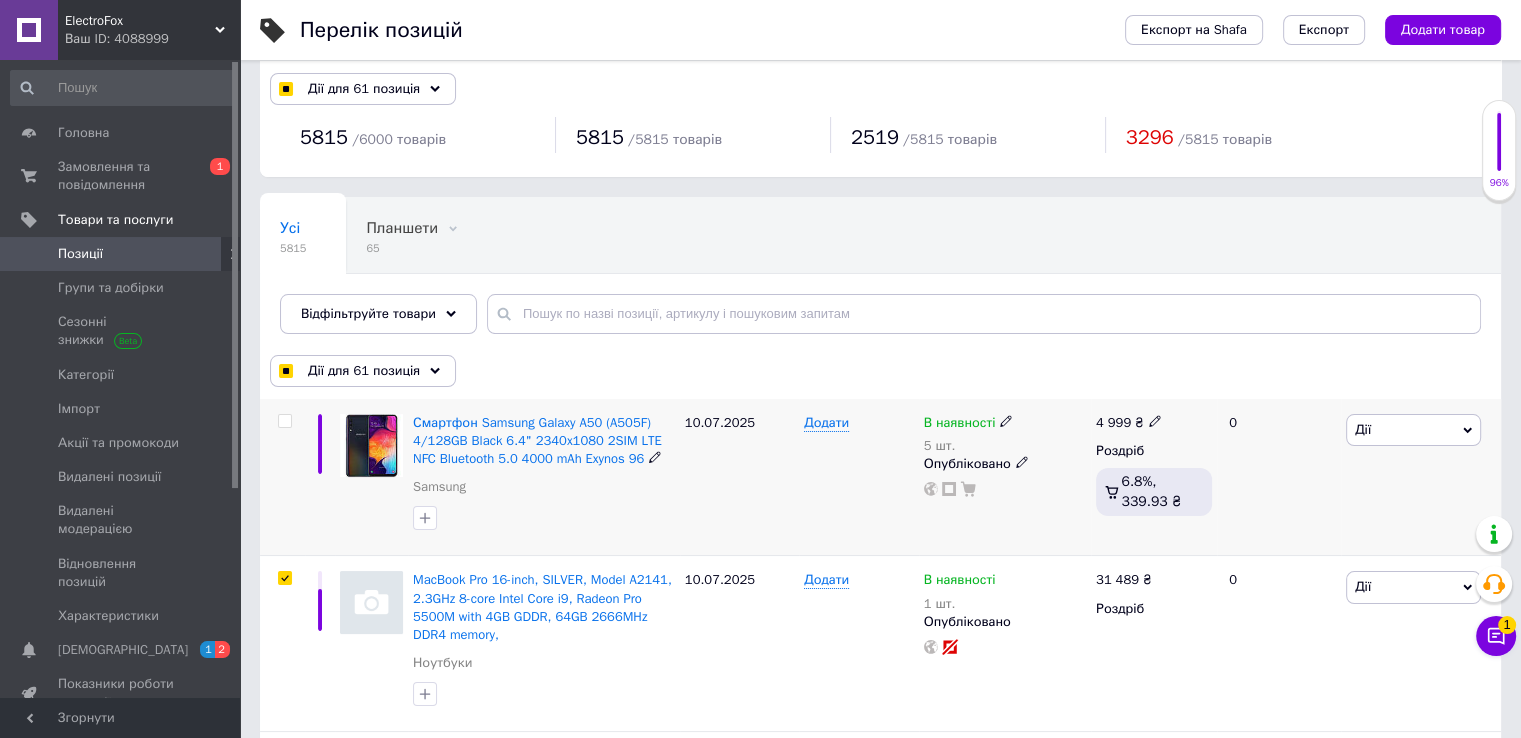 scroll, scrollTop: 0, scrollLeft: 0, axis: both 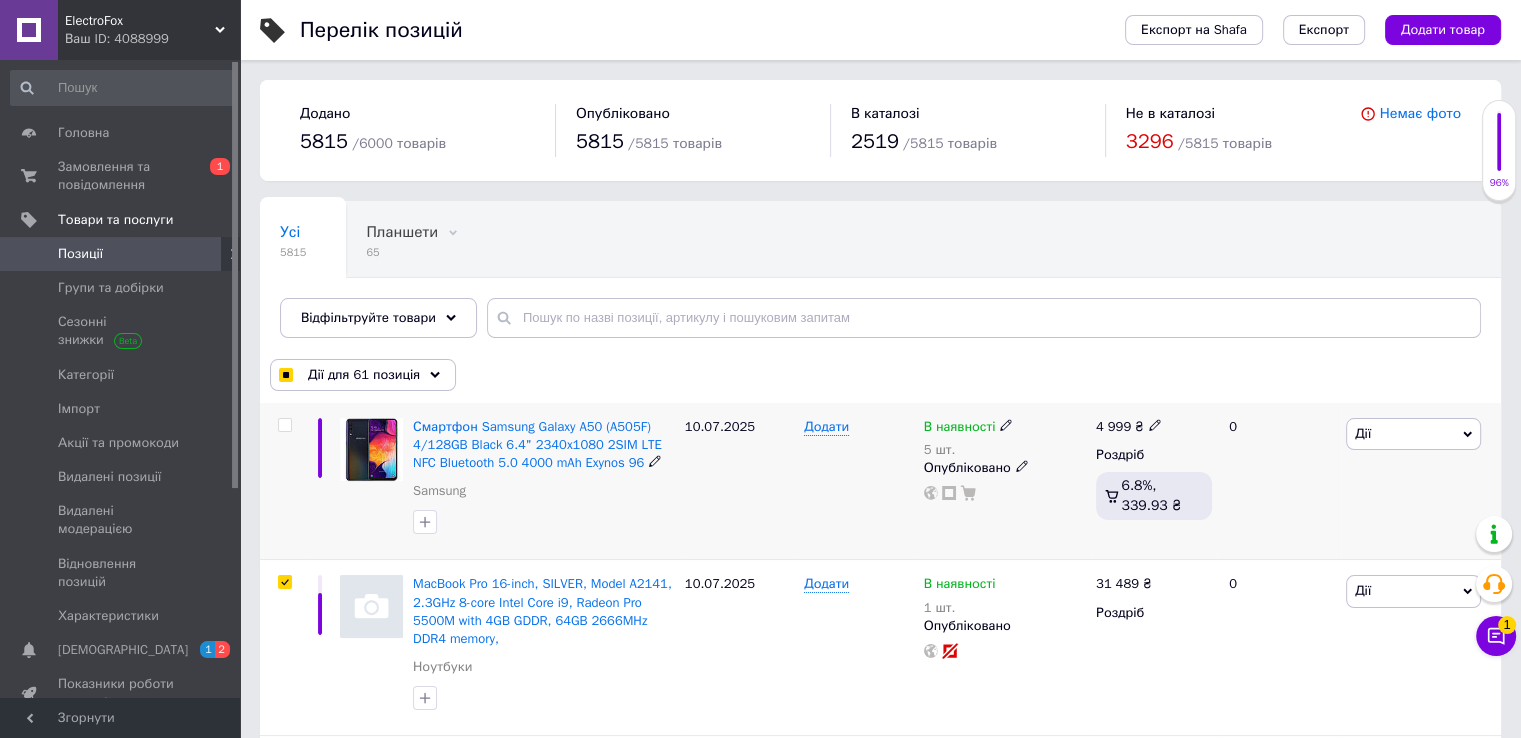 click at bounding box center [284, 425] 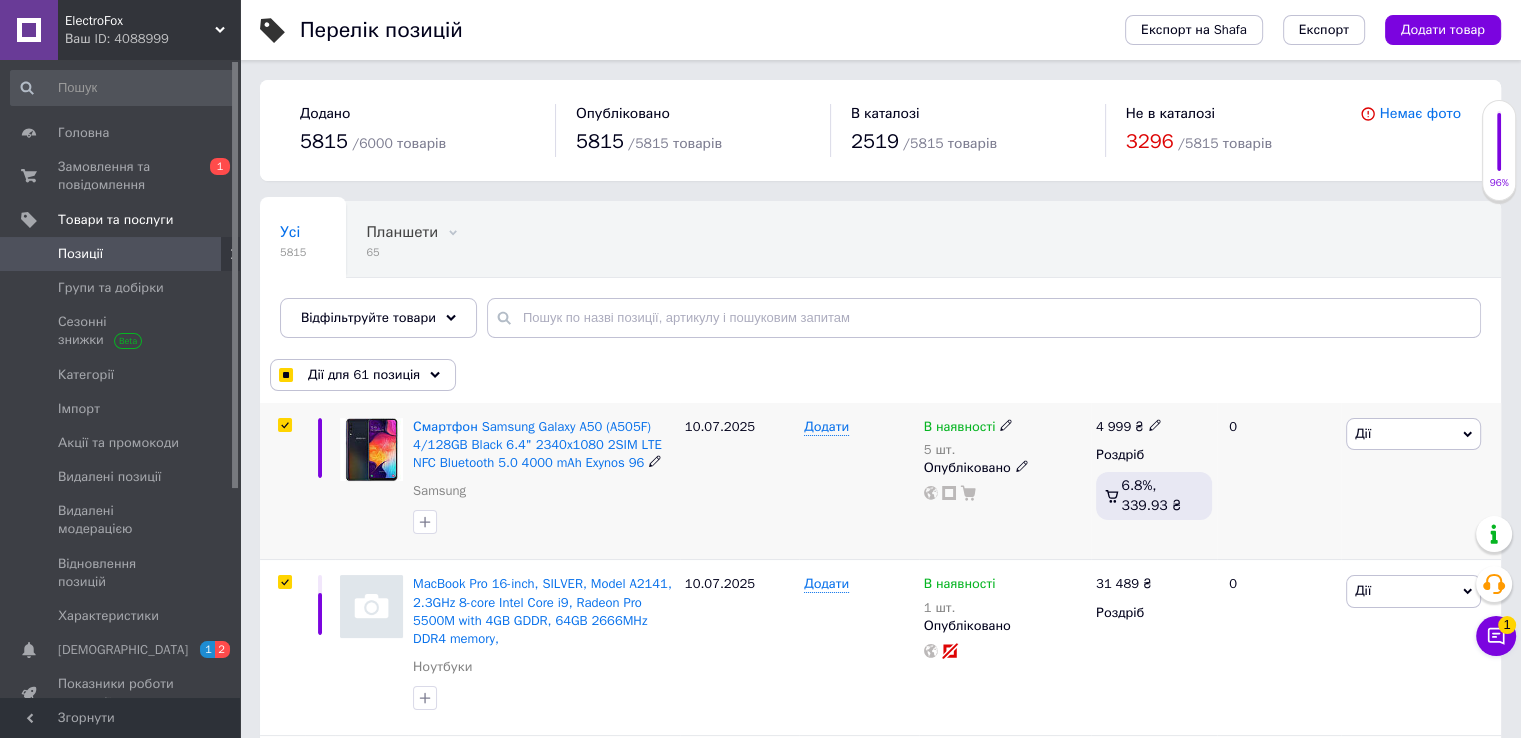 checkbox on "true" 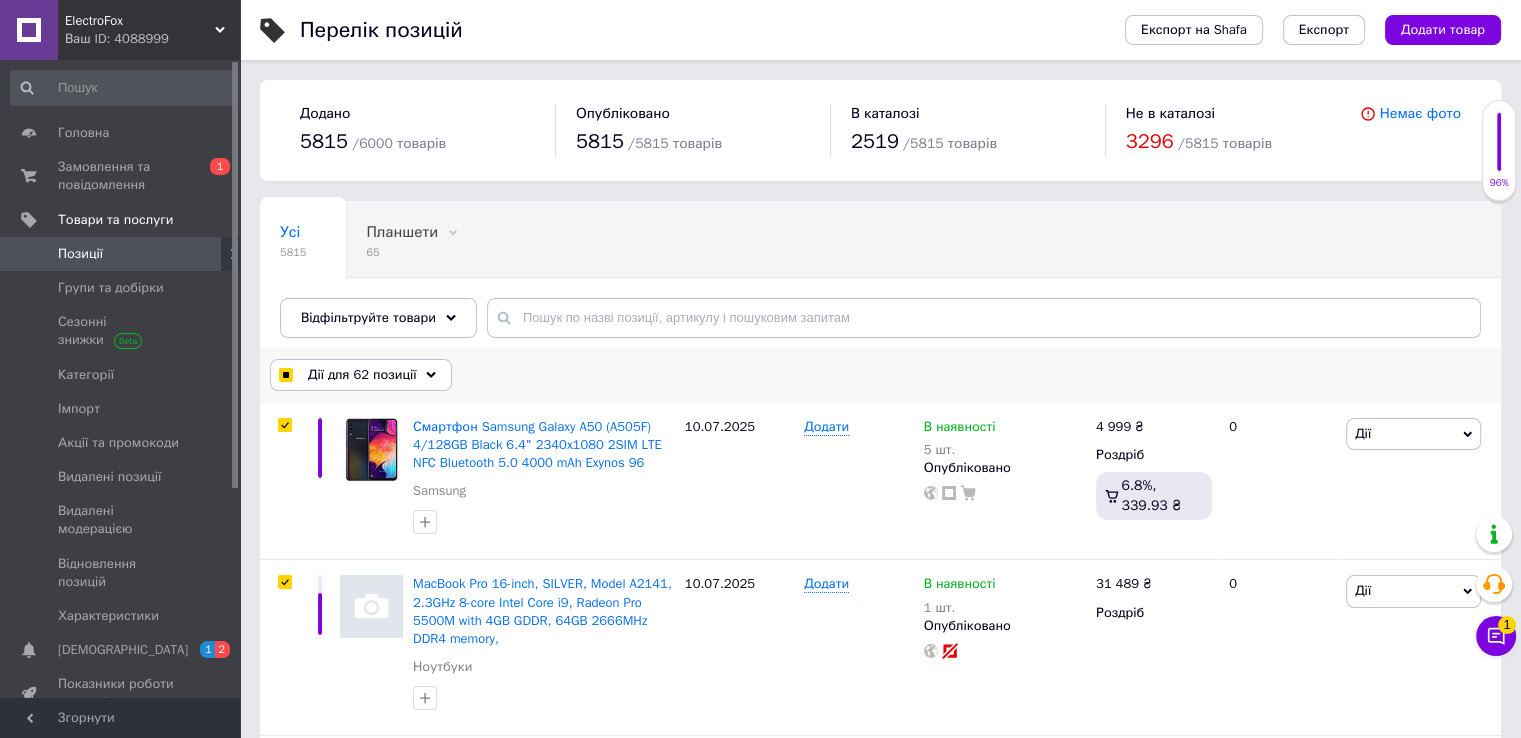 click on "Дії для 62 позиції" at bounding box center [362, 375] 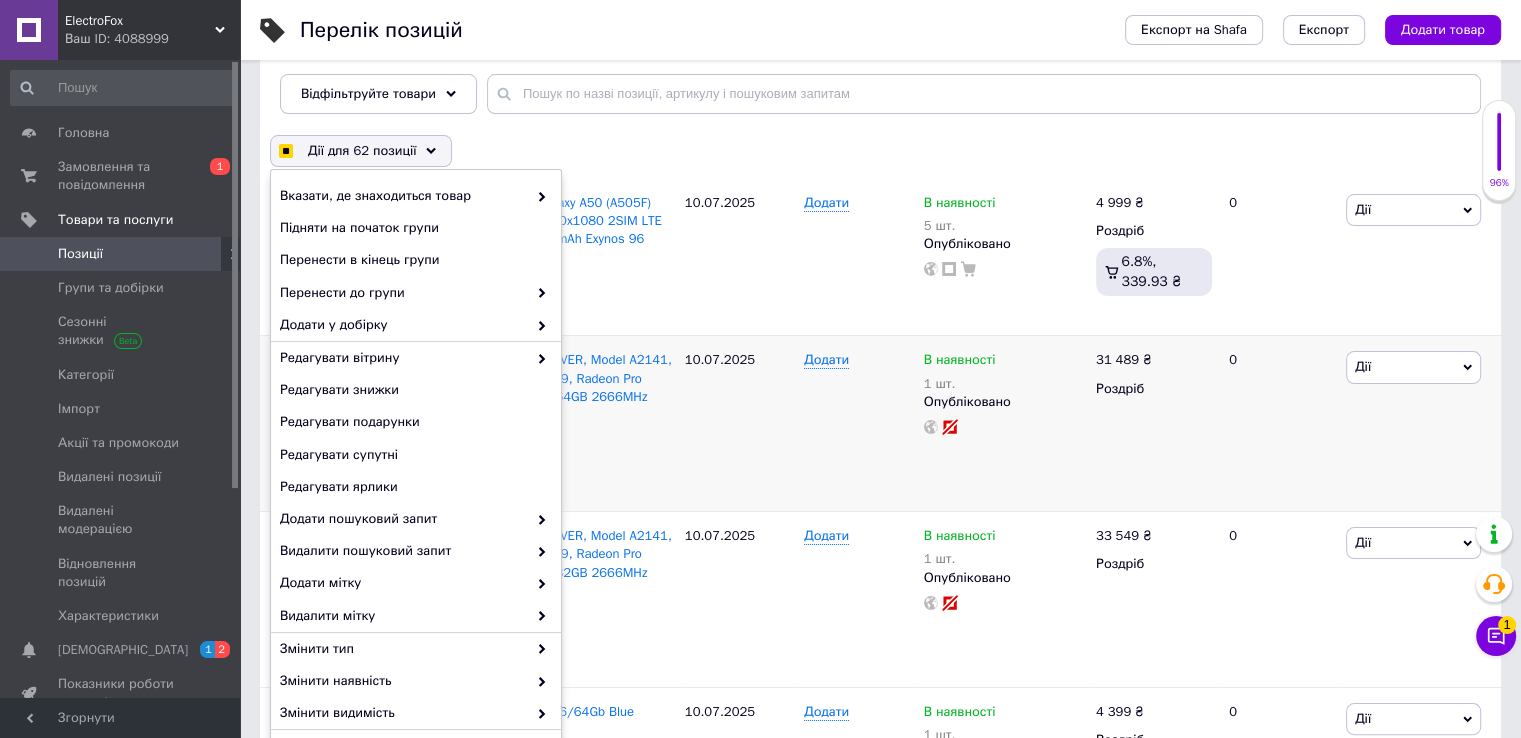 scroll, scrollTop: 300, scrollLeft: 0, axis: vertical 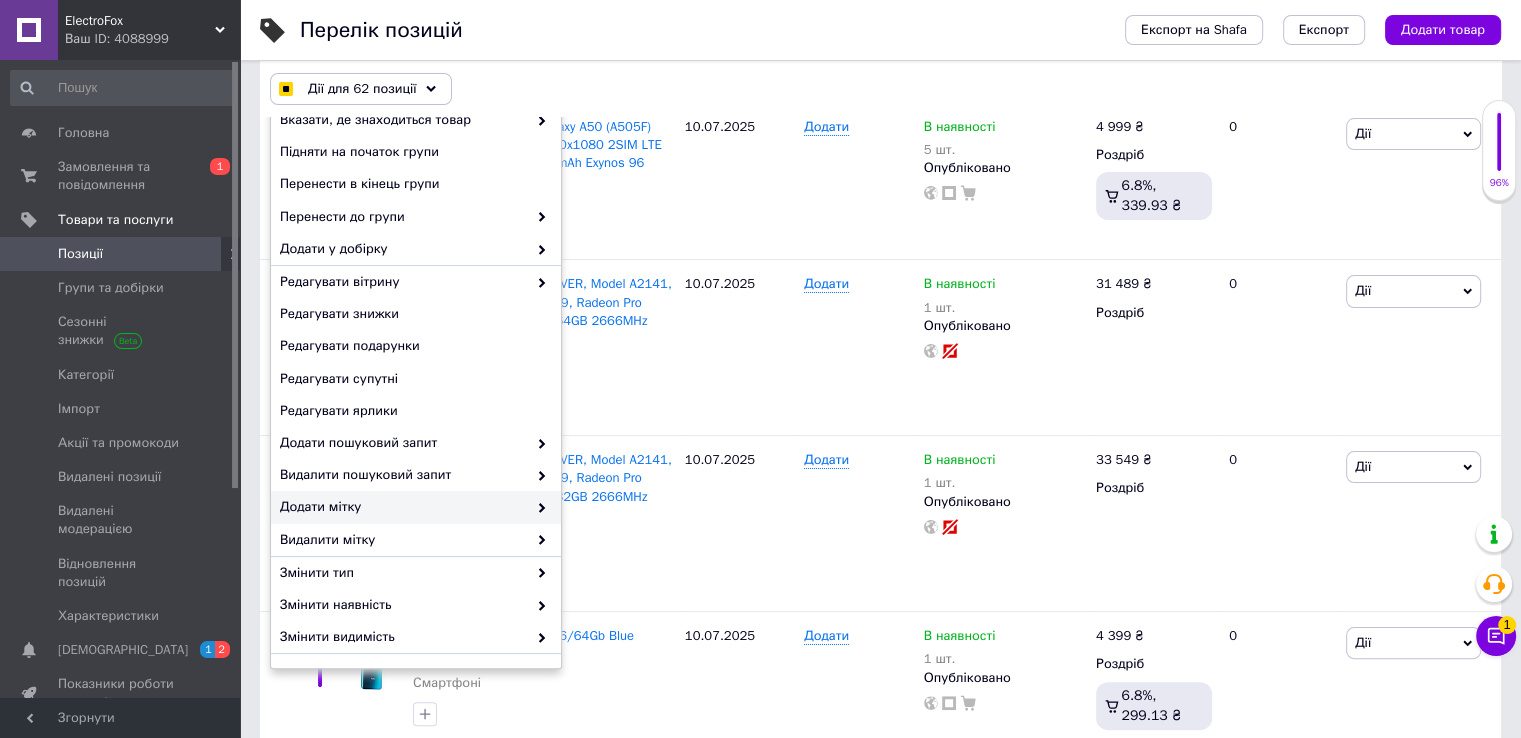 checkbox on "true" 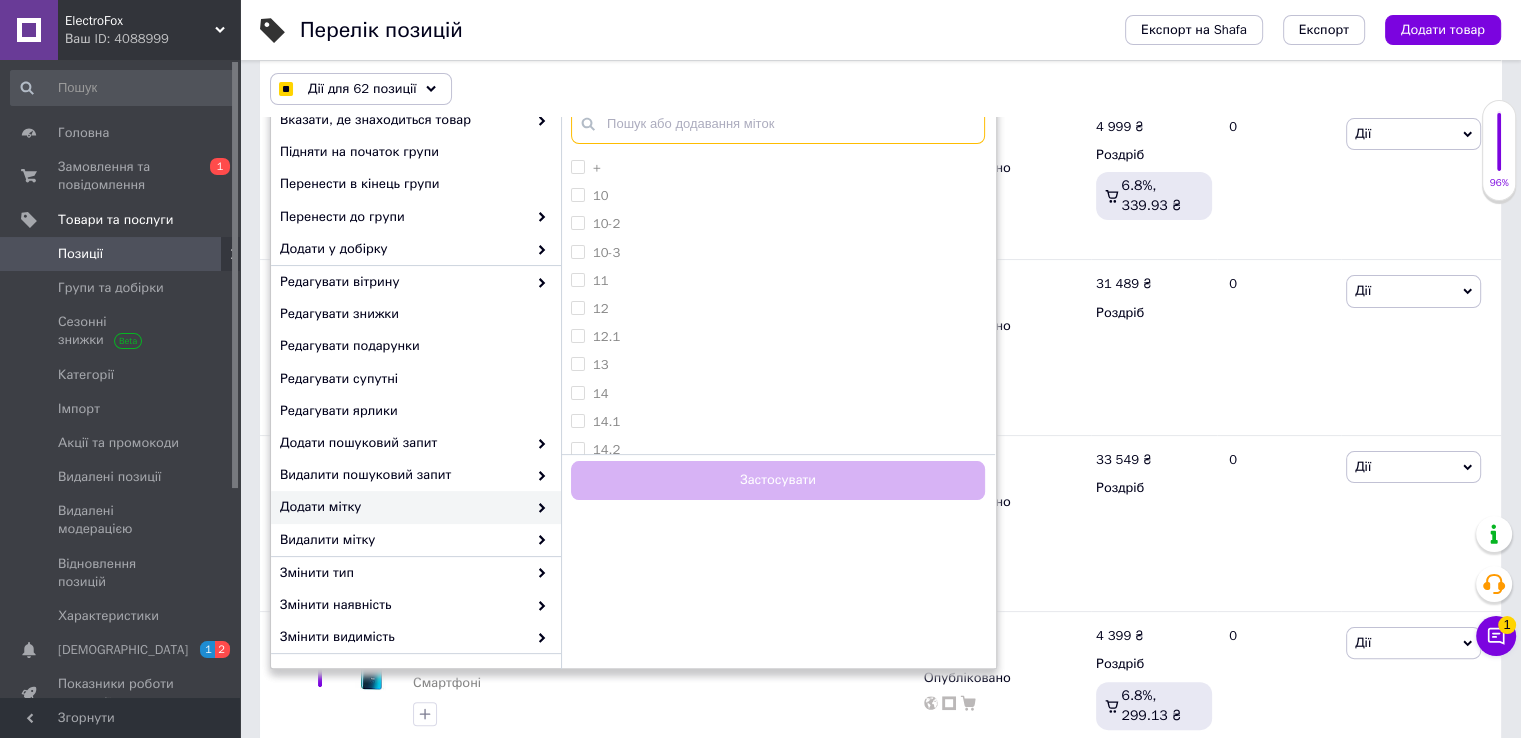 click at bounding box center [778, 124] 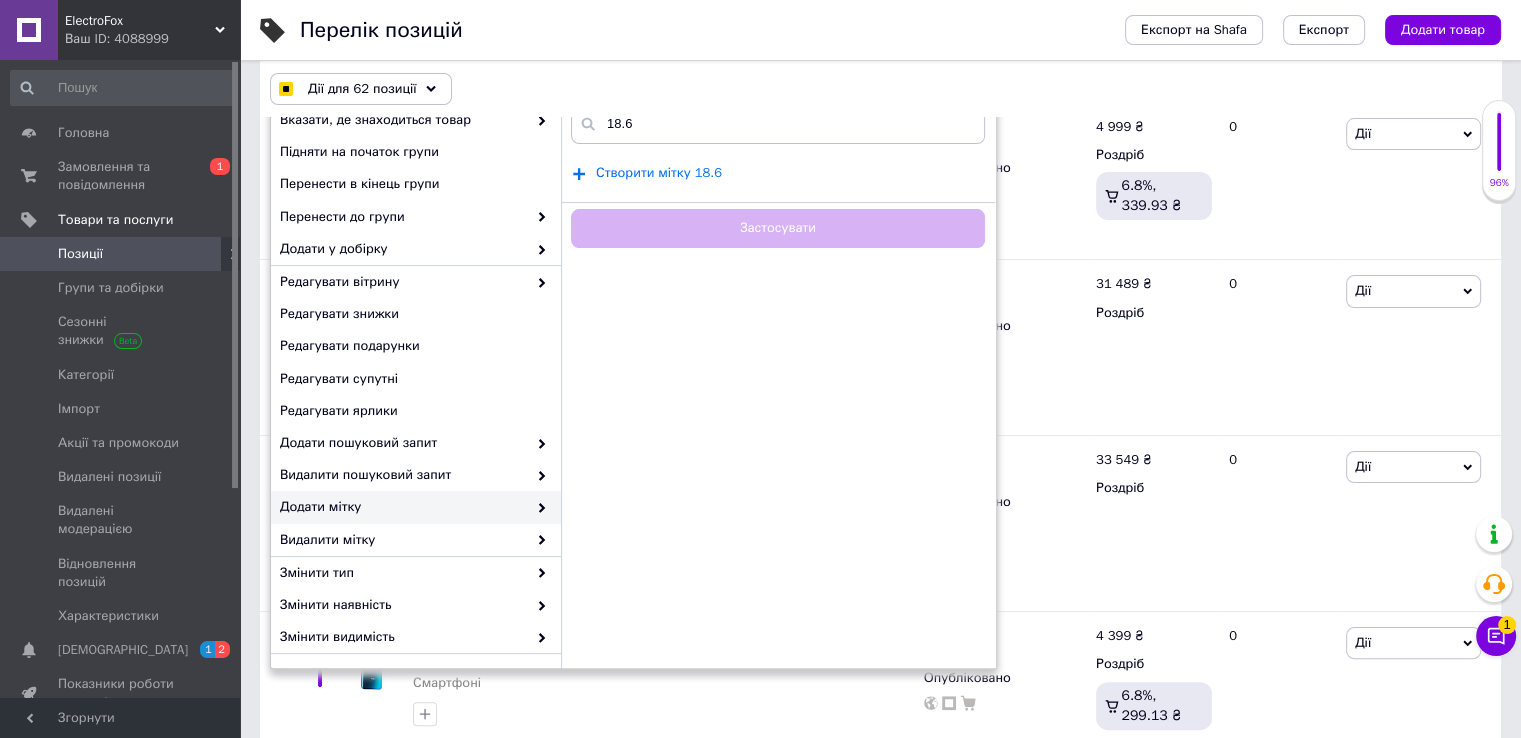 click on "Створити мітку   18.6" at bounding box center [659, 173] 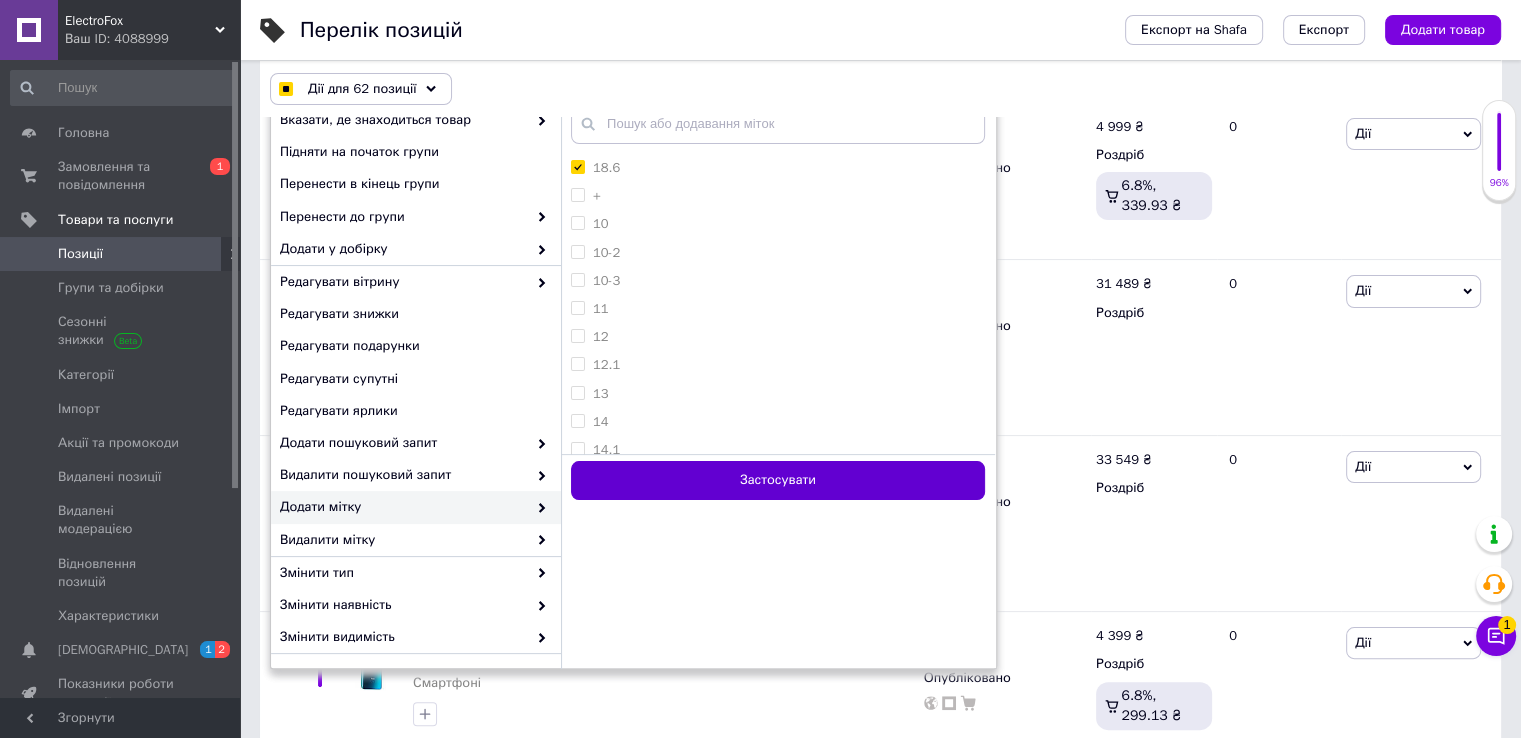 click on "Застосувати" at bounding box center (778, 480) 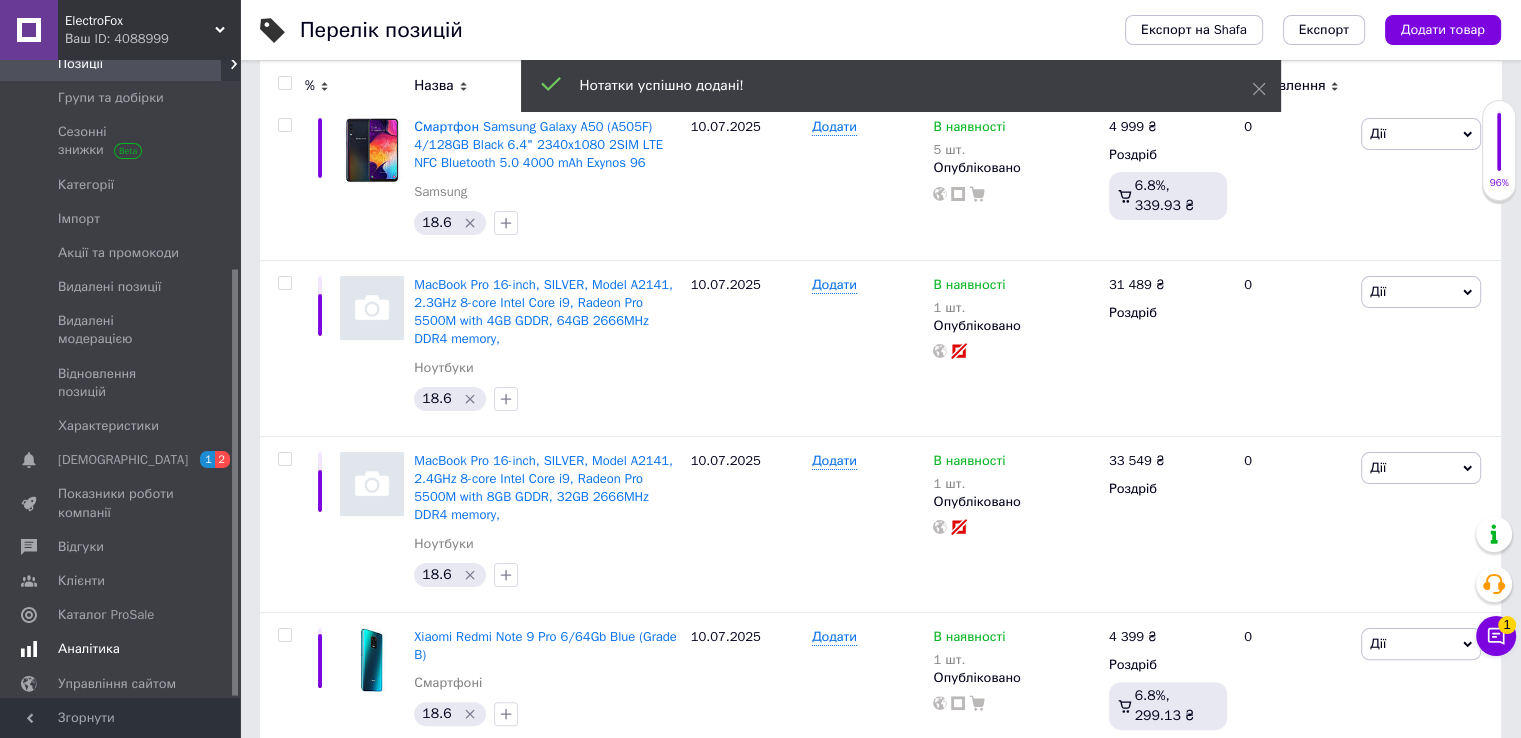 scroll, scrollTop: 311, scrollLeft: 0, axis: vertical 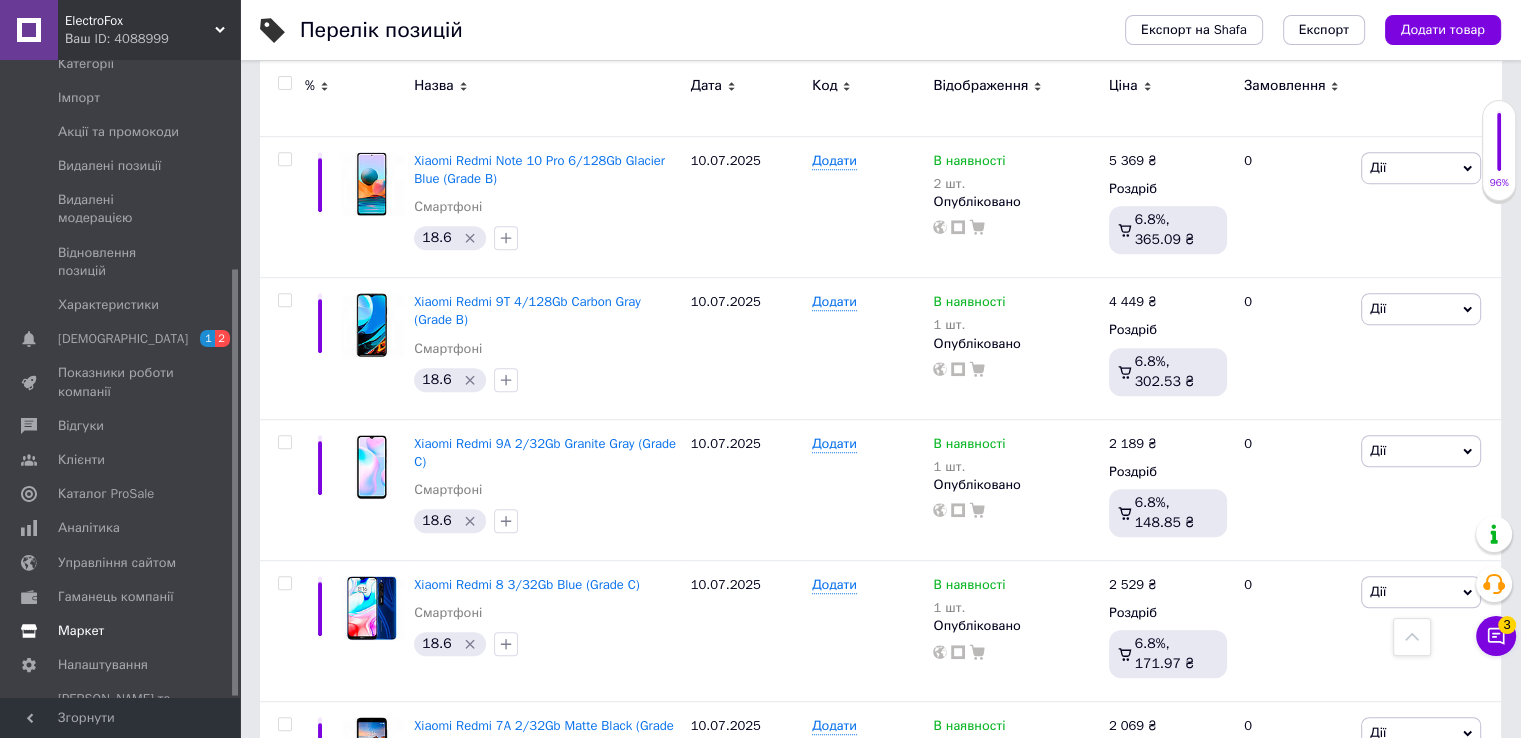 click on "Маркет" at bounding box center [81, 631] 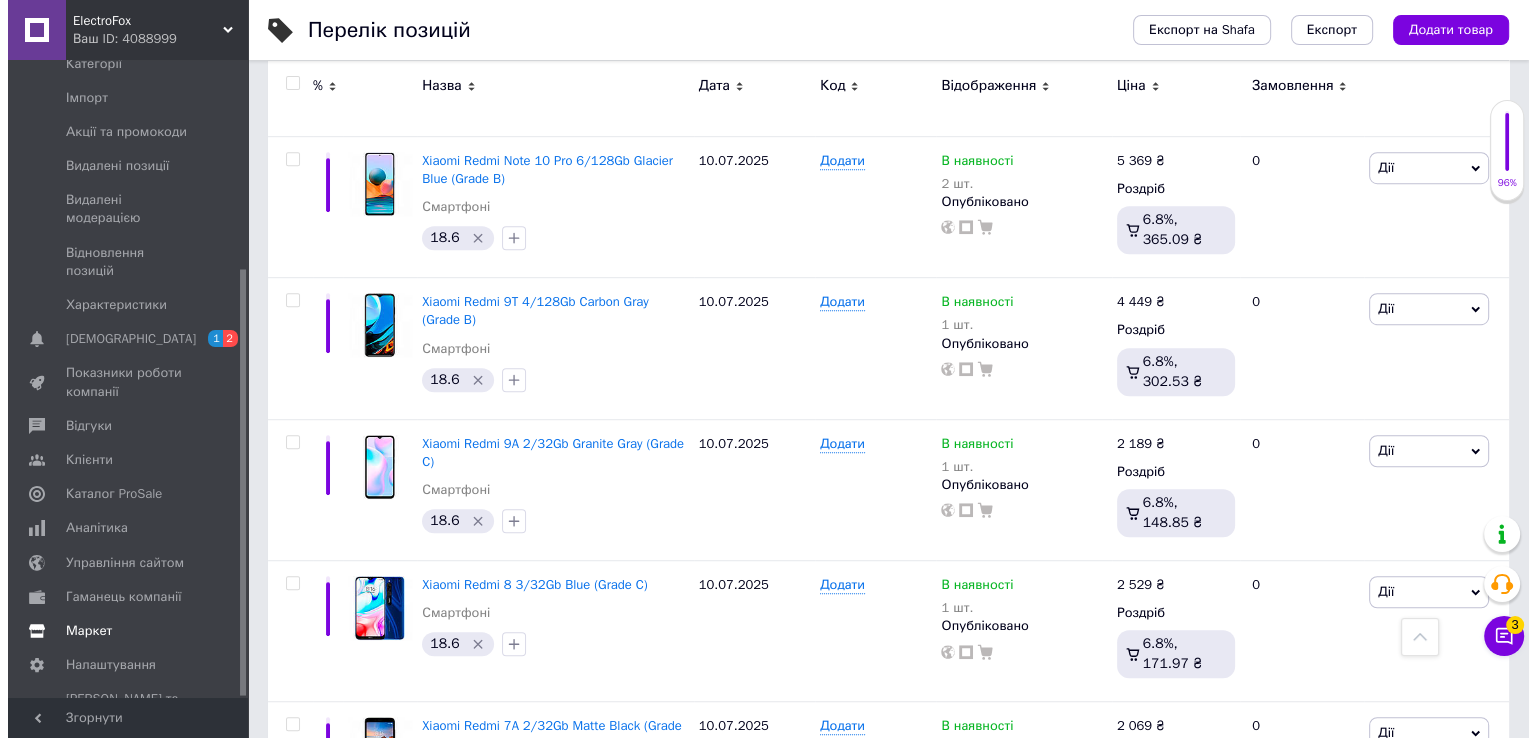 scroll, scrollTop: 0, scrollLeft: 0, axis: both 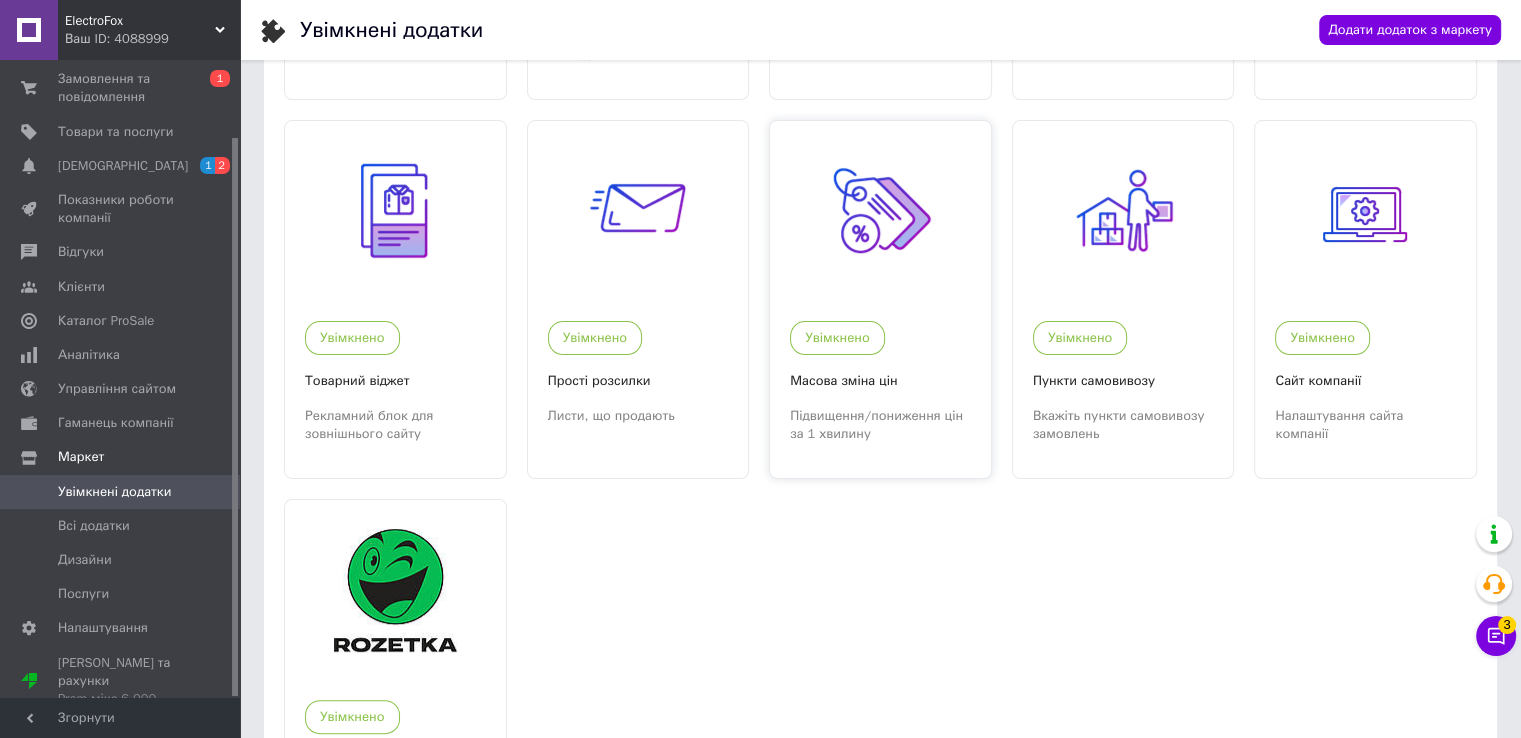 click at bounding box center [880, 210] 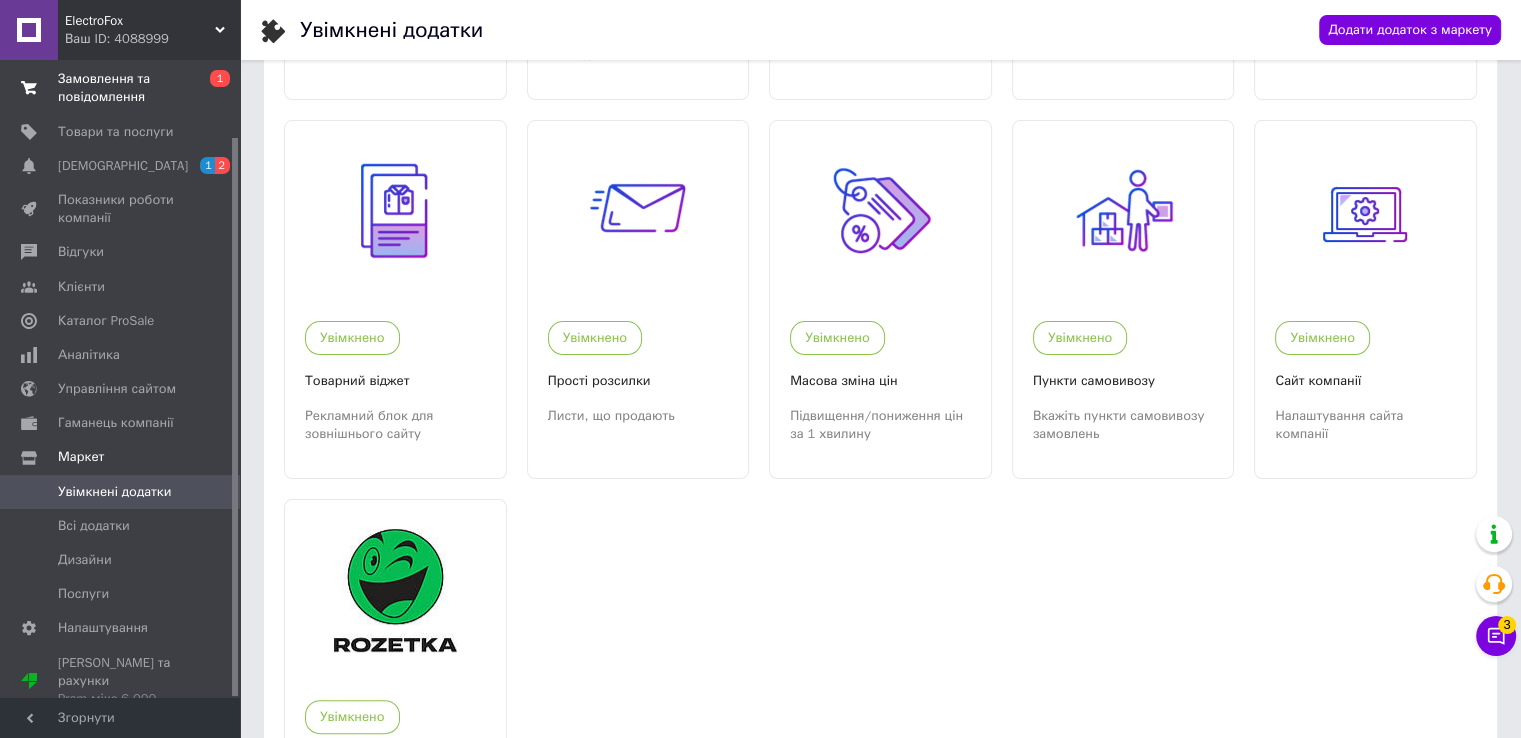 click on "Замовлення та повідомлення" at bounding box center (121, 88) 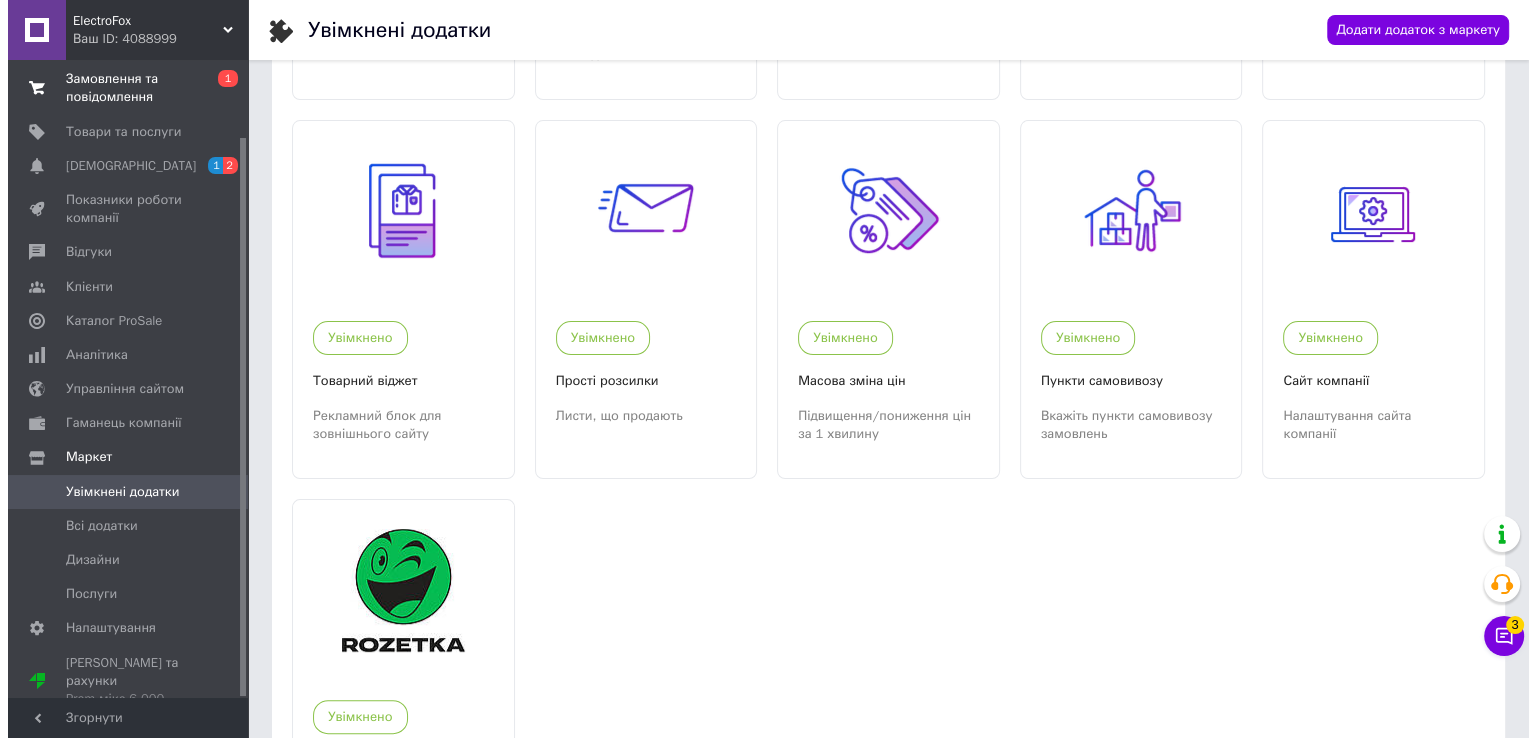 scroll, scrollTop: 0, scrollLeft: 0, axis: both 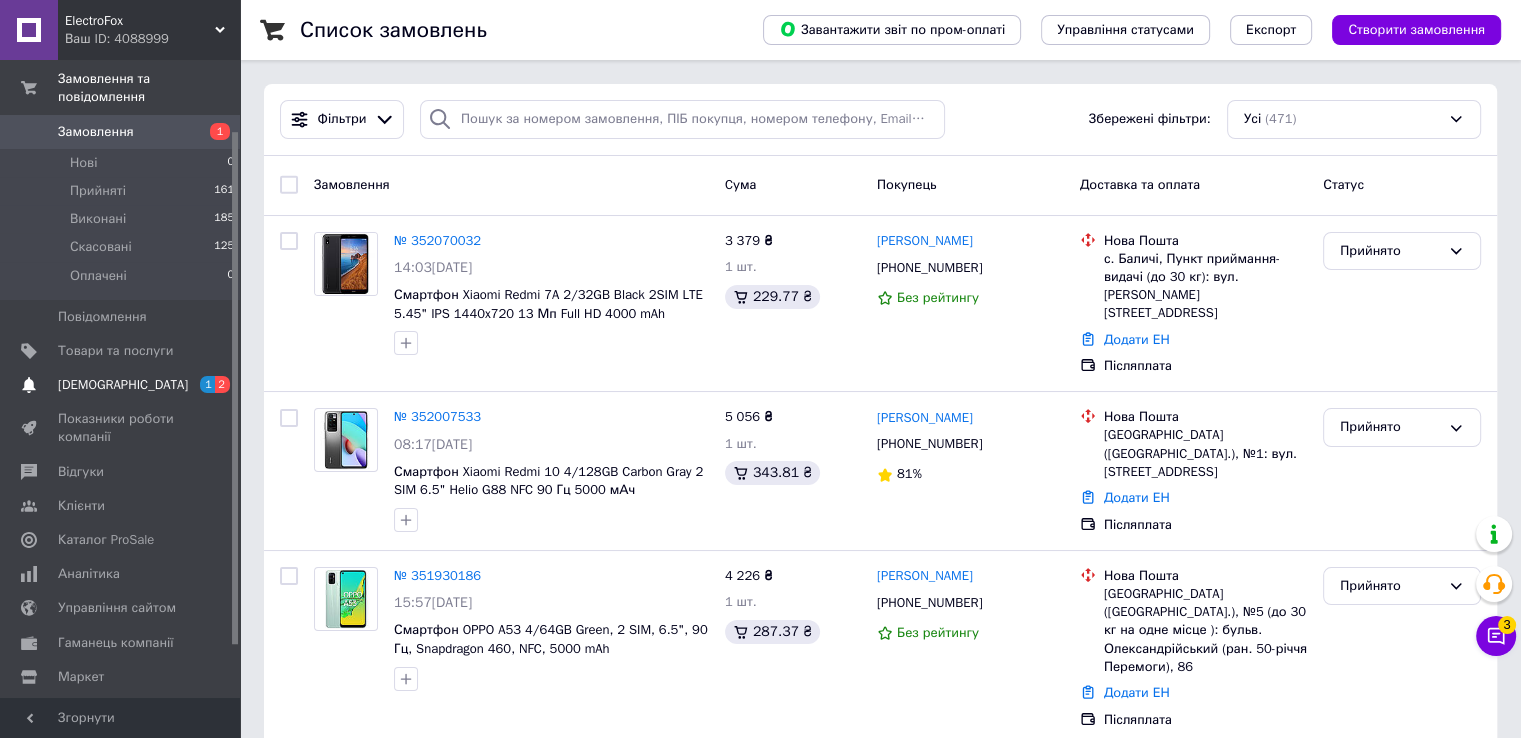 click on "[DEMOGRAPHIC_DATA]" at bounding box center (121, 385) 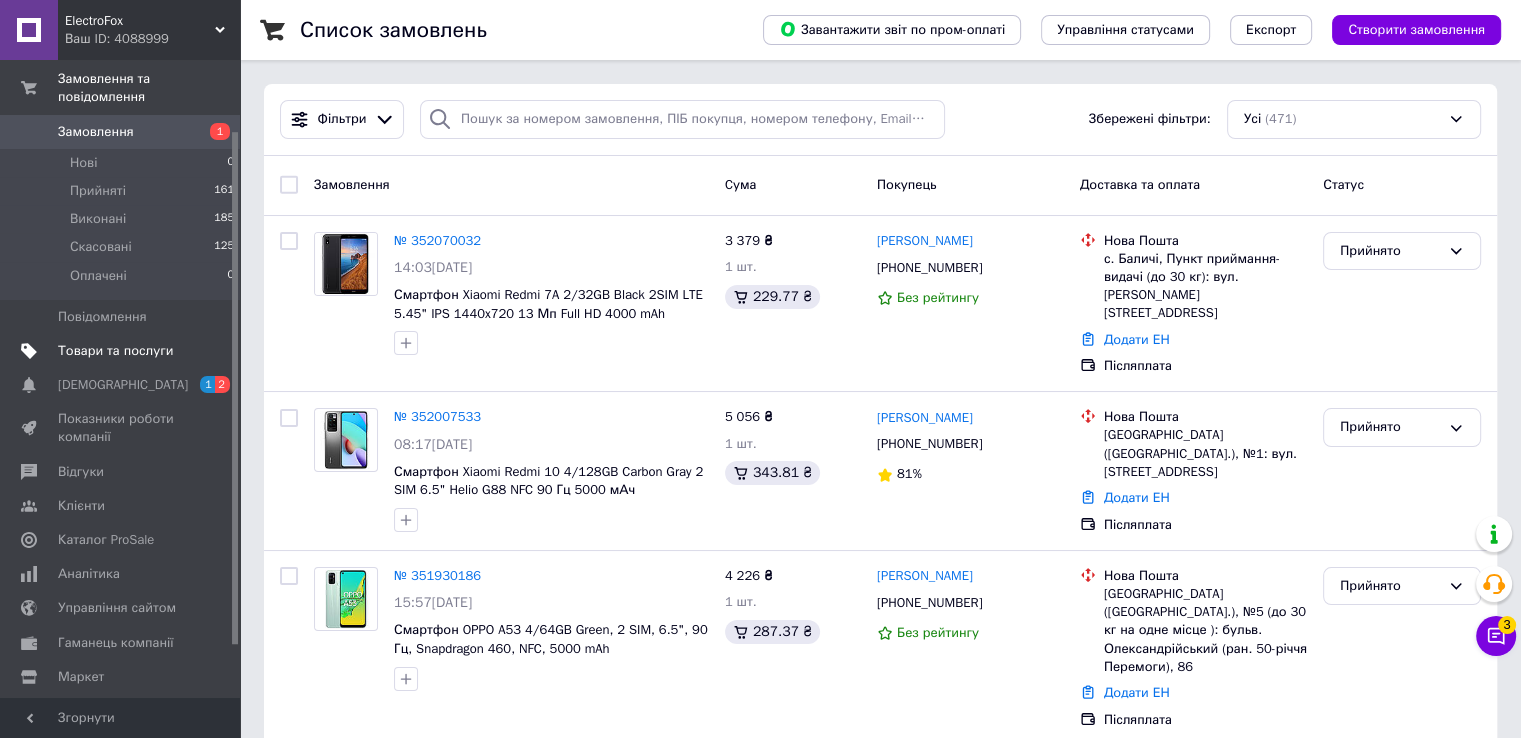 scroll, scrollTop: 0, scrollLeft: 0, axis: both 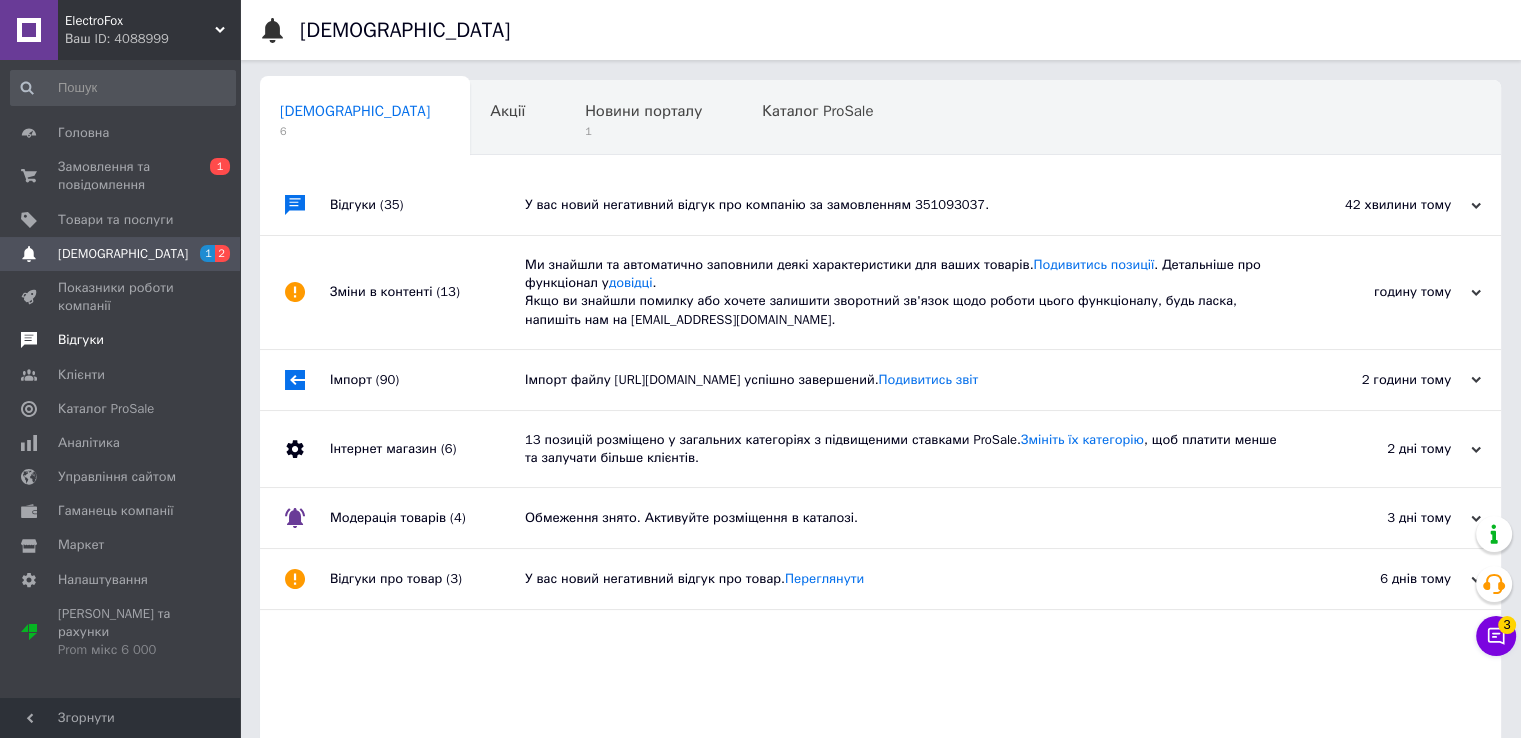 click on "Відгуки" at bounding box center [121, 340] 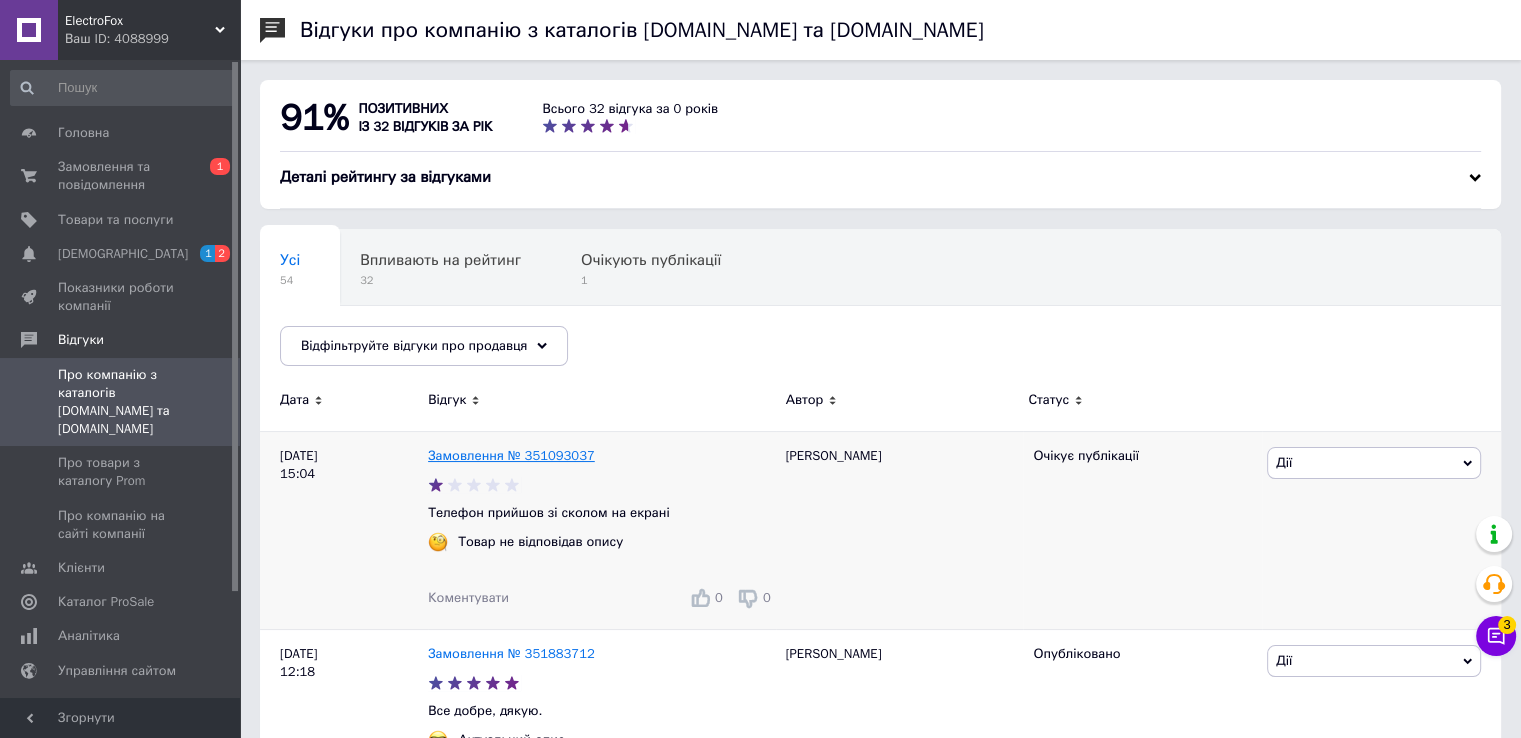 click on "Замовлення № 351093037" at bounding box center [511, 455] 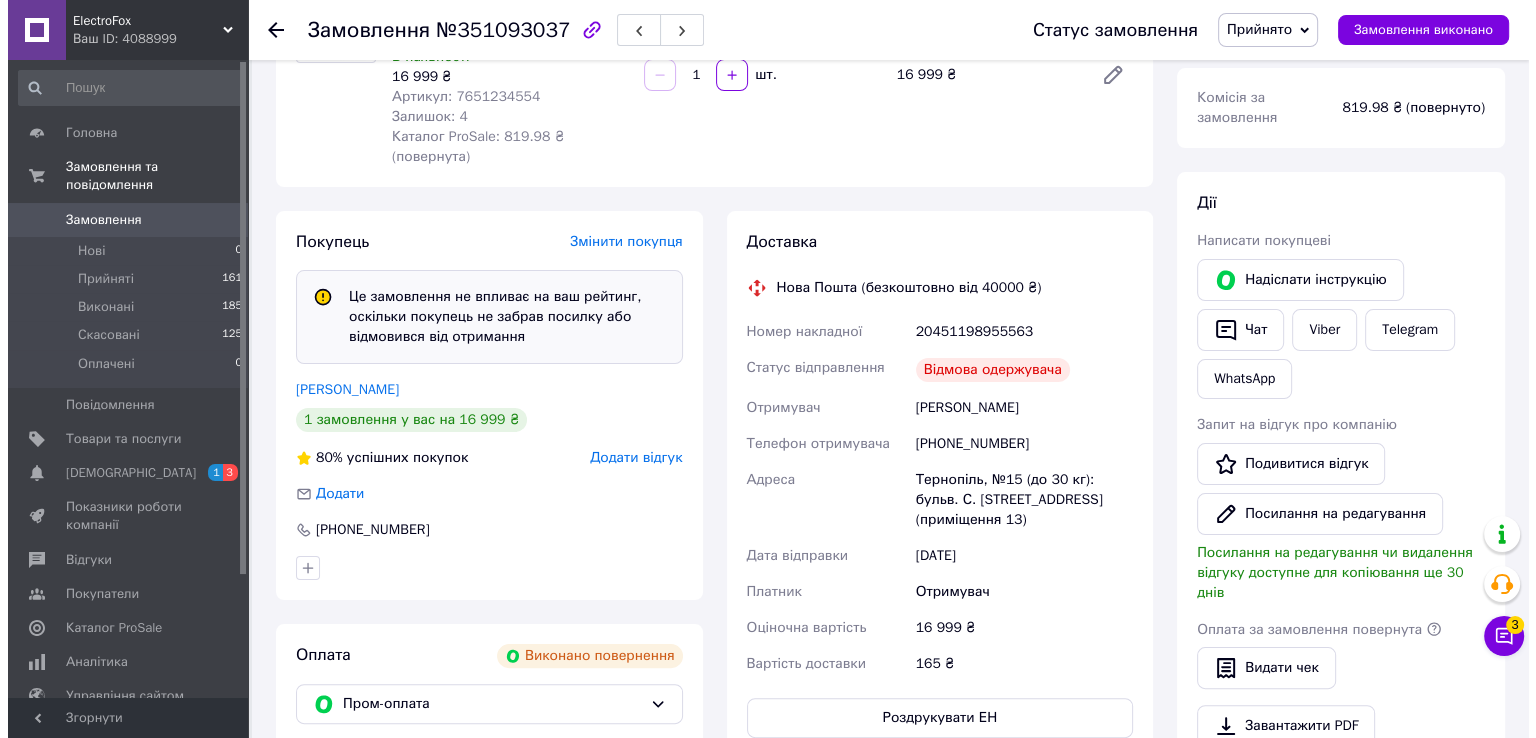 scroll, scrollTop: 218, scrollLeft: 0, axis: vertical 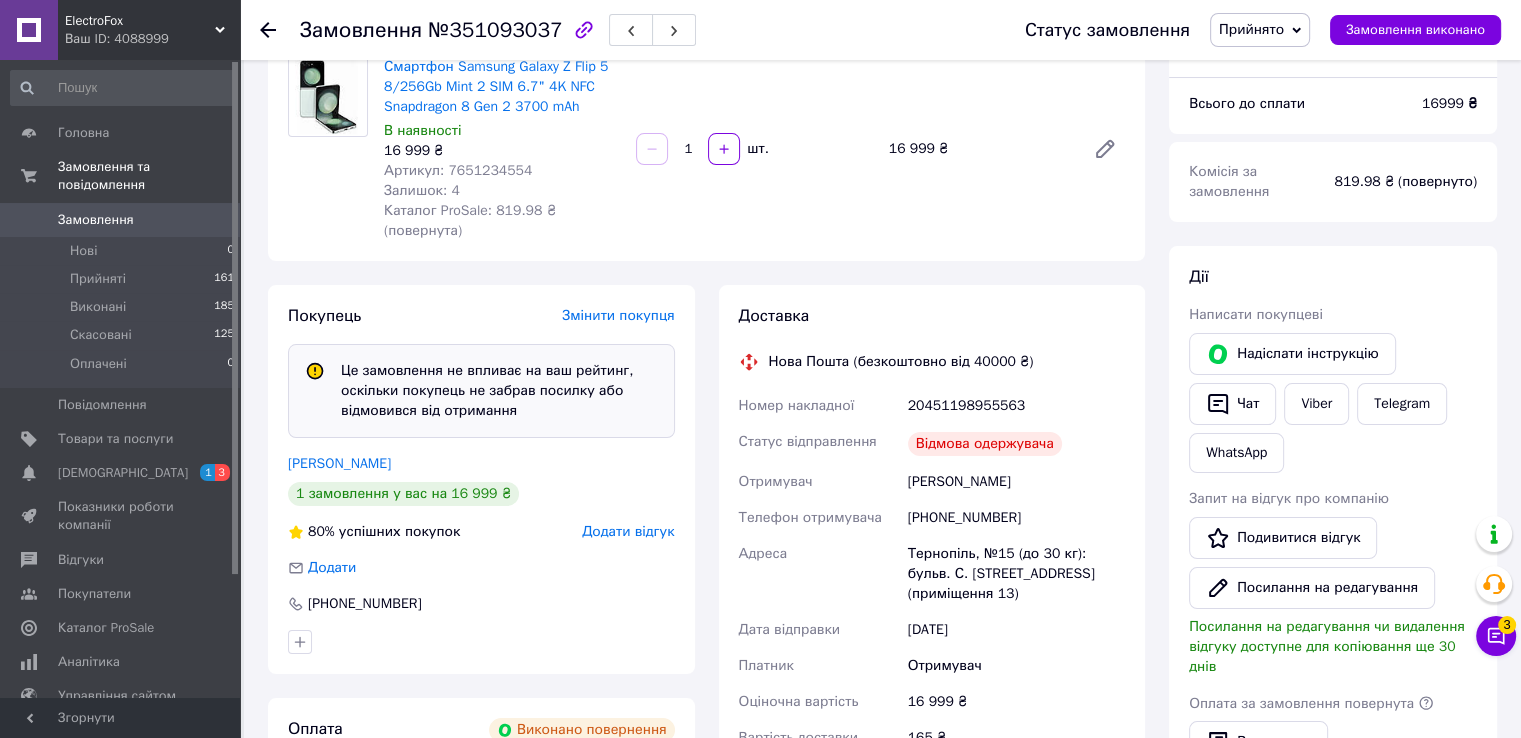 click on "Додати відгук" at bounding box center (628, 531) 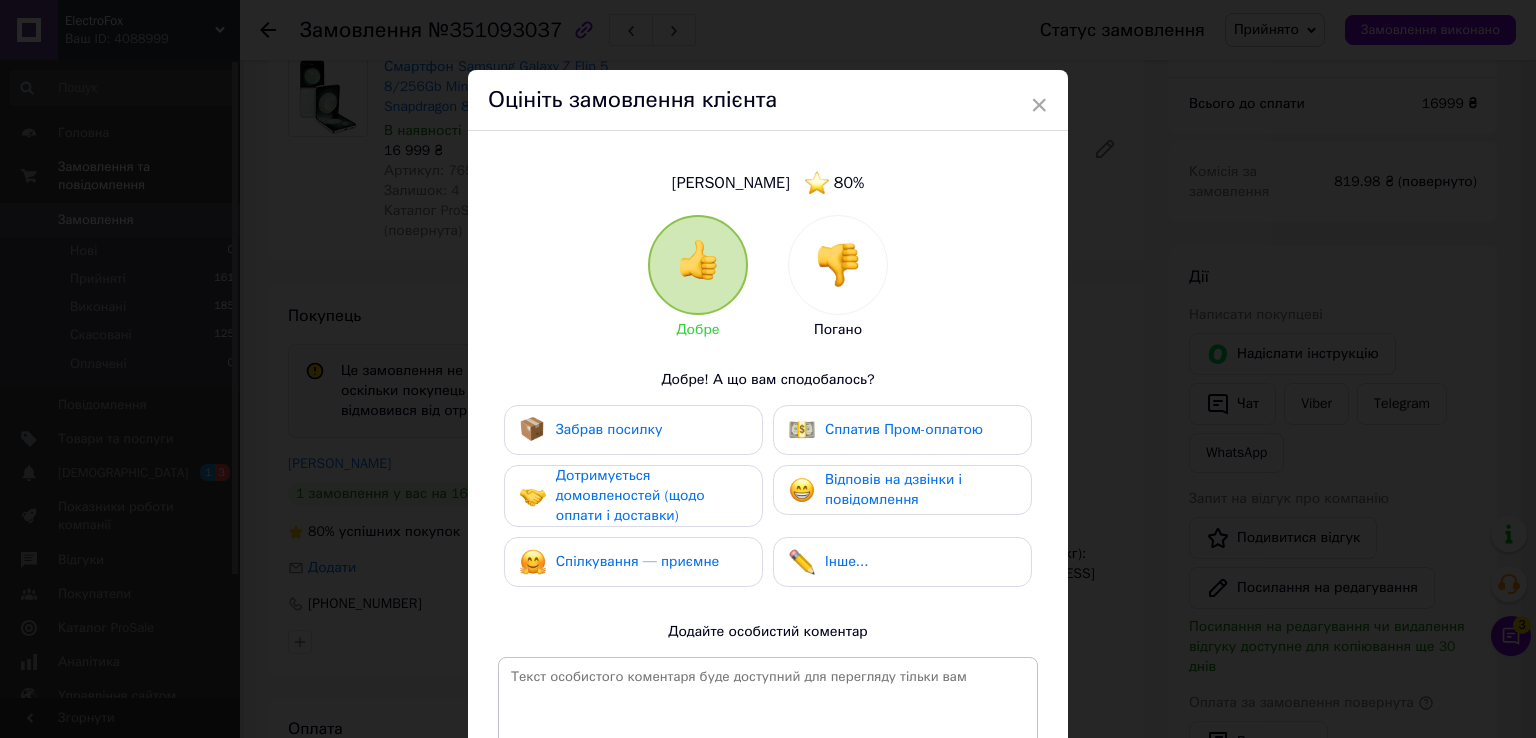 click at bounding box center (838, 265) 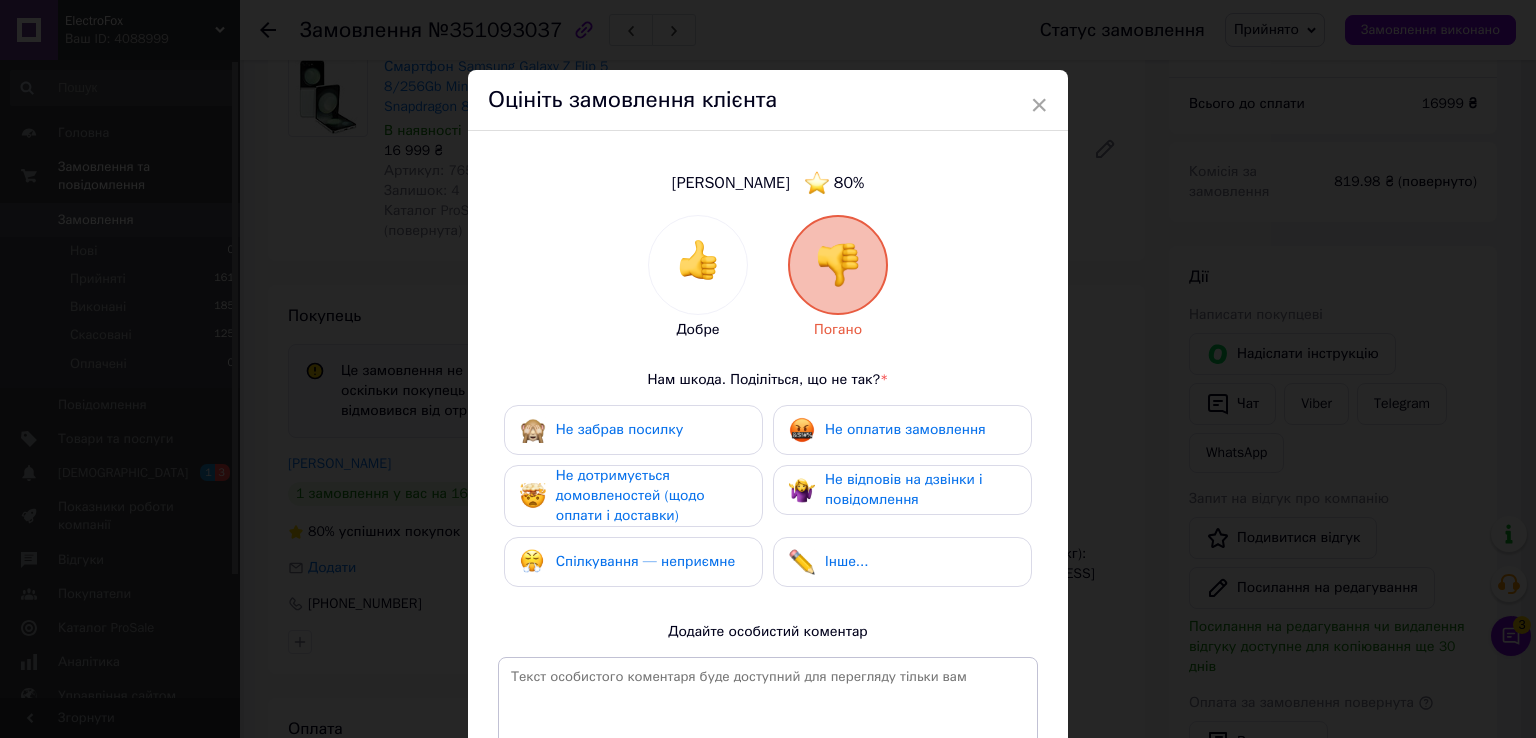 drag, startPoint x: 857, startPoint y: 498, endPoint x: 808, endPoint y: 497, distance: 49.010204 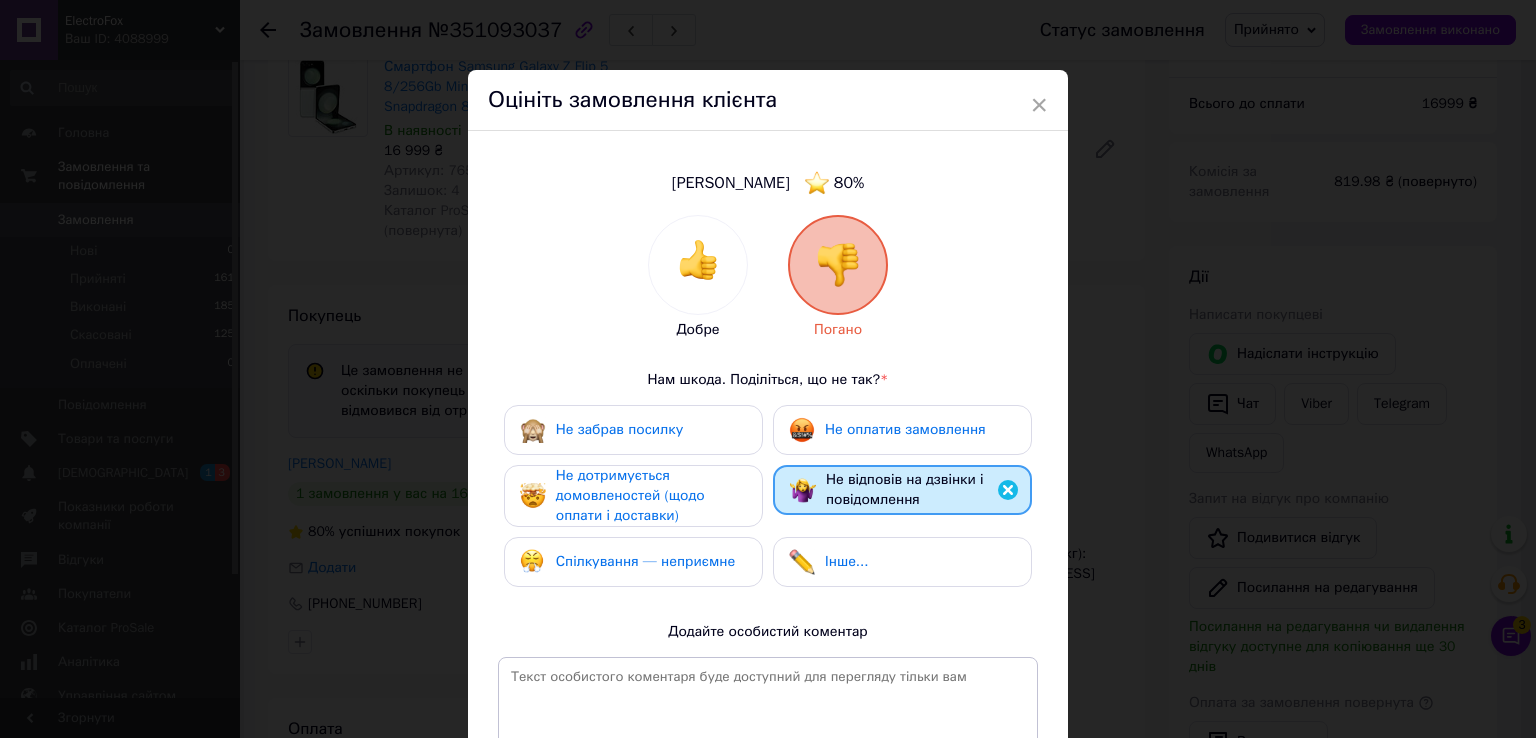 click on "Не відповів на дзвінки і повідомлення" at bounding box center [905, 489] 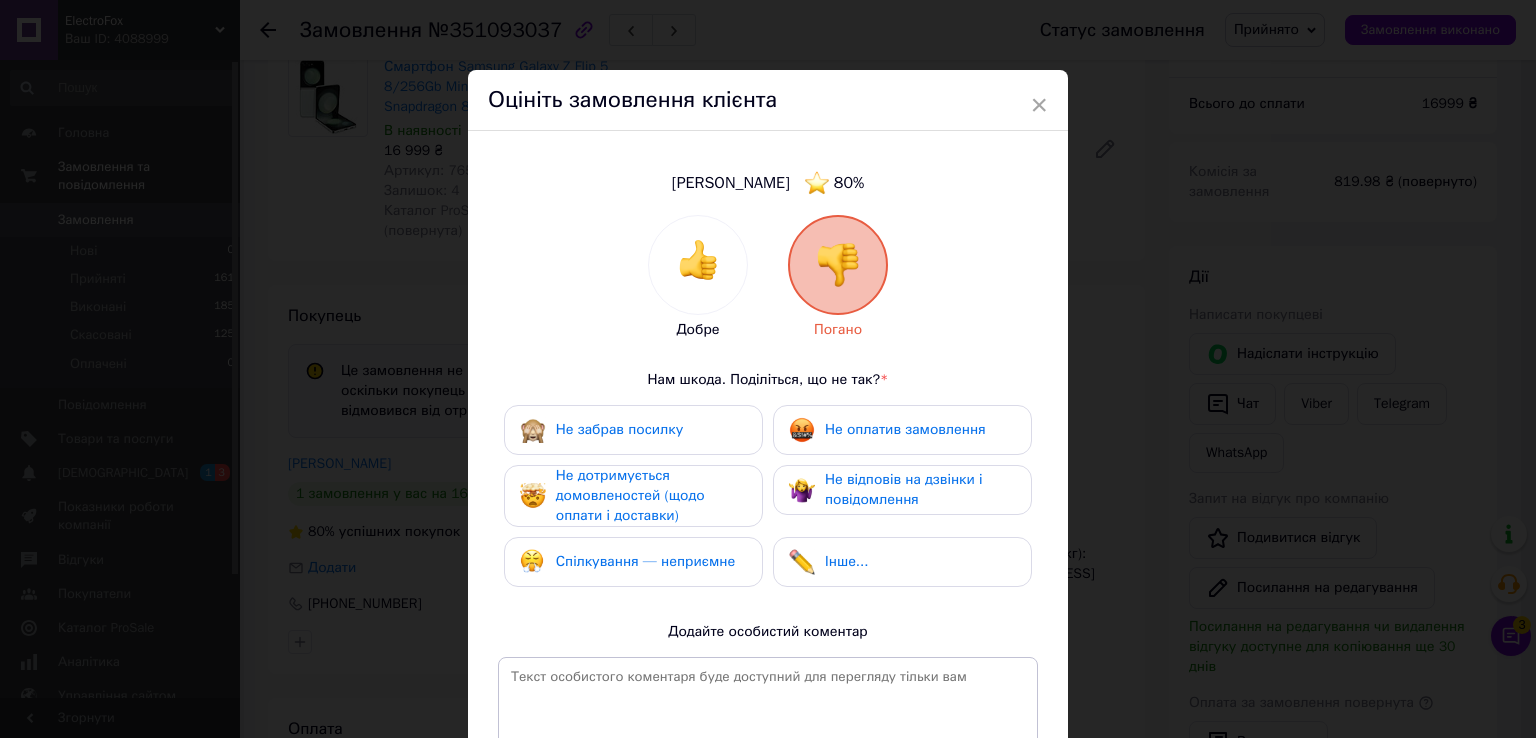 click on "Не дотримується домовленостей (щодо оплати і доставки)" at bounding box center (630, 495) 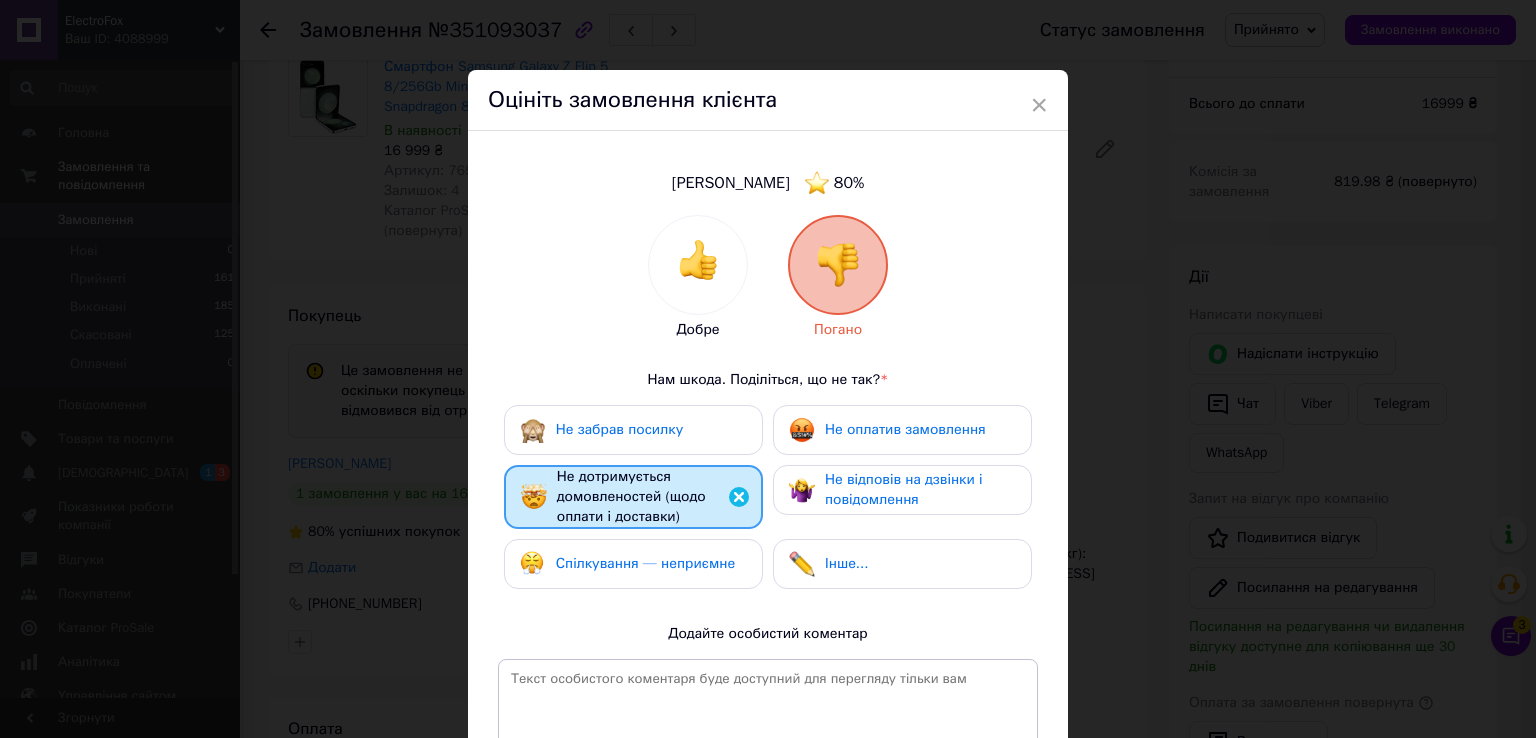 click on "Спілкування — неприємне" at bounding box center [645, 563] 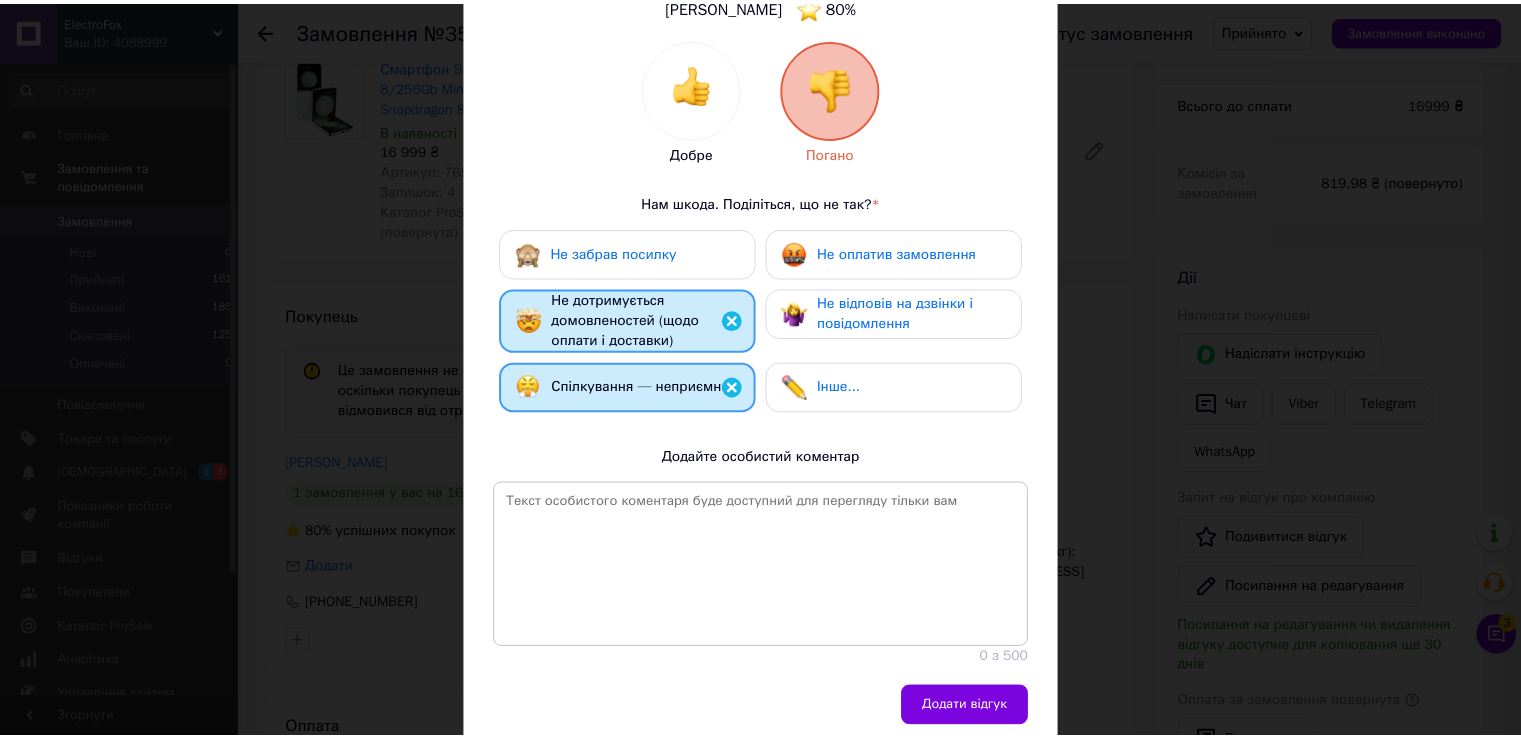 scroll, scrollTop: 254, scrollLeft: 0, axis: vertical 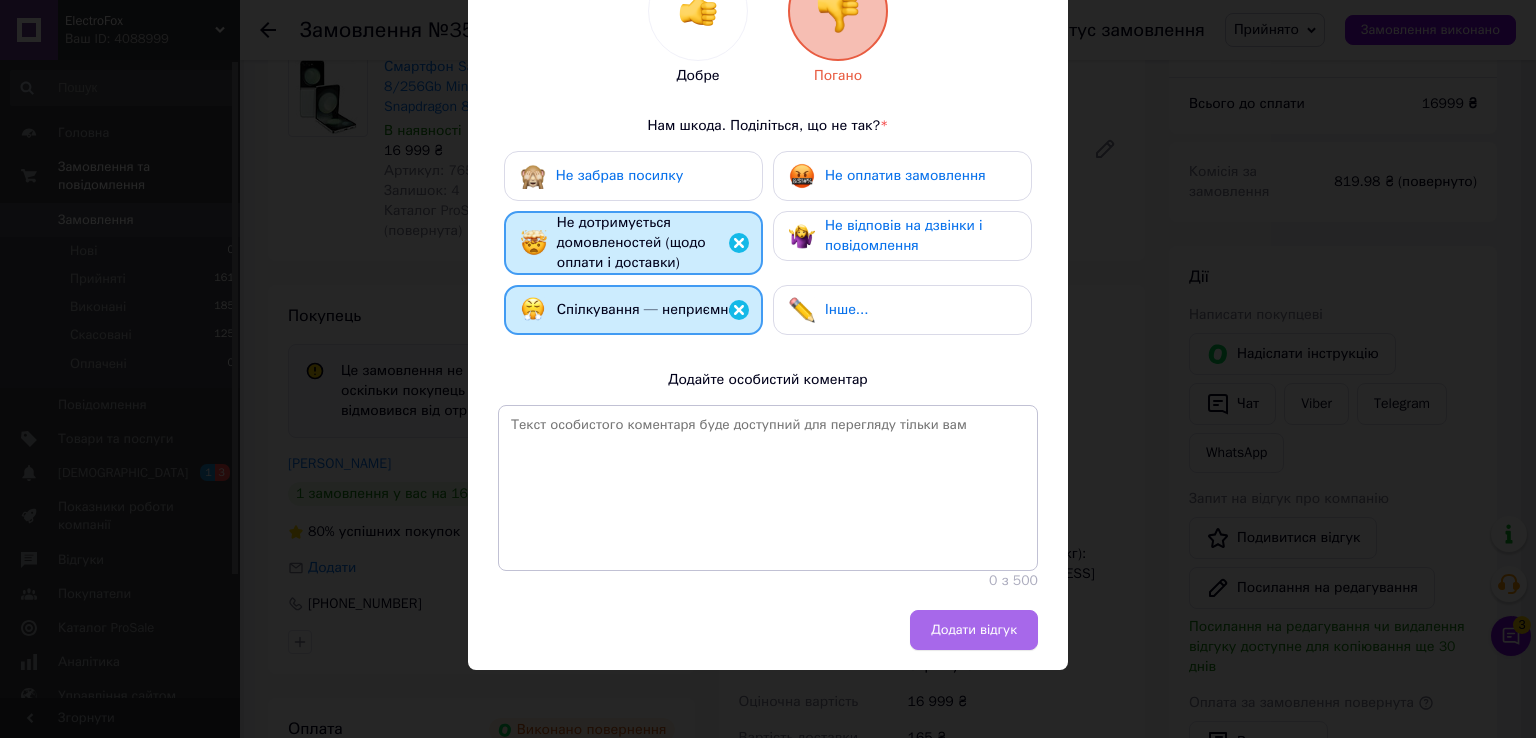 click on "Додати відгук" at bounding box center [974, 630] 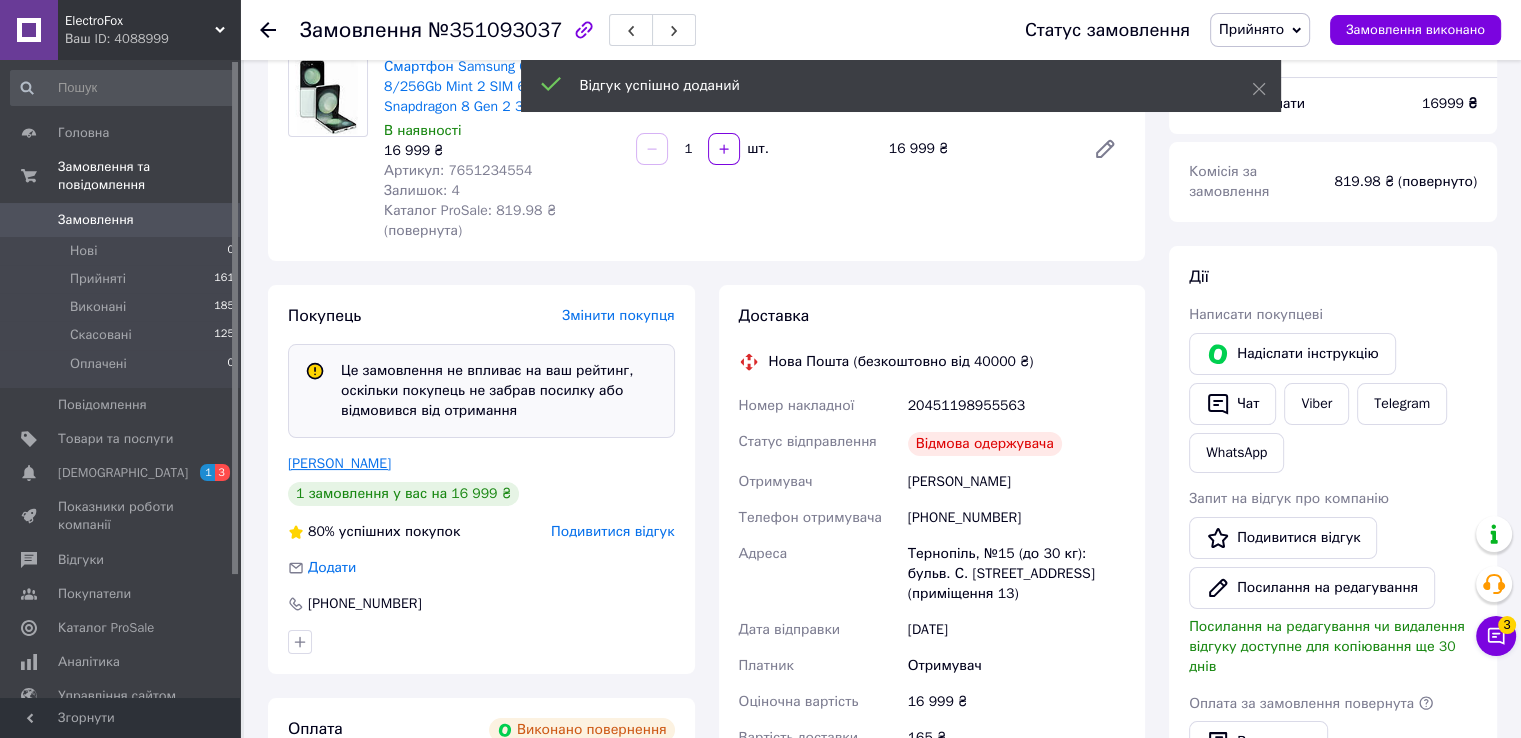 click on "Логінська Антоніна" at bounding box center (339, 463) 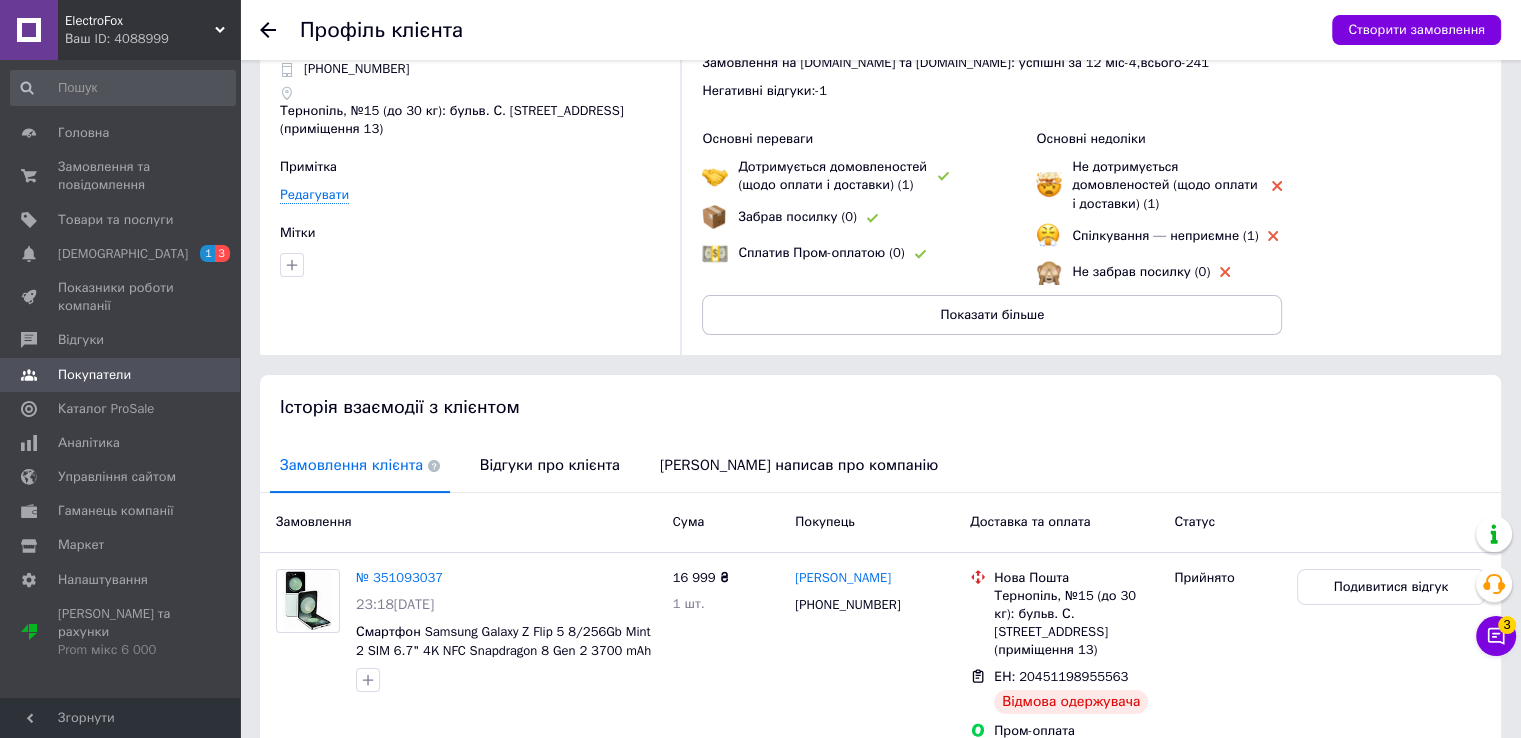 scroll, scrollTop: 160, scrollLeft: 0, axis: vertical 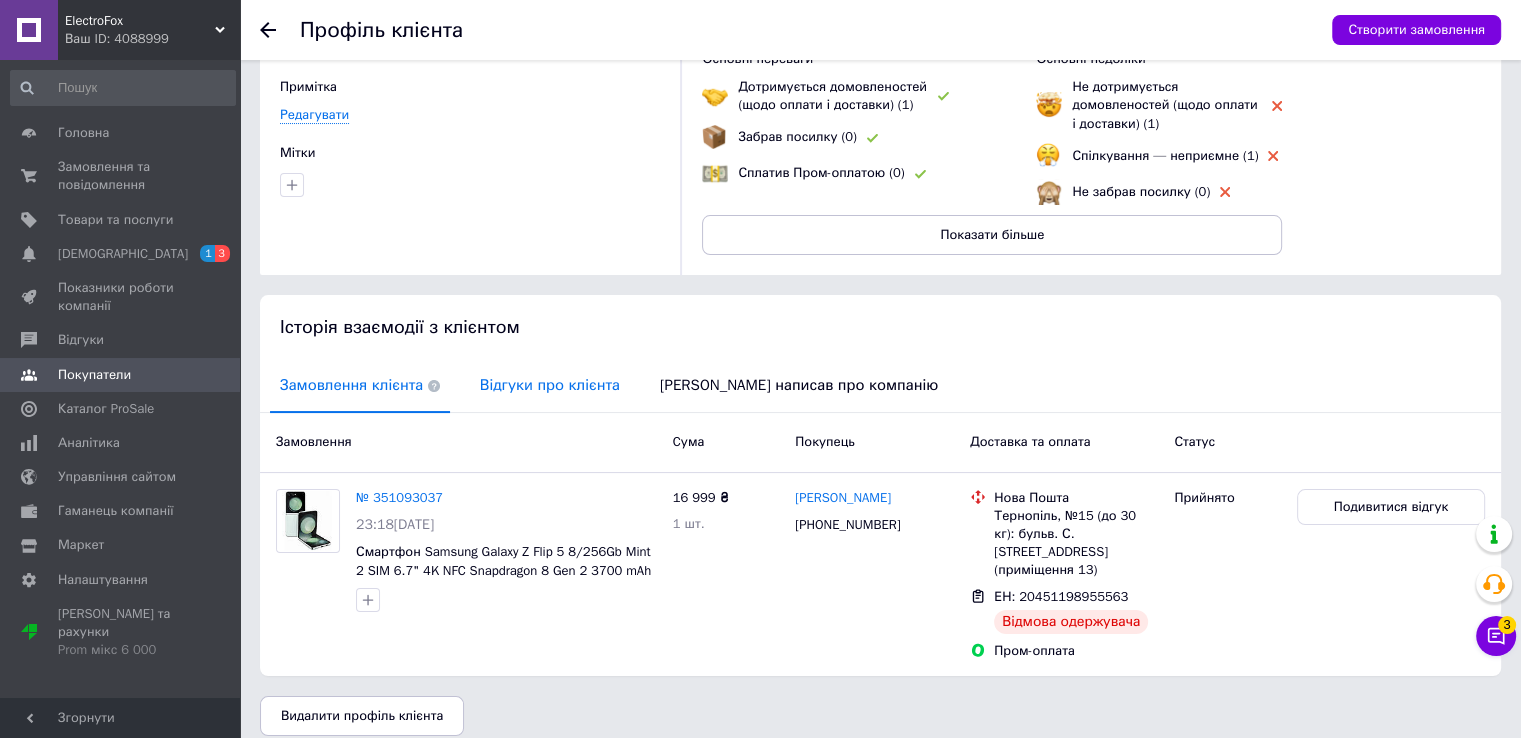 click on "Відгуки про клієнта" at bounding box center [550, 385] 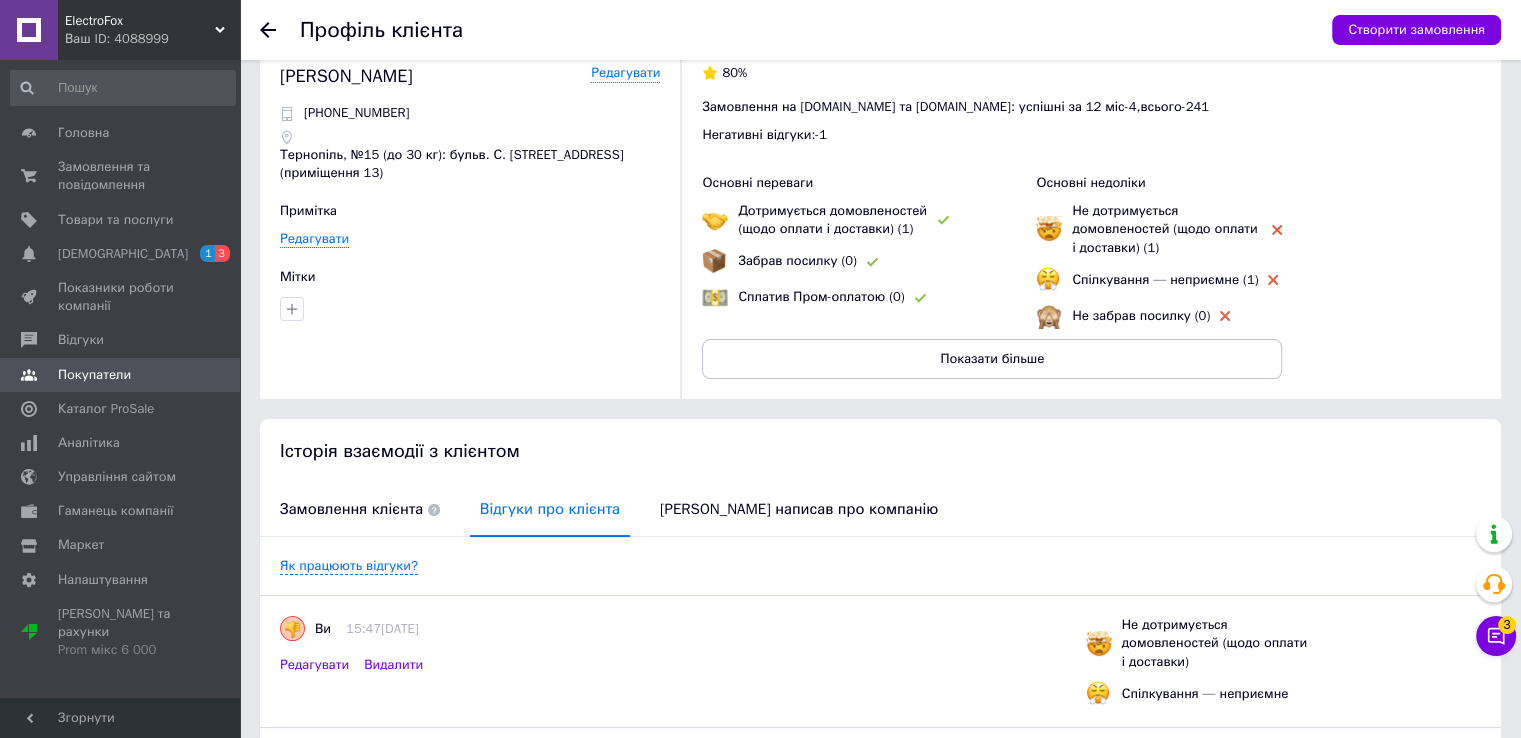 scroll, scrollTop: 0, scrollLeft: 0, axis: both 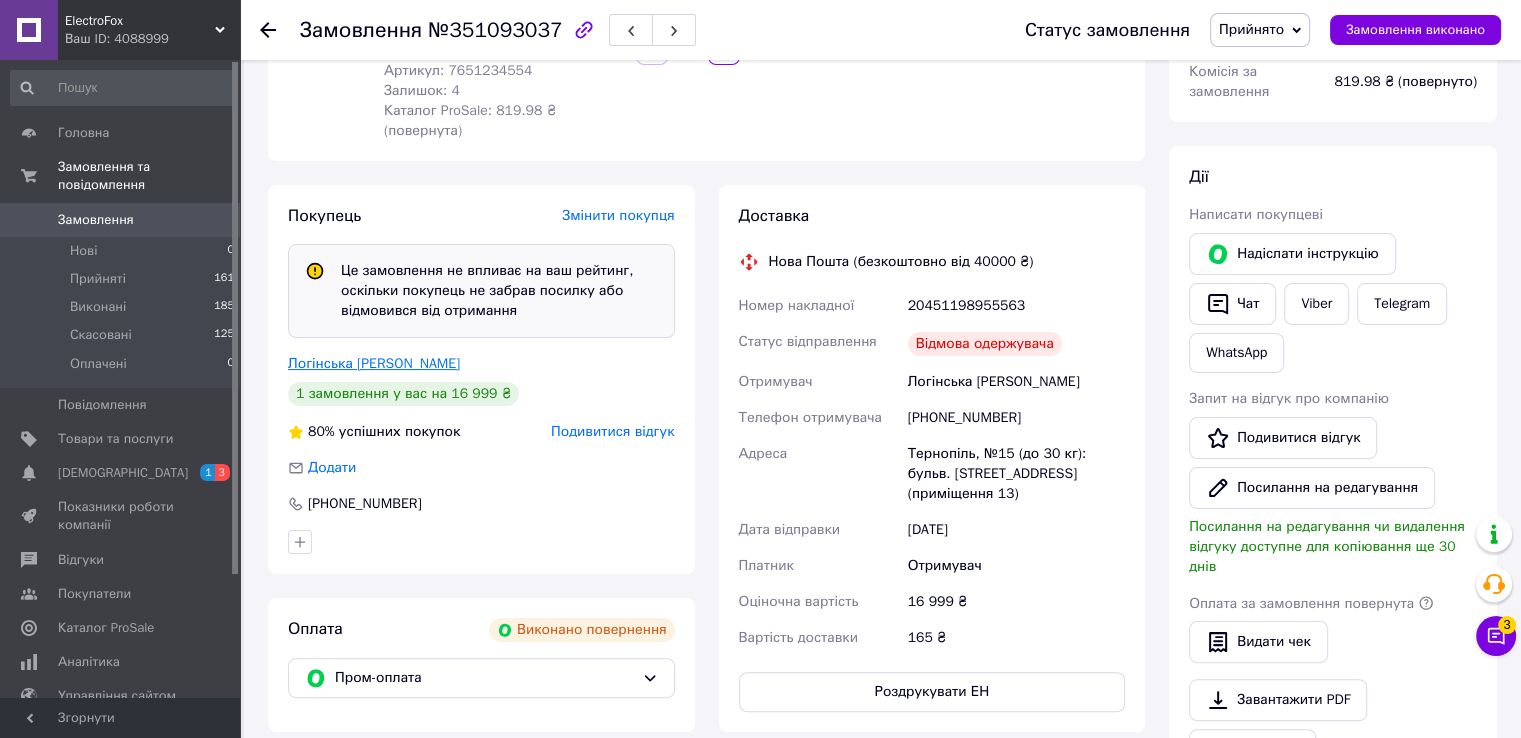click on "[PERSON_NAME]" at bounding box center [374, 363] 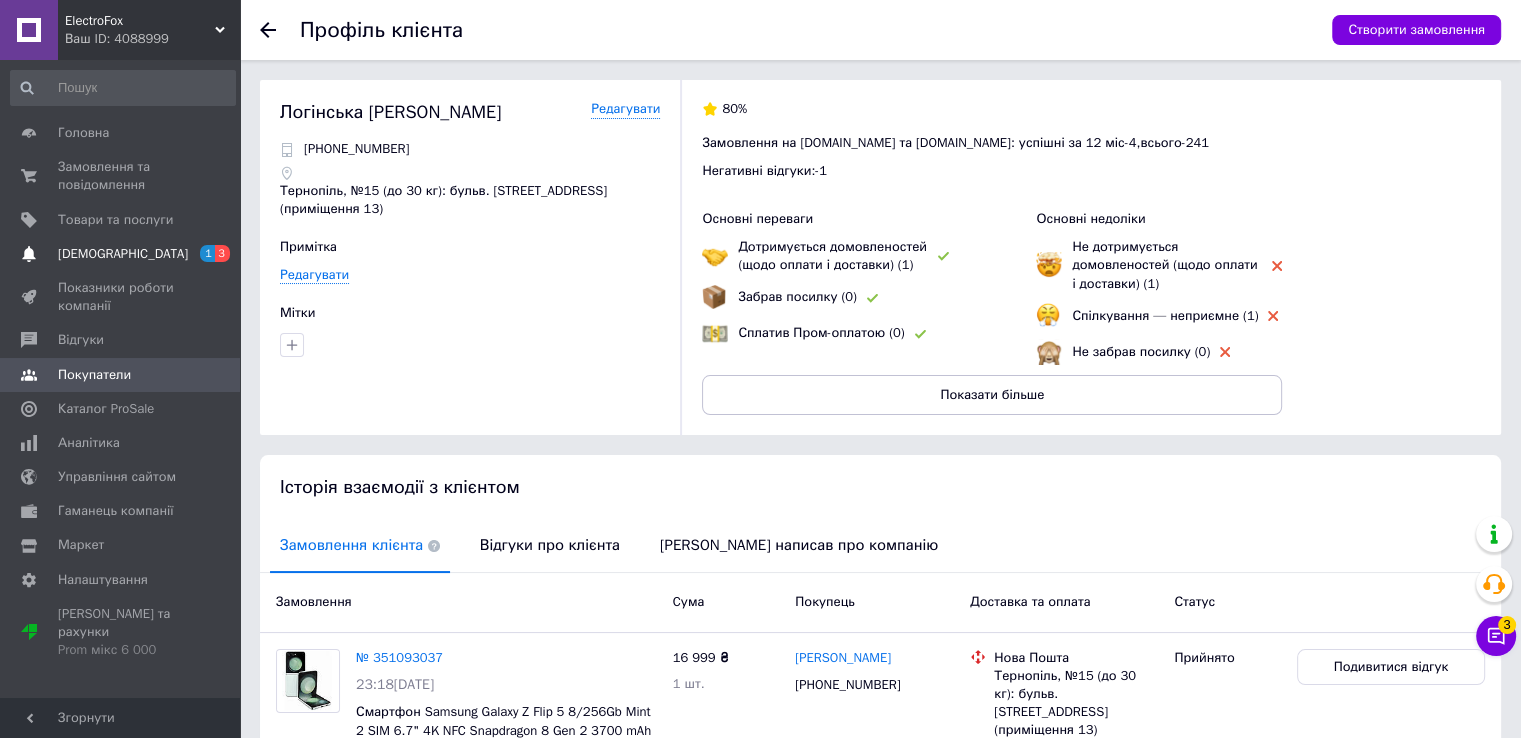click on "Сповіщення 1 3" at bounding box center (123, 254) 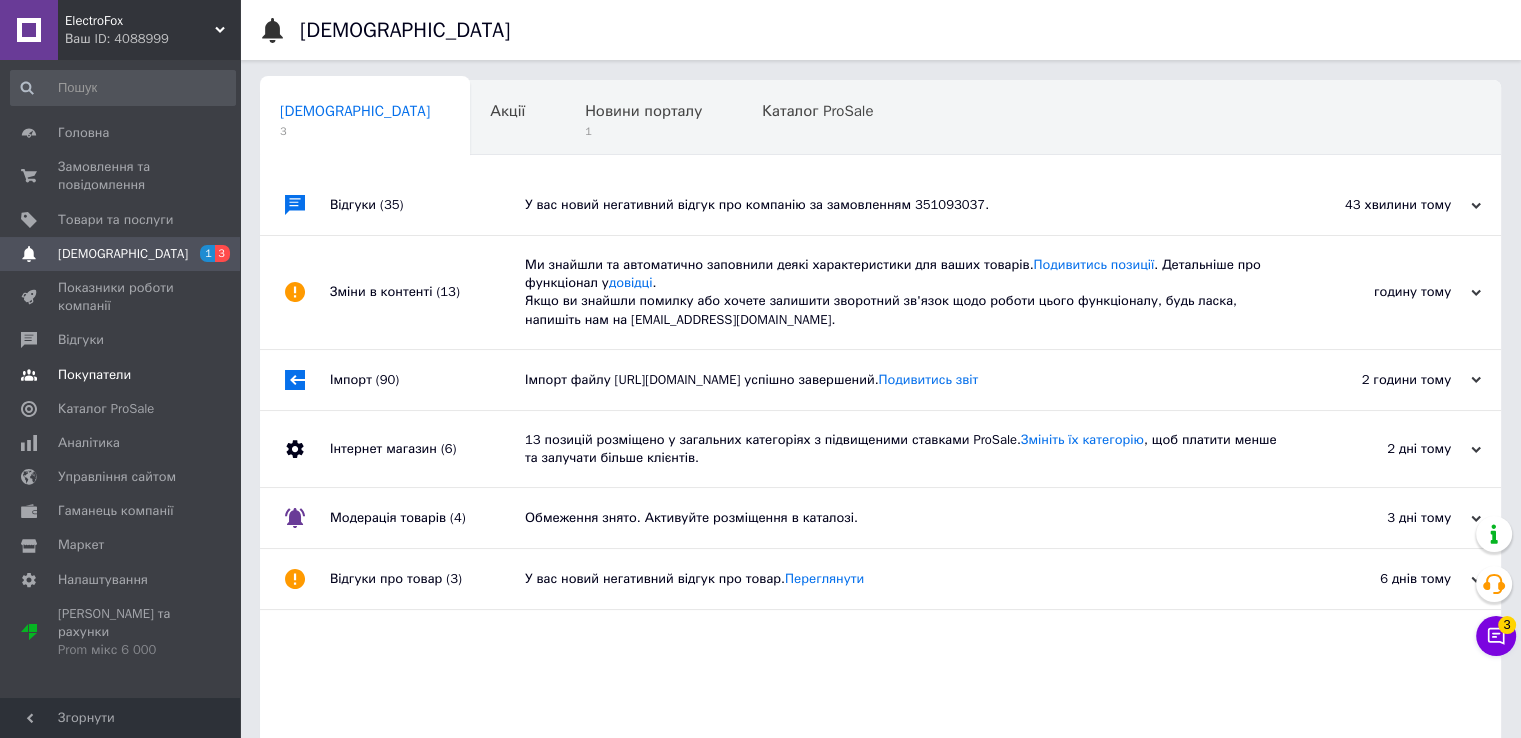 click on "Покупатели" at bounding box center [123, 375] 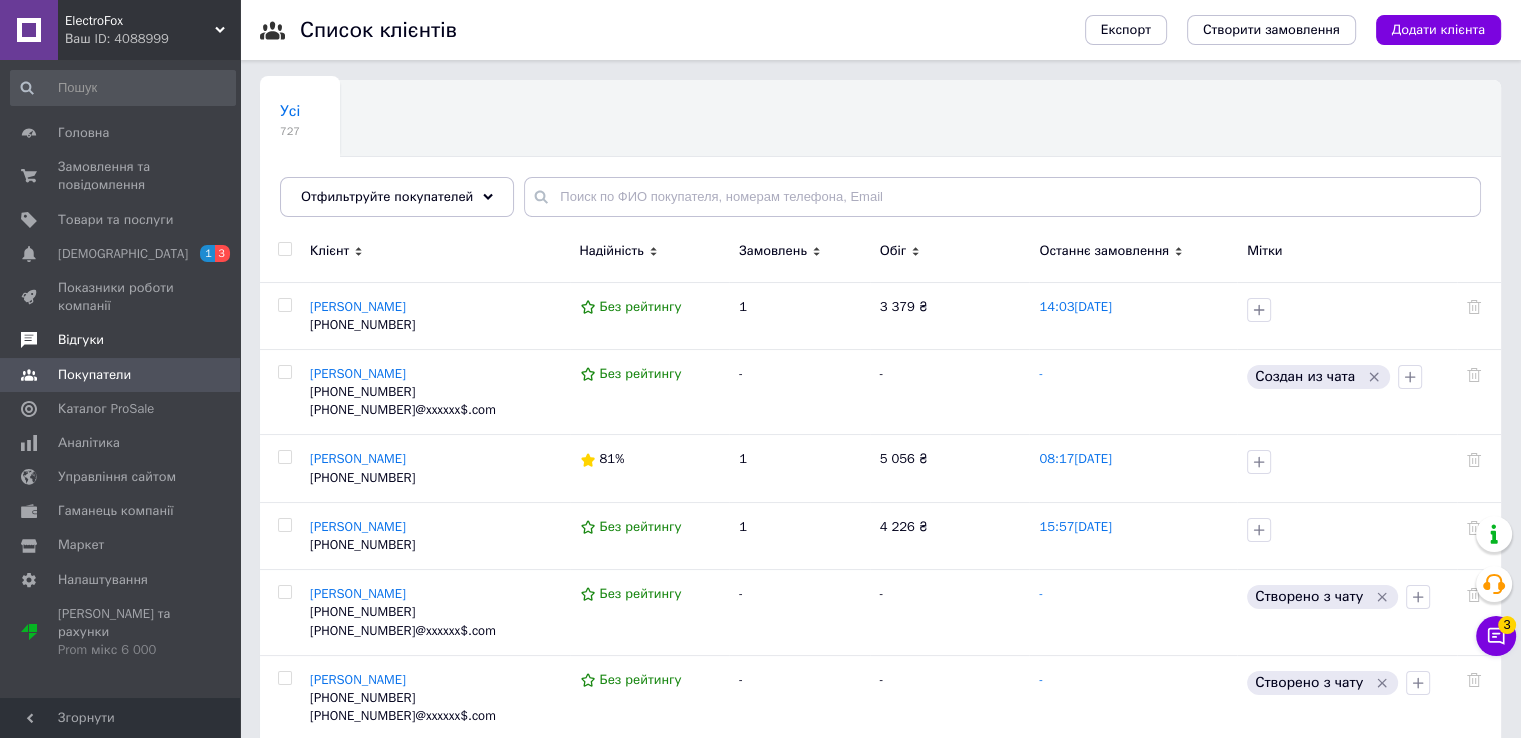 click on "Відгуки" at bounding box center (121, 340) 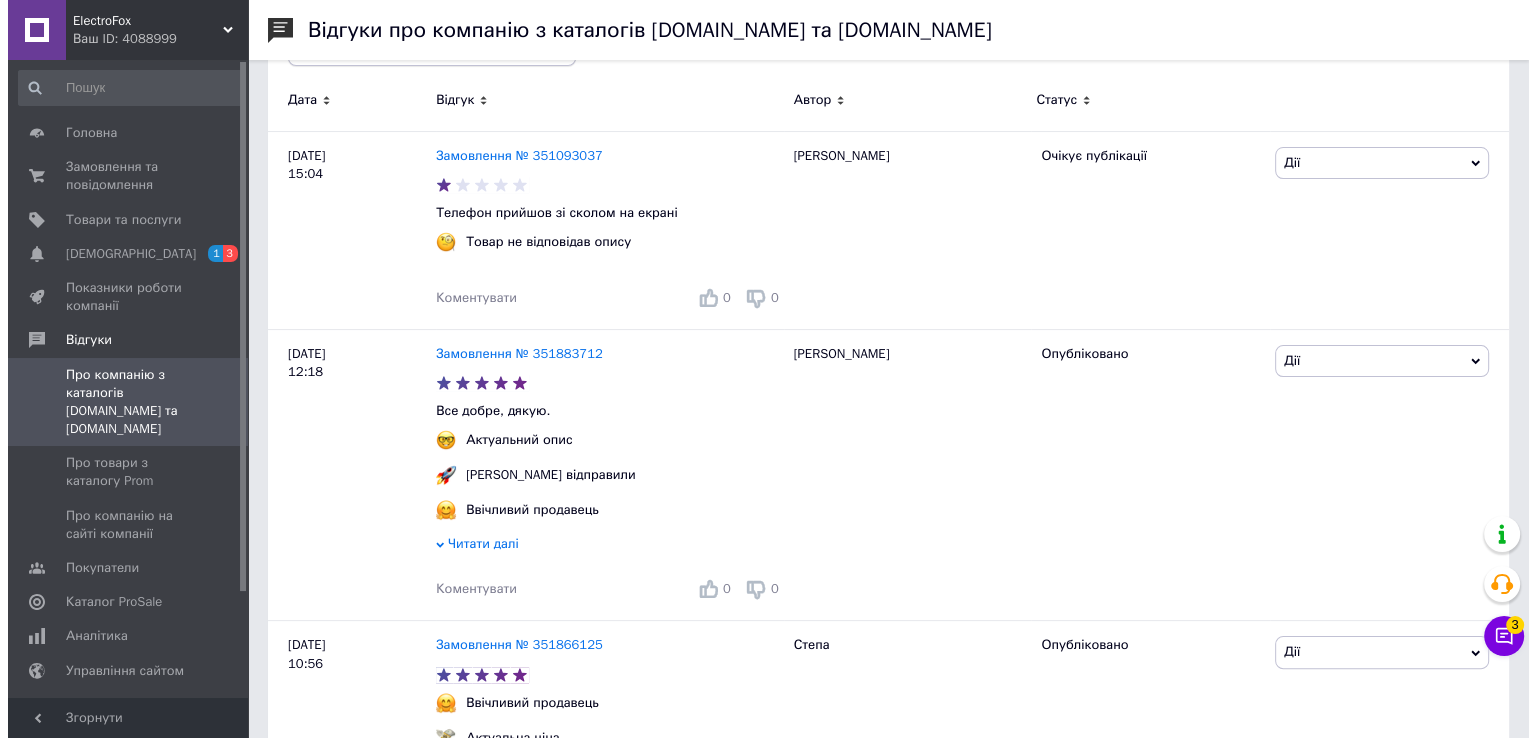 scroll, scrollTop: 0, scrollLeft: 0, axis: both 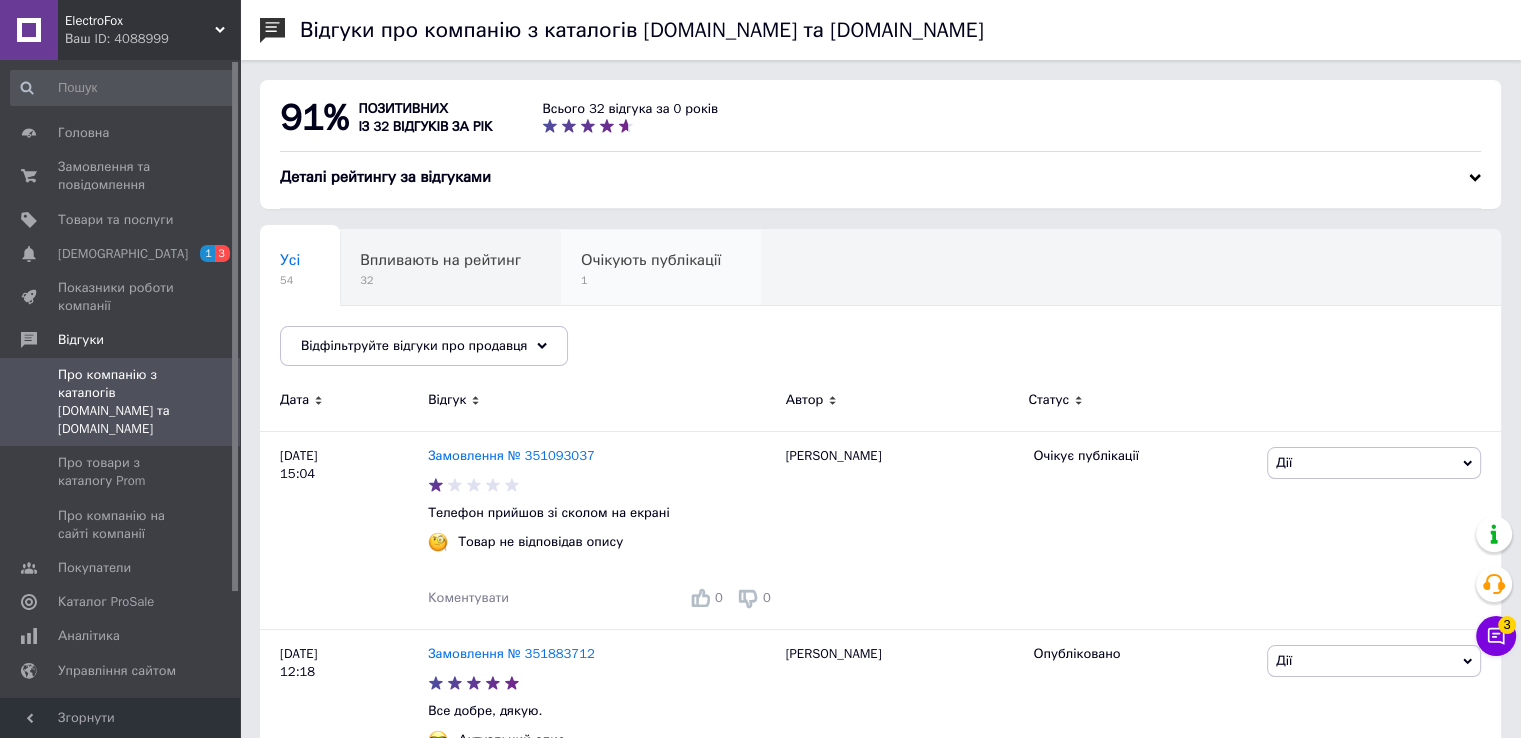 click on "Очікують публікації 1" at bounding box center [661, 268] 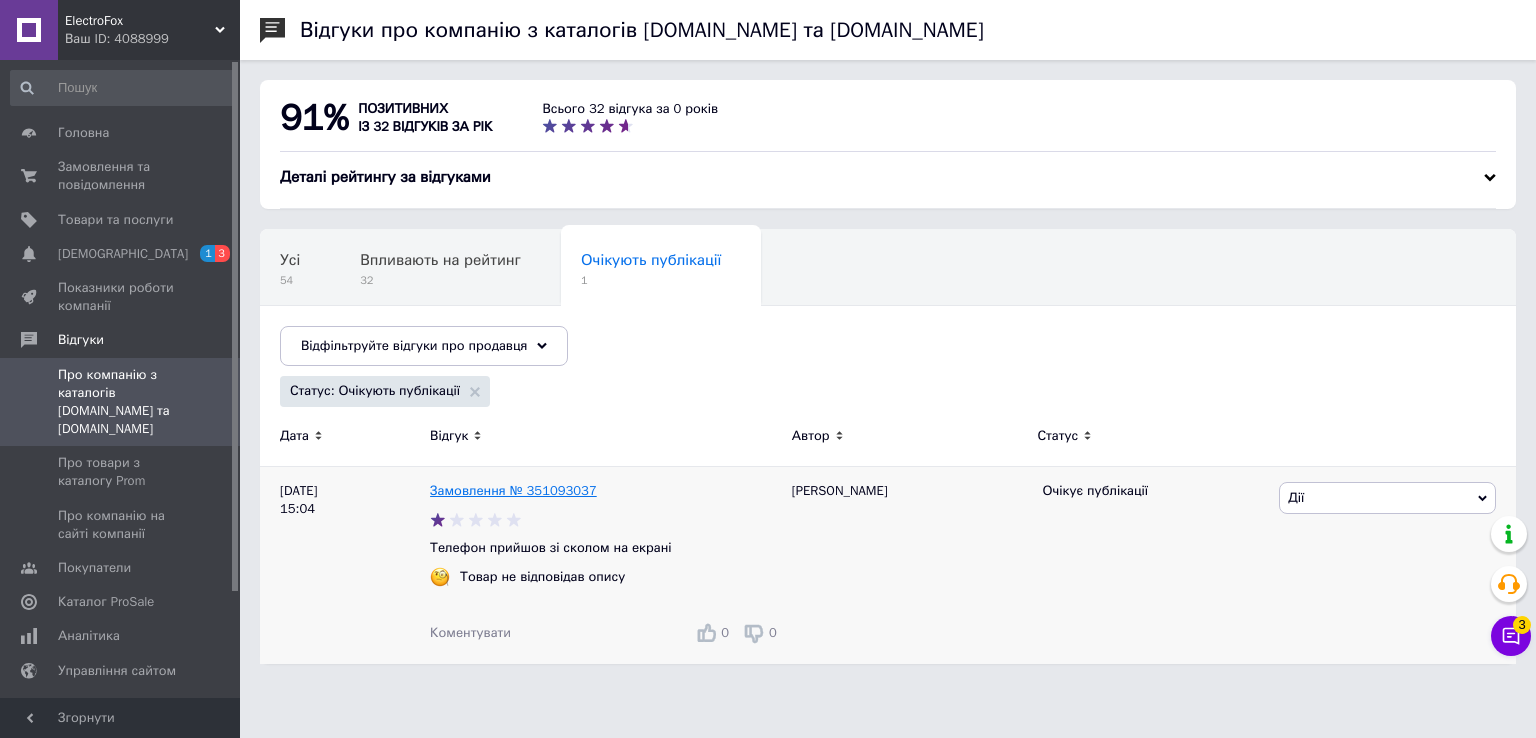 click on "Замовлення № 351093037" at bounding box center [513, 490] 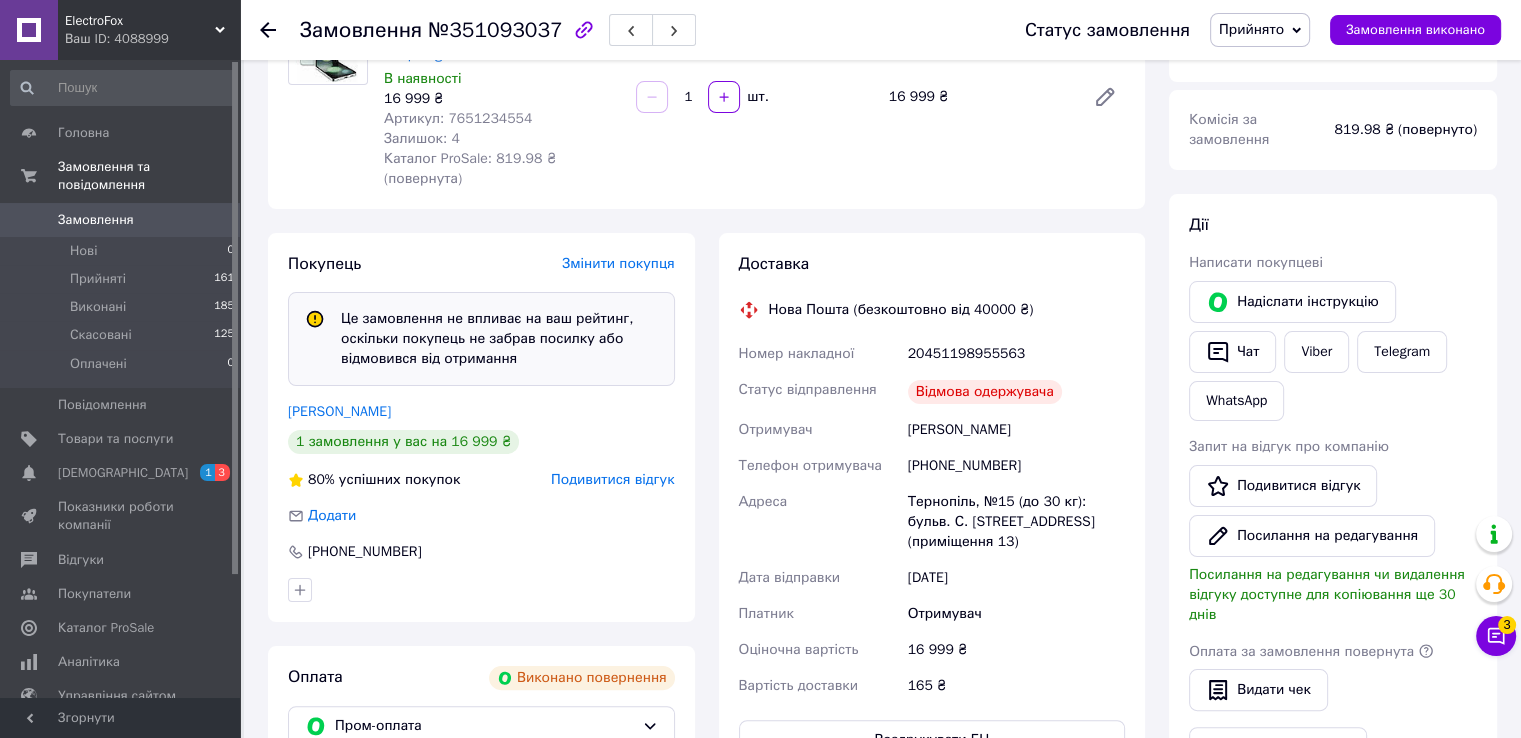 scroll, scrollTop: 500, scrollLeft: 0, axis: vertical 